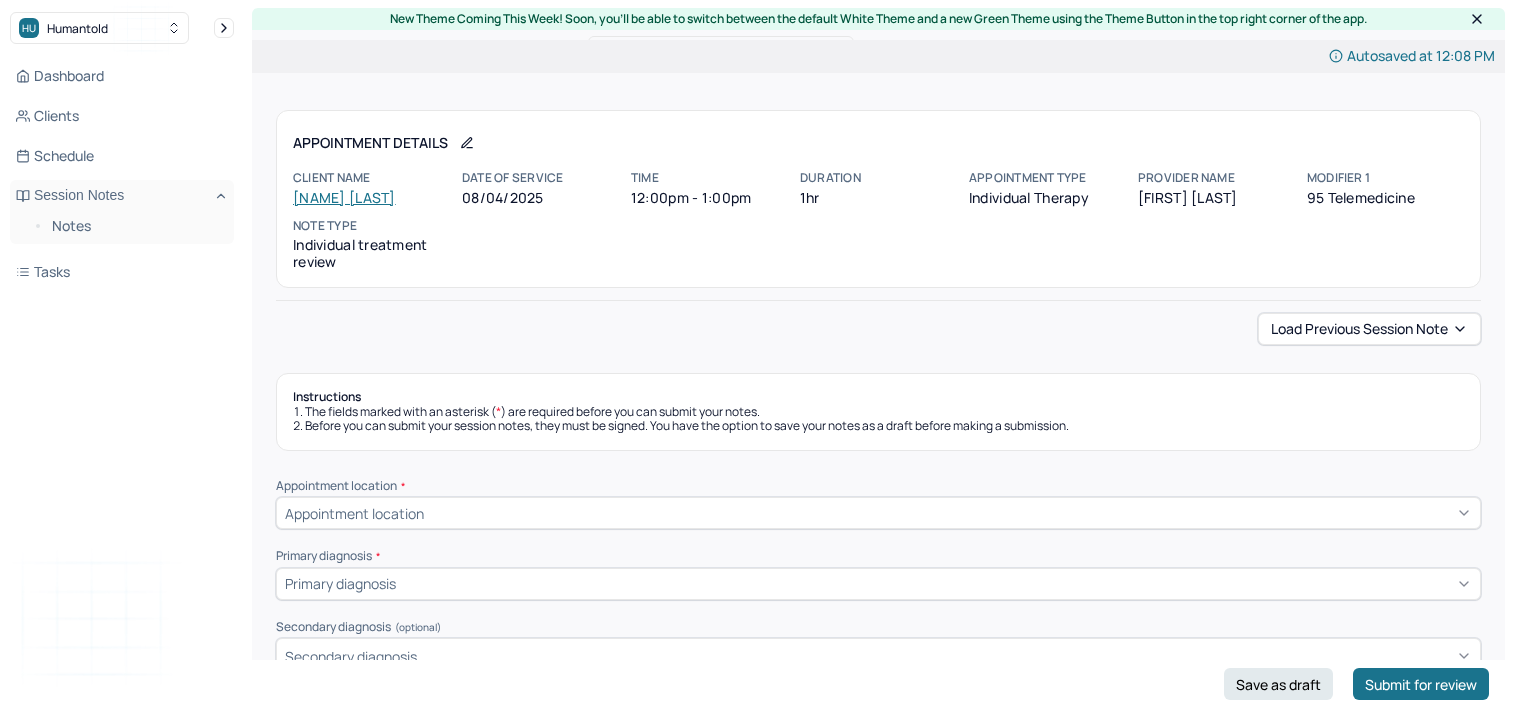 scroll, scrollTop: 0, scrollLeft: 0, axis: both 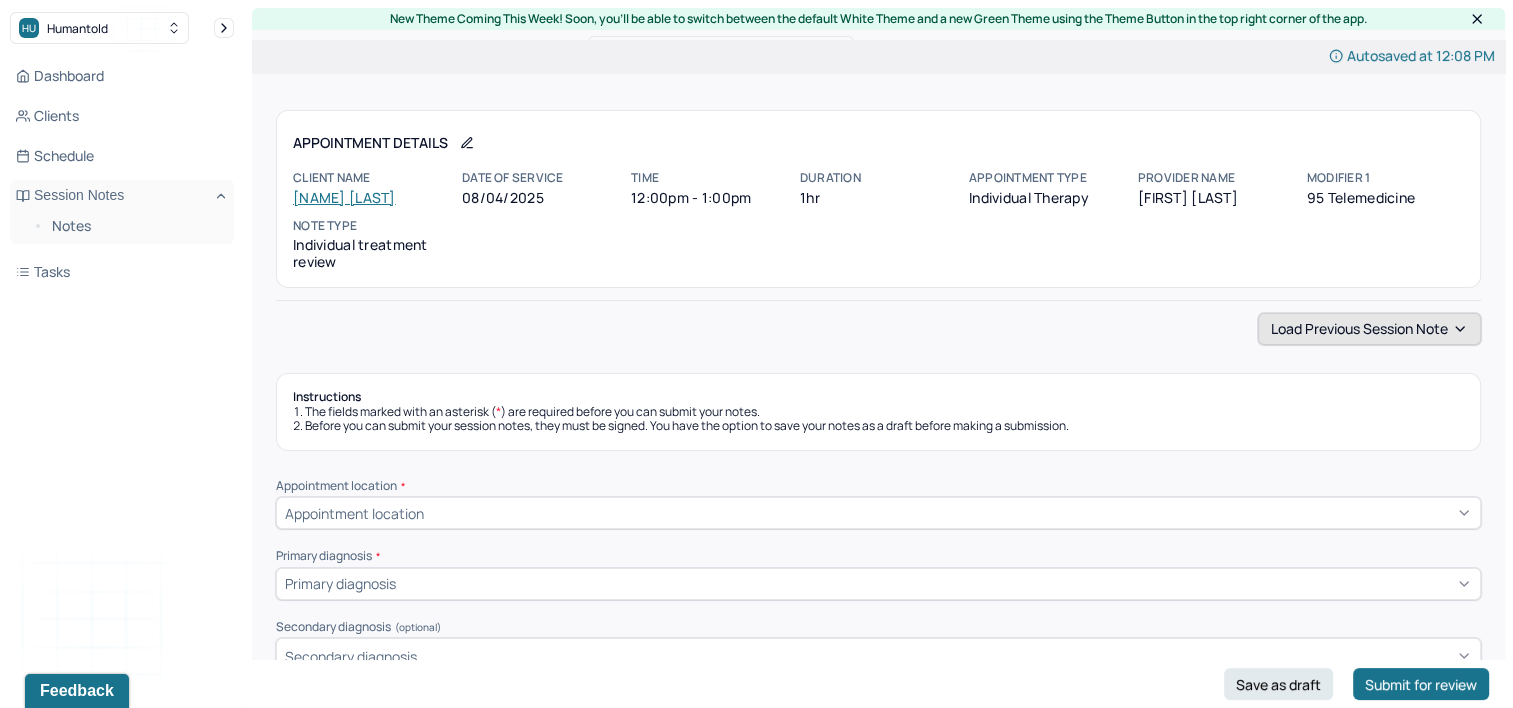 click on "Load previous session note" at bounding box center (1369, 329) 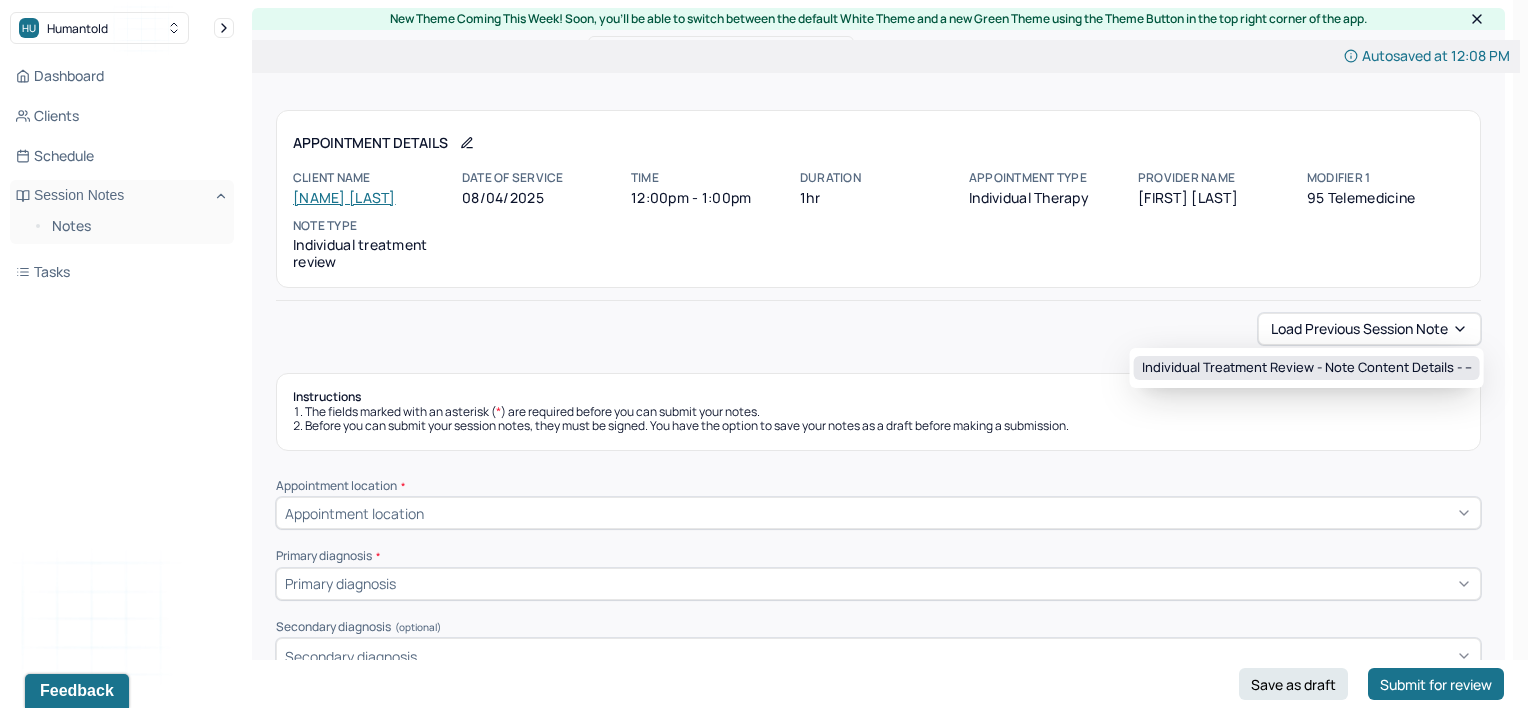 click on "Individual treatment review   - Note content Details -   --" at bounding box center [1307, 368] 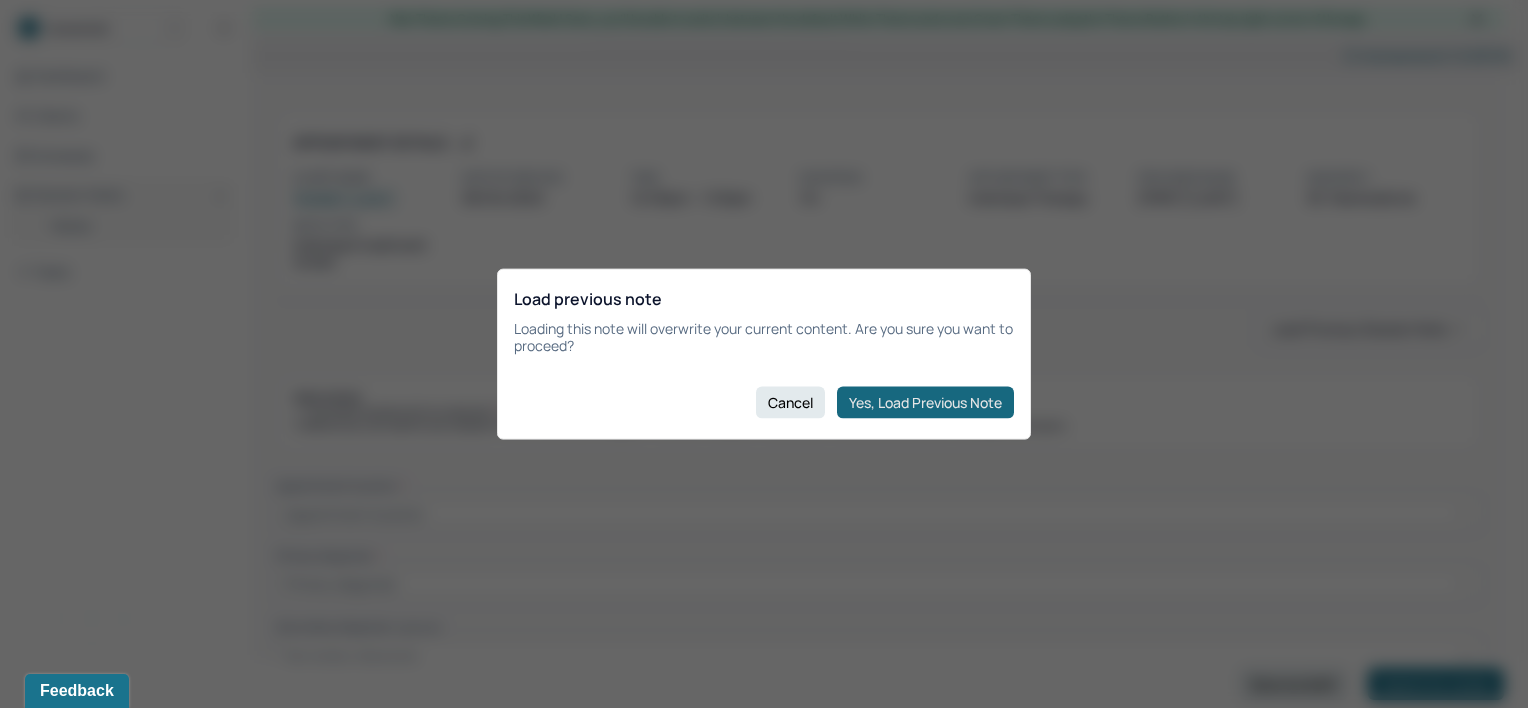 click on "Yes, Load Previous Note" at bounding box center (925, 402) 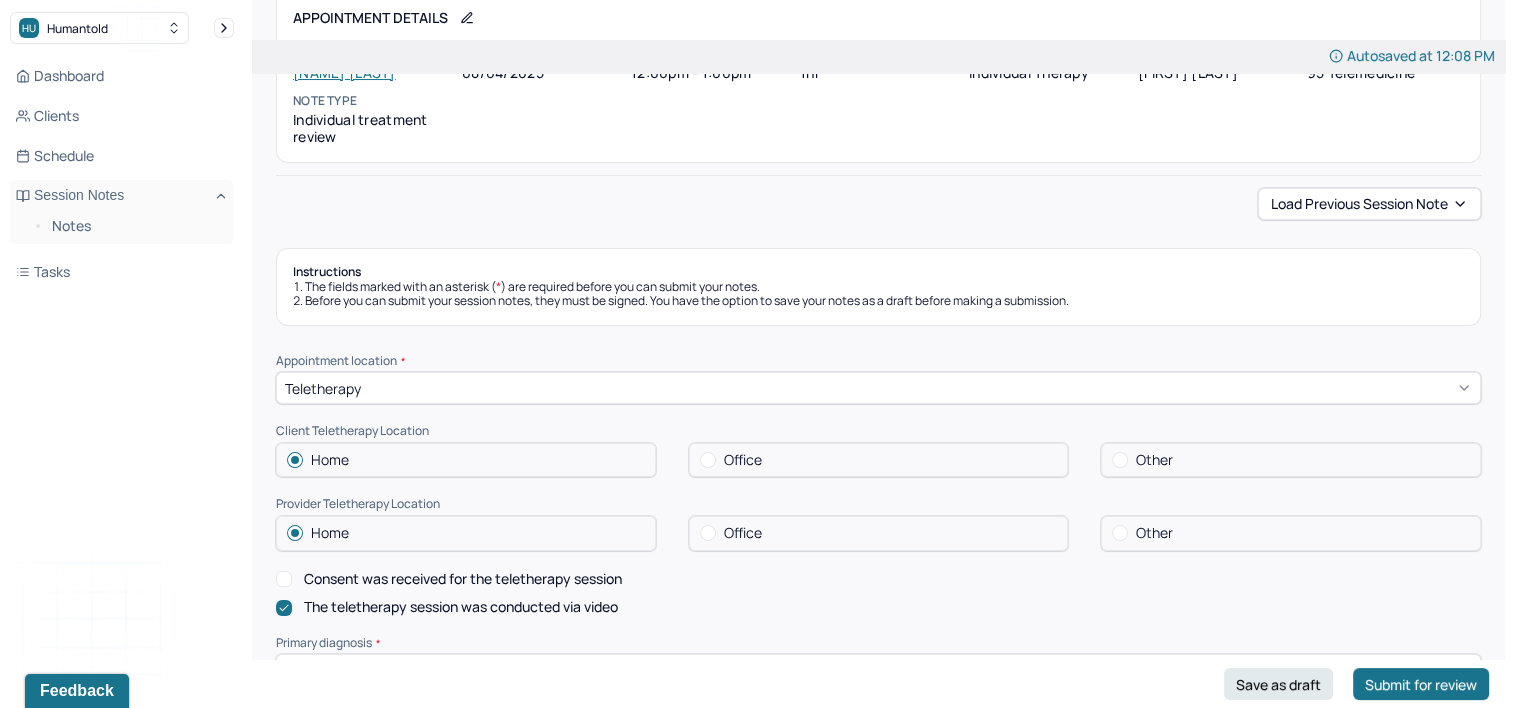 scroll, scrollTop: 300, scrollLeft: 0, axis: vertical 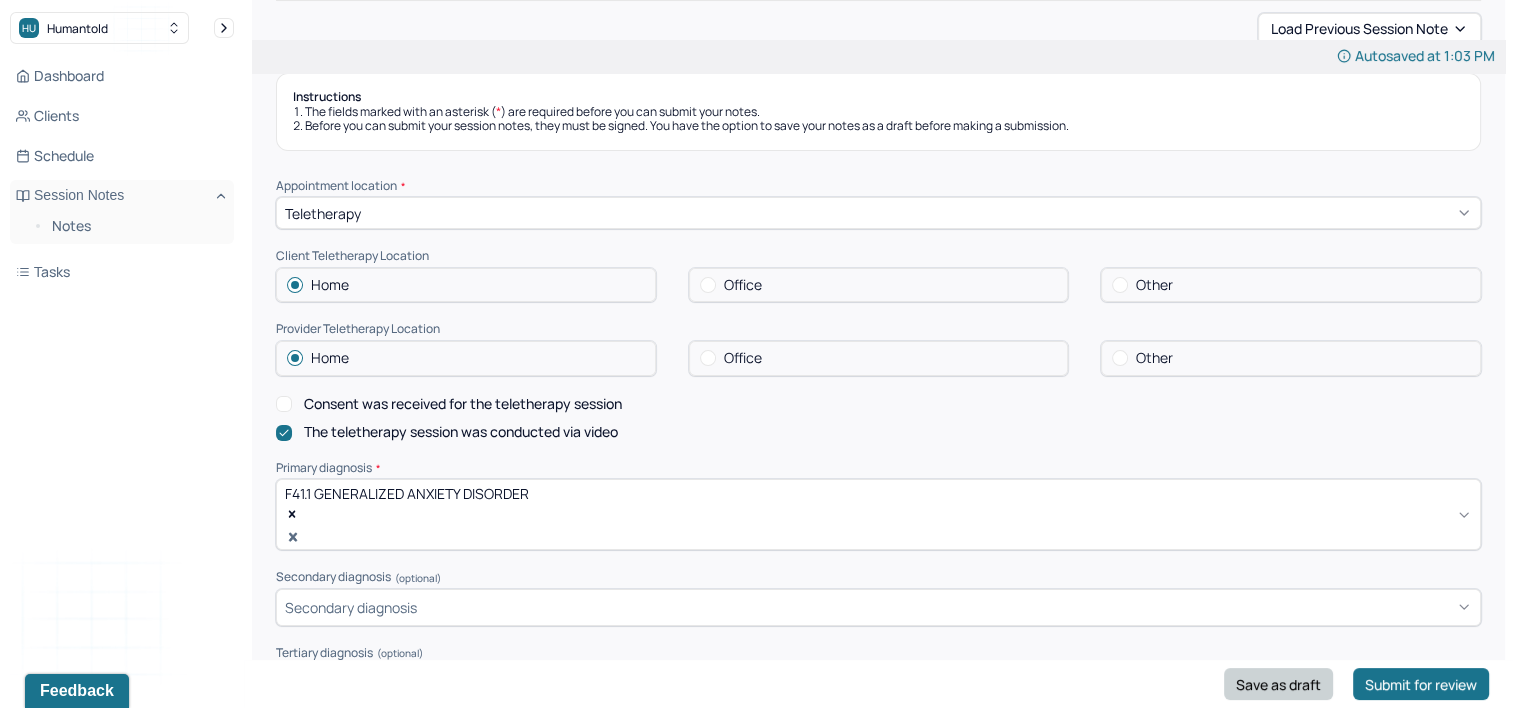 click on "Save as draft" at bounding box center (1278, 684) 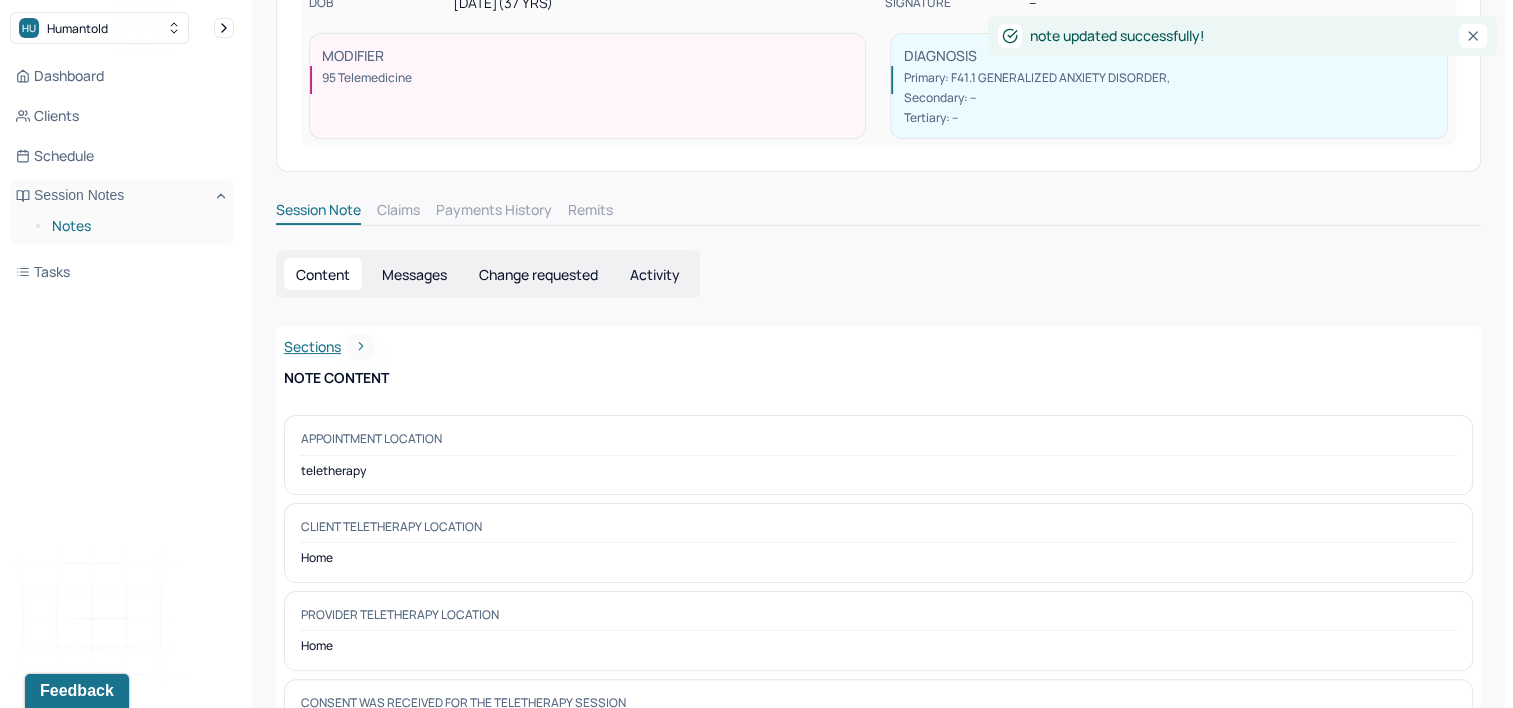 click on "Notes" at bounding box center (135, 226) 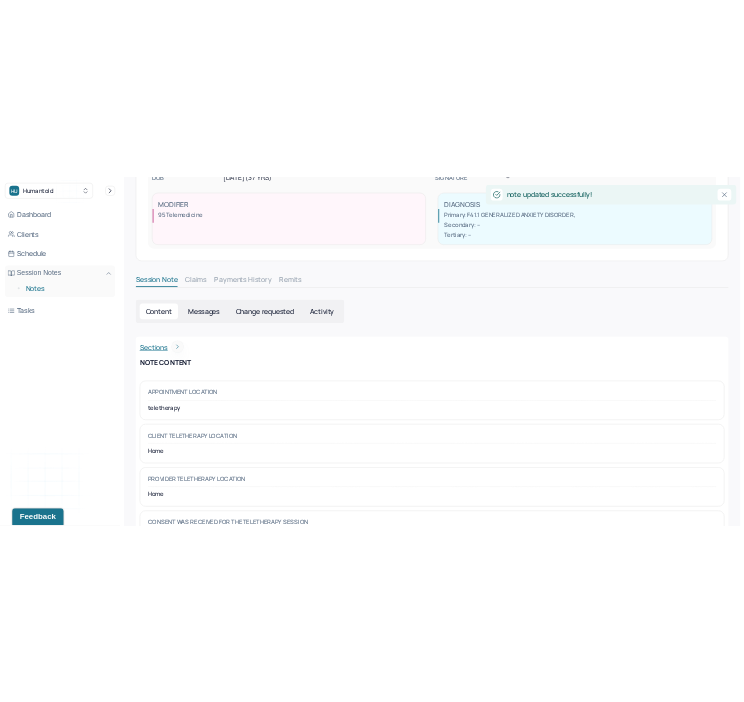 scroll, scrollTop: 0, scrollLeft: 0, axis: both 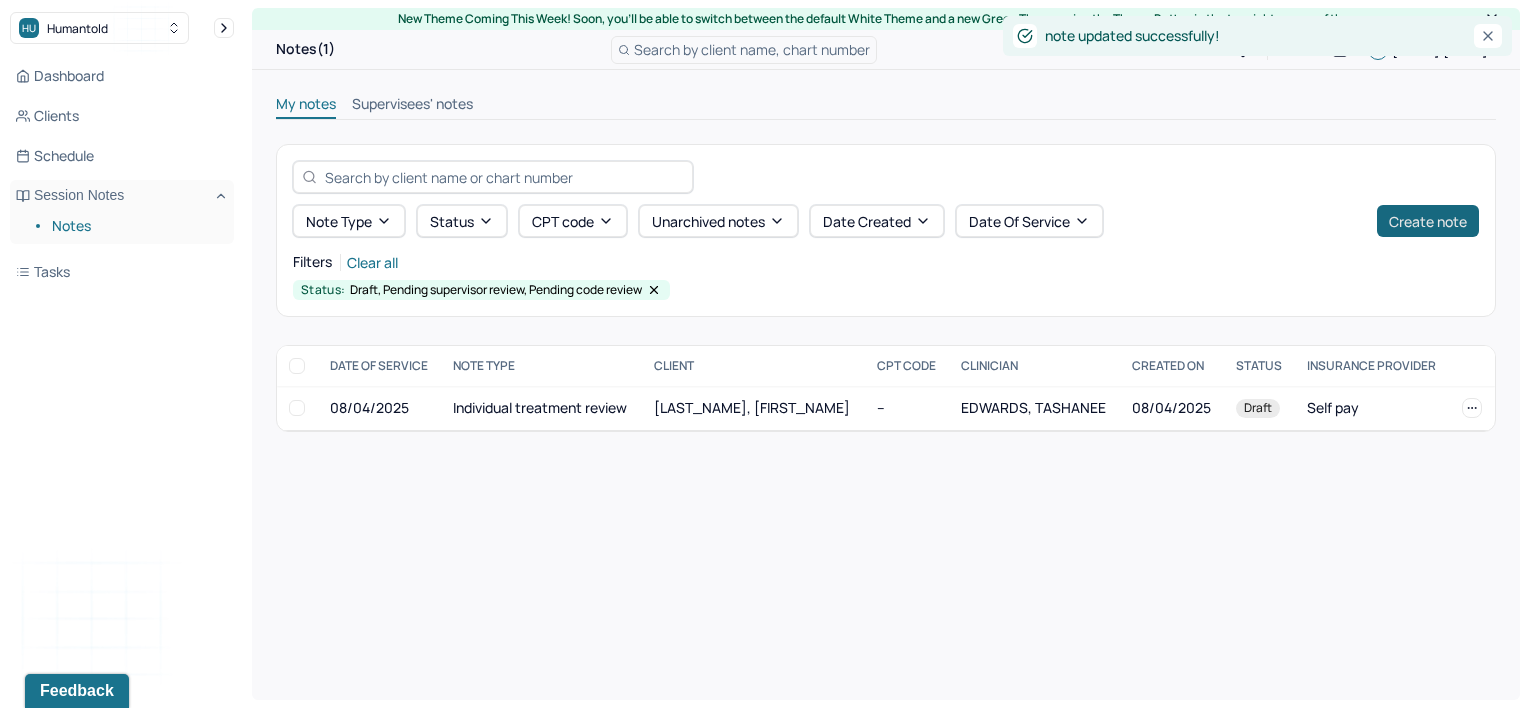 click on "Create note" at bounding box center [1428, 221] 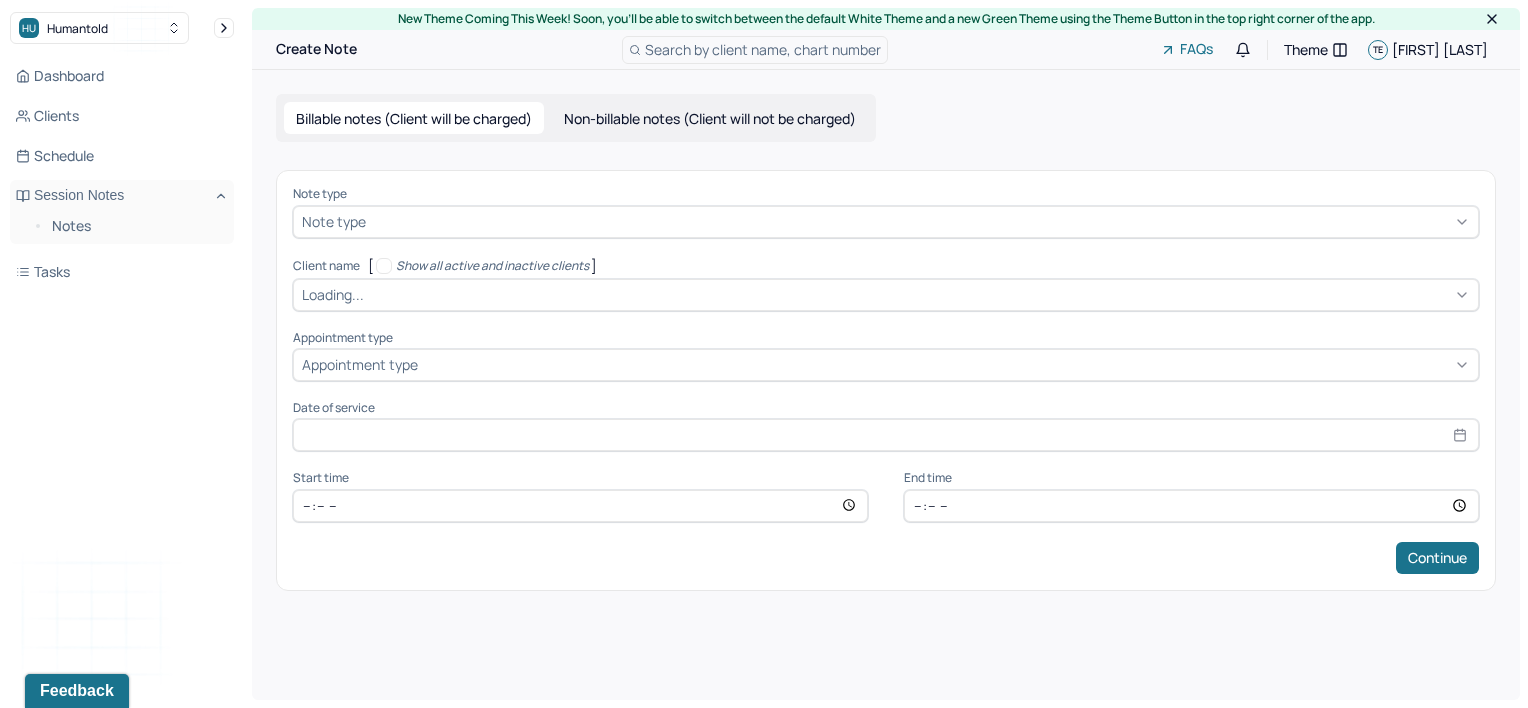 click at bounding box center (920, 221) 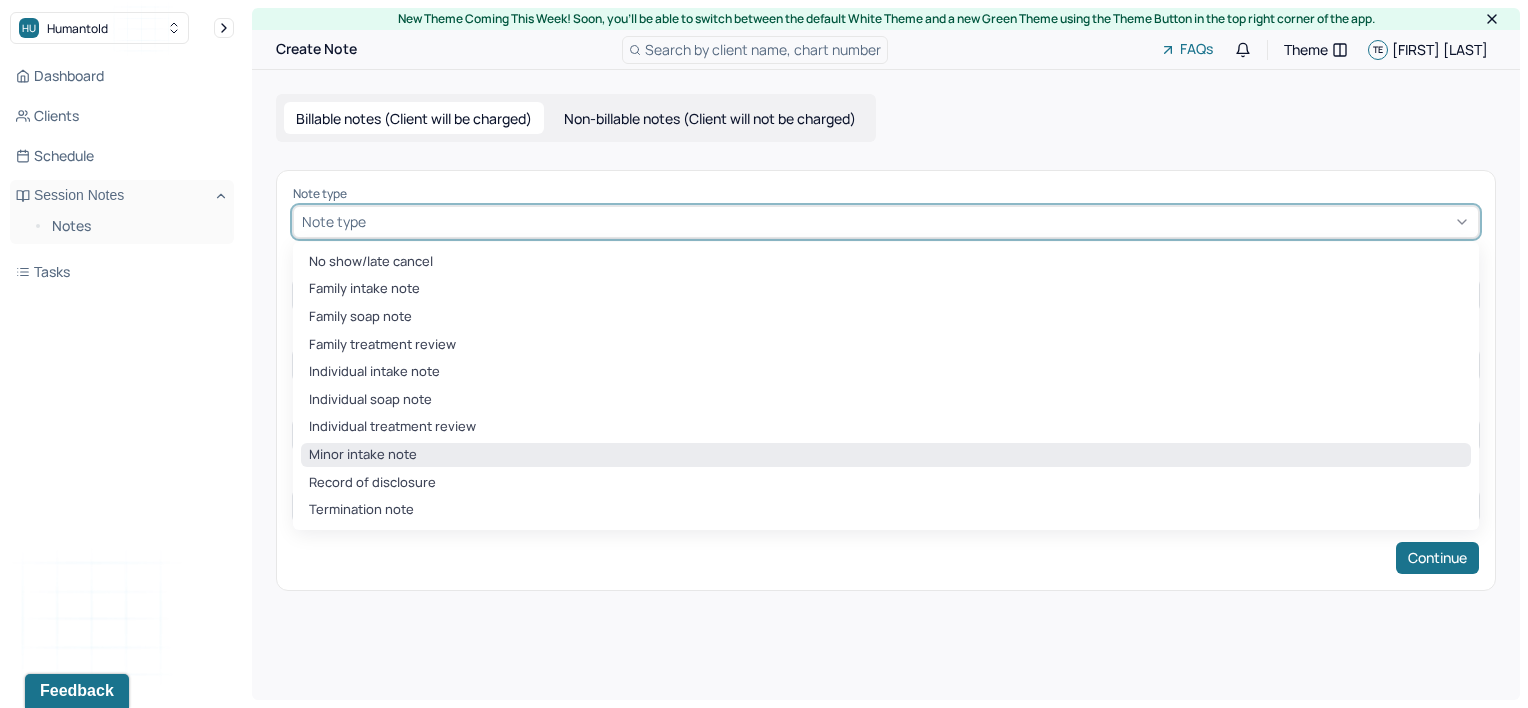 click on "Minor intake note" at bounding box center [886, 455] 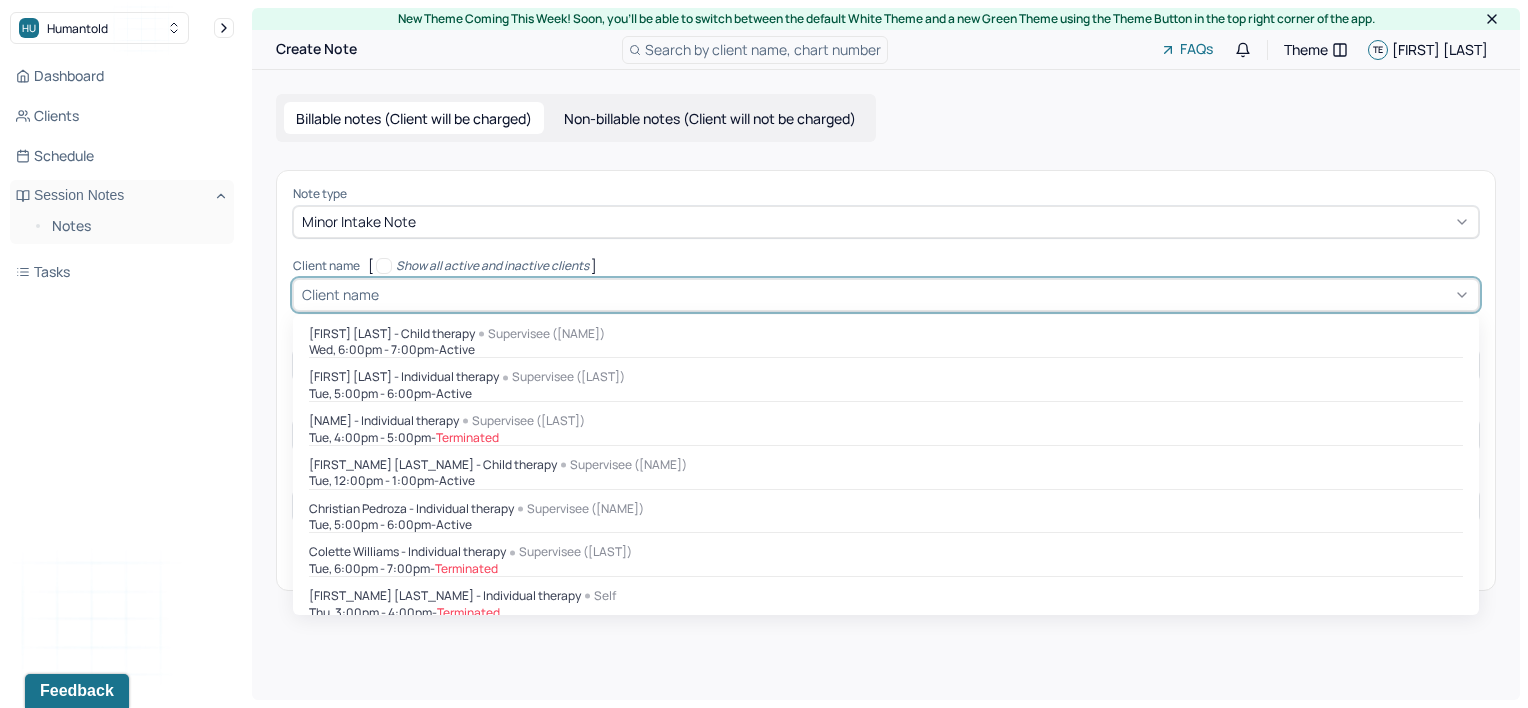click on "Client name" at bounding box center [886, 295] 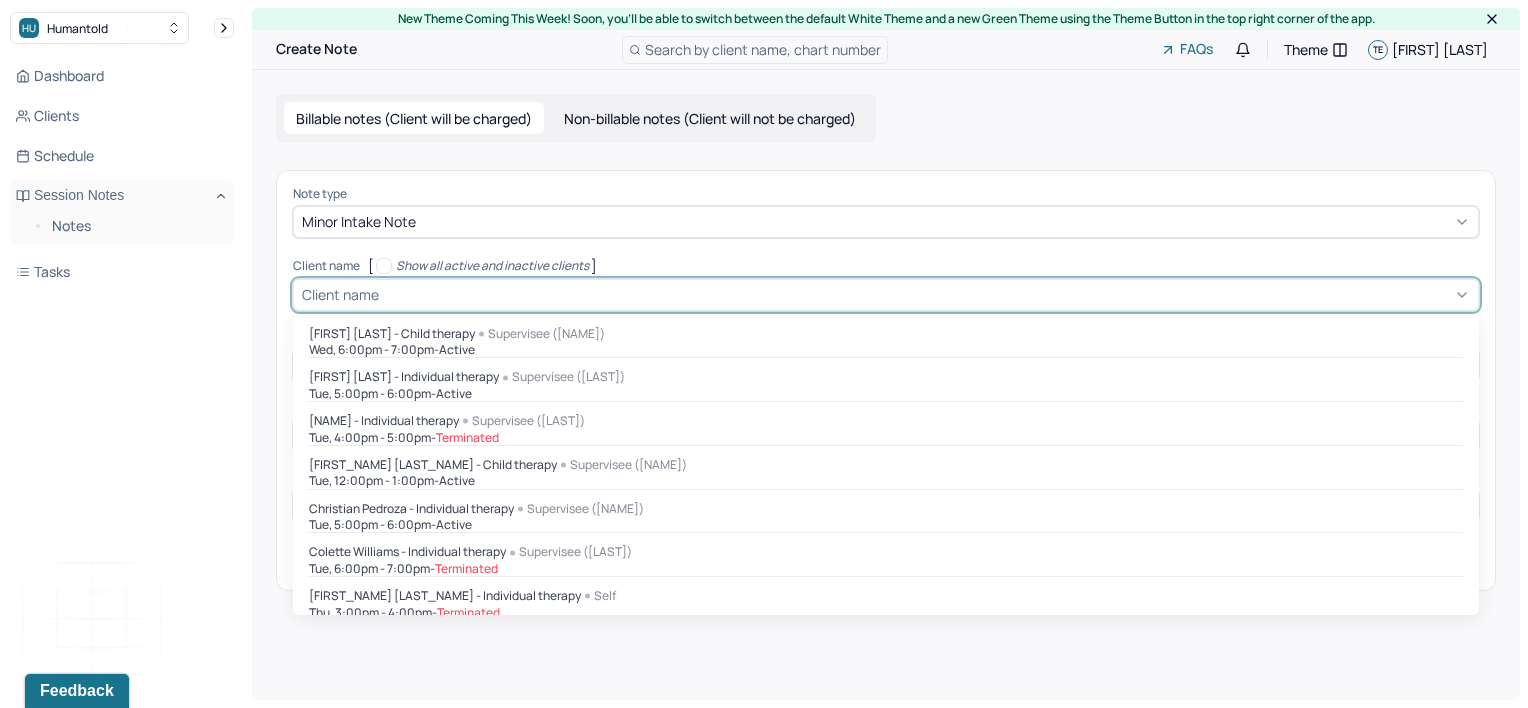 type on "Jul 30, 2025" 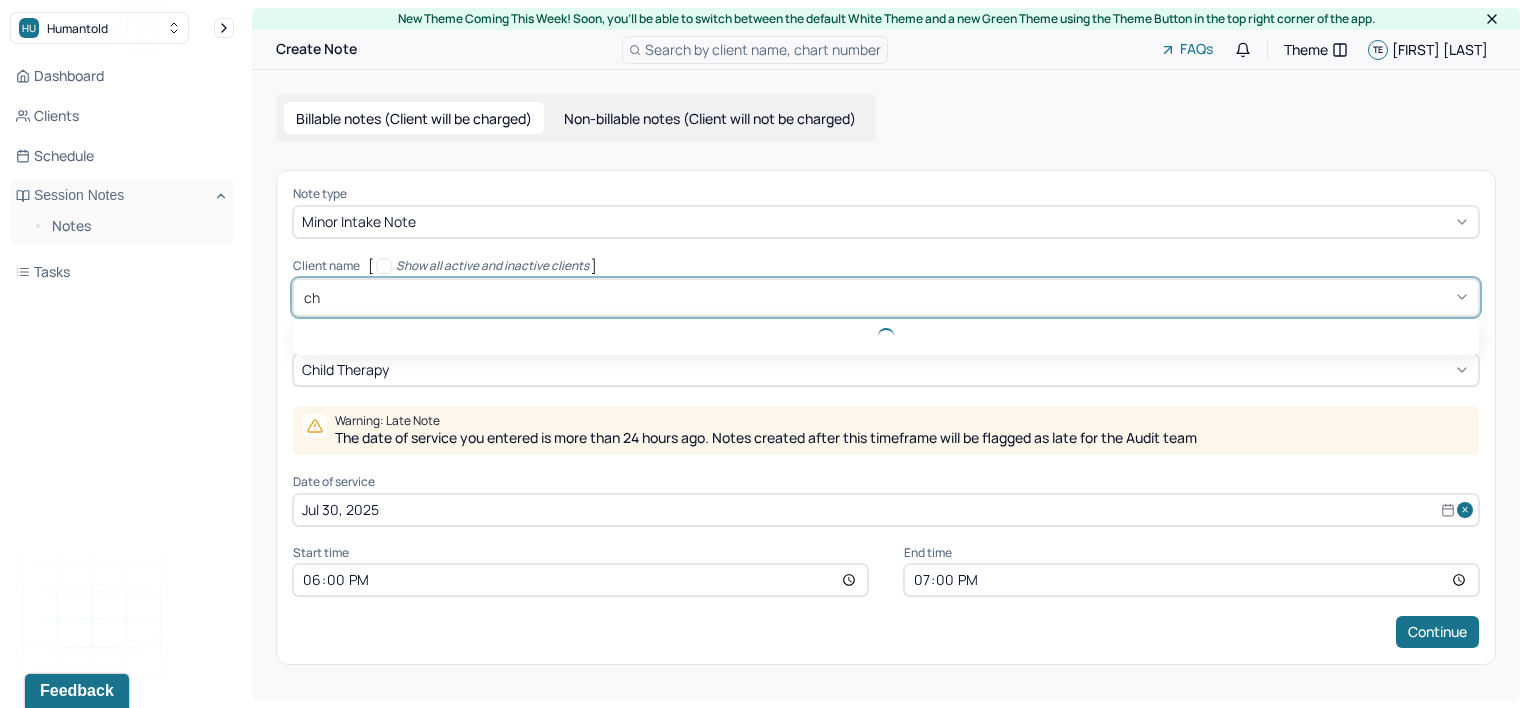 type on "che" 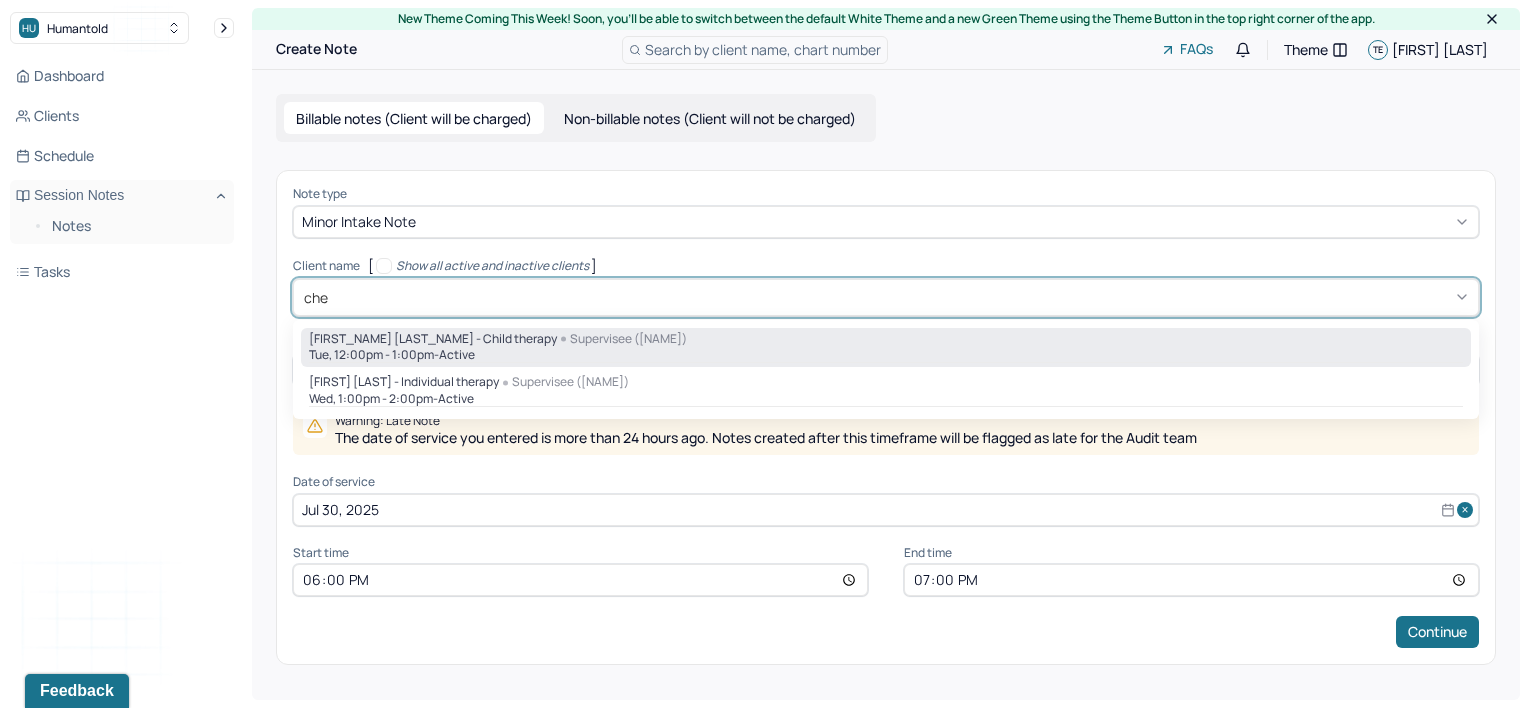 click on "[DAY], [TIME] -  active" at bounding box center [886, 355] 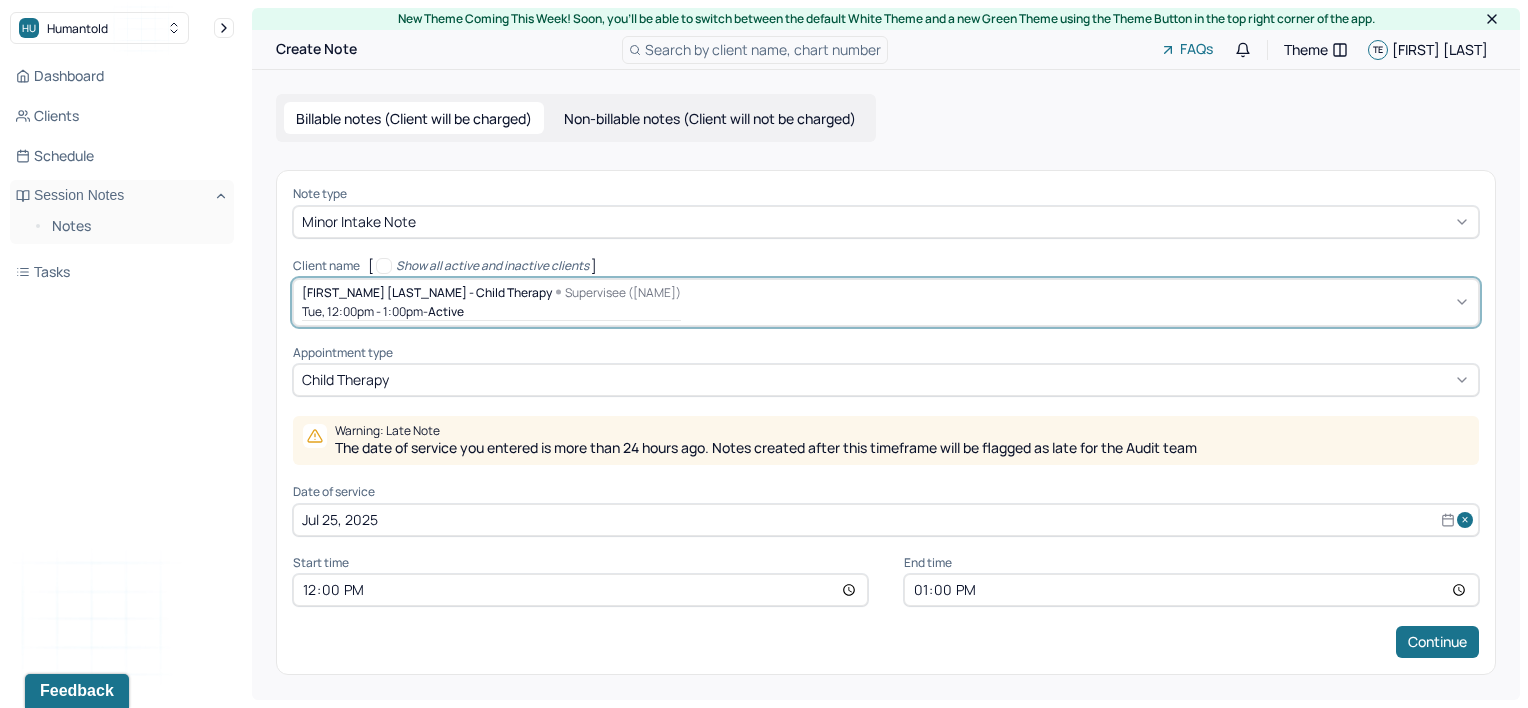 click on "Jul 25, 2025" at bounding box center (886, 520) 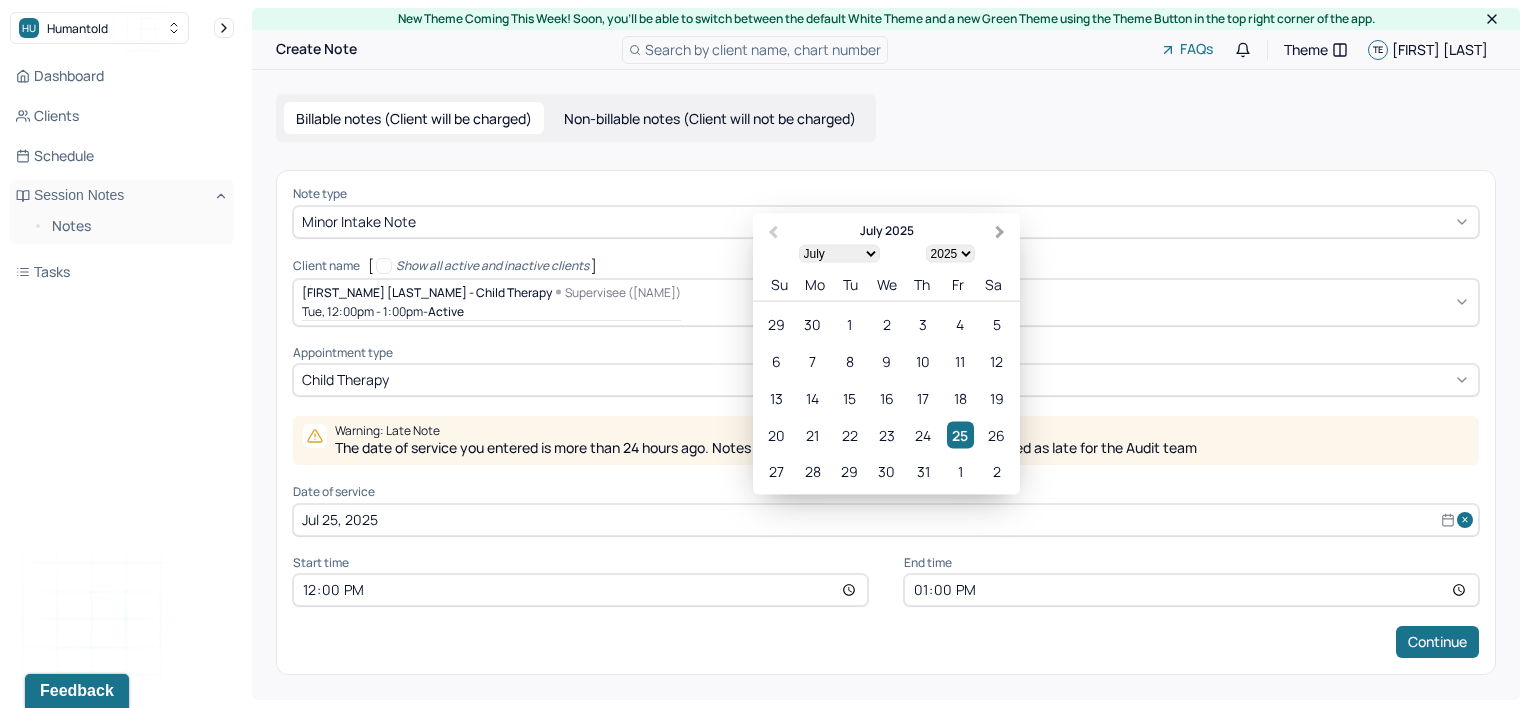 click on "Next Month" at bounding box center (1000, 233) 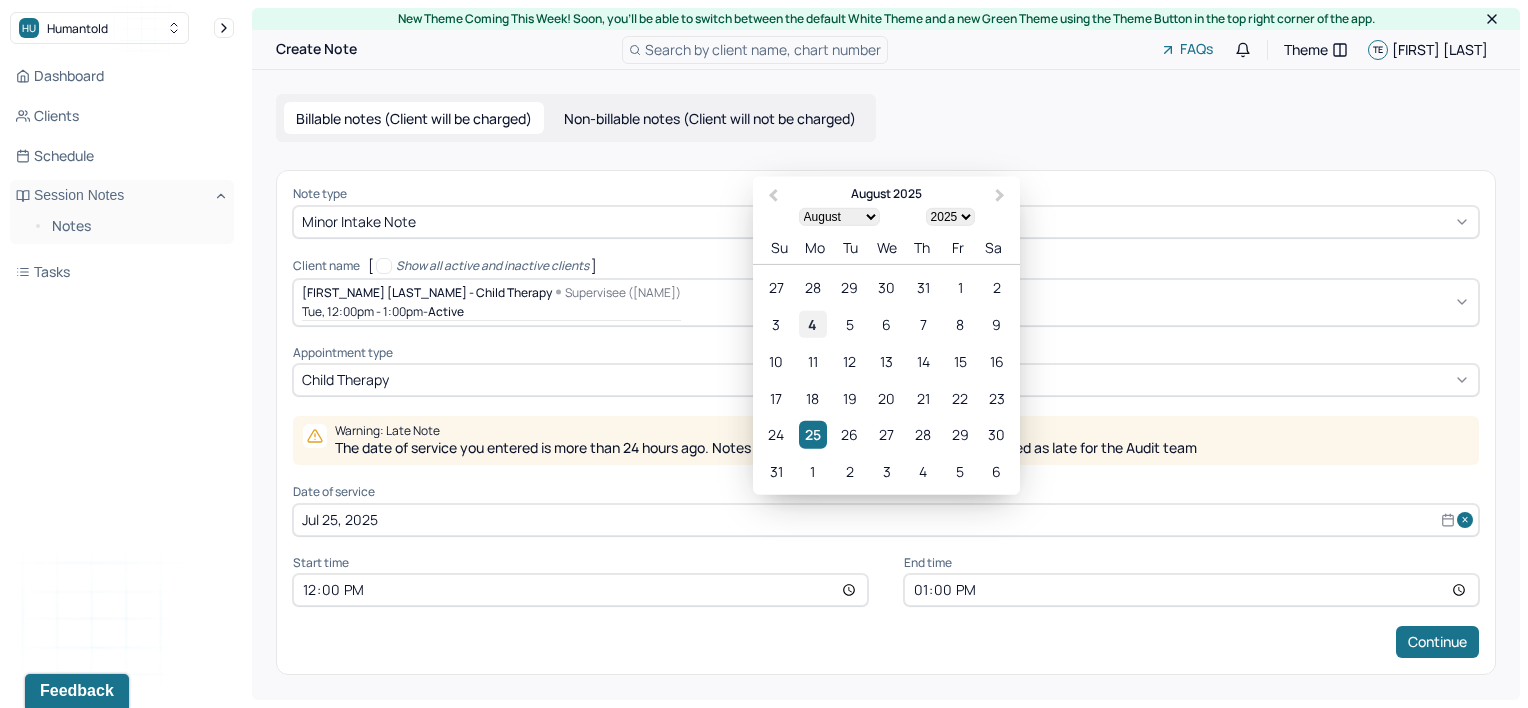 click on "4" at bounding box center [812, 324] 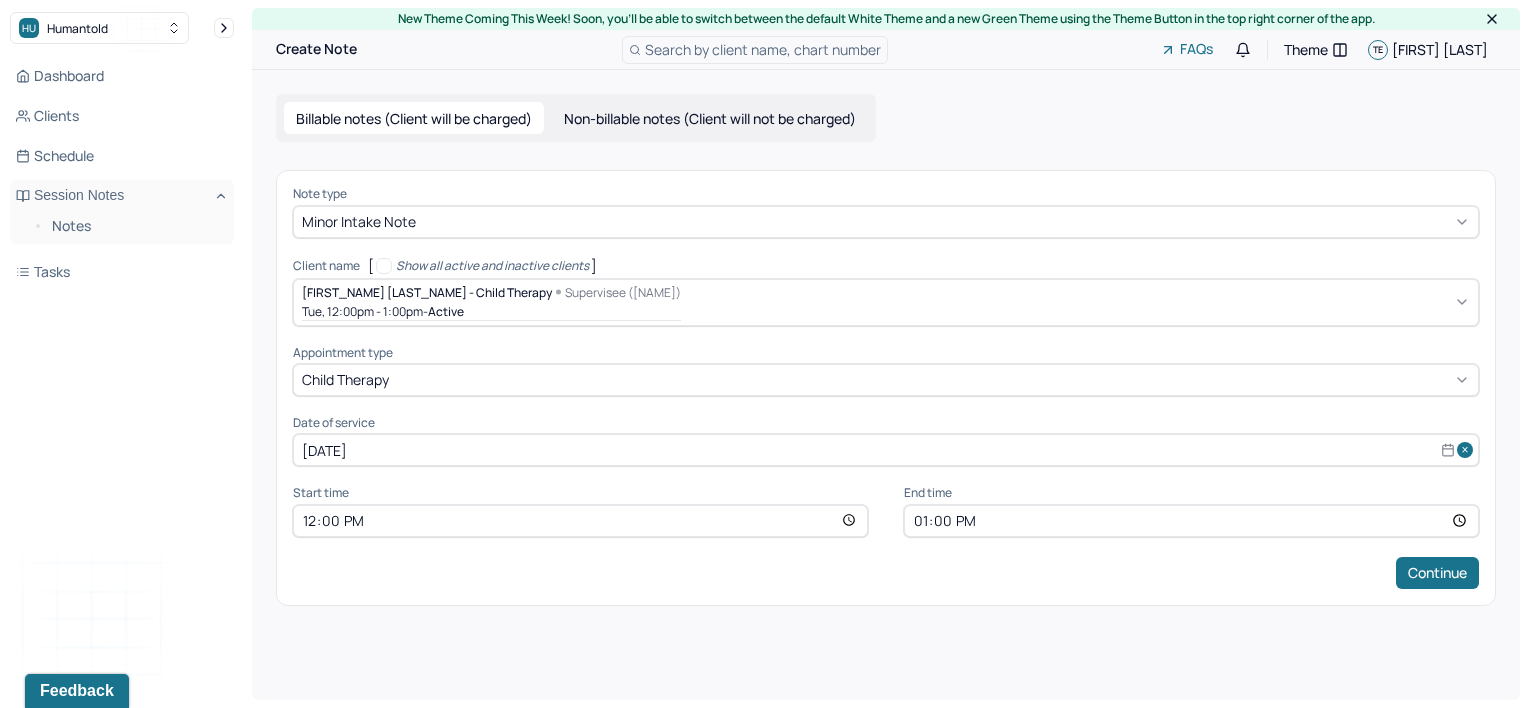 click on "12:00" at bounding box center (580, 521) 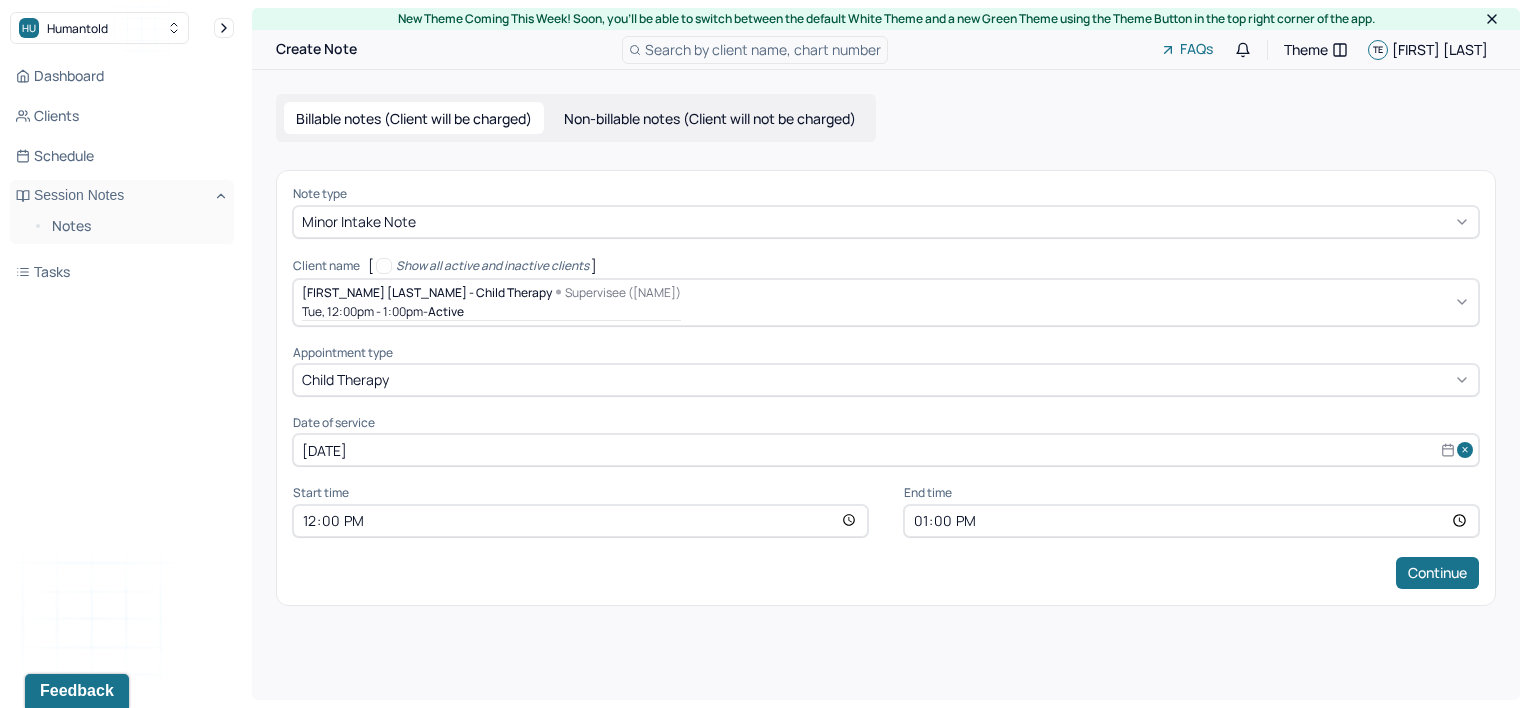 type on "13:00" 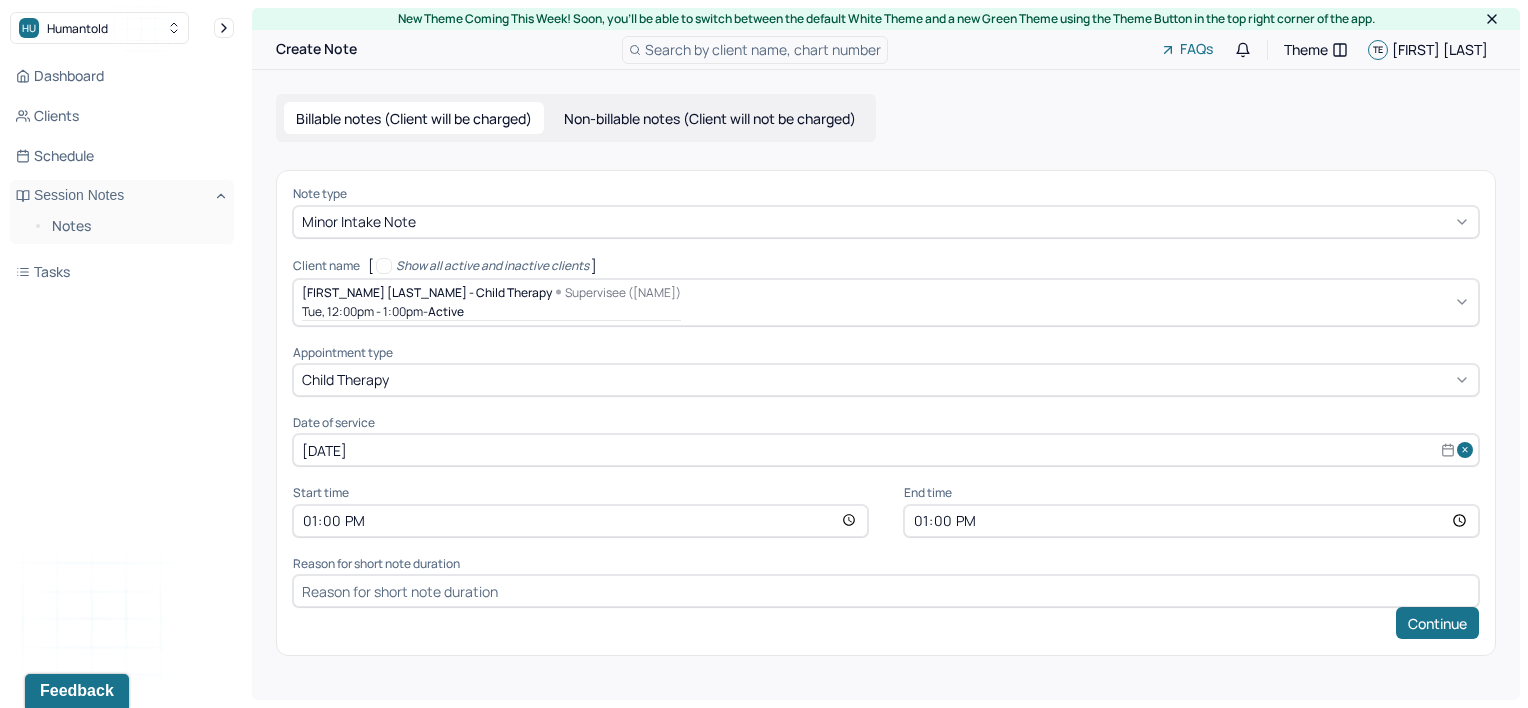 click on "13:00" at bounding box center (1191, 521) 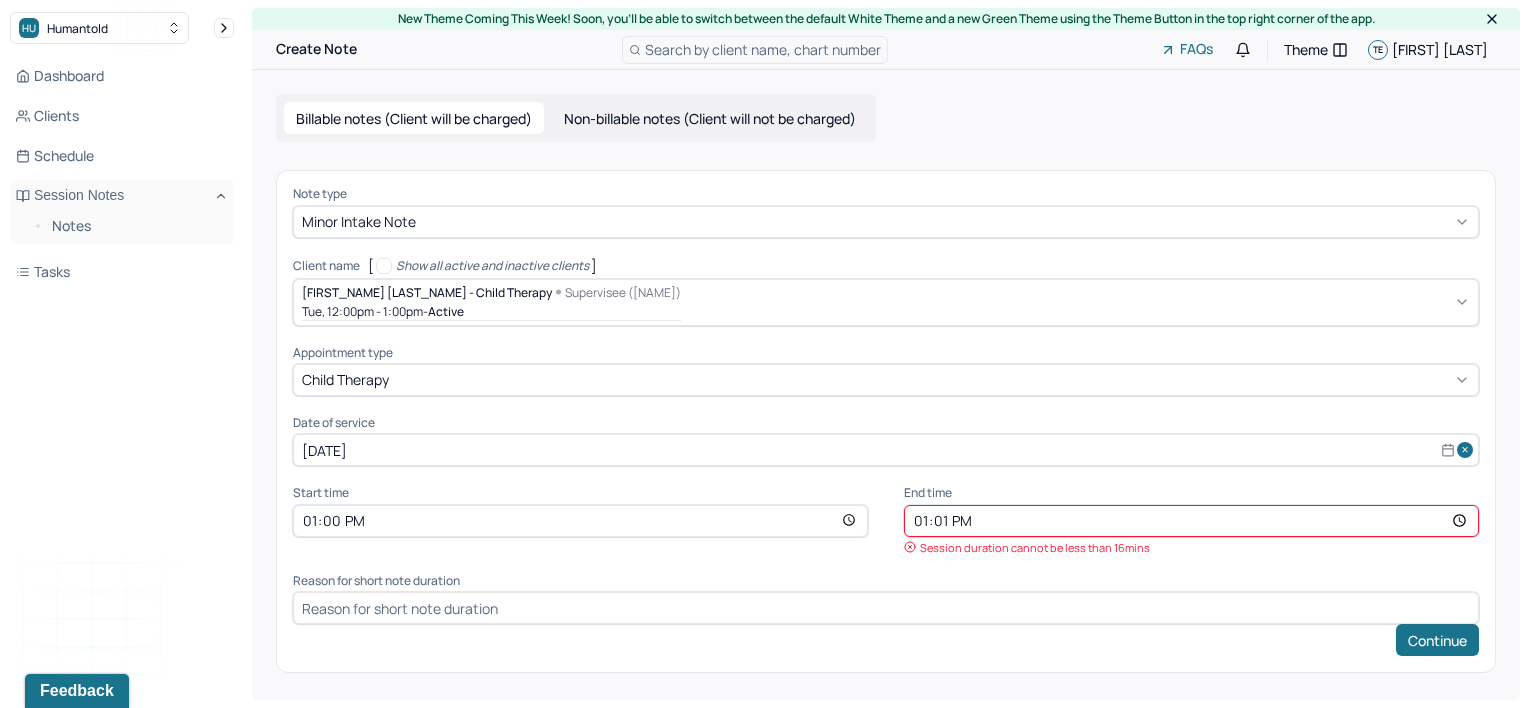 type on "13:16" 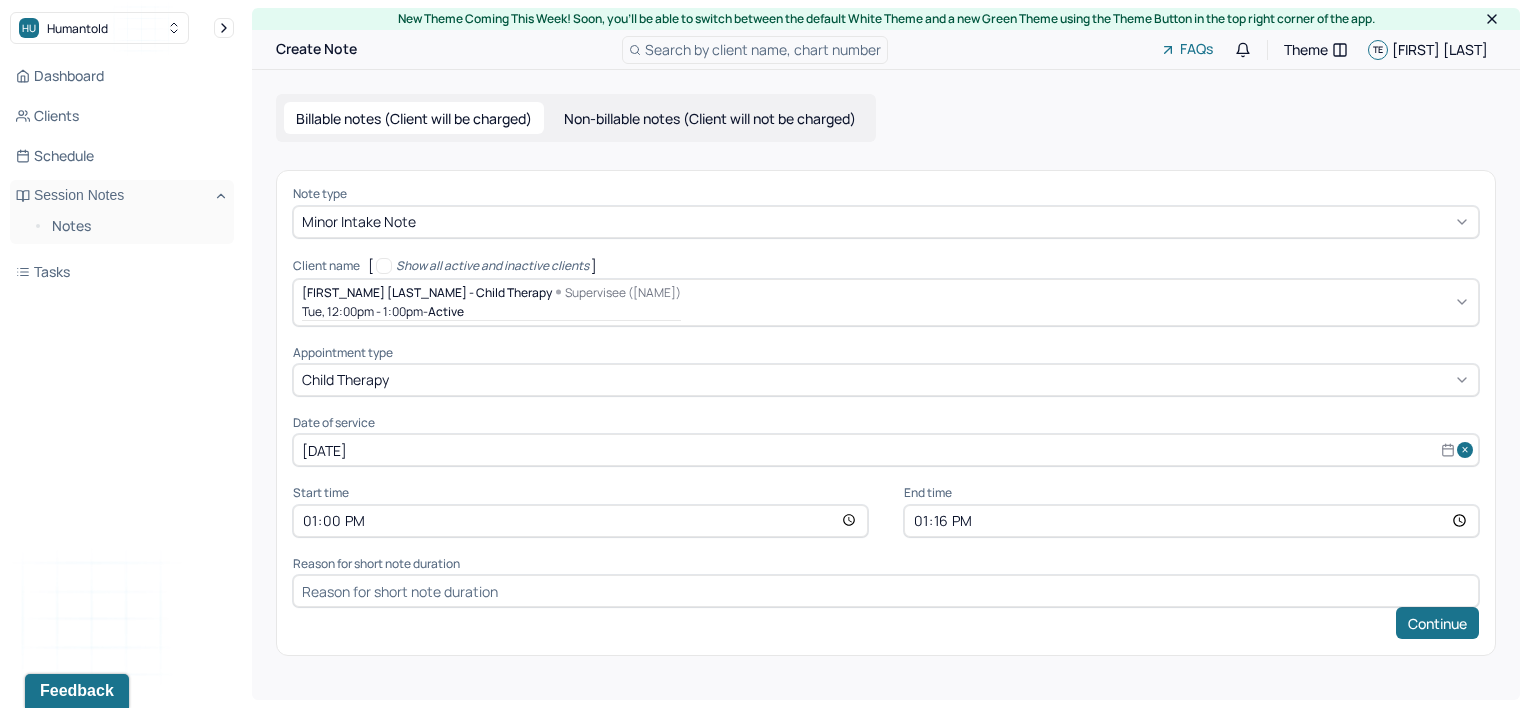 click at bounding box center [886, 591] 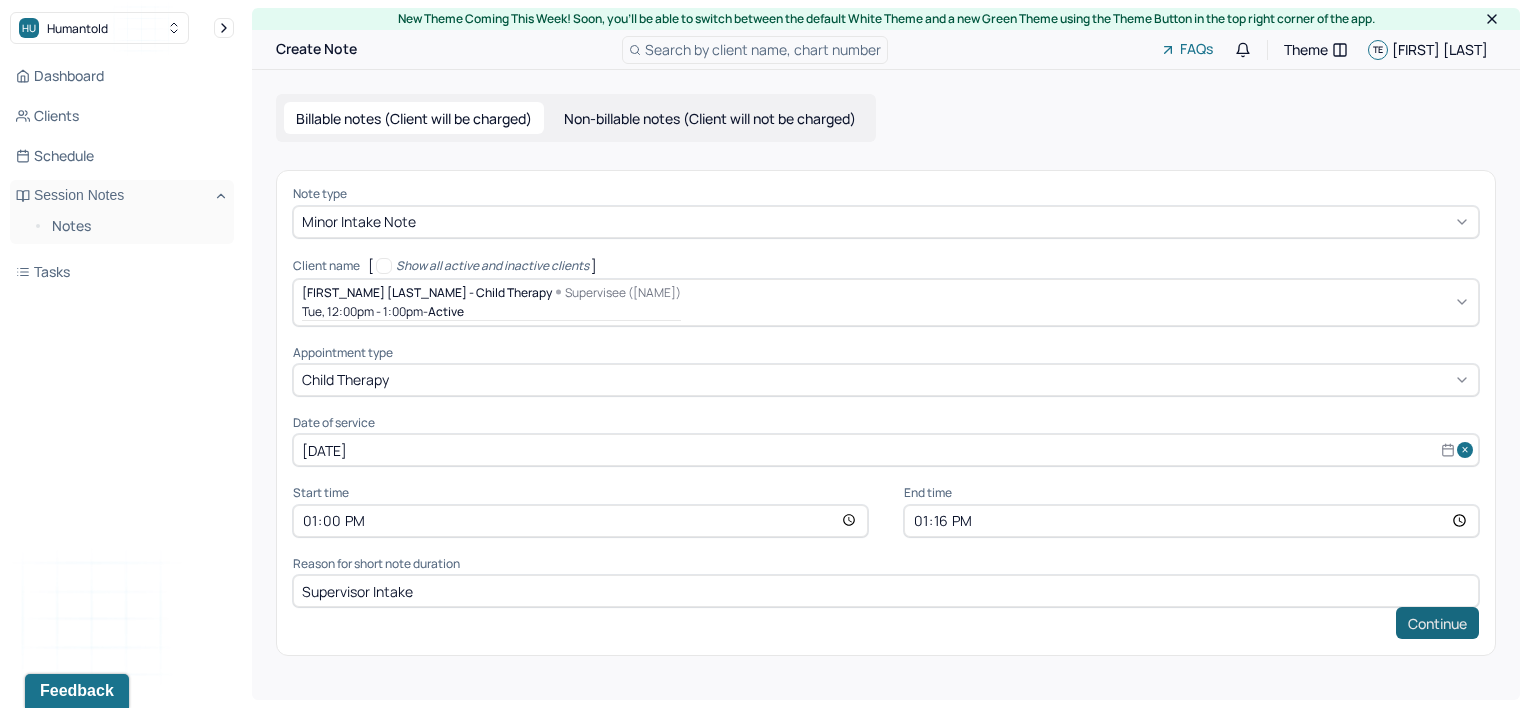 click on "Continue" at bounding box center (1437, 623) 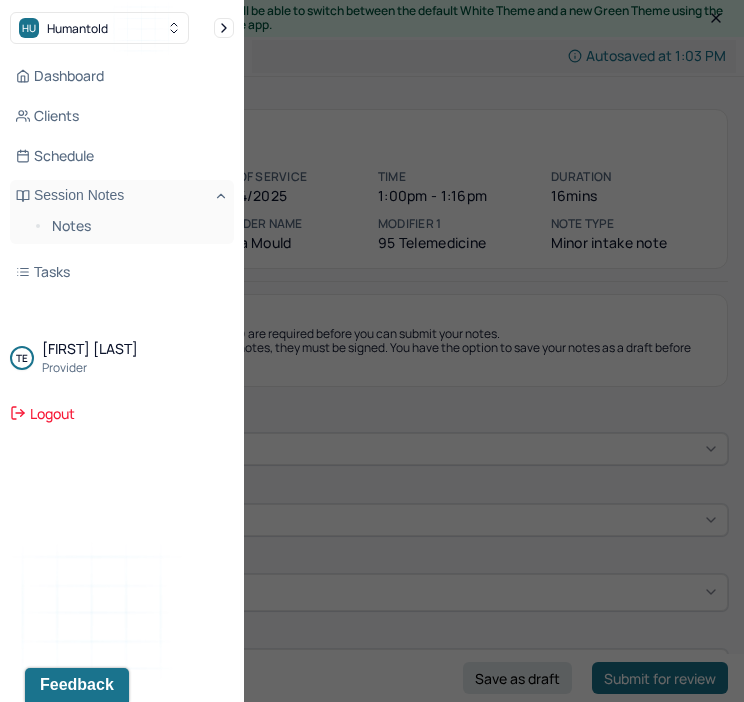 click at bounding box center (372, 351) 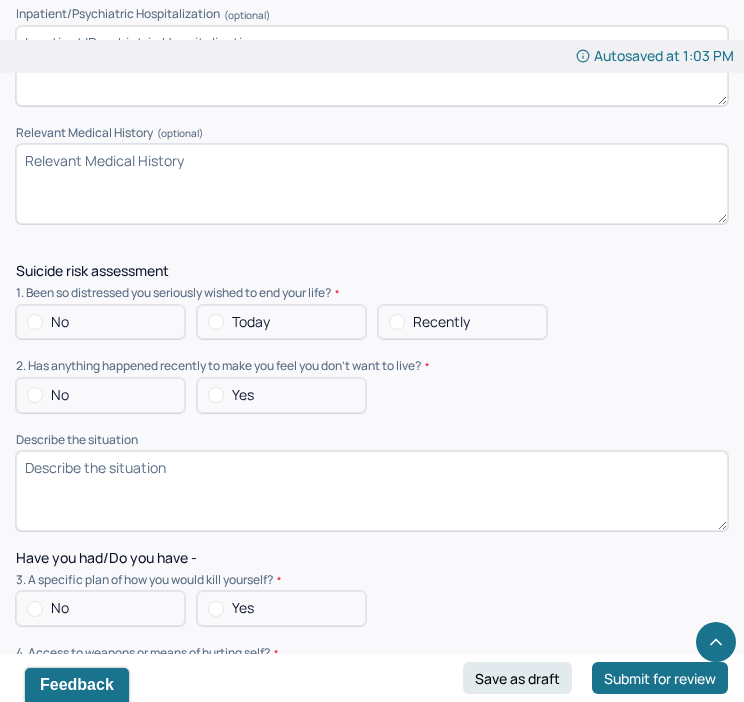 scroll, scrollTop: 5085, scrollLeft: 0, axis: vertical 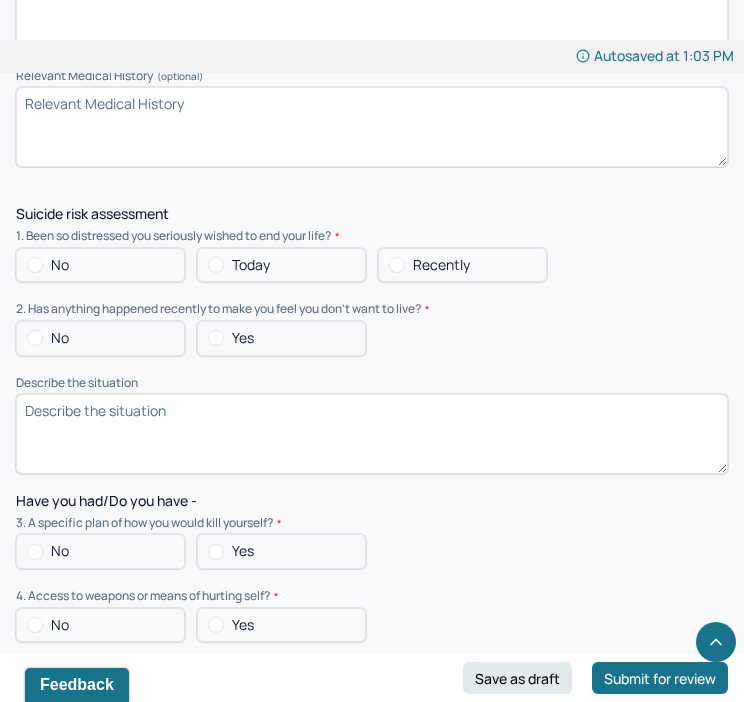 click on "Instructions The fields marked with an asterisk ( * ) are required before you can submit your notes. Before you can submit your session notes, they must be signed. You have the option to save your notes as a draft before making a submission. Appointment location * Appointment location Primary diagnosis * Primary diagnosis Secondary diagnosis (optional) Secondary diagnosis Tertiary diagnosis (optional) Tertiary diagnosis Identity Preferred name (optional) Gender * Gender Pronouns (optional) Religion (optional) Religion Education (optional) Education Race (optional) Race Ethnicity (optional) Sexual orientation (optional) Sexual orientation Current employment (optional) Current employment details (optional) Relationship status (optional) Relationship status Name of partner (optional) Contact information for both parents (optional) Emergency contact information (optional) Legal problems (optional) Name/Address of personal physician (optional) Date of last exam (optional) Presenting Concerns Symptoms Anxiety All *" at bounding box center (372, -304) 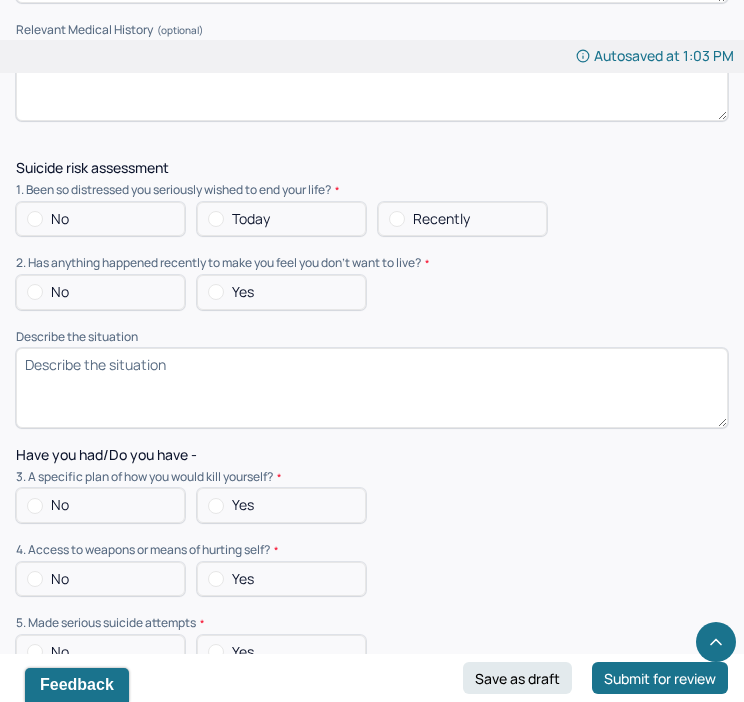 scroll, scrollTop: 5085, scrollLeft: 0, axis: vertical 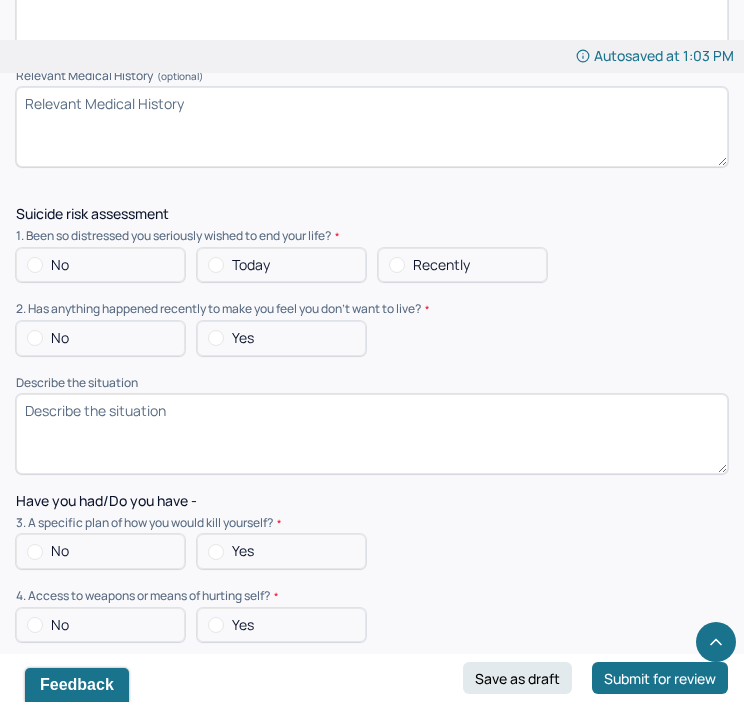 click on "No" at bounding box center [100, 265] 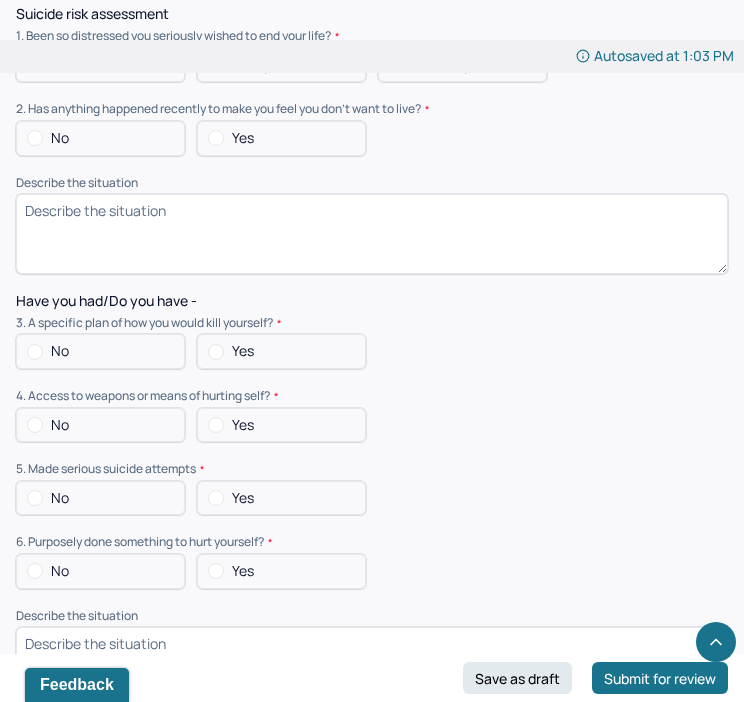 scroll, scrollTop: 5185, scrollLeft: 0, axis: vertical 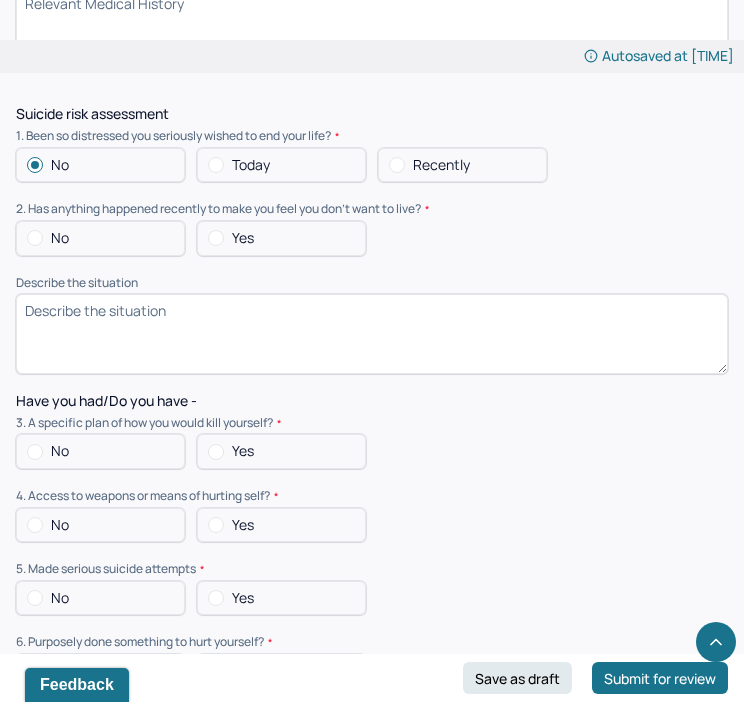 click on "No" at bounding box center [100, 238] 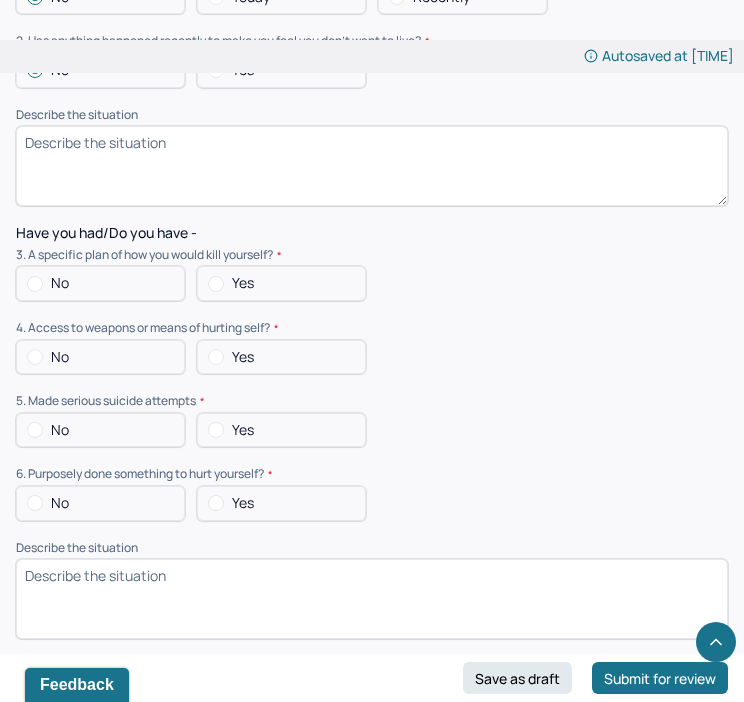 scroll, scrollTop: 5385, scrollLeft: 0, axis: vertical 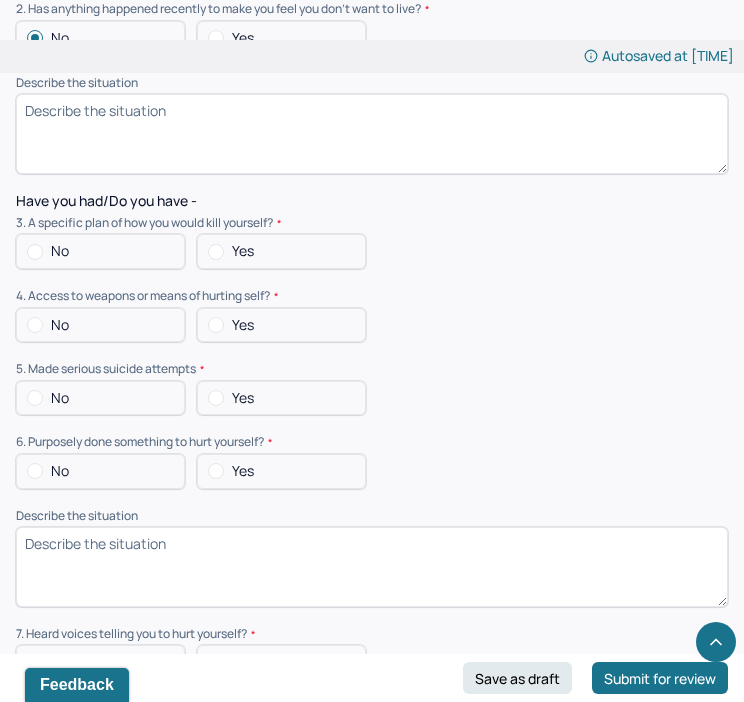 click on "No" at bounding box center (100, 251) 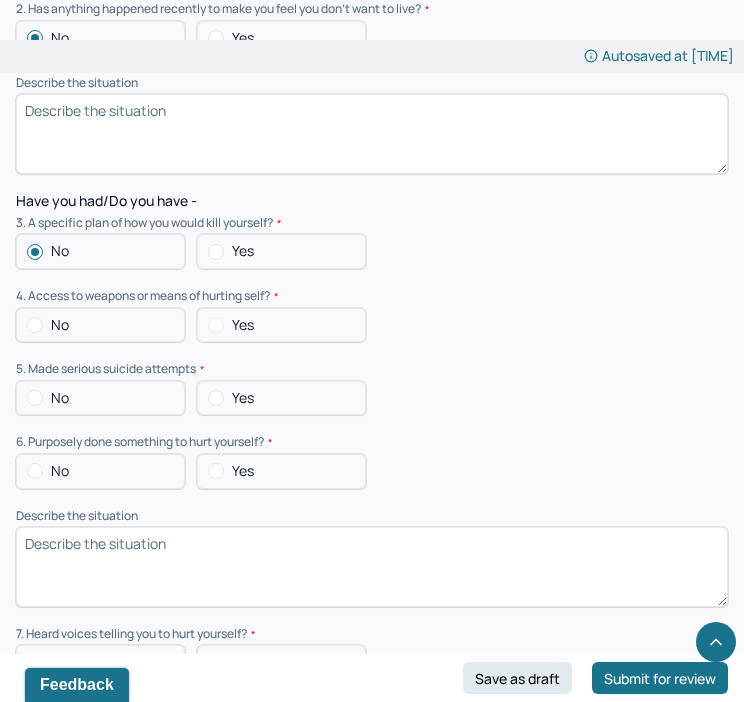 click on "No" at bounding box center (100, 325) 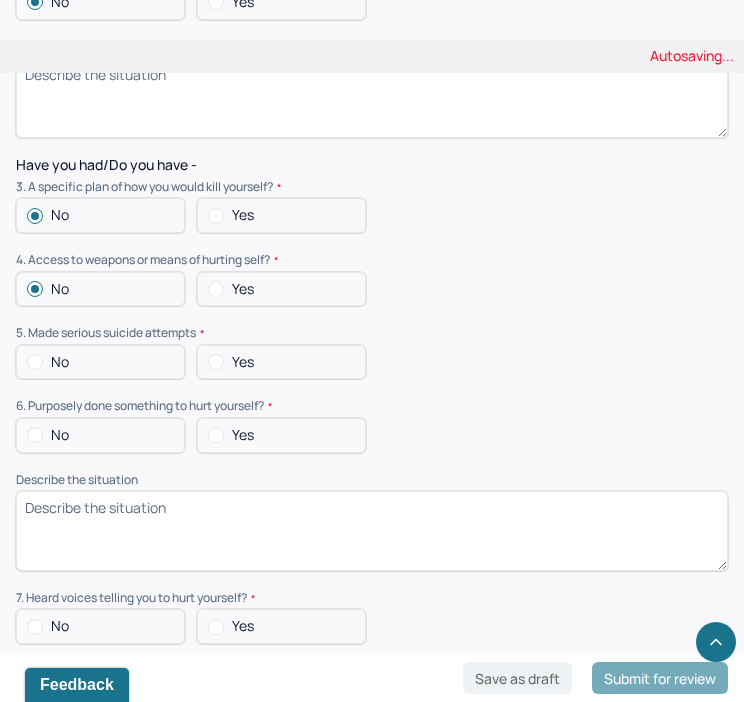 scroll, scrollTop: 5385, scrollLeft: 0, axis: vertical 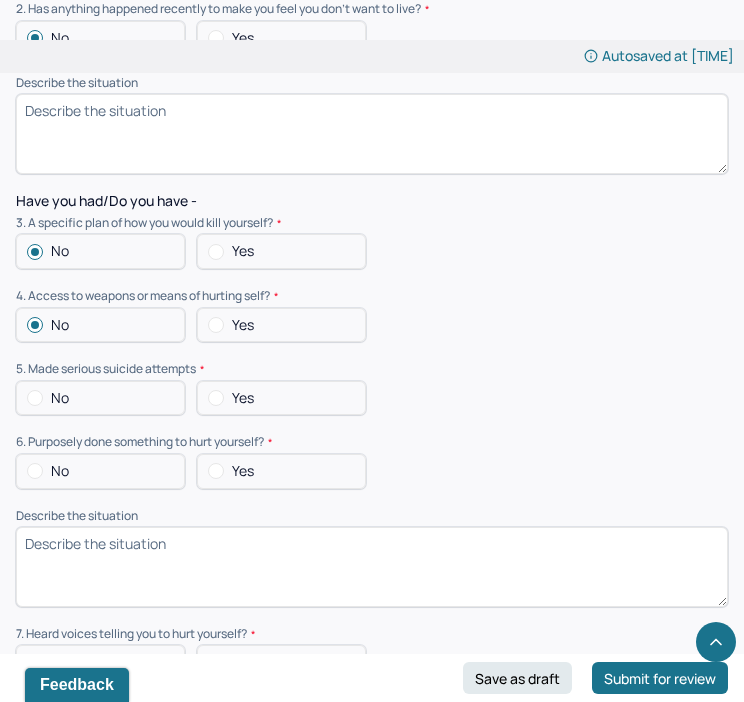 click on "No" at bounding box center [100, 398] 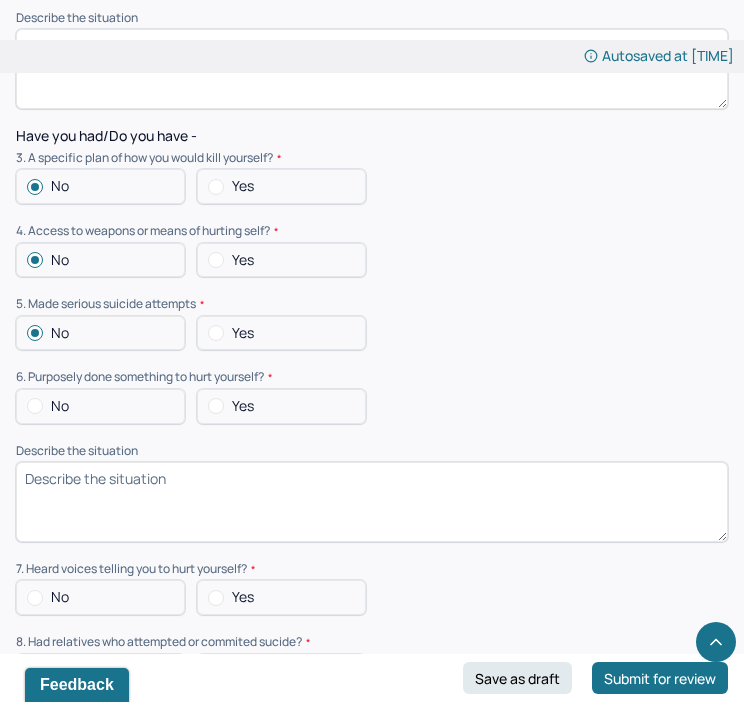scroll, scrollTop: 5485, scrollLeft: 0, axis: vertical 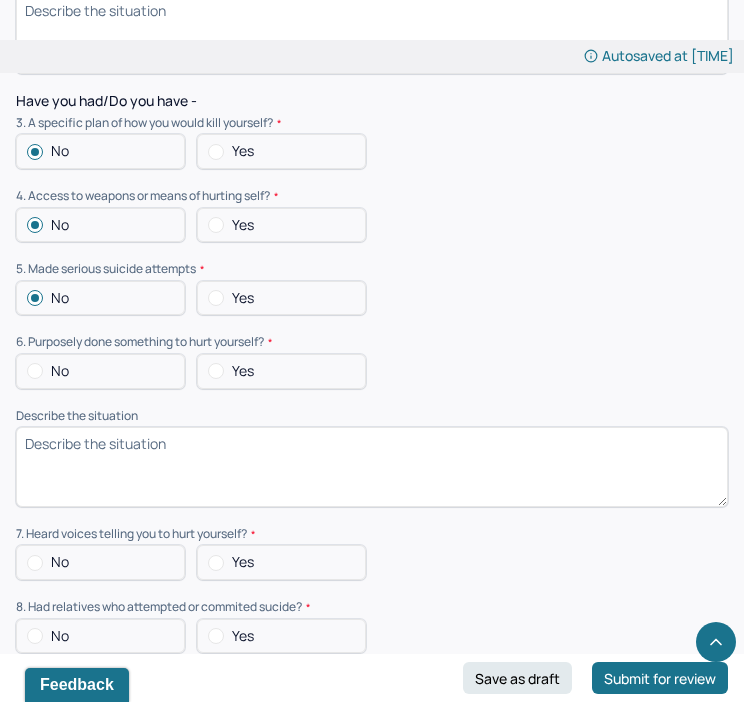 click on "Yes" at bounding box center [243, 371] 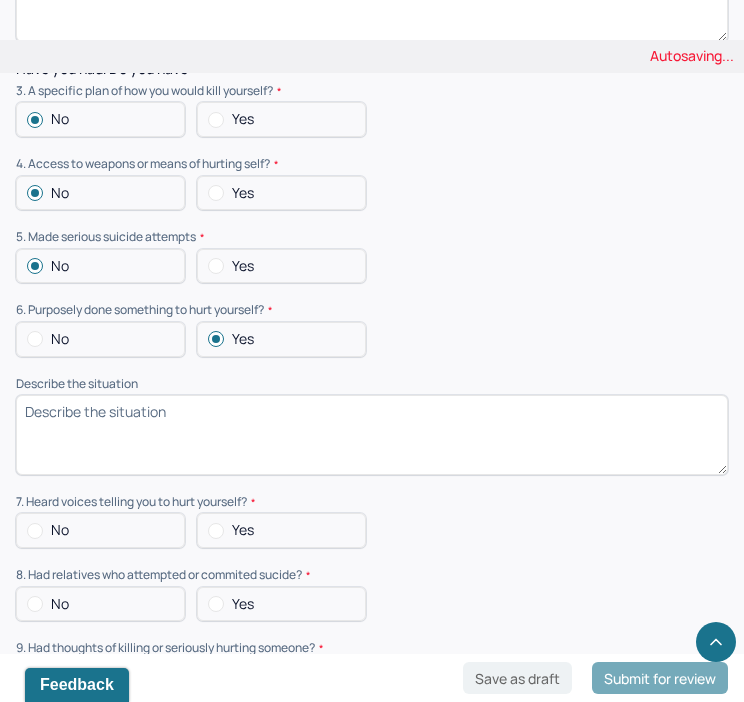 scroll, scrollTop: 5485, scrollLeft: 0, axis: vertical 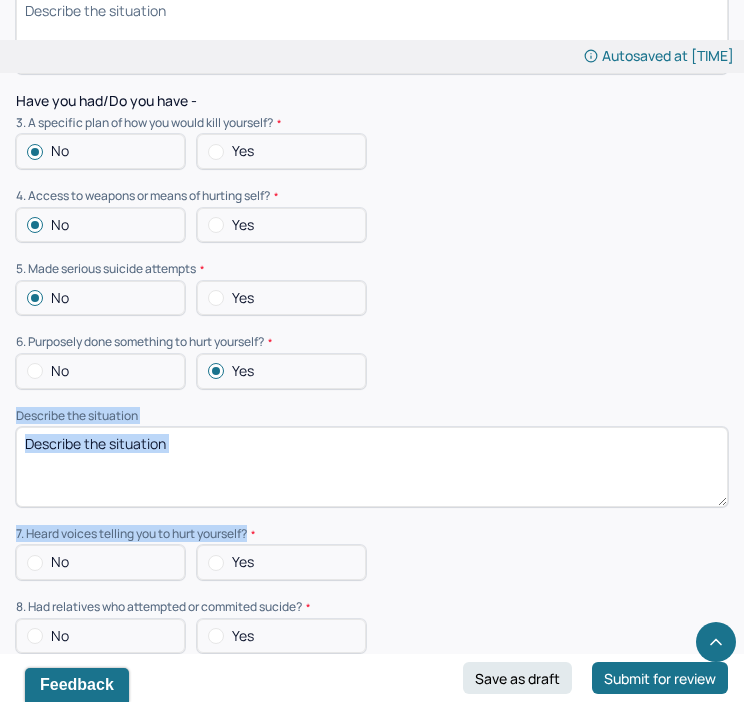 click on "Suicide risk assessment 1. Been so distressed you seriously wished to end your life? No Today Recently 2. Has anything happened recently to make you feel you don’t want to live? No Yes Describe the situation Have you had/Do you have - 3. A specific plan of how you would kill yourself? No Yes 4. Access to weapons or means of hurting self? No Yes 5. Made serious suicide attempts No Yes 6. Purposely done something to hurt yourself? No Yes Describe the situation 7. Heard voices telling you to hurt yourself? No Yes 8. Had relatives who attempted or commited sucide? No Yes 9. Had thoughts of killing or seriously hurting someone? No Yes 10. Heard voices telling you to hurt others? No Yes 11. Hurt someone or destroyed property on purpose? No Yes 12. Slapped, kicked, punched someone with intent to harm? No Yes 13. Been arrested or detained for violent behavior? No Yes 14. Been to jail for any reason? No Yes 15. Been on probation for any reason? No Yes 16. Do you have access to guns? No Yes" at bounding box center [372, 523] 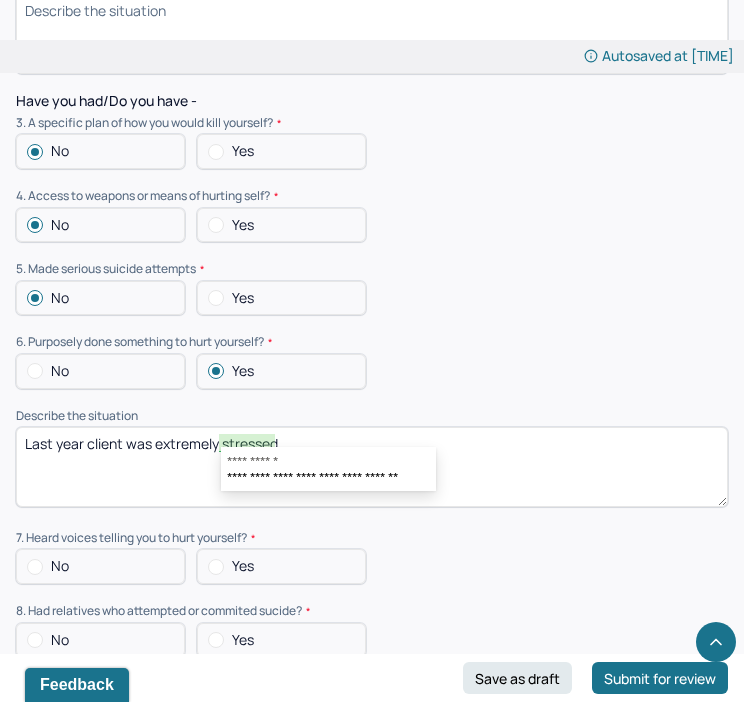 click on "Last year client was extremely stressed" at bounding box center (372, 467) 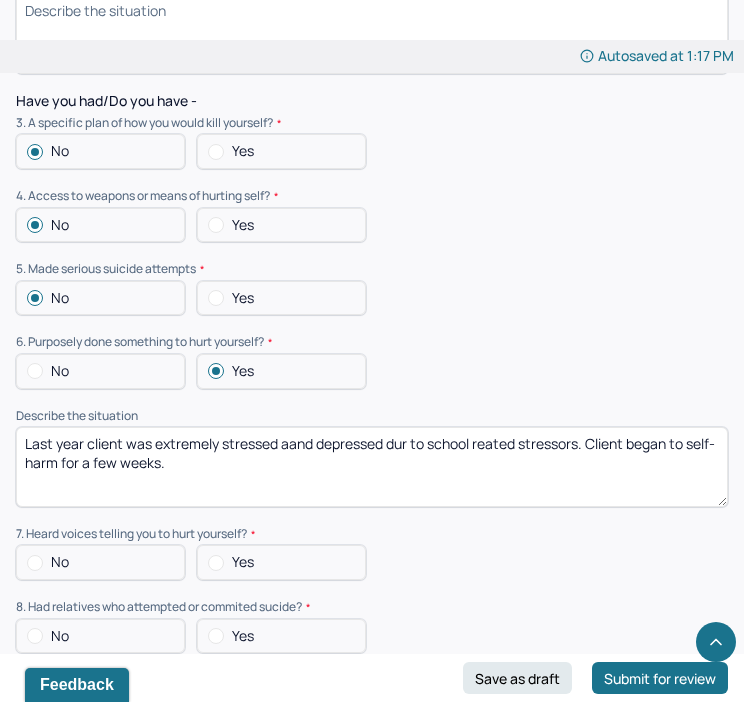 click on "Last year client was extremely stressed aand depressed dur to school reated stressors. Client began to self-harm for a few weeks." at bounding box center (372, 467) 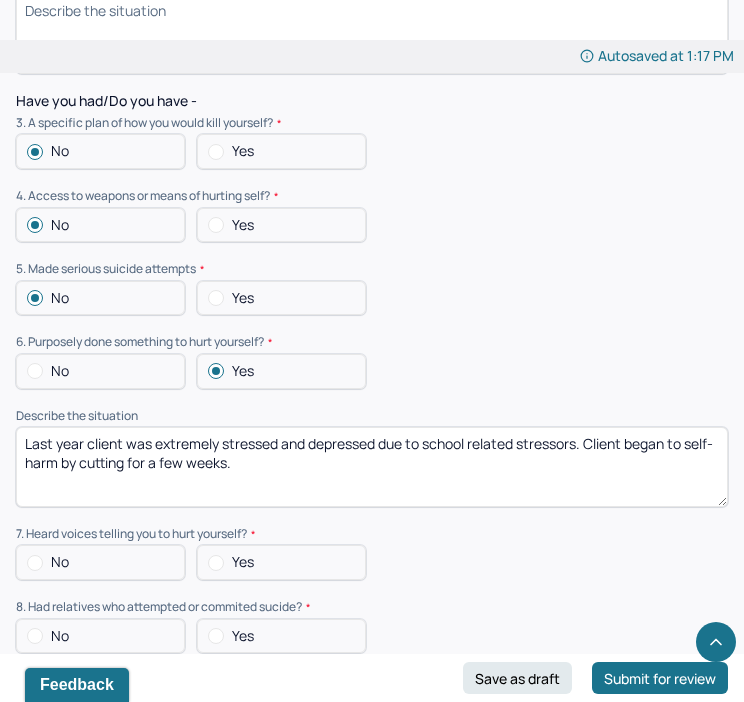 drag, startPoint x: 281, startPoint y: 459, endPoint x: 369, endPoint y: 448, distance: 88.68484 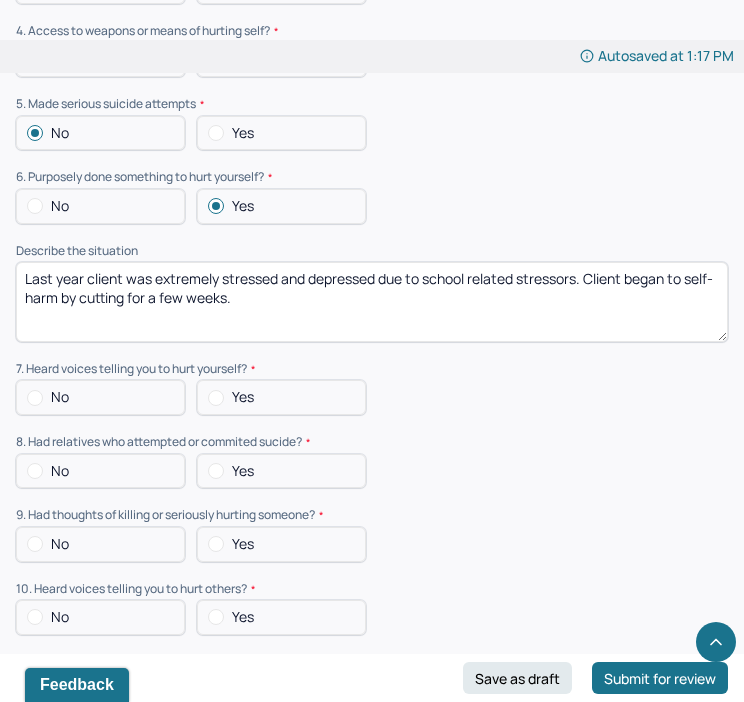 scroll, scrollTop: 5685, scrollLeft: 0, axis: vertical 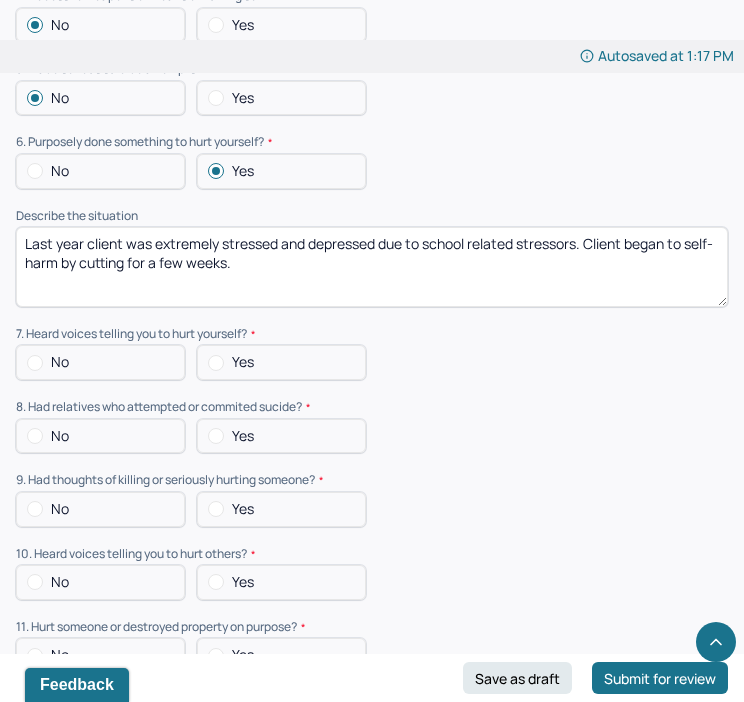 type on "Last year client was extremely stressed and depressed due to school related stressors. Client began to self-harm by cutting for a few weeks." 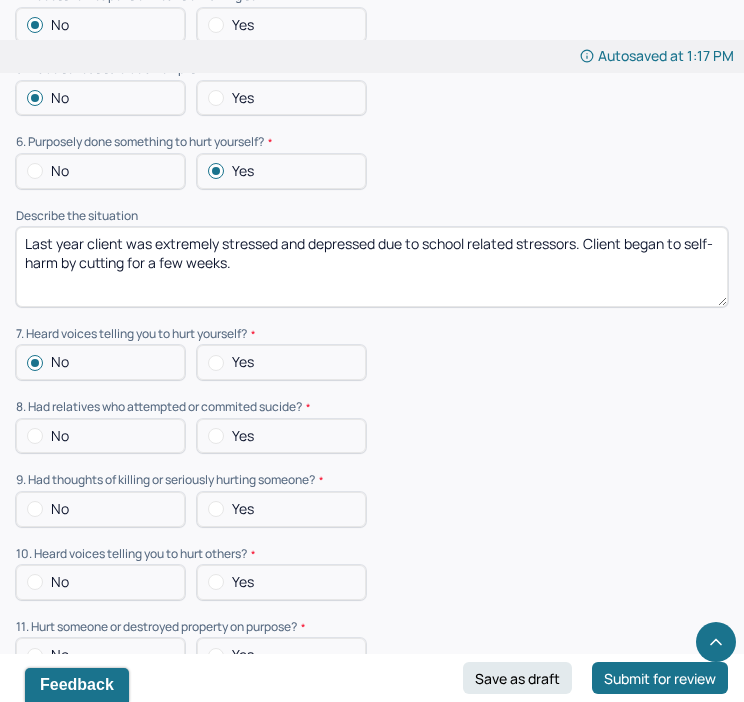 click on "No" at bounding box center (100, 436) 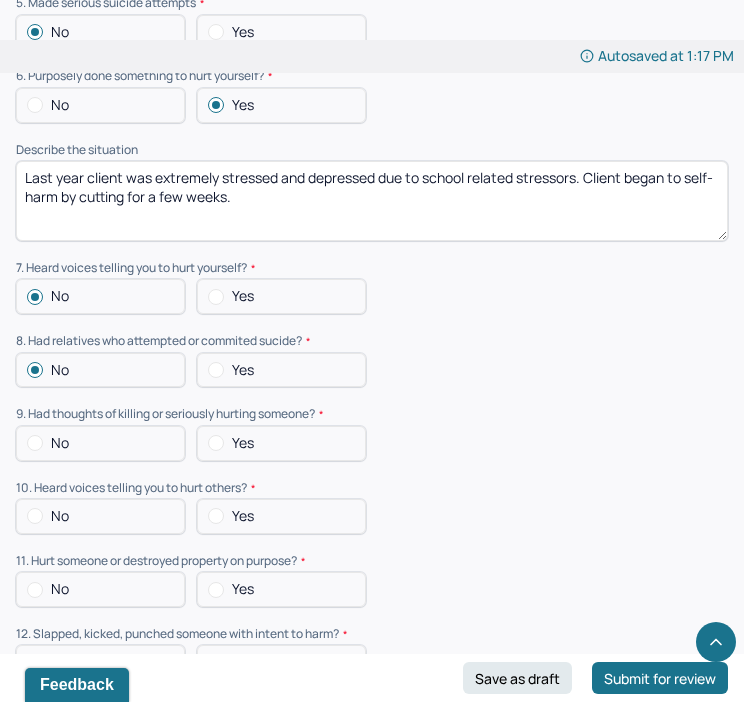 scroll, scrollTop: 5785, scrollLeft: 0, axis: vertical 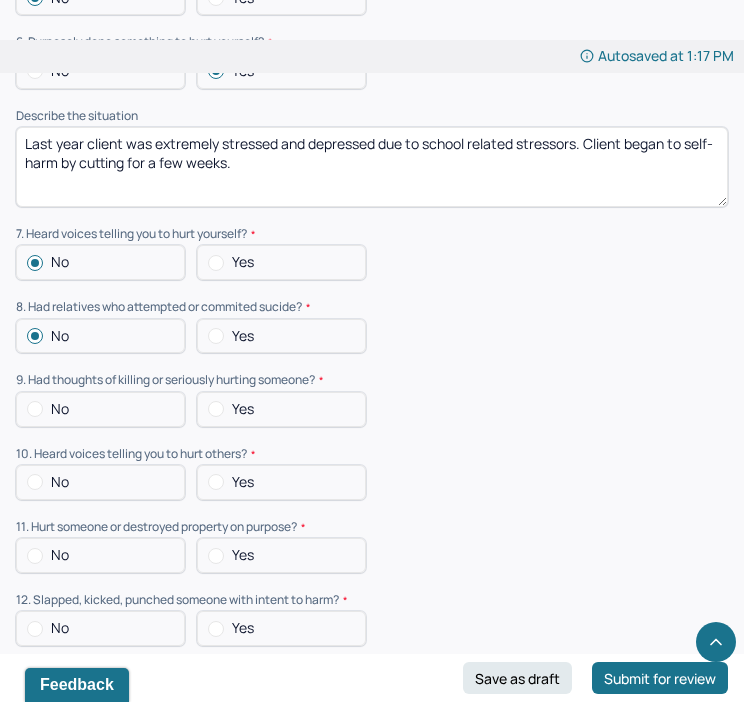 click on "No" at bounding box center [100, 409] 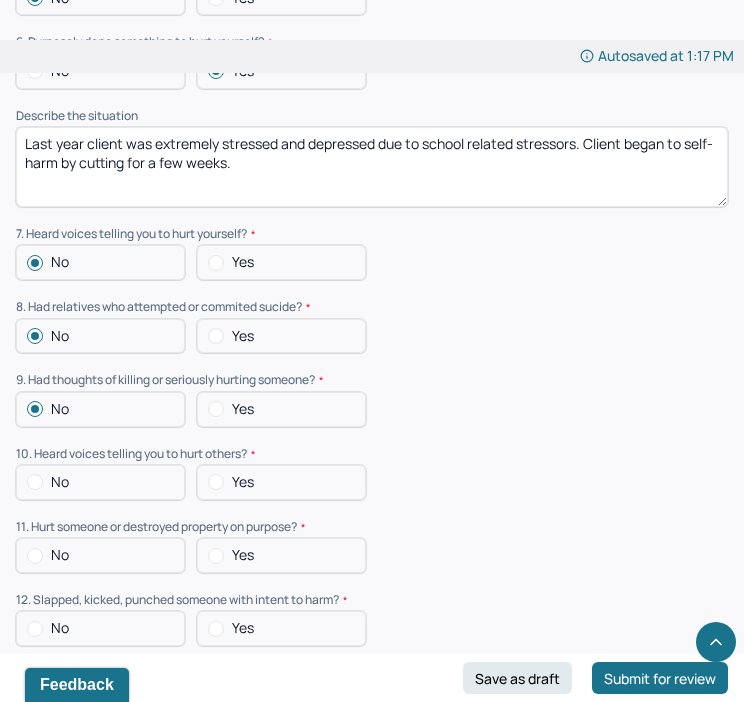 click on "No" at bounding box center [100, 482] 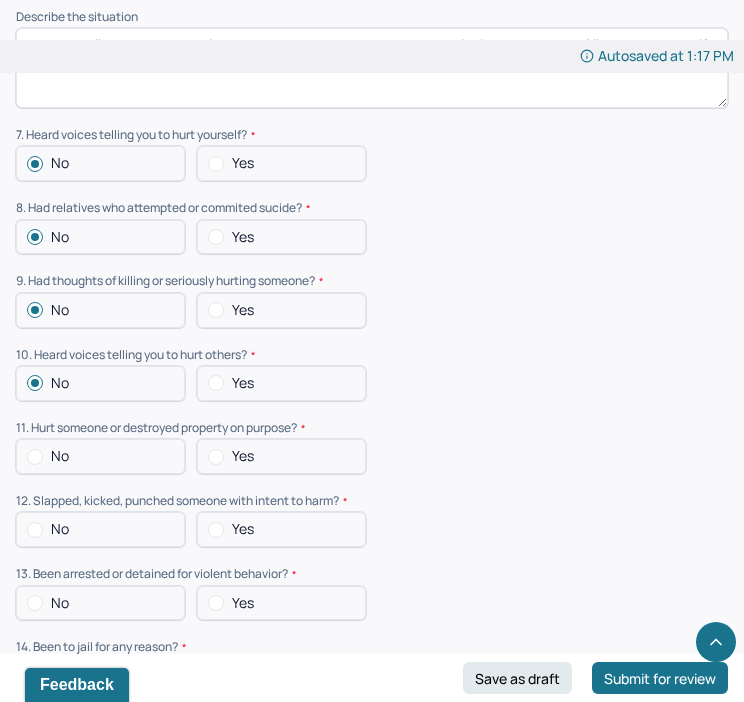scroll, scrollTop: 5885, scrollLeft: 0, axis: vertical 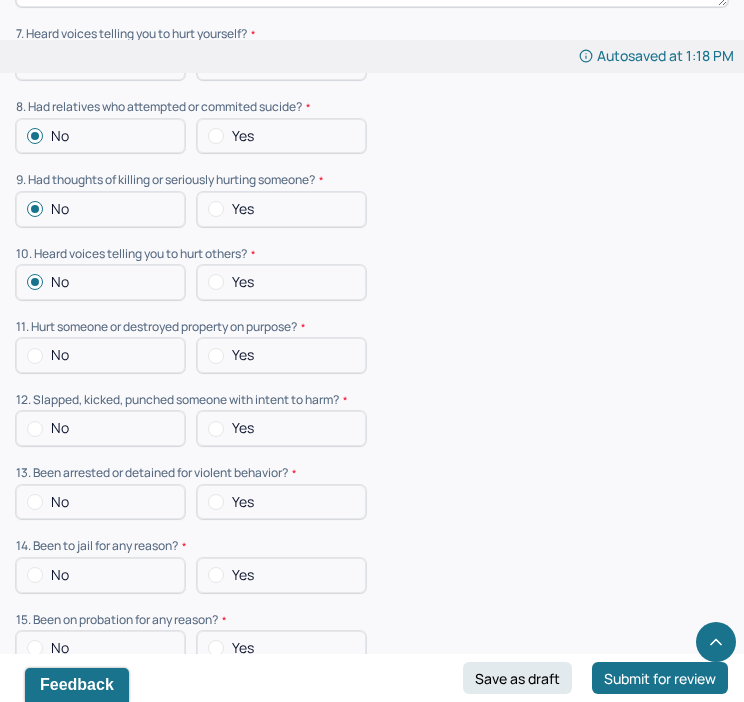 click on "No" at bounding box center (100, 355) 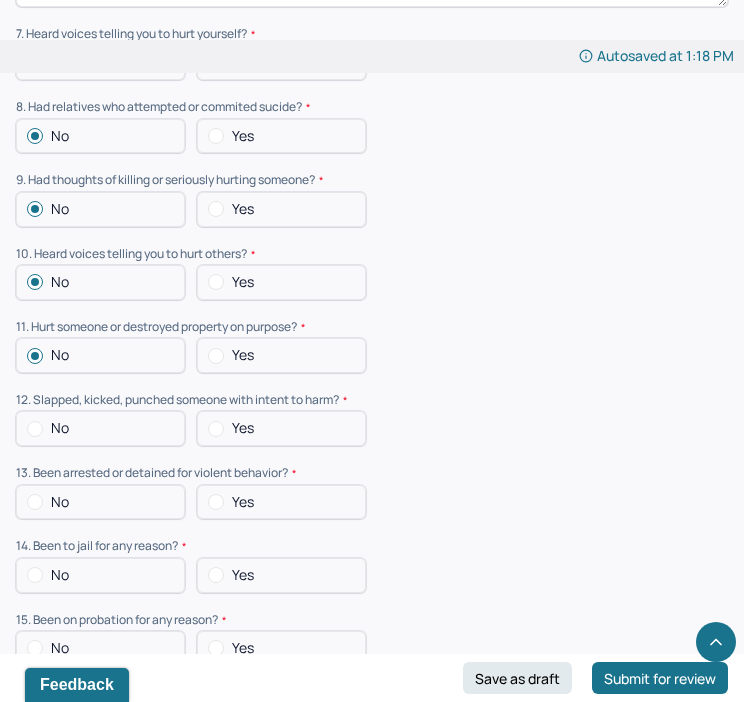 scroll, scrollTop: 6085, scrollLeft: 0, axis: vertical 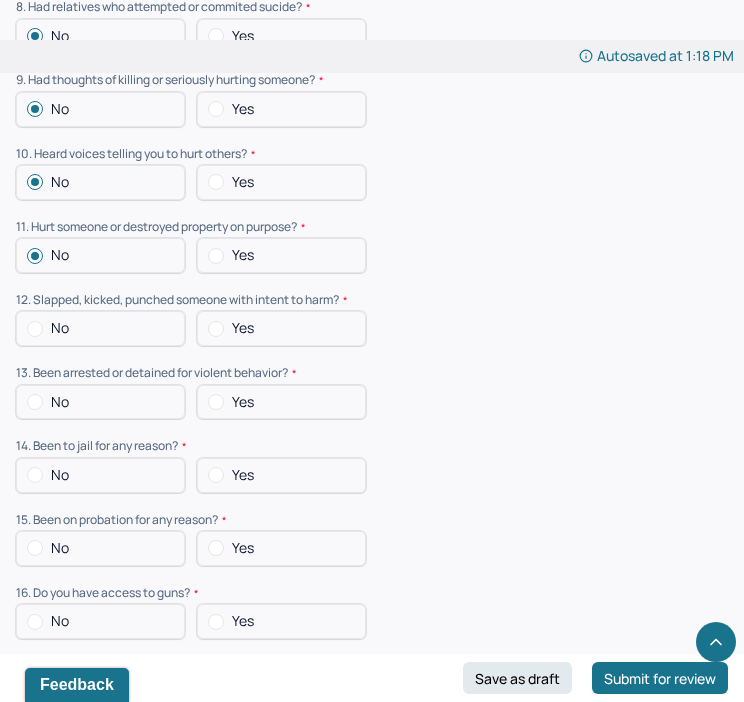 click on "No" at bounding box center [100, 328] 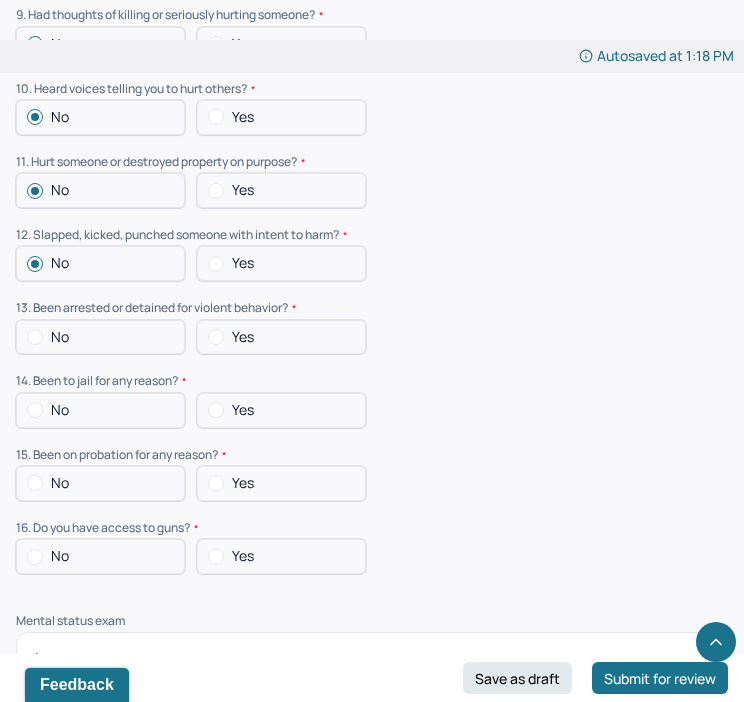 scroll, scrollTop: 6185, scrollLeft: 0, axis: vertical 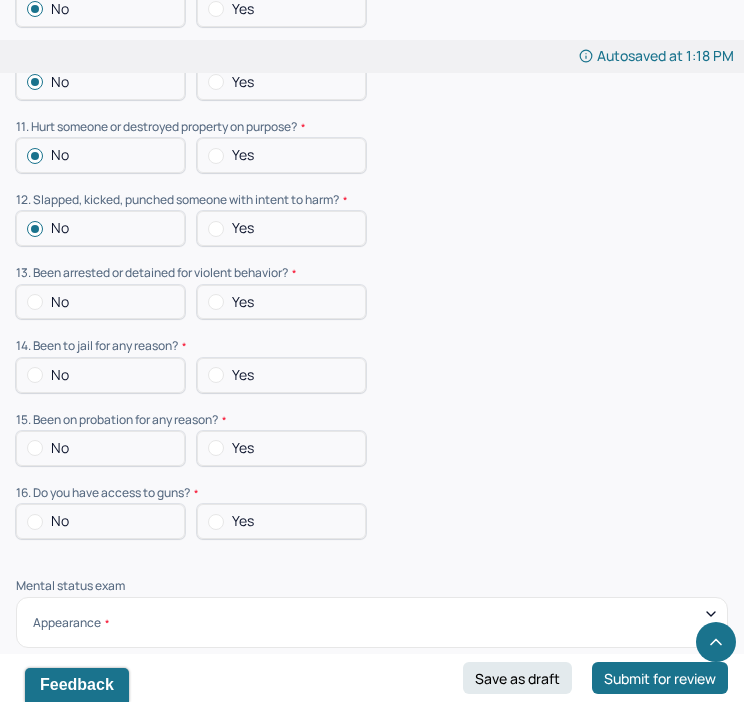 click on "No" at bounding box center (100, 302) 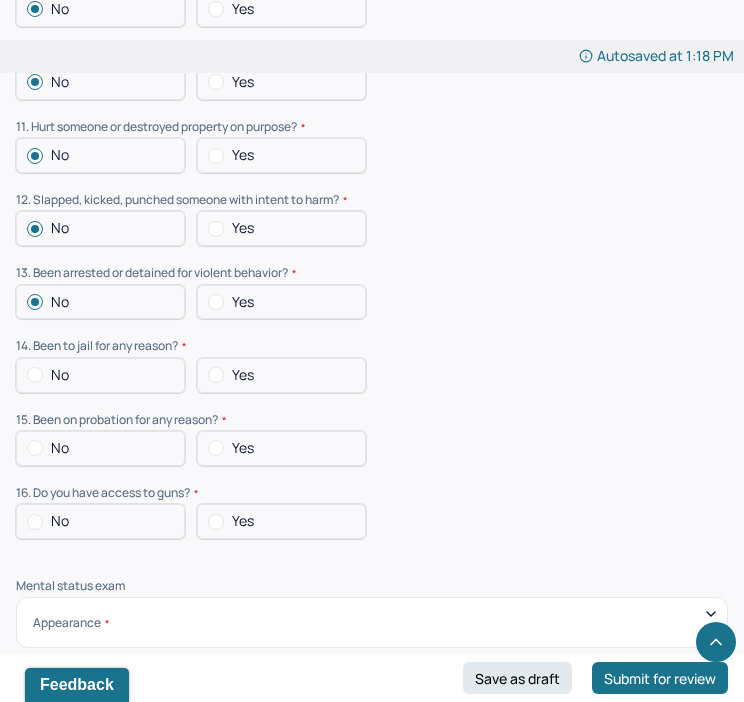 click on "No" at bounding box center [100, 375] 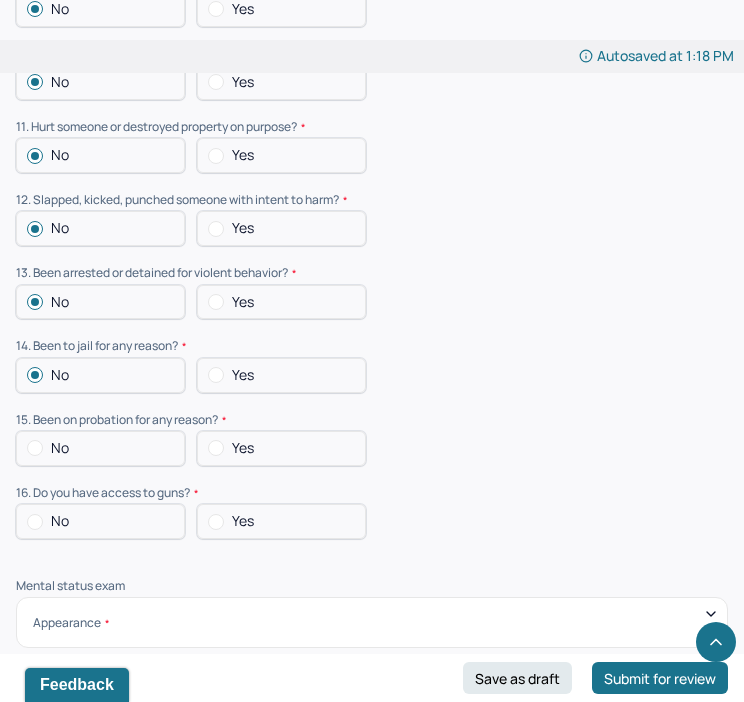 click on "No" at bounding box center [100, 448] 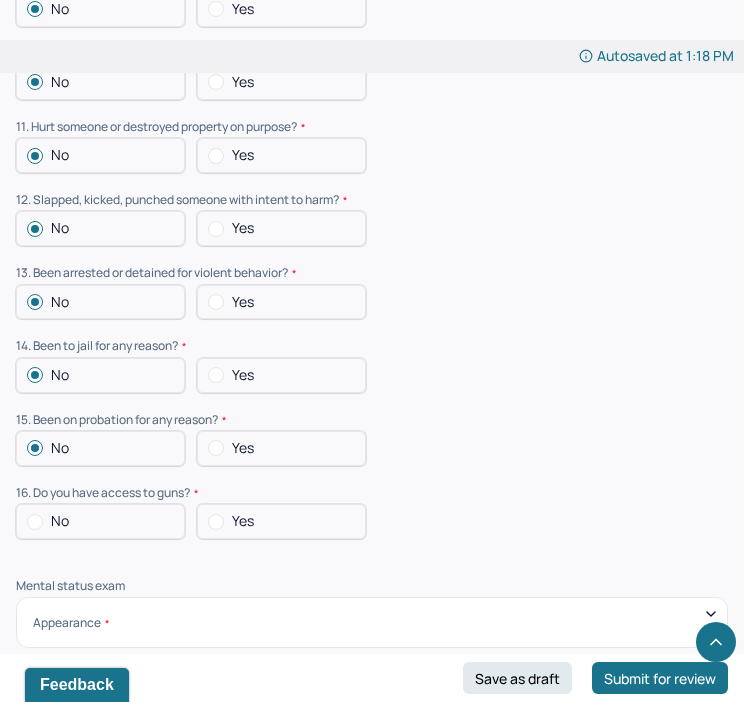 click on "No" at bounding box center [100, 521] 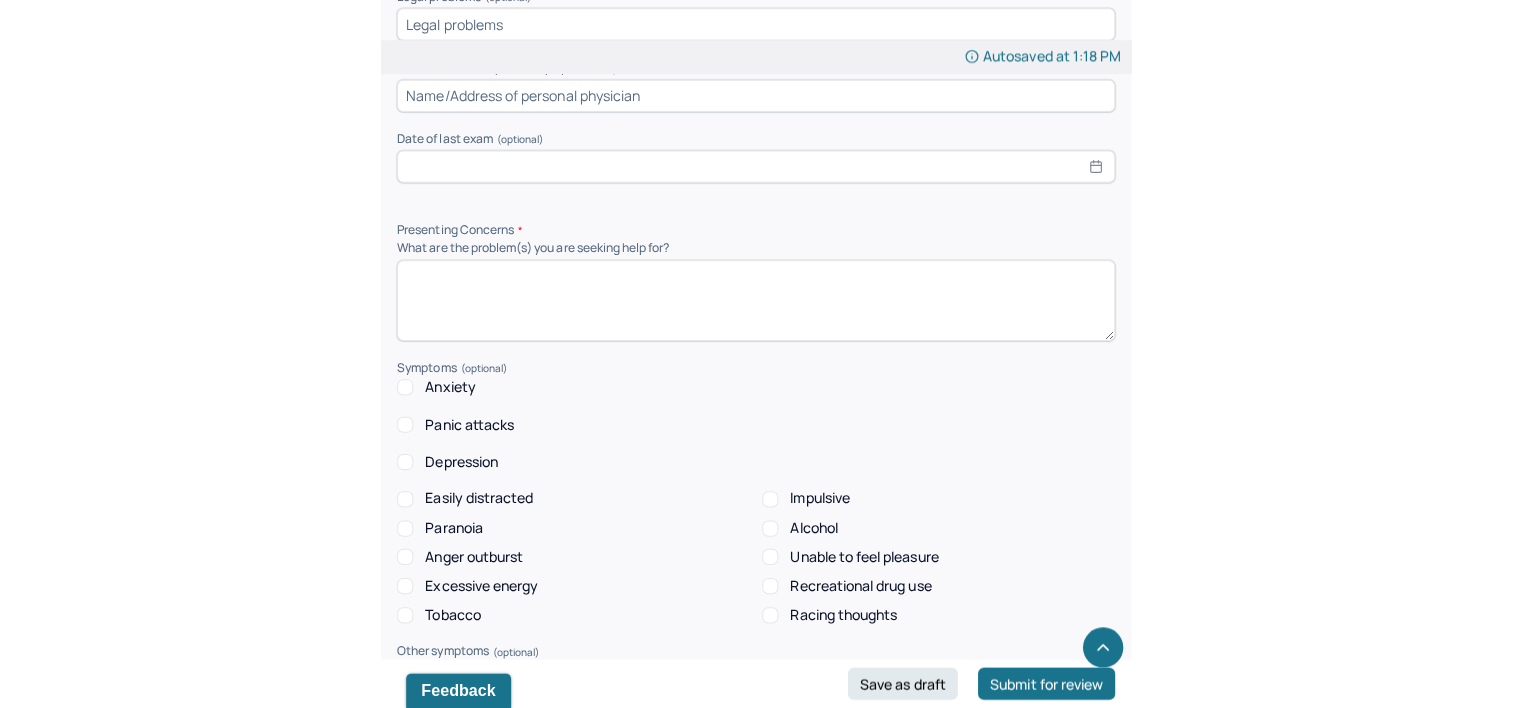 scroll, scrollTop: 1785, scrollLeft: 0, axis: vertical 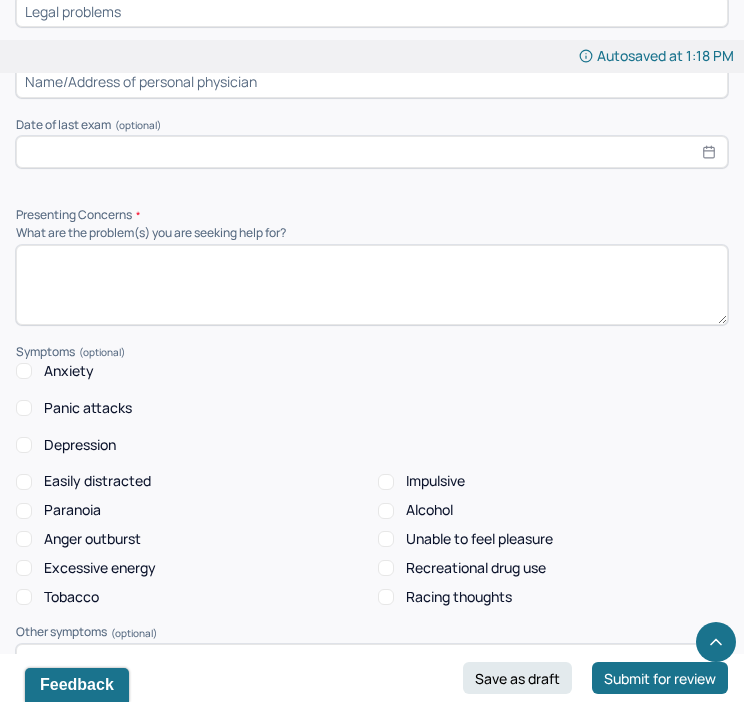 click at bounding box center (372, 285) 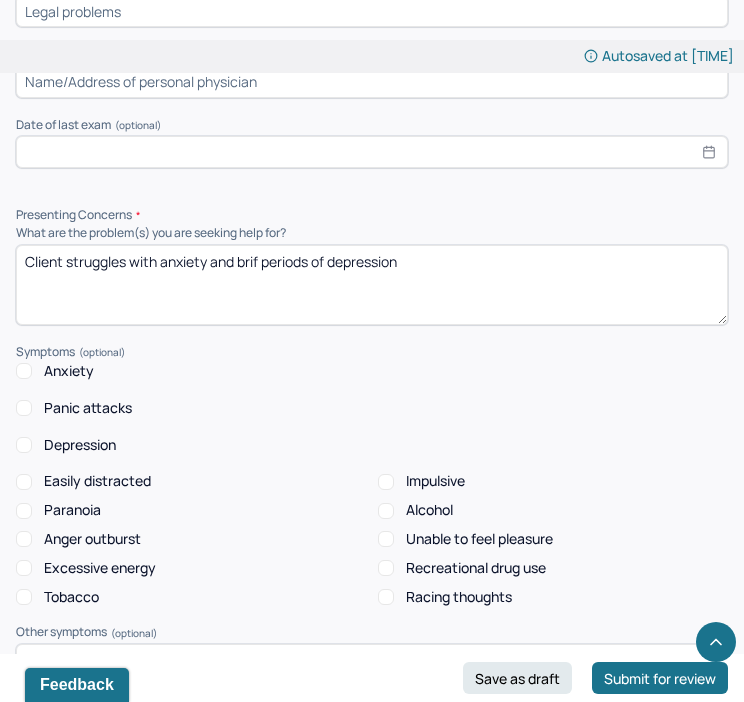 click on "Client struggles with anxiety and brif periods of depression" at bounding box center (372, 285) 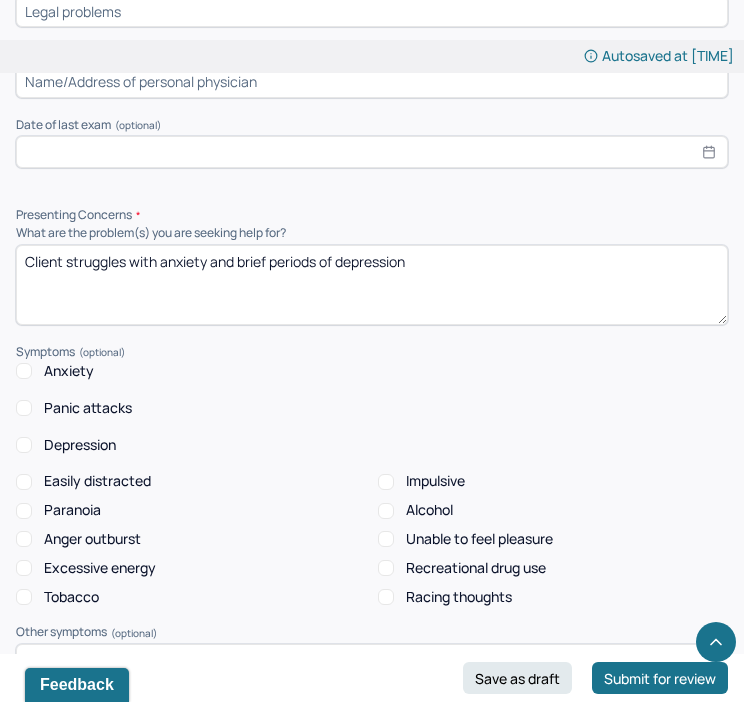 click on "Client struggles with anxiety and brif periods of depression" at bounding box center (372, 285) 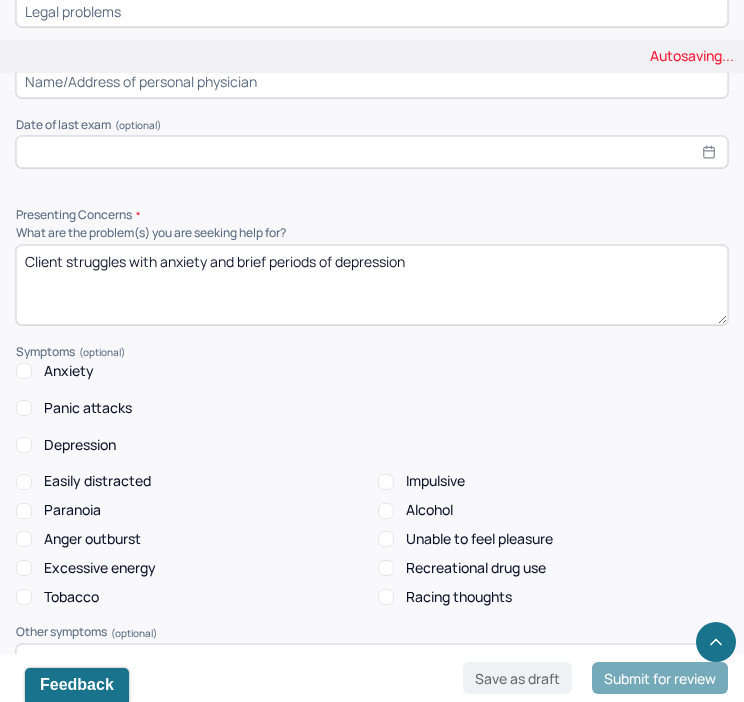 click on "Client struggles with anxiety and brif periods of depression" at bounding box center (372, 285) 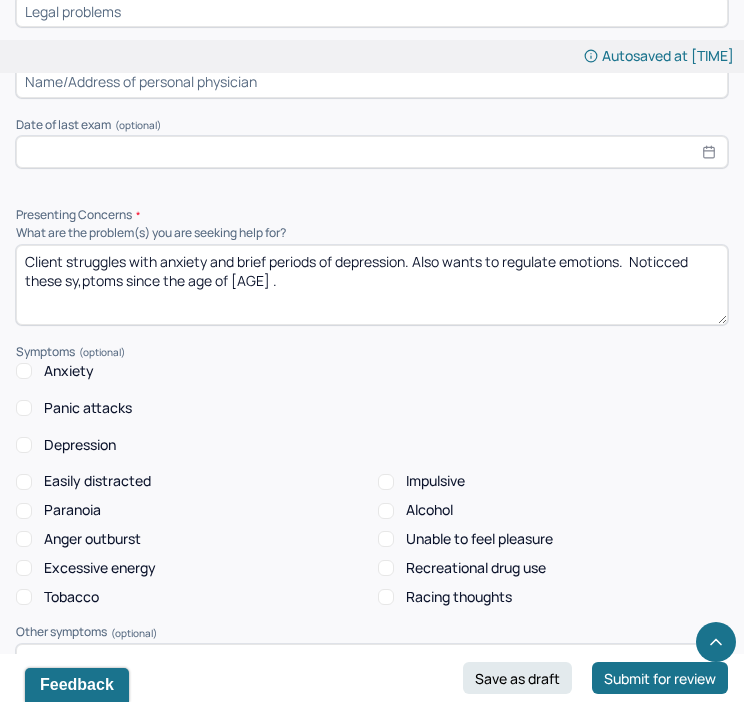 click on "Client struggles with anxiety and brief periods of depression. Also wants to regulate emotions.  Noticced these sy,ptoms since the age of [AGE]." at bounding box center (372, 285) 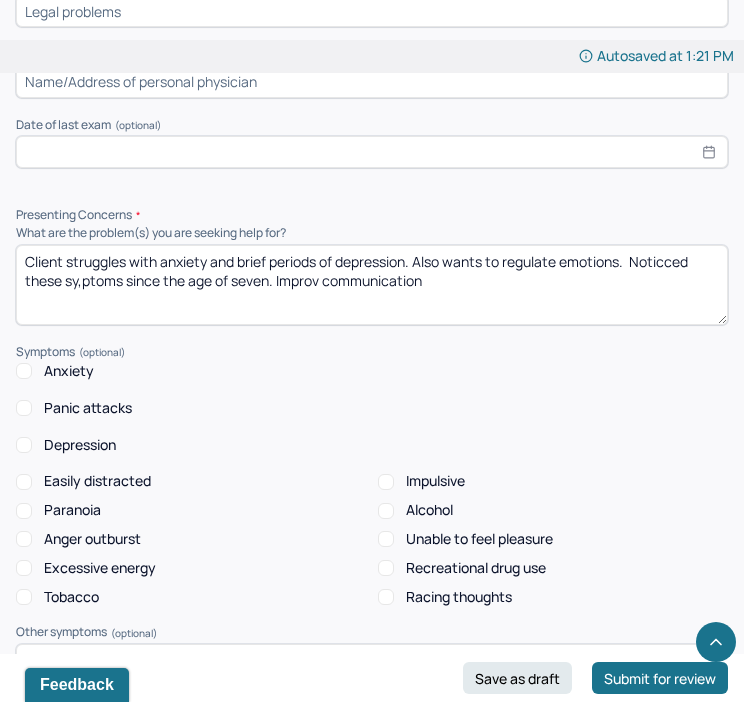 click on "Client struggles with anxiety and brief periods of depression. Also wants to regulate emotions.  Noticced these sy,ptoms since the age of seven. Improv communication" at bounding box center (372, 285) 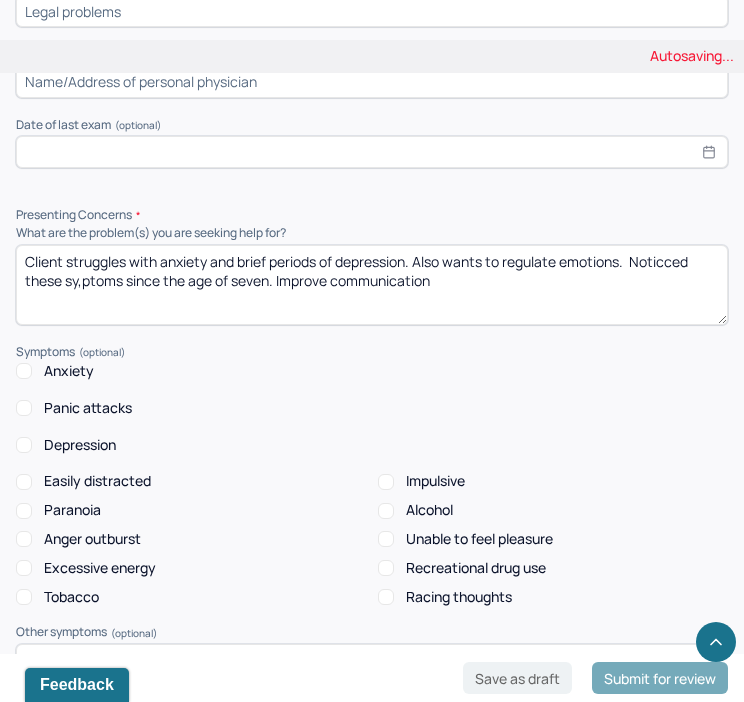 click on "Client struggles with anxiety and brief periods of depression. Also wants to regulate emotions.  Noticced these sy,ptoms since the age of seven. Improv communication" at bounding box center (372, 285) 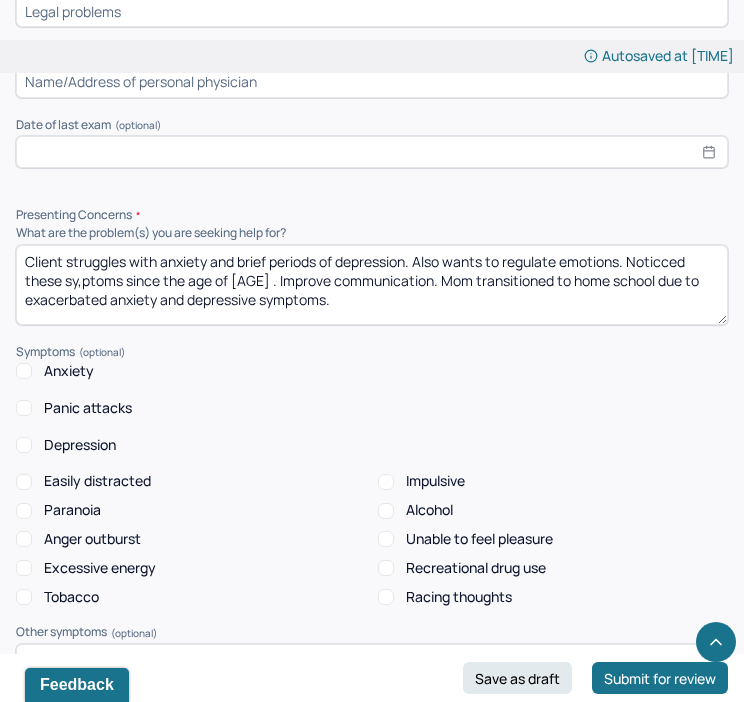 click on "Client struggles with anxiety and brief periods of depression. Also wants to regulate emotions. Noticced these sy,ptoms since the age of [AGE] . Improve communication. Mom transitioned to home school due to exacerbated anxiety and depressive symptoms." at bounding box center [372, 285] 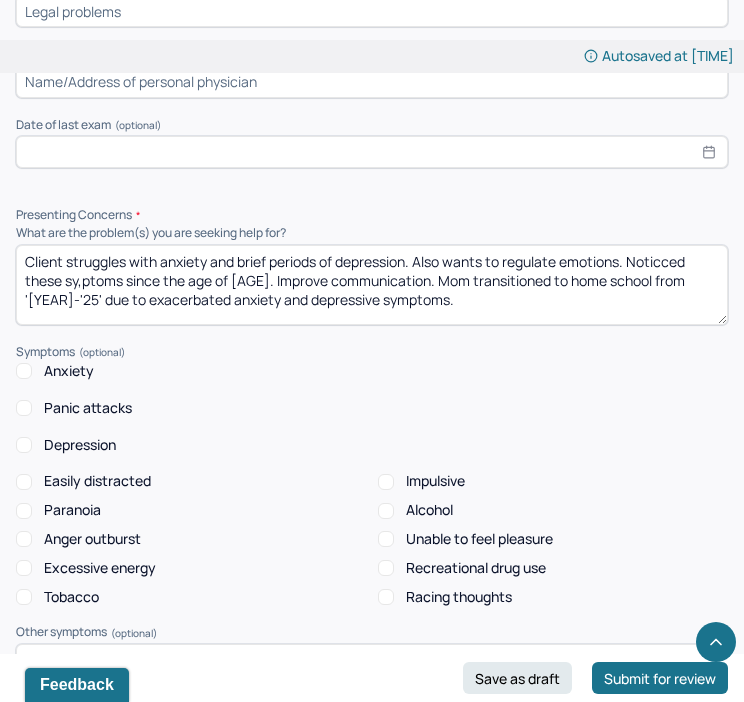 click on "Client struggles with anxiety and brief periods of depression. Also wants to regulate emotions. Noticced these sy,ptoms since the age of [AGE]. Improve communication. Mom transitioned to home school from '[YEAR]-'25' due to exacerbated anxiety and depressive symptoms." at bounding box center (372, 285) 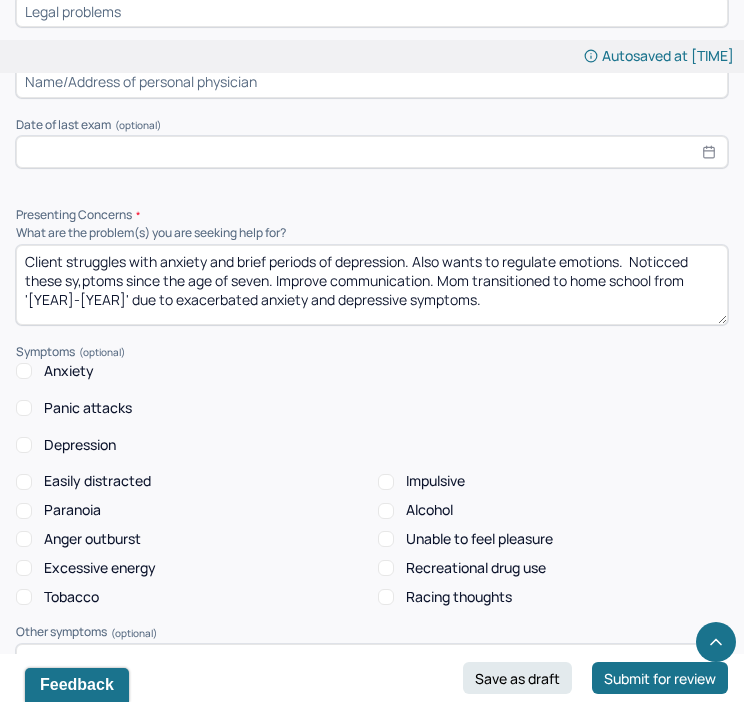click on "Client struggles with anxiety and brief periods of depression. Also wants to regulate emotions.  Noticced these sy,ptoms since the age of seven. Improve communication. Mom transitioned to home school from '[YEAR]-[YEAR]' due to exacerbated anxiety and depressive symptoms." at bounding box center (372, 285) 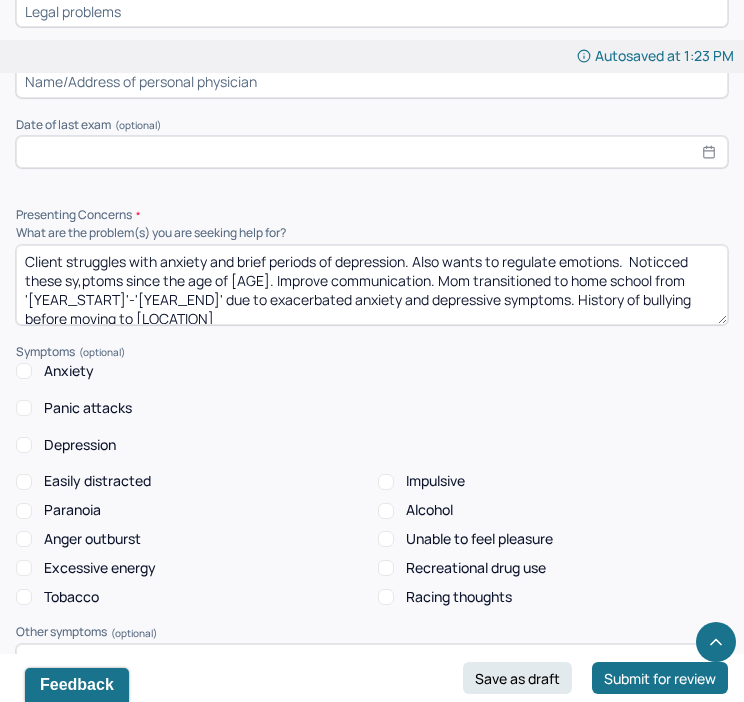 click on "Client struggles with anxiety and brief periods of depression. Also wants to regulate emotions.  Noticced these sy,ptoms since the age of [AGE]. Improve communication. Mom transitioned to home school from '[YEAR_START]'-'[YEAR_END]' due to exacerbated anxiety and depressive symptoms. History of bullying before moving to [LOCATION]" at bounding box center [372, 285] 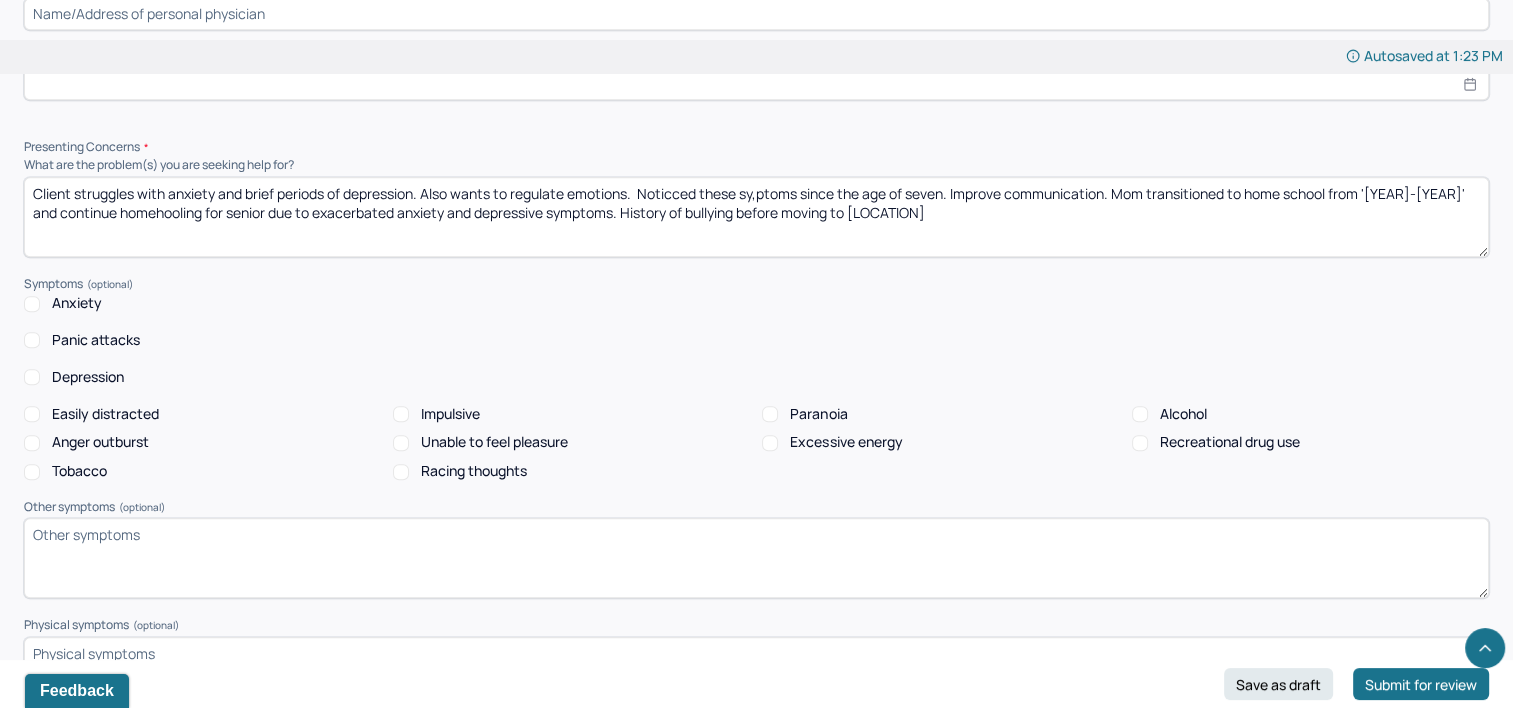 click on "Client struggles with anxiety and brief periods of depression. Also wants to regulate emotions.  Noticced these sy,ptoms since the age of seven. Improve communication. Mom transitioned to home school from '[YEAR]-[YEAR]' and continue homehooling for senior due to exacerbated anxiety and depressive symptoms. History of bullying before moving to [LOCATION]" at bounding box center [756, 217] 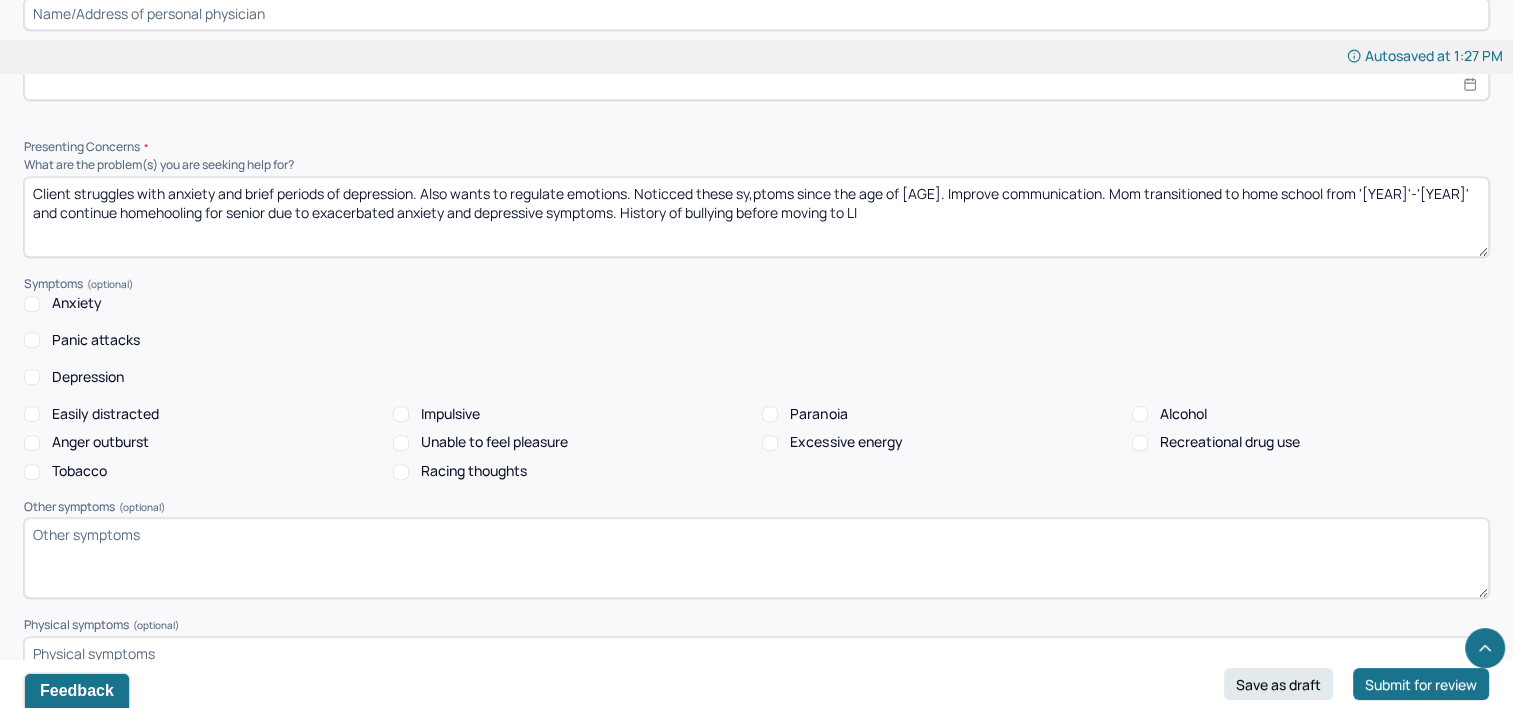 drag, startPoint x: 640, startPoint y: 188, endPoint x: 943, endPoint y: 181, distance: 303.08084 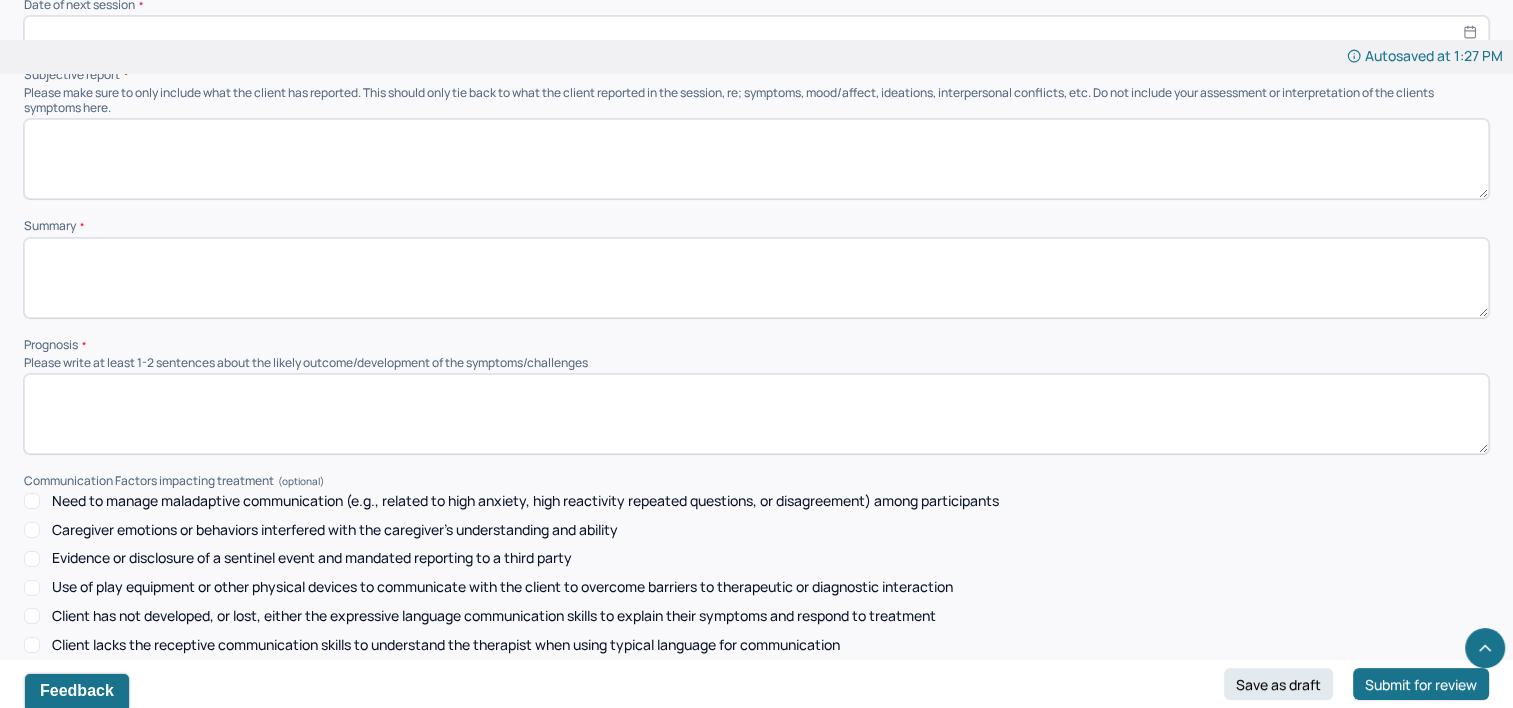 scroll, scrollTop: 7385, scrollLeft: 0, axis: vertical 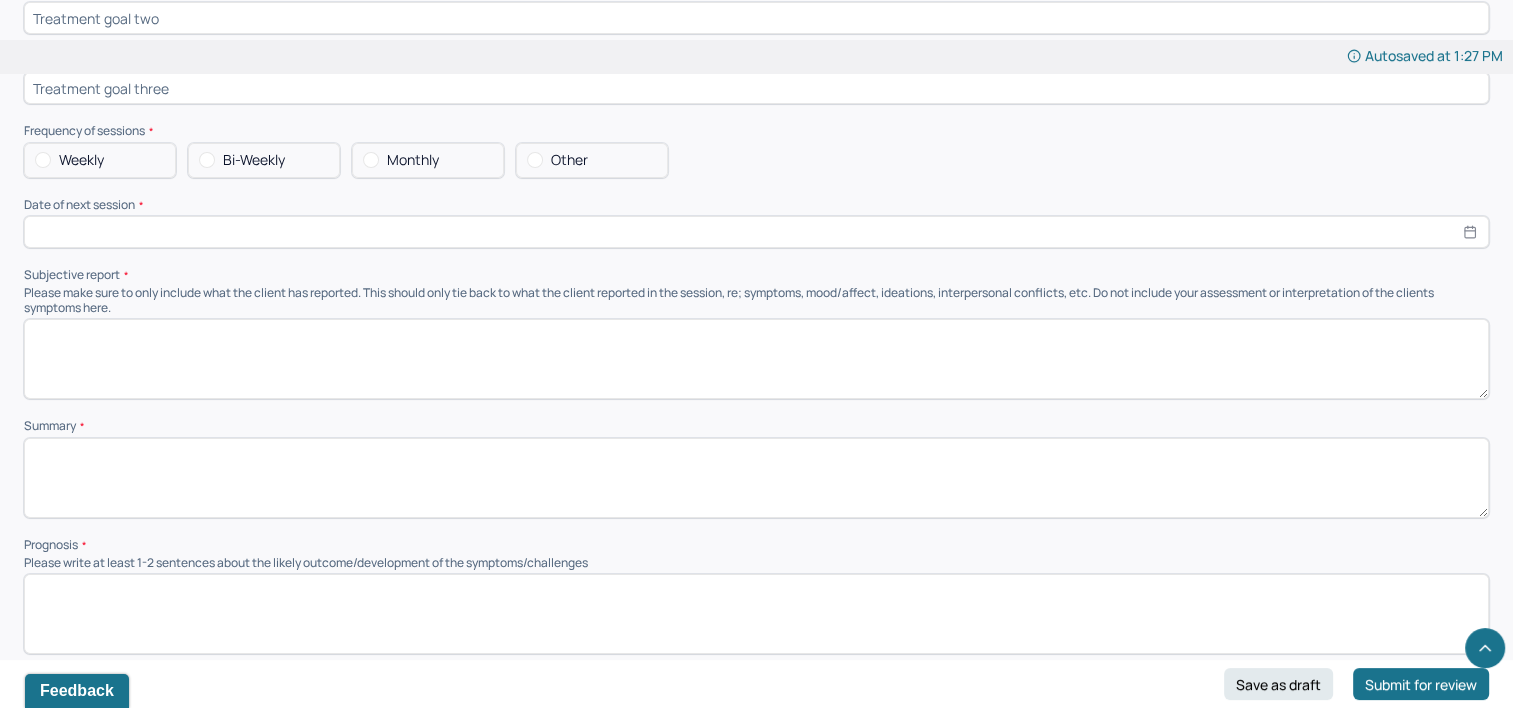 type on "Client struggles with anxiety and brief periods of depression. Also wants to regulate emotions.   Improve communication. Mom transitioned to home school from '[YEAR]-[YEAR]' and continue homehooling for senior due to exacerbated anxiety and depressive symptoms. History of bullying before moving to [LOCATION]" 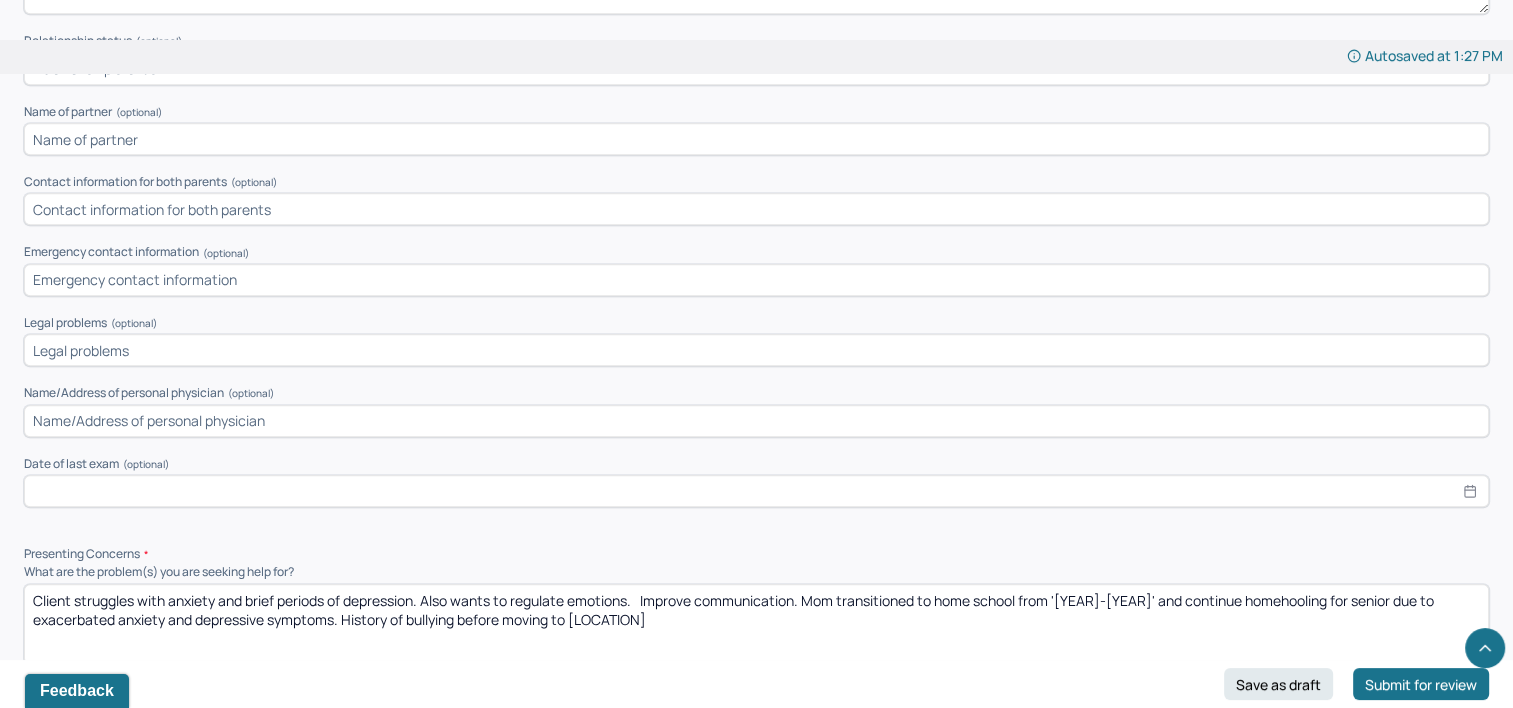 scroll, scrollTop: 1523, scrollLeft: 0, axis: vertical 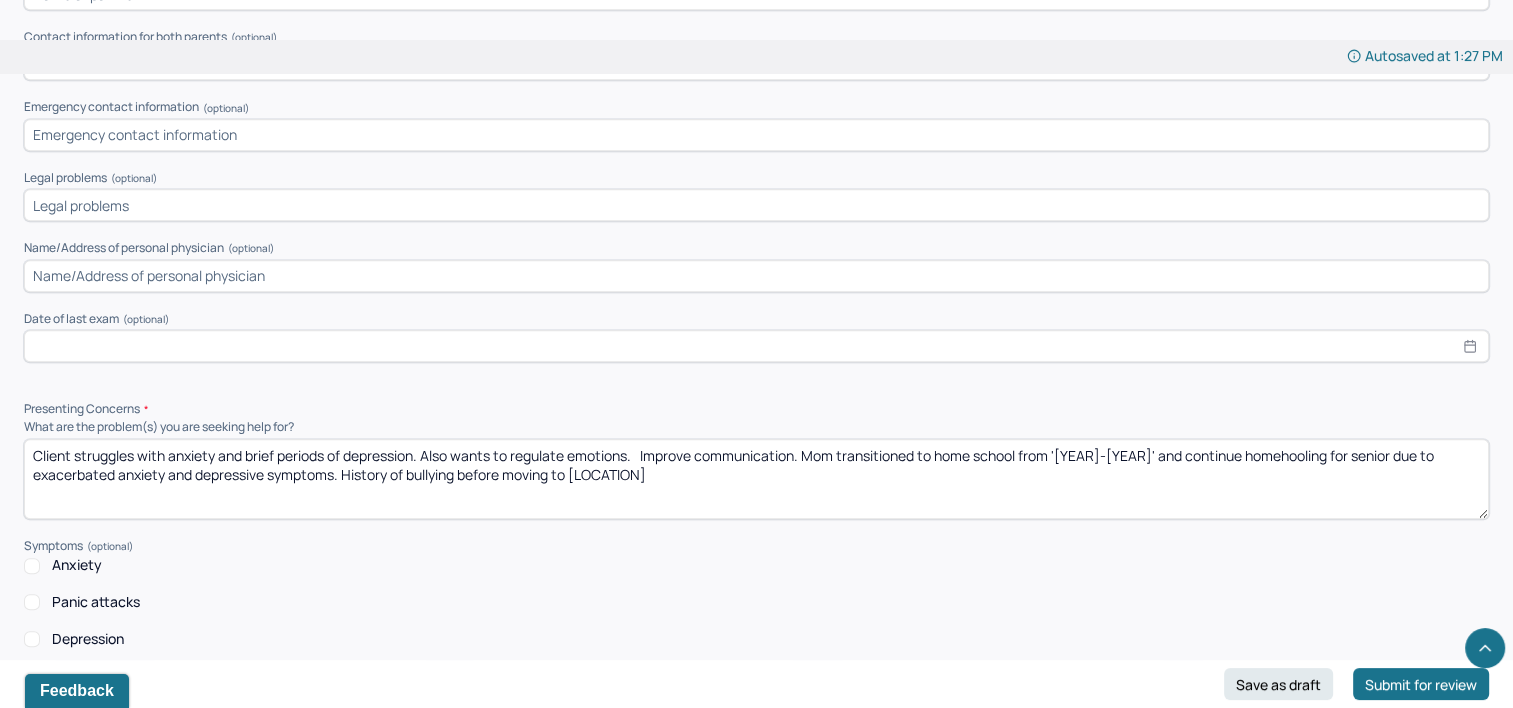 type on "Noticed these sy,ptoms since the age of seven." 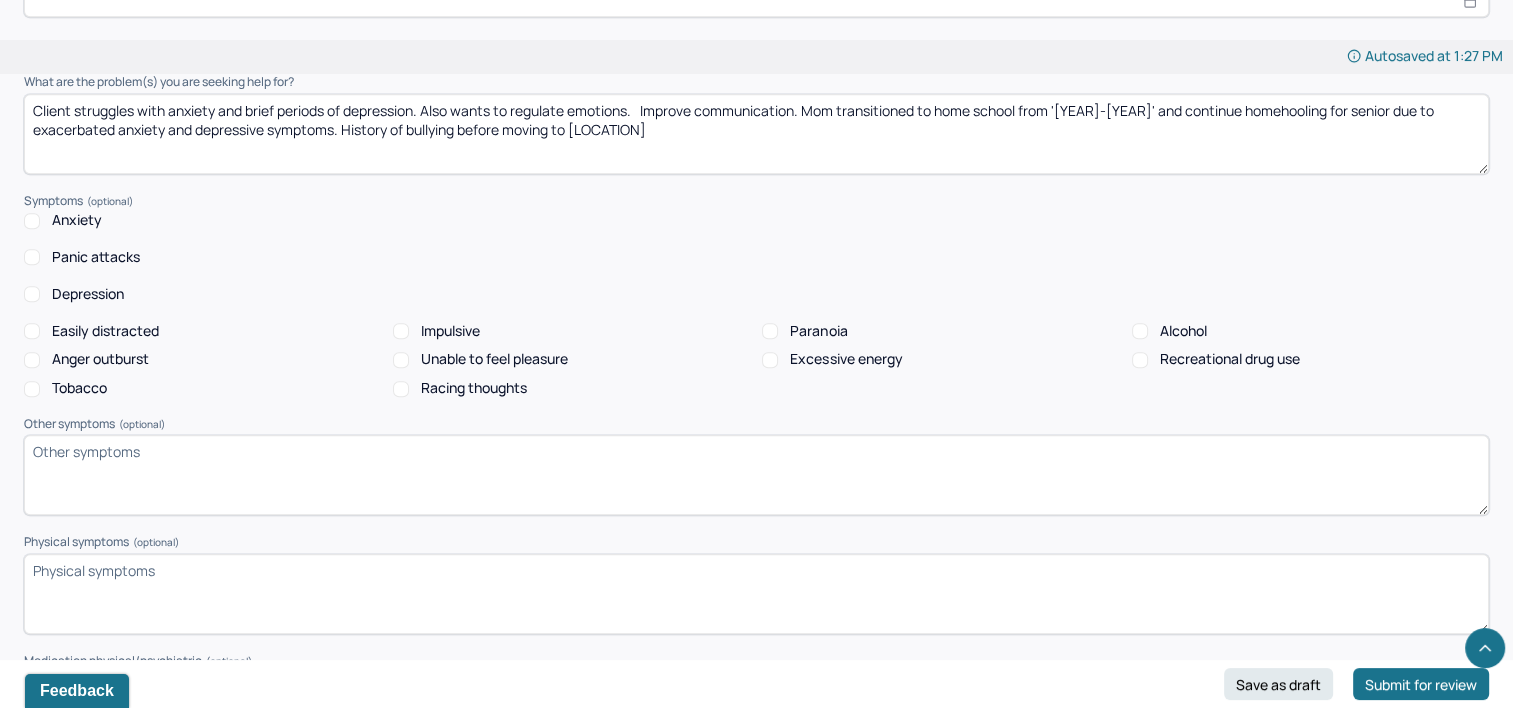 scroll, scrollTop: 1723, scrollLeft: 0, axis: vertical 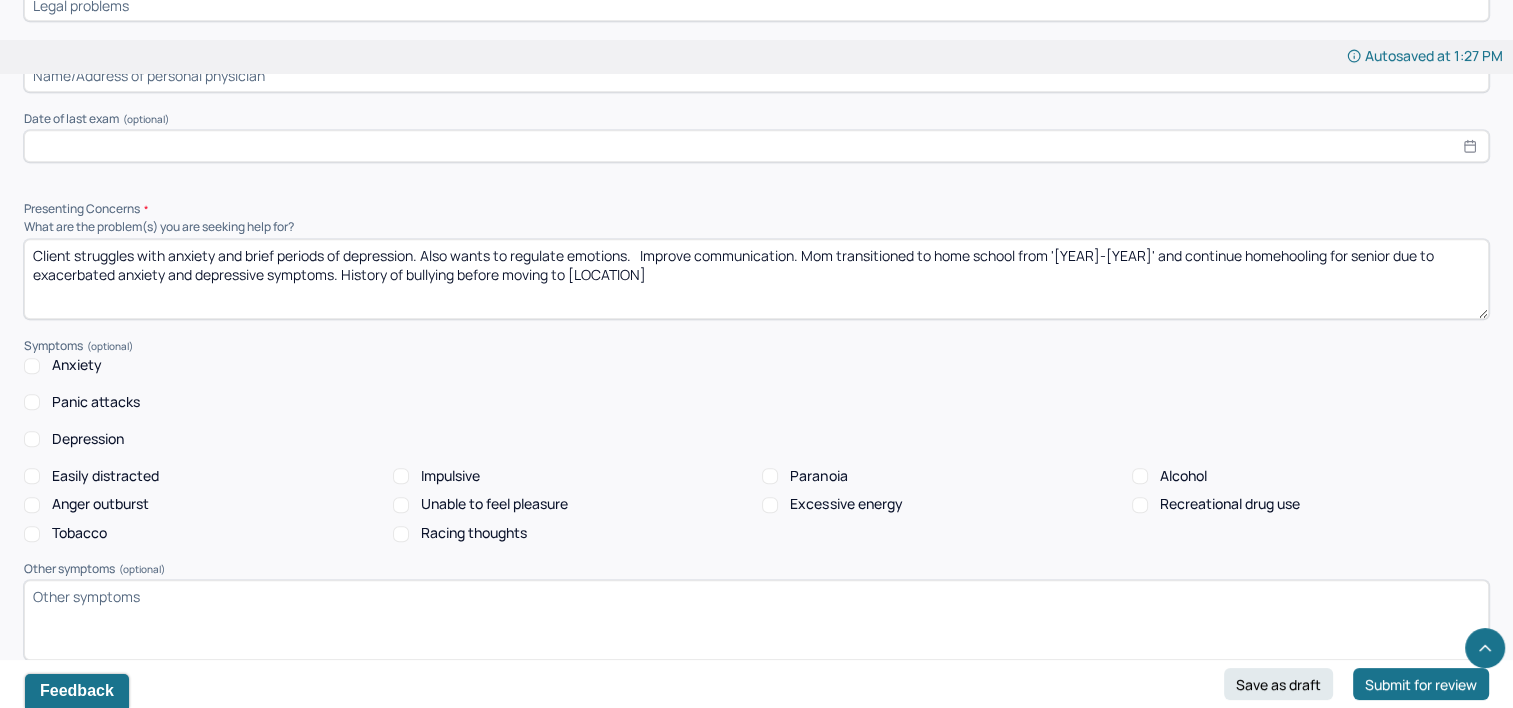 drag, startPoint x: 510, startPoint y: 256, endPoint x: 424, endPoint y: 259, distance: 86.05231 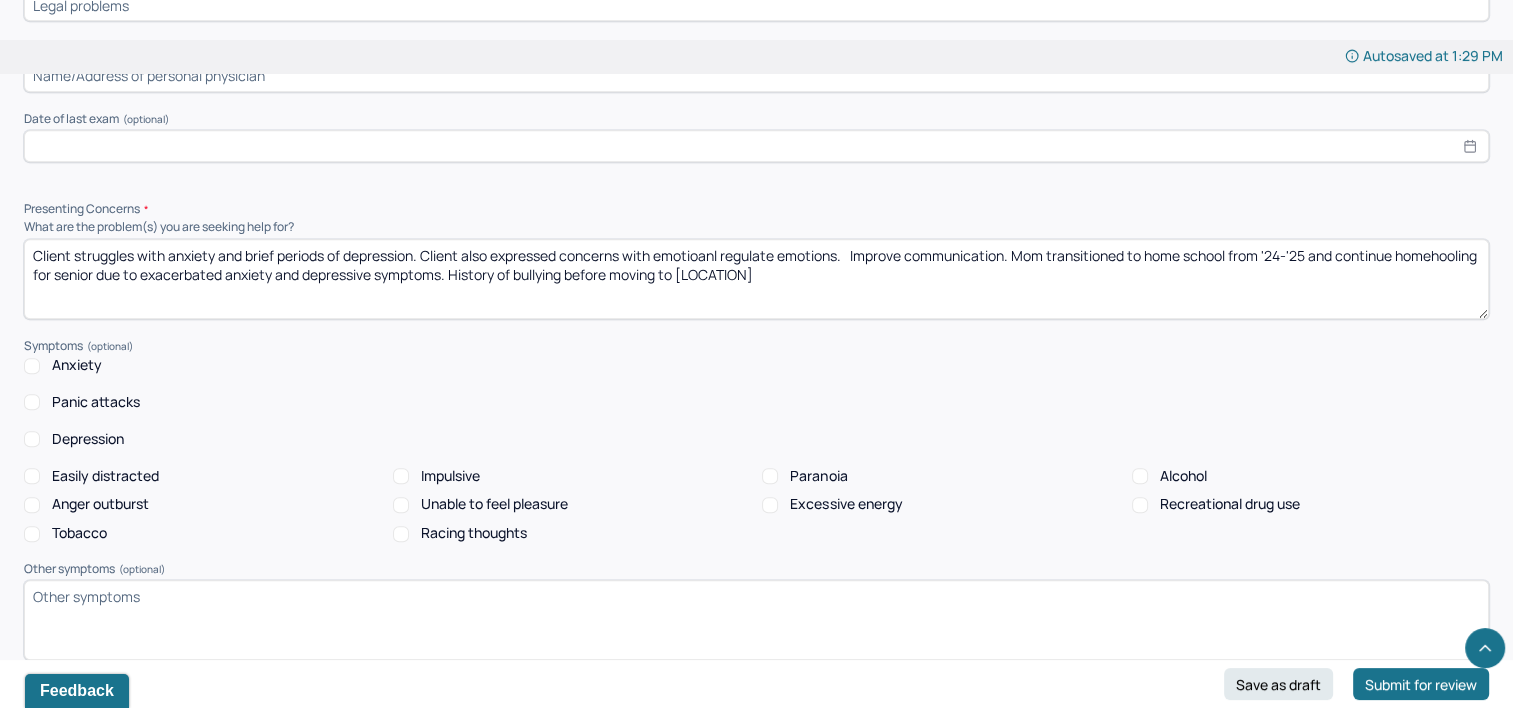 click on "Client struggles with anxiety and brief periods of depression. Client also expressed concerns with emotioanl regulate emotions.   Improve communication. Mom transitioned to home school from '24-'25 and continue homehooling for senior due to exacerbated anxiety and depressive symptoms. History of bullying before moving to [LOCATION]" at bounding box center [756, 279] 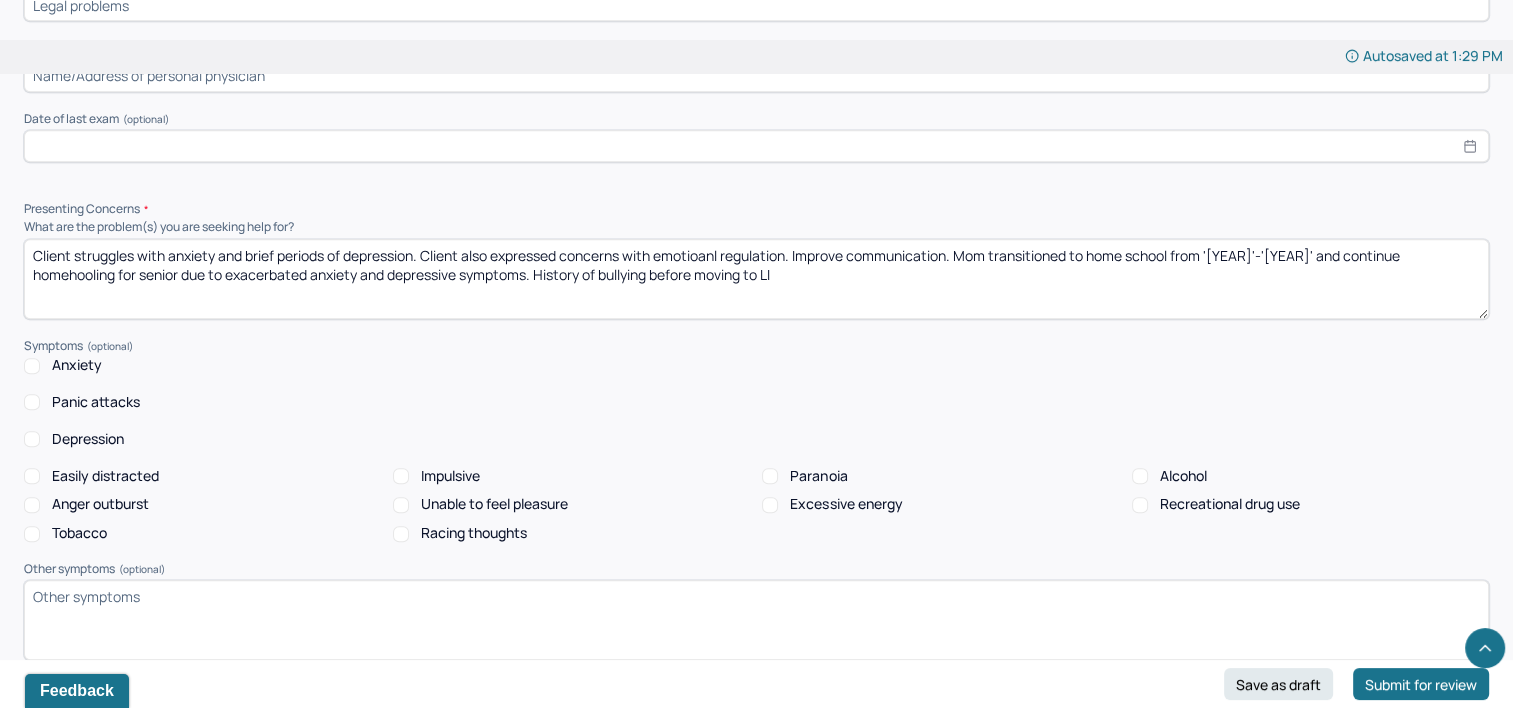 click on "Client struggles with anxiety and brief periods of depression. Client also expressed concerns with emotioanl regulation. Improve communication. Mom transitioned to home school from '[YEAR]'-'[YEAR]' and continue homehooling for senior due to exacerbated anxiety and depressive symptoms. History of bullying before moving to LI" at bounding box center [756, 279] 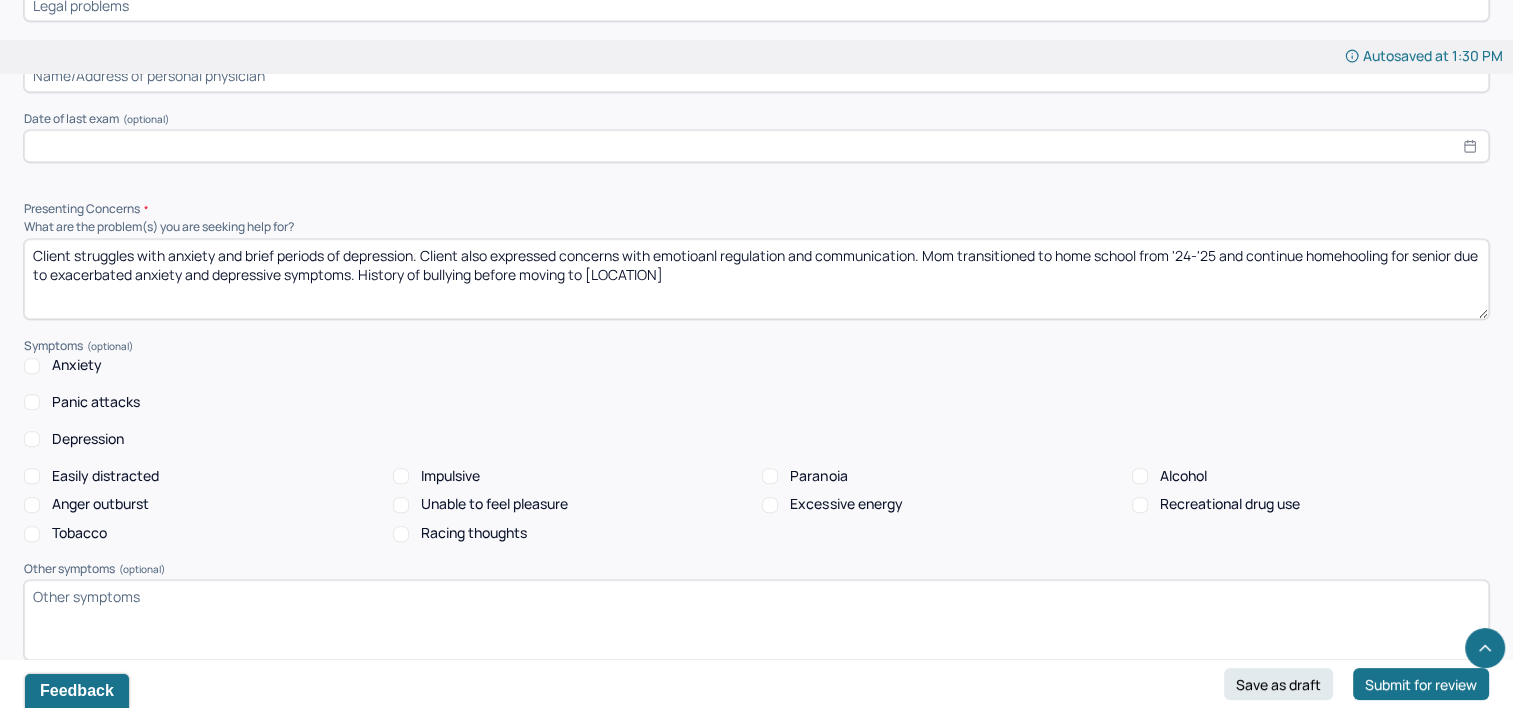 click on "Client struggles with anxiety and brief periods of depression. Client also expressed concerns with emotioanl regulation andcommunication. Mom transitioned to home school from '24-'25 and continue homehooling for senior due to exacerbated anxiety and depressive symptoms. History of bullying before moving to [LOCATION]." at bounding box center (756, 279) 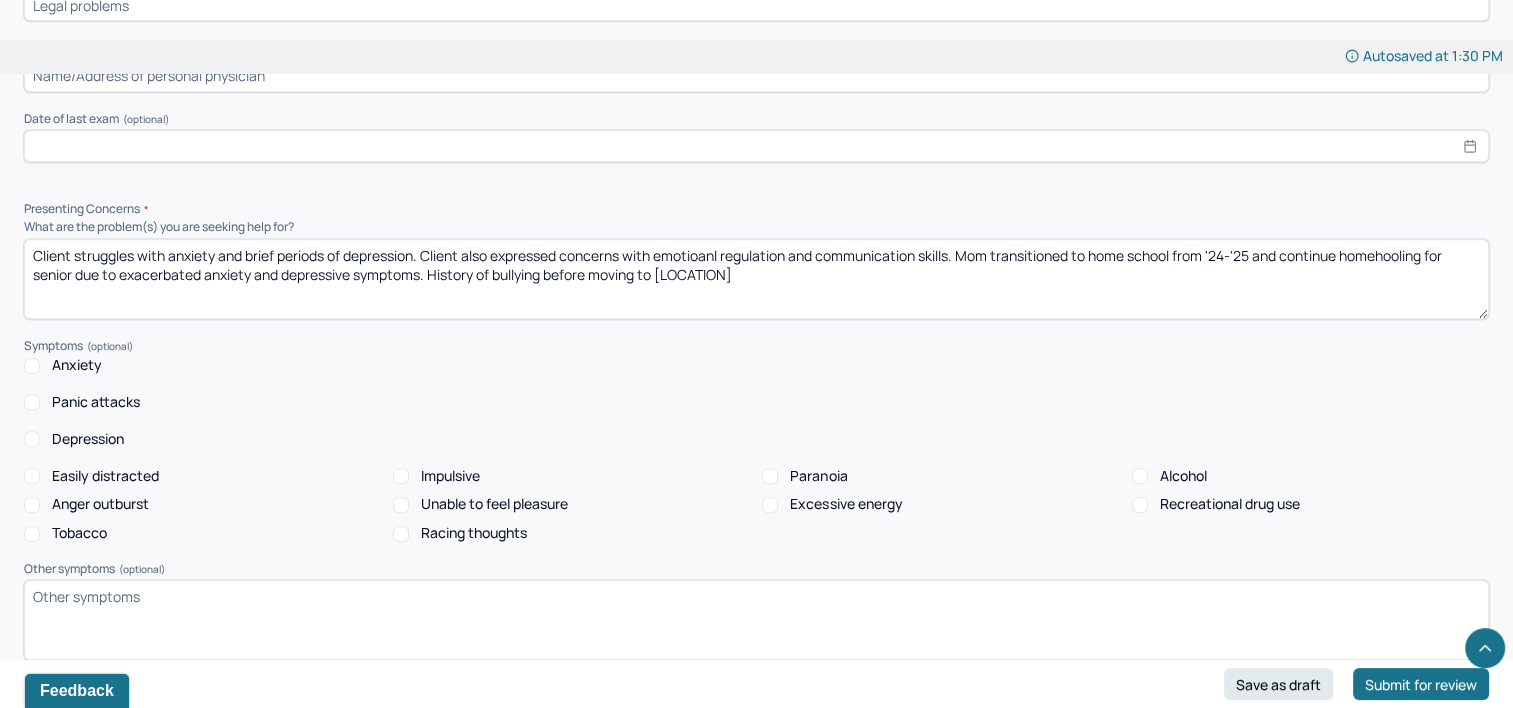 click on "Client struggles with anxiety and brief periods of depression. Client also expressed concerns with emotioanl regulation and communication skills. Mom transitioned to home school from '24-'25 and continue homehooling for senior due to exacerbated anxiety and depressive symptoms. History of bullying before moving to [LOCATION]" at bounding box center [756, 279] 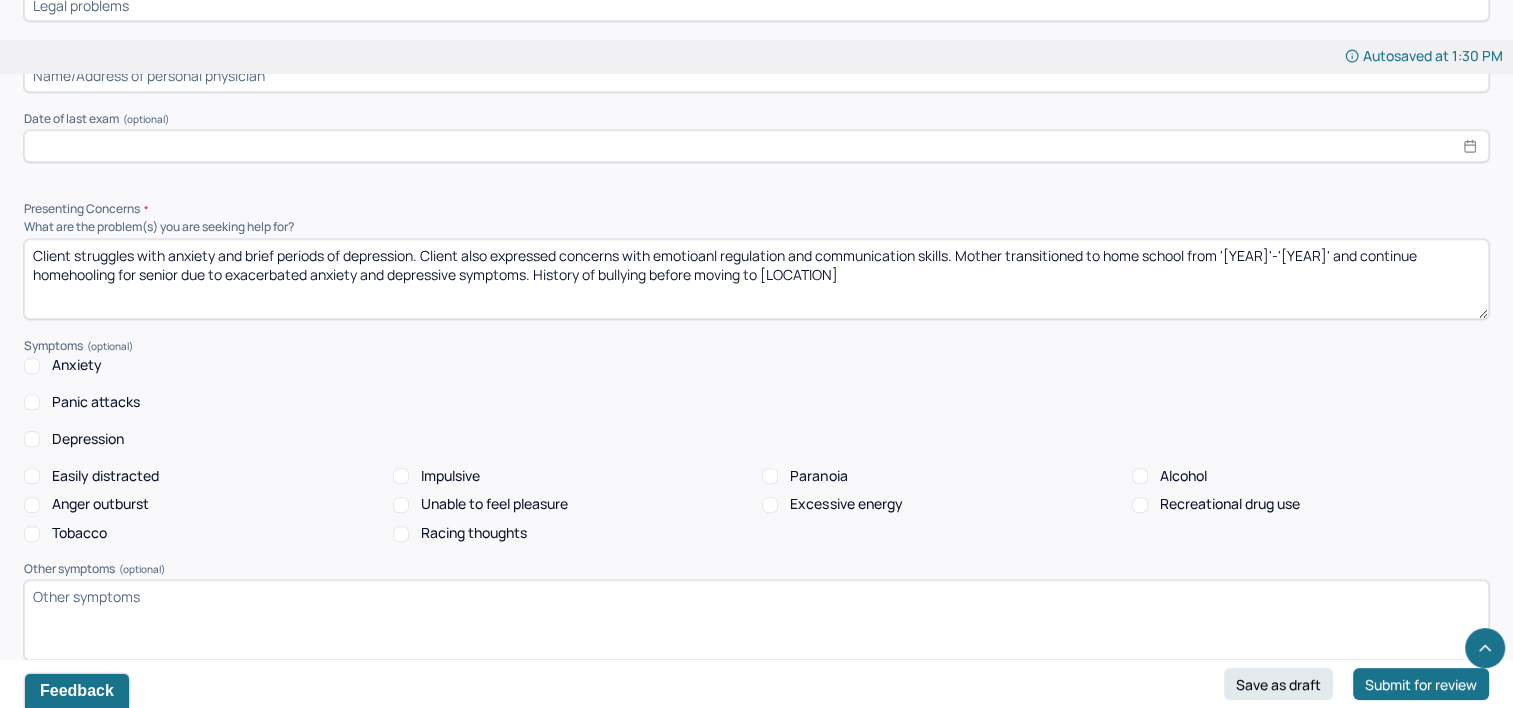 click on "Client struggles with anxiety and brief periods of depression. Client also expressed concerns with emotioanl regulation and communication skills. Mother transitioned to home school from '[YEAR]'-'[YEAR]' and continue homehooling for senior due to exacerbated anxiety and depressive symptoms. History of bullying before moving to [LOCATION]" at bounding box center [756, 279] 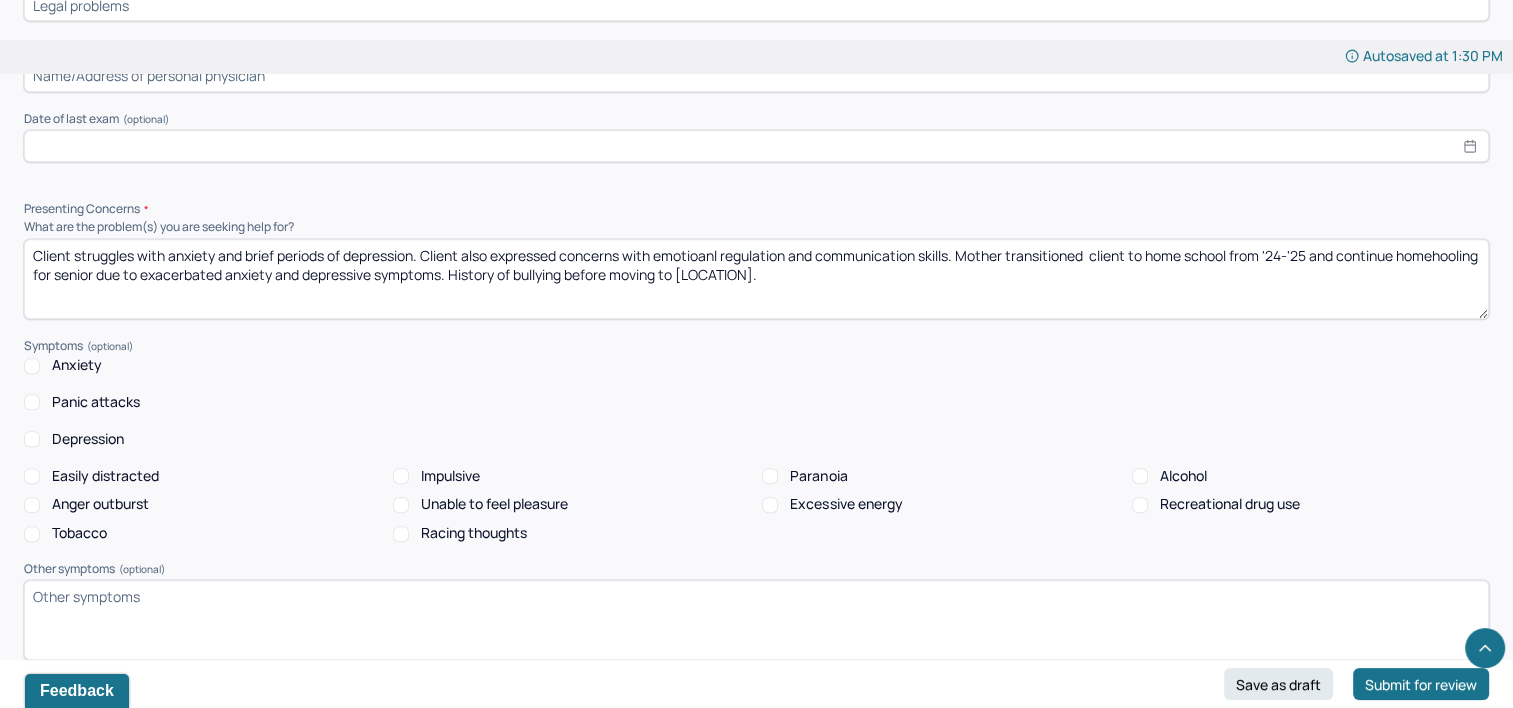 drag, startPoint x: 1346, startPoint y: 256, endPoint x: 182, endPoint y: 273, distance: 1164.1241 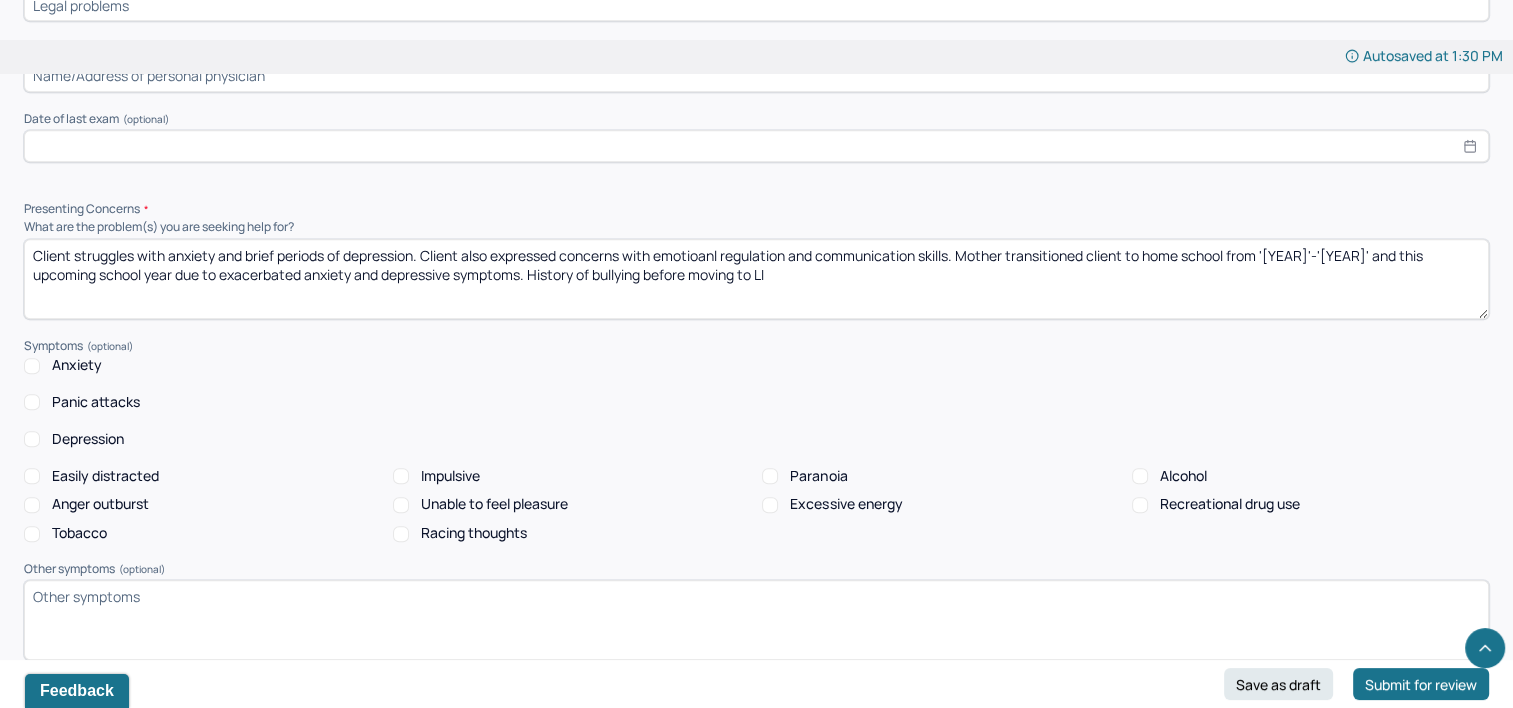 drag, startPoint x: 971, startPoint y: 254, endPoint x: 969, endPoint y: 300, distance: 46.043457 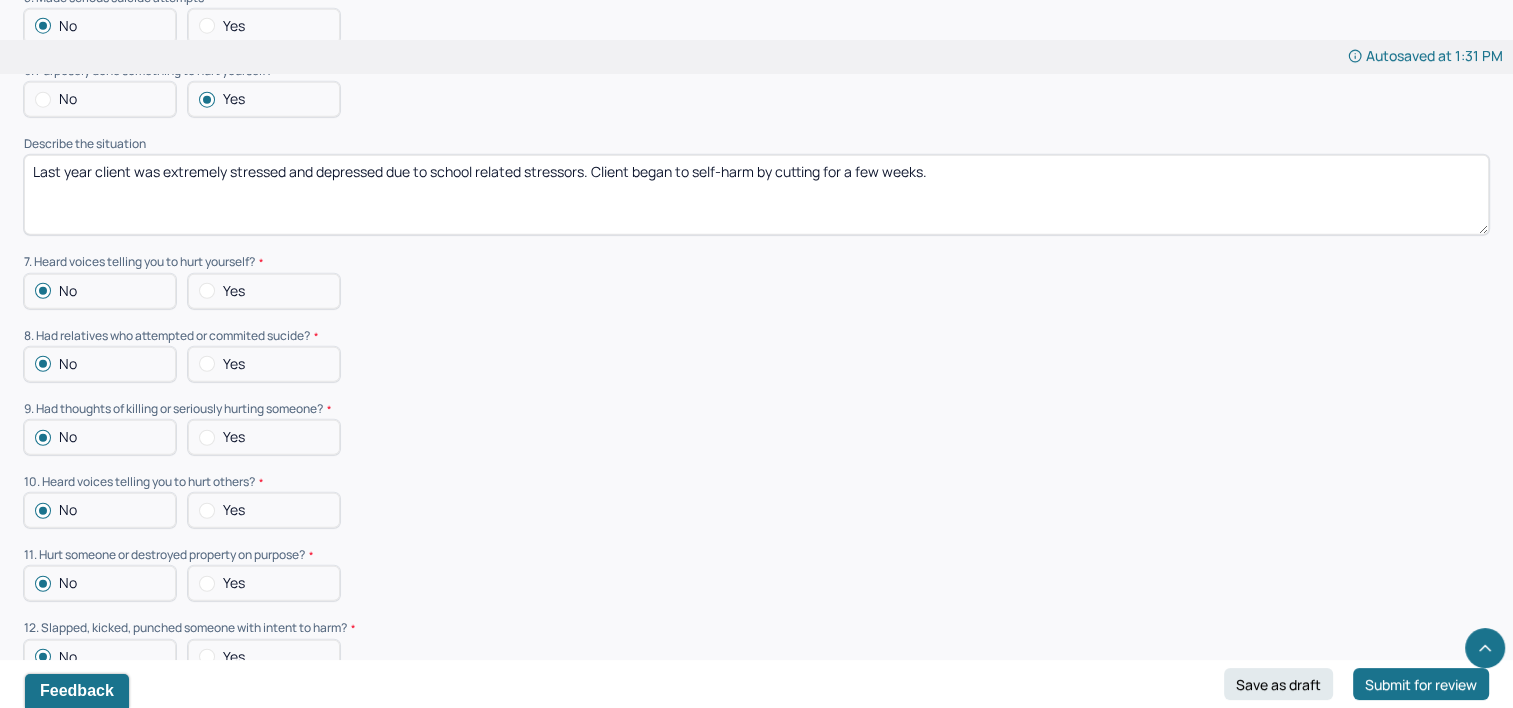 scroll, scrollTop: 5123, scrollLeft: 0, axis: vertical 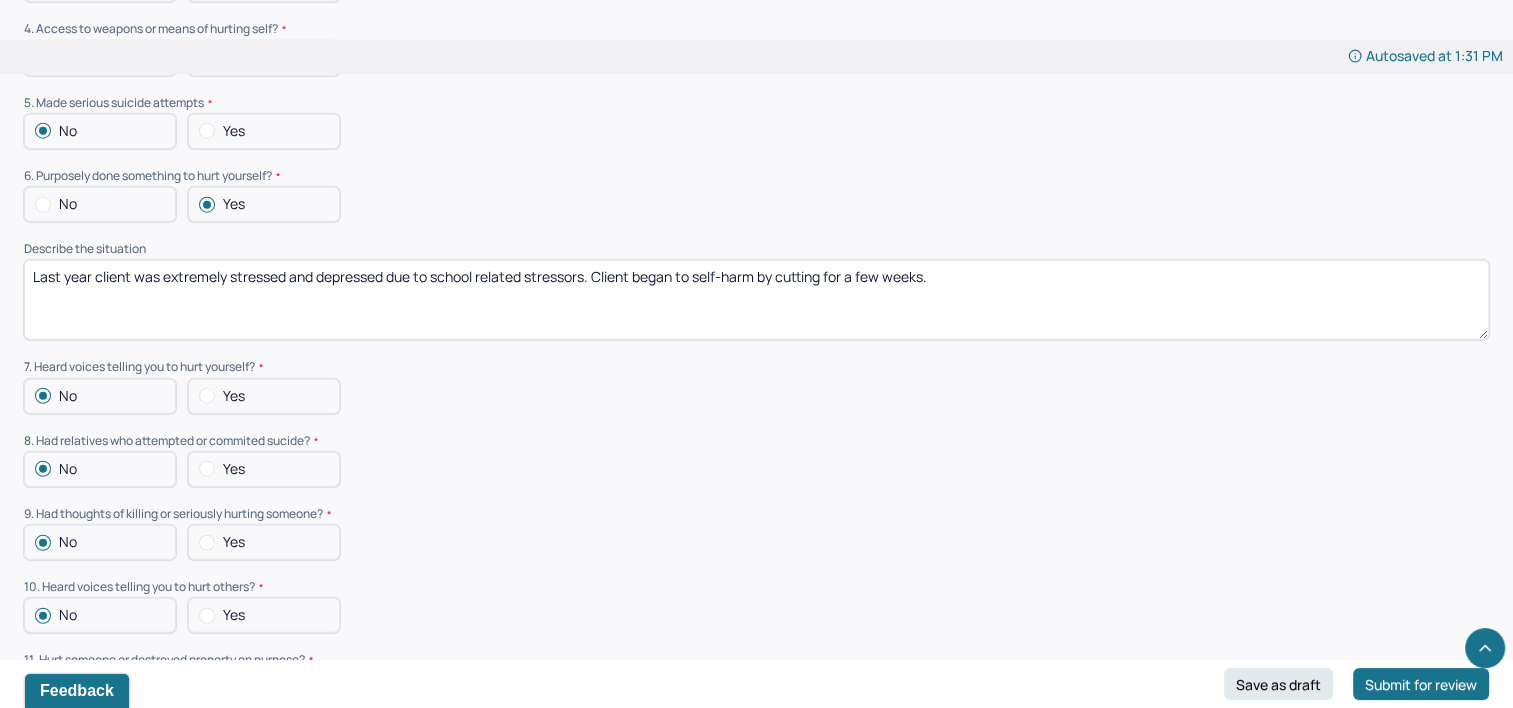 type on "Client struggles with anxiety and brief periods of depression. Client also expressed concerns with emotioanl regulation and communication skills." 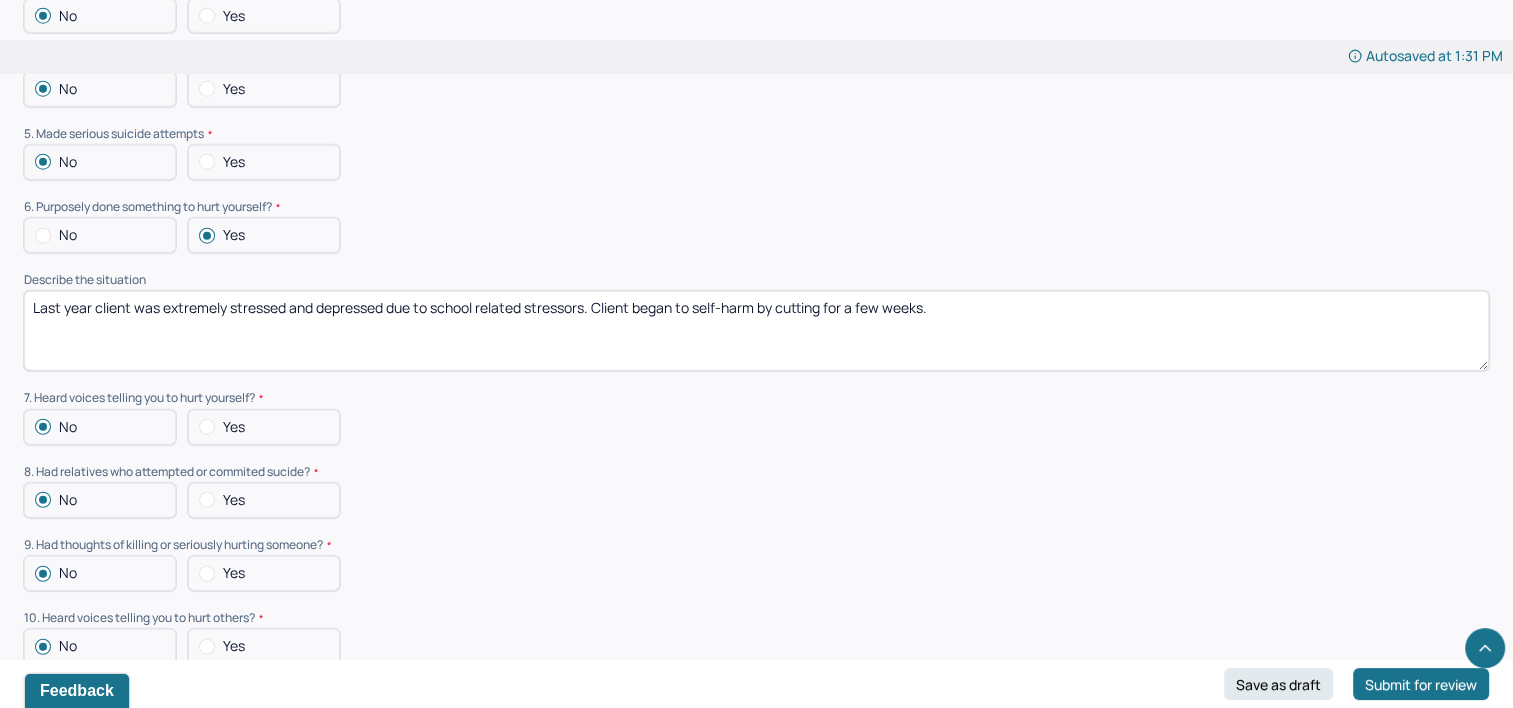 scroll, scrollTop: 5023, scrollLeft: 0, axis: vertical 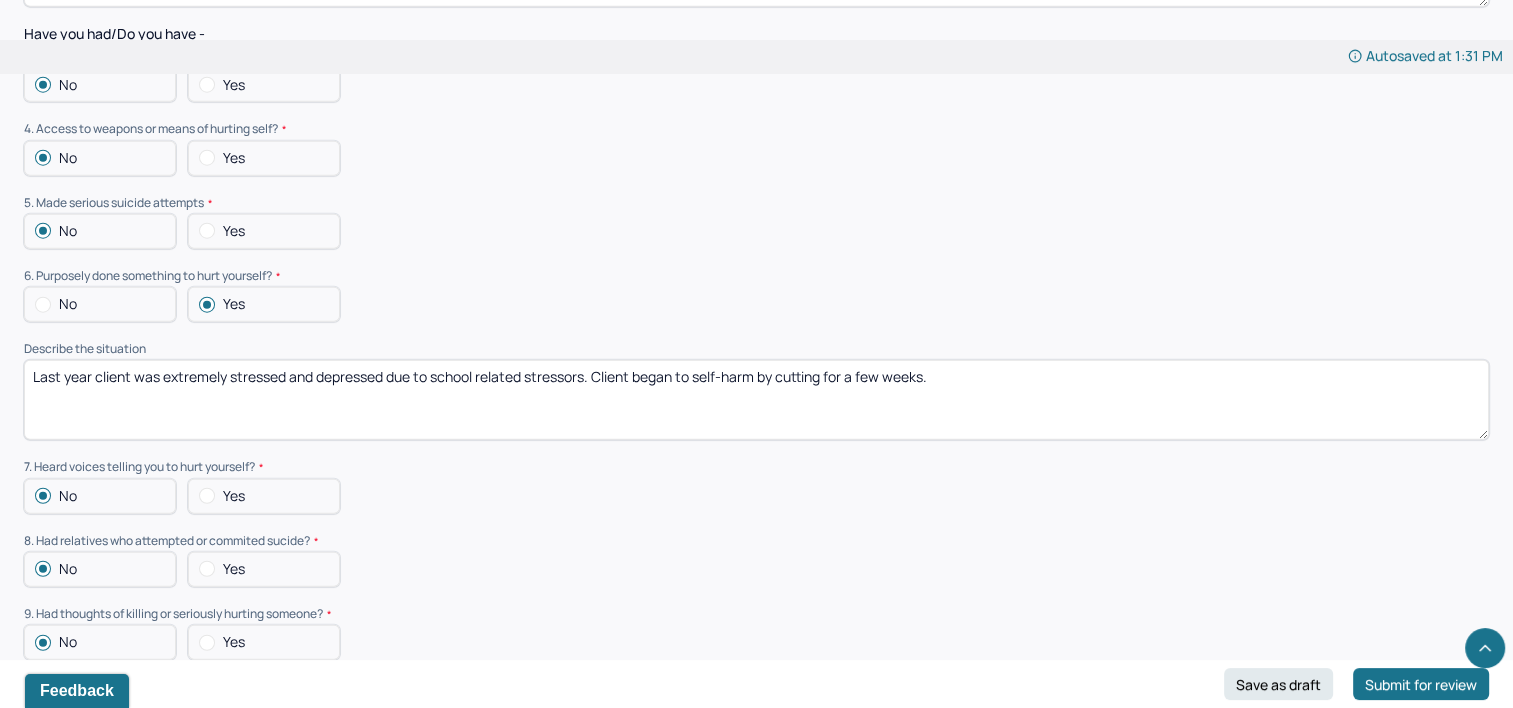 click on "Last year client was extremely stressed and depressed due to school related stressors. Client began to self-harm by cutting for a few weeks." at bounding box center [756, 400] 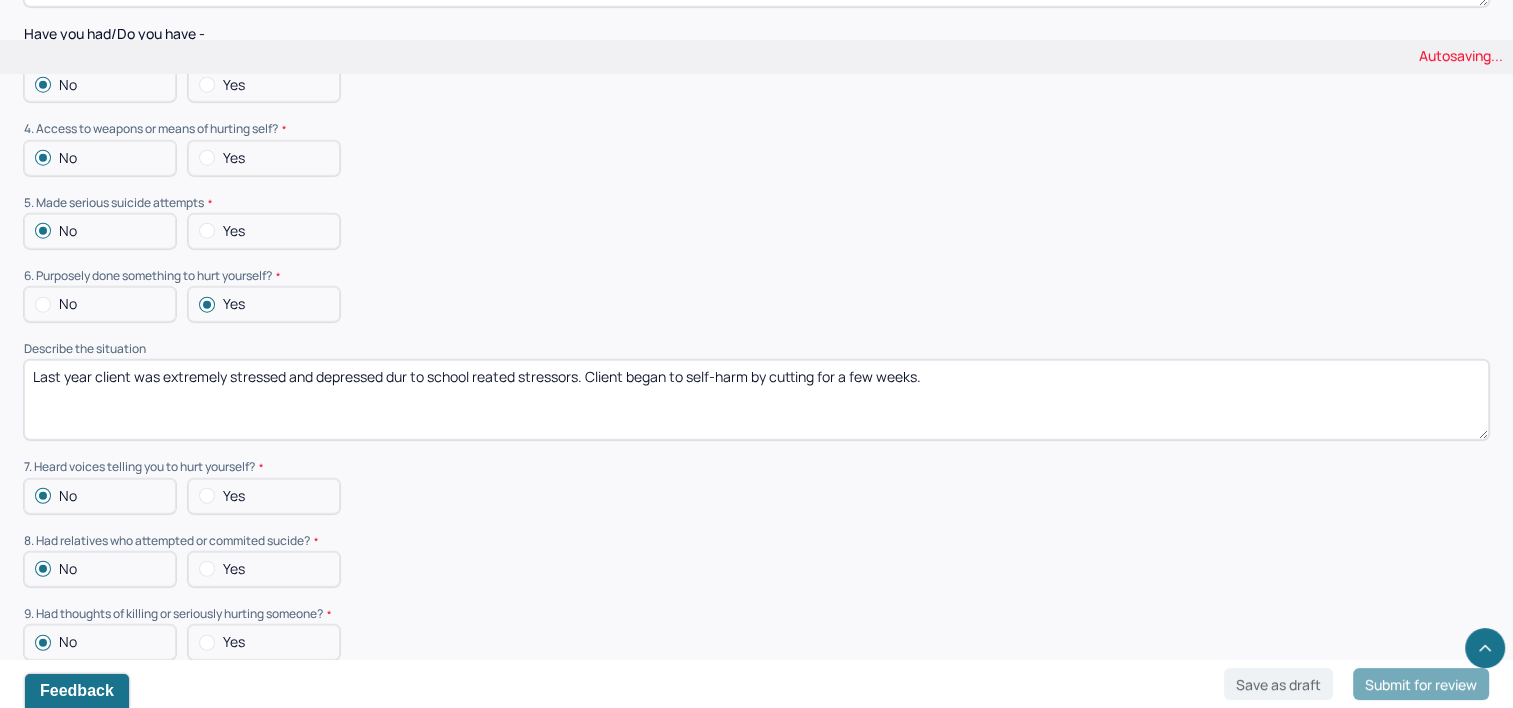click on "Last year client was extremely stressed and depressed due to school related stressors. Client began to self-harm by cutting for a few weeks." at bounding box center [756, 400] 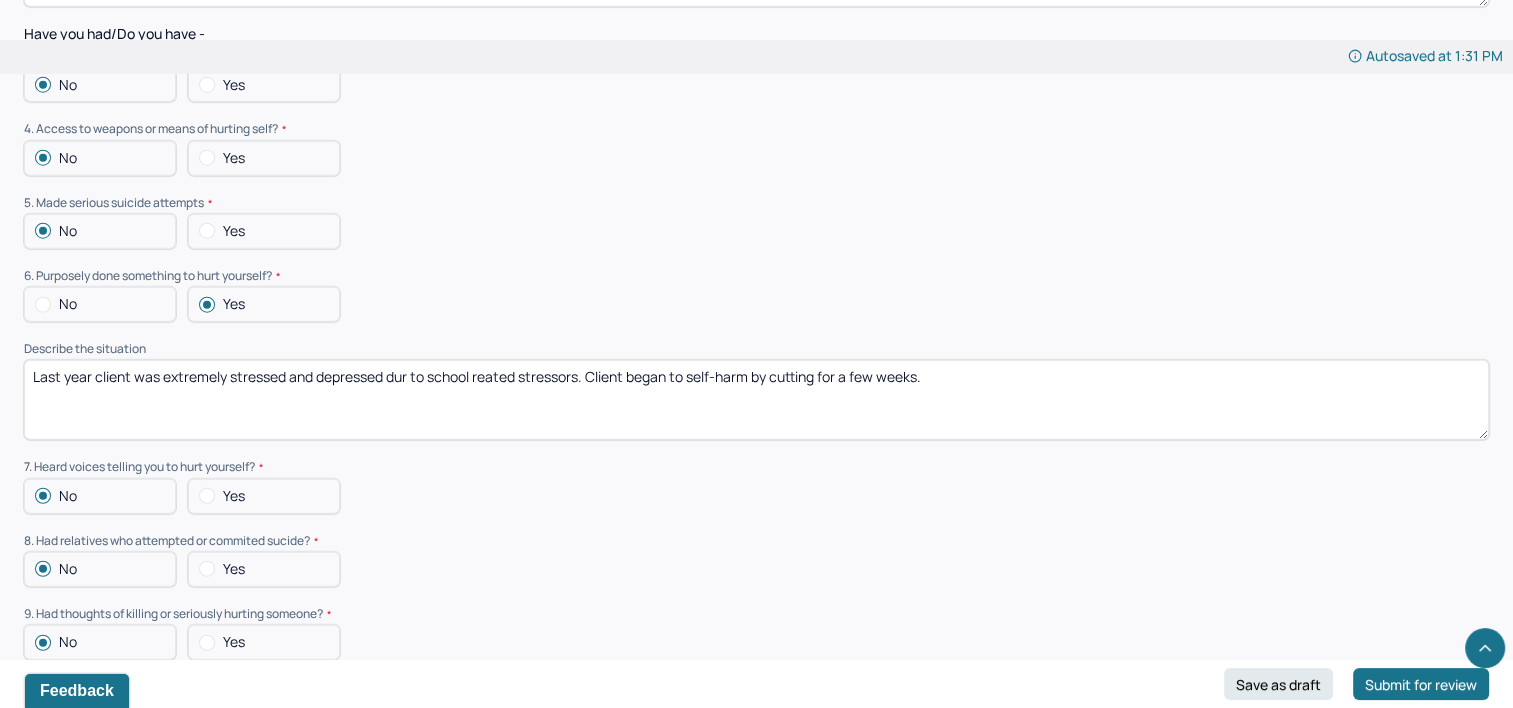 click on "Last year client was extremely "stressed and depressed dur to school reated stressors. Client began to self-harm by cutting for a few weeks." at bounding box center (756, 400) 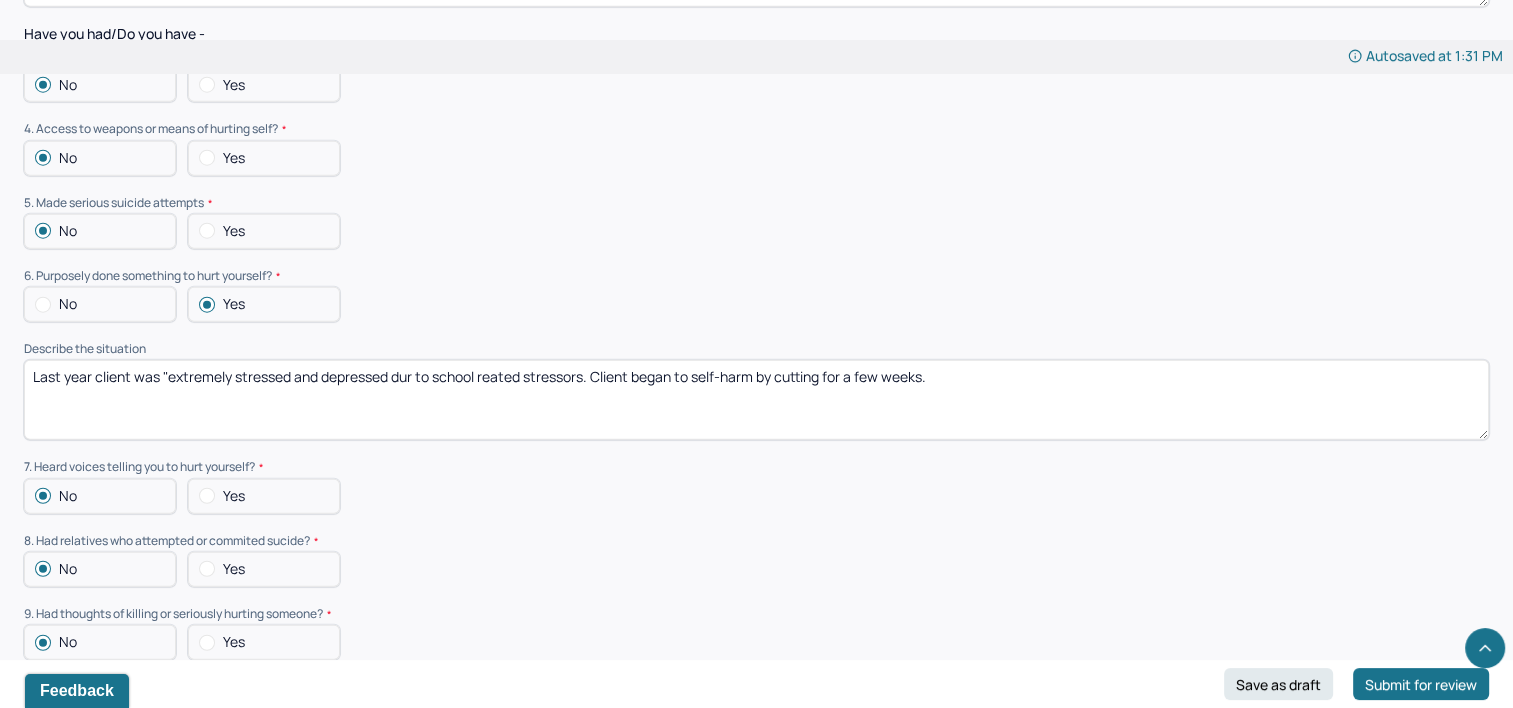 click on "Last year client was extremely stressed and depressed dur to school reated stressors. Client began to self-harm by cutting for a few weeks." at bounding box center (756, 400) 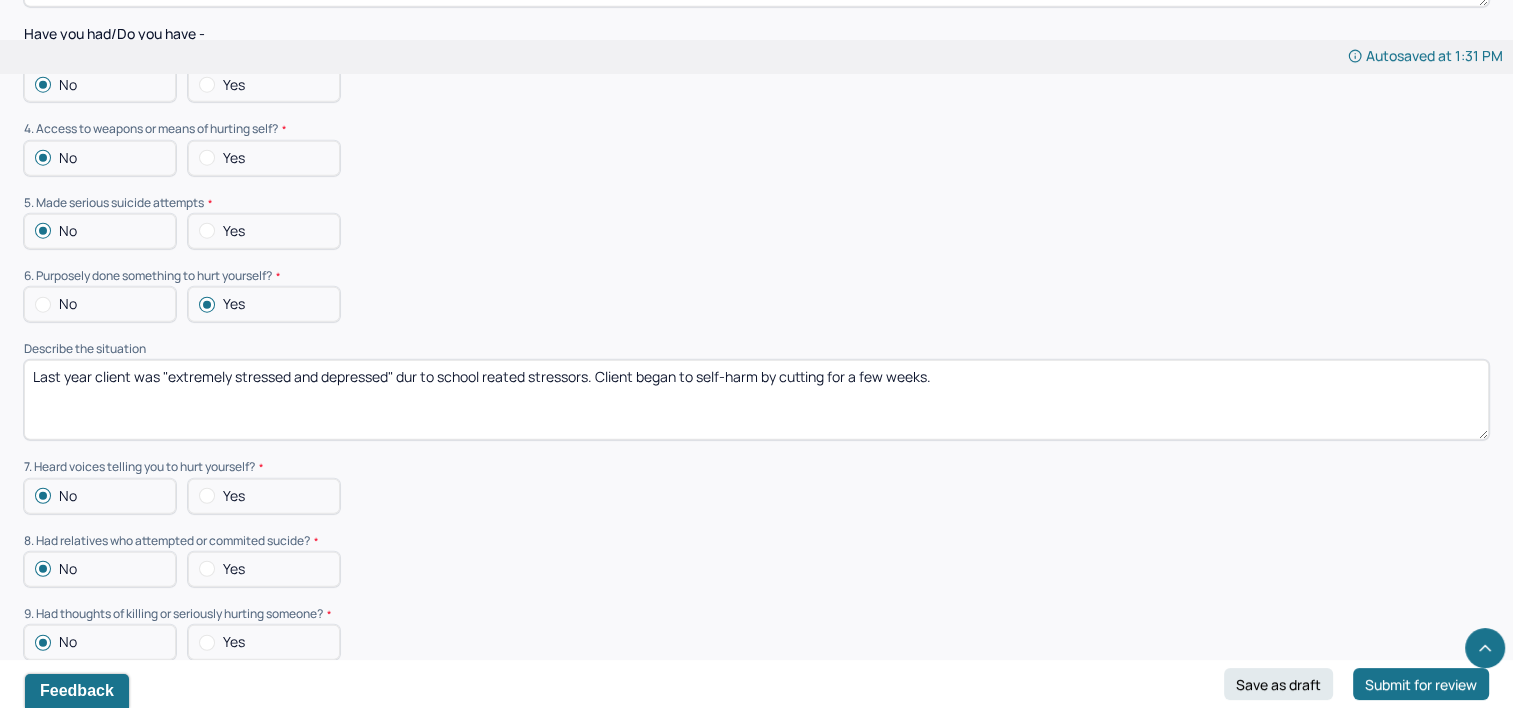click on "Last year client was "extremely stressed and depressed" dur to school reated stressors. Client began to self-harm by cutting for a few weeks." at bounding box center (756, 400) 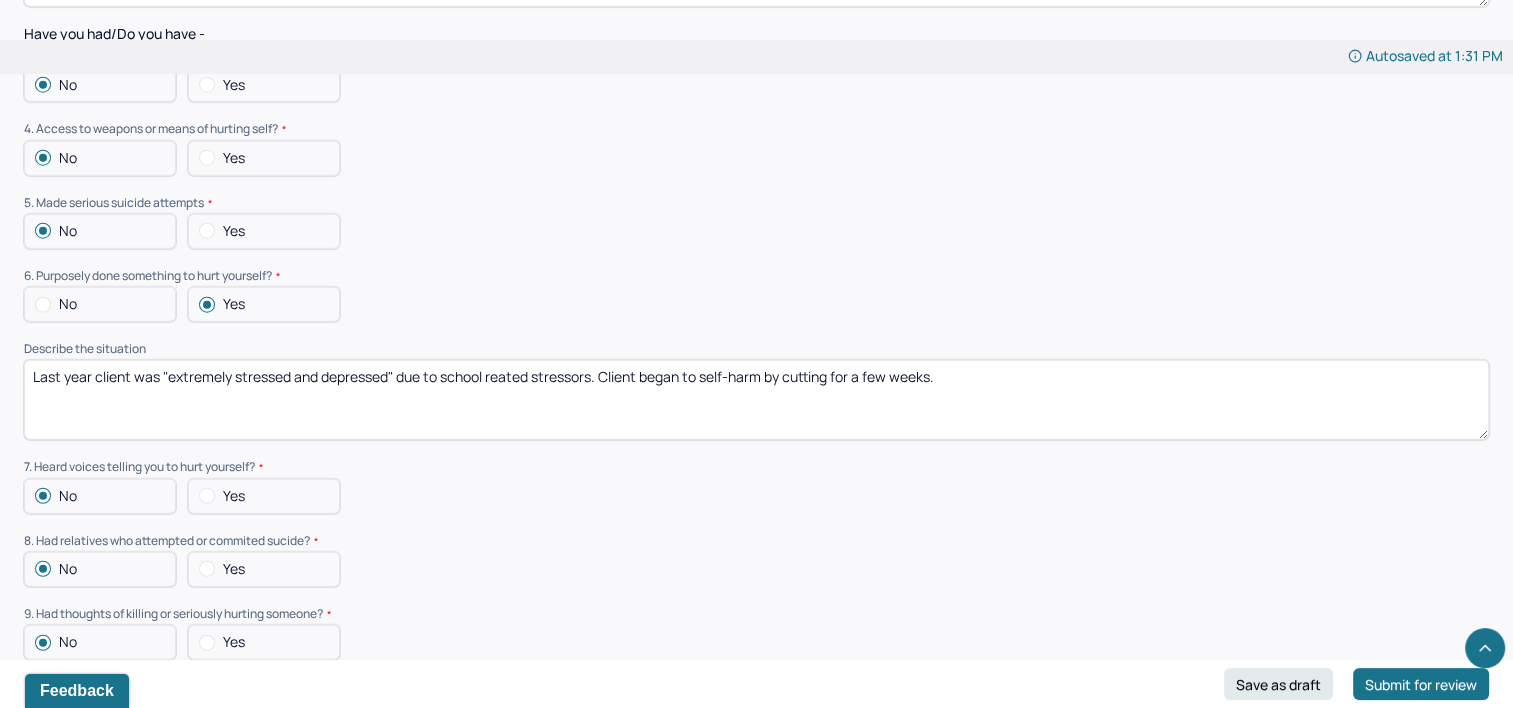 click on "Last year client was "extremely stressed and depressed" due to school reated stressors. Client began to self-harm by cutting for a few weeks." at bounding box center (756, 400) 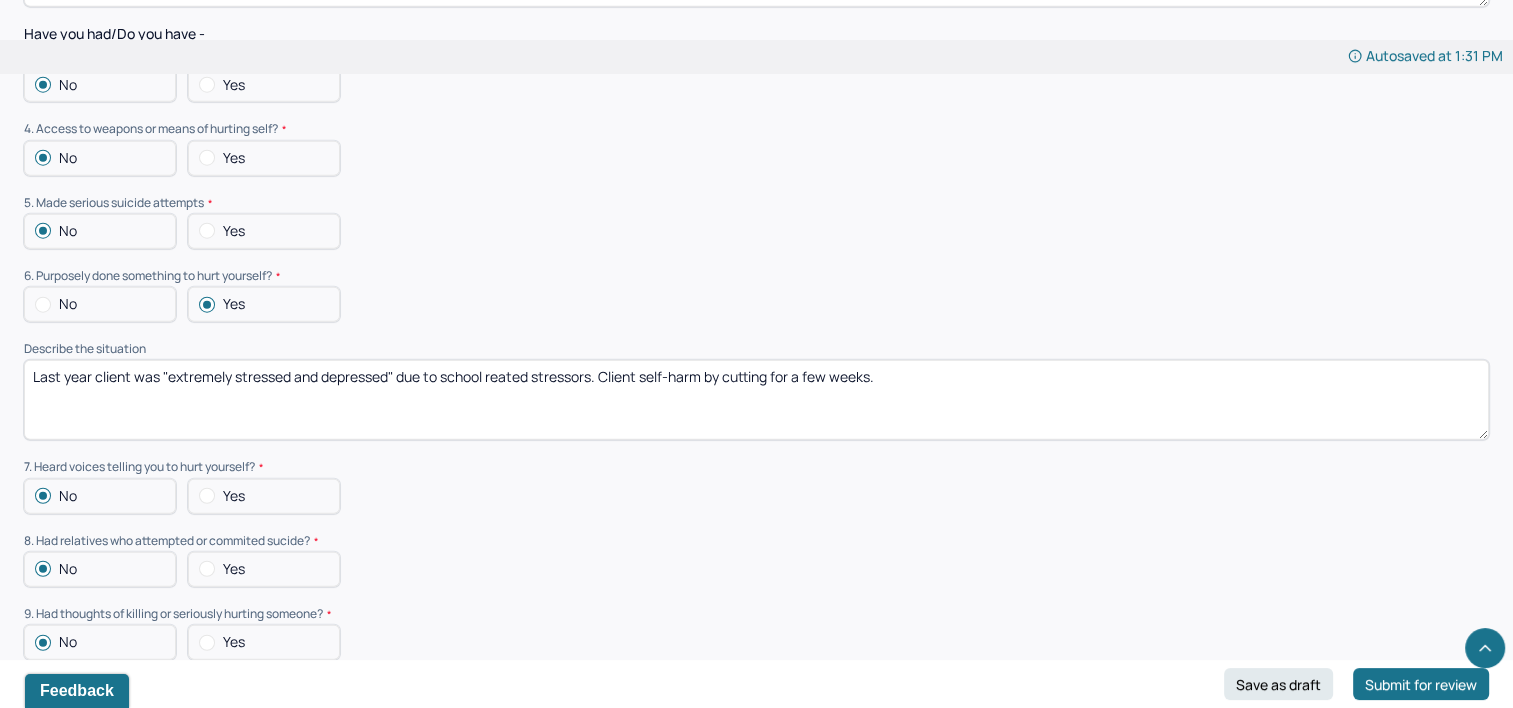 click on "Last year client was "extremely stressed and depressed" due to school reated stressors. Client began to self-harm by cutting for a few weeks." at bounding box center [756, 400] 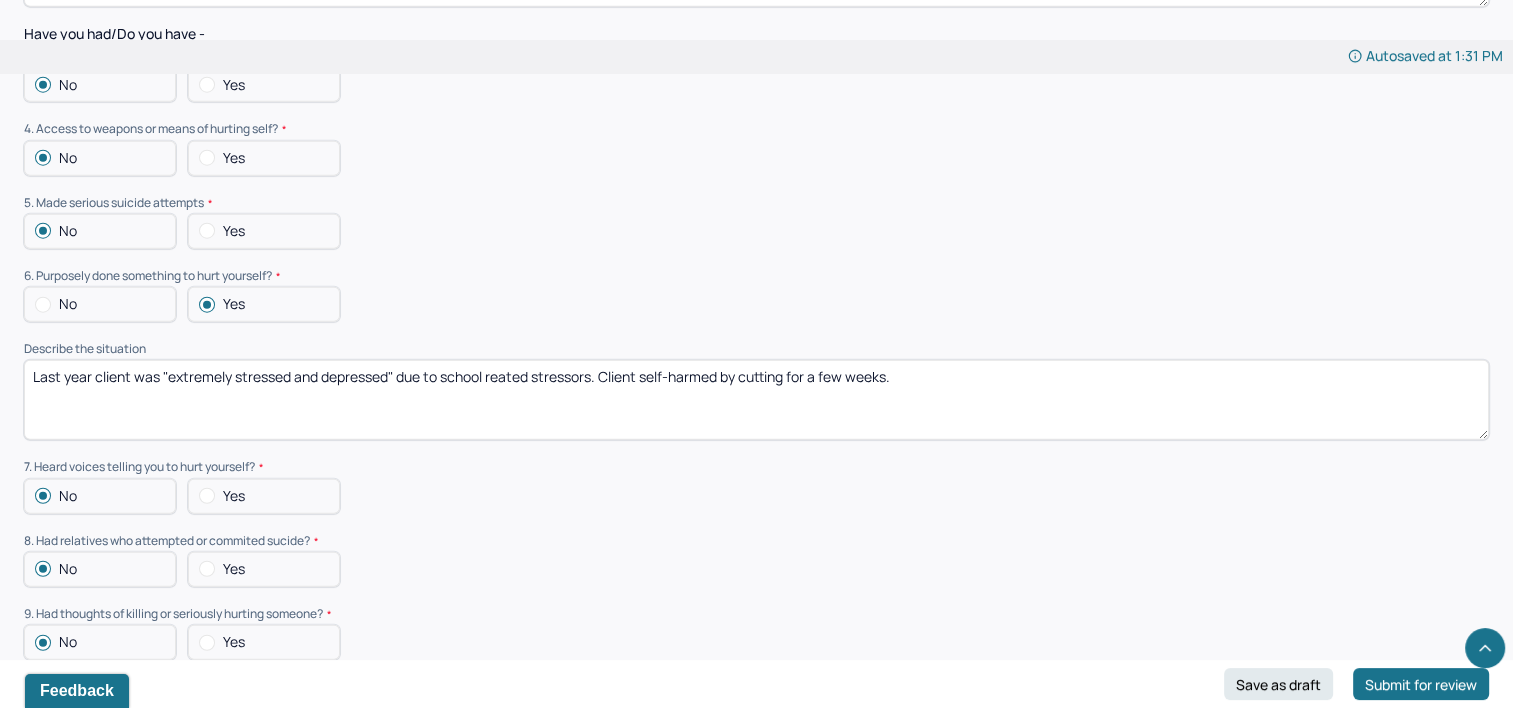 click on "Last year client was "extremely stressed and depressed" due to school reated stressors. Client self-harm by cutting for a few weeks." at bounding box center [756, 400] 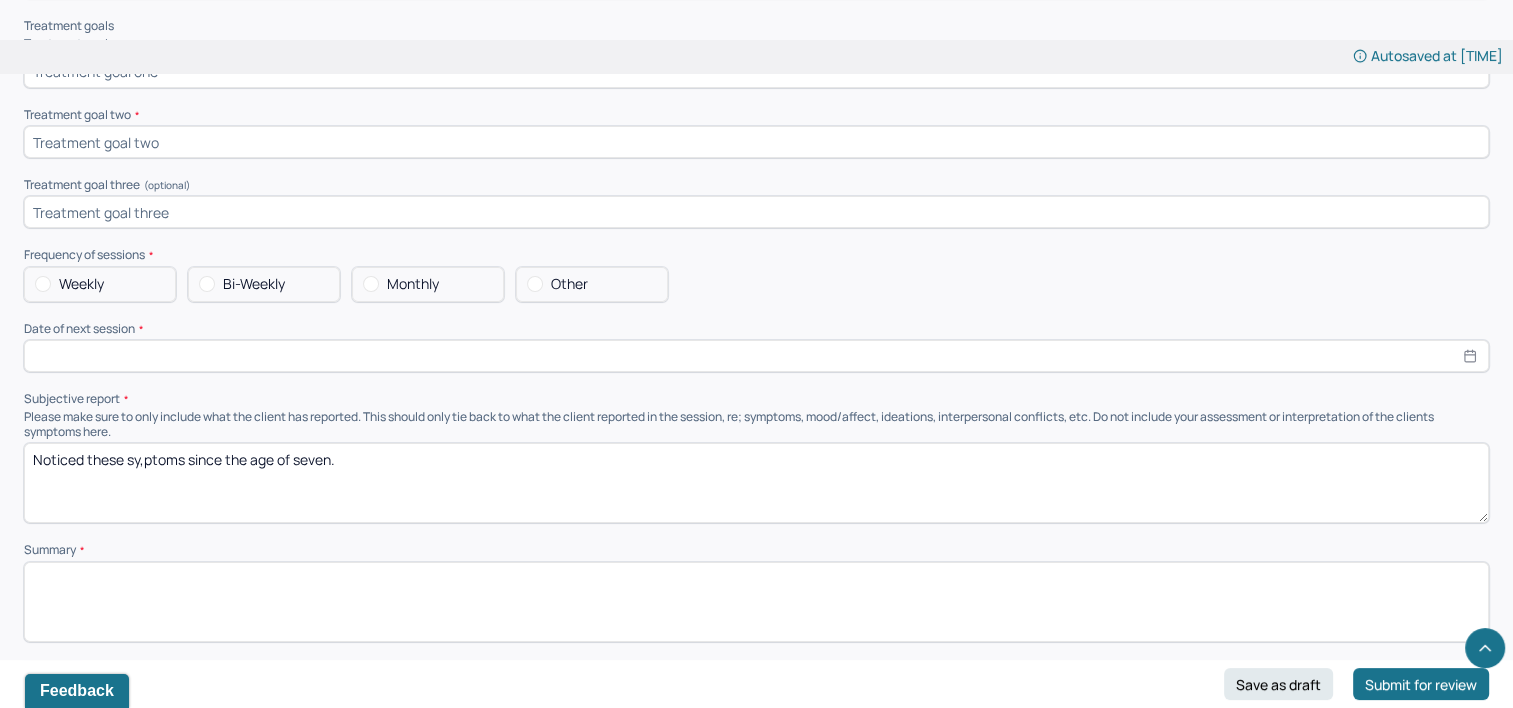 scroll, scrollTop: 7423, scrollLeft: 0, axis: vertical 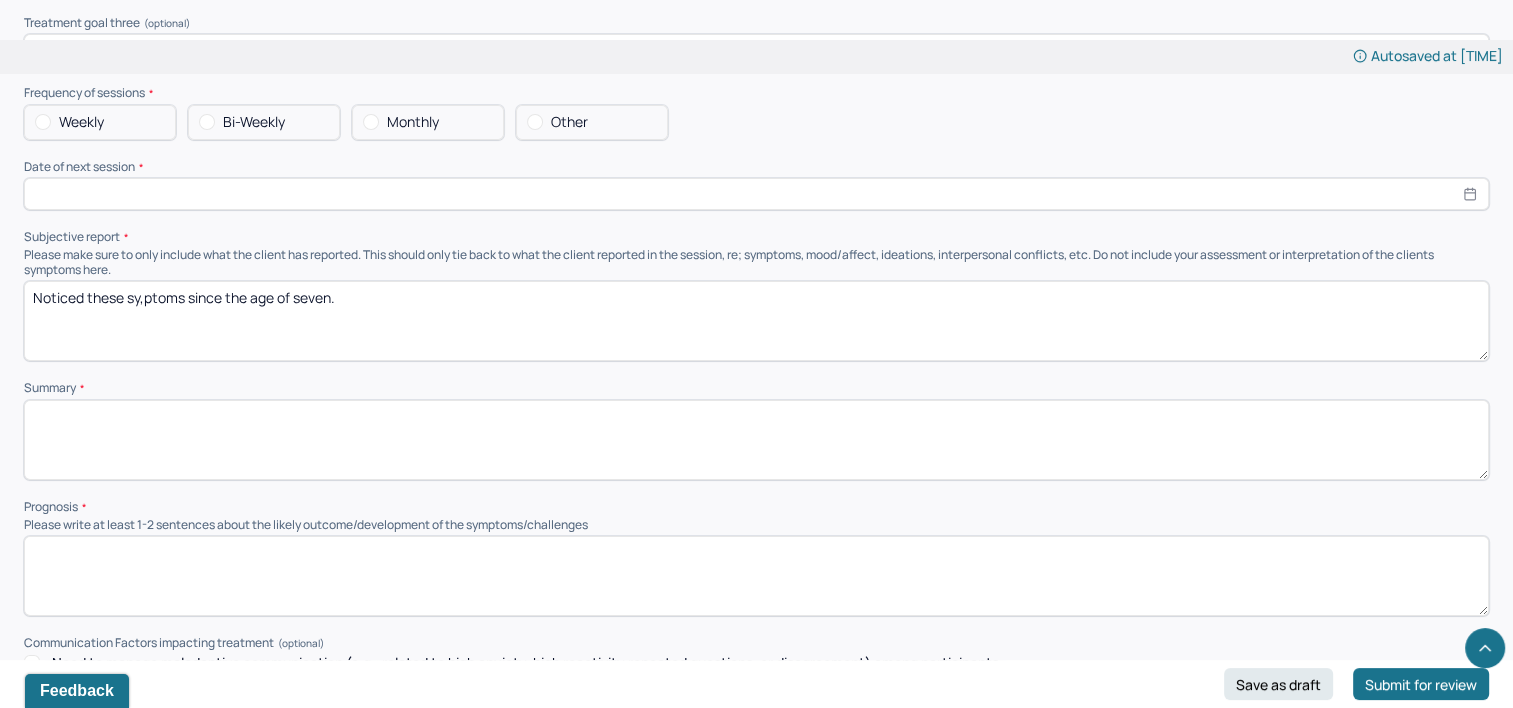 type on "Last year client was "extremely stressed and depressed" due to school reated stressors. Client self-harmed by cutting for a few weeks. Client denies any current self-harming behaviors." 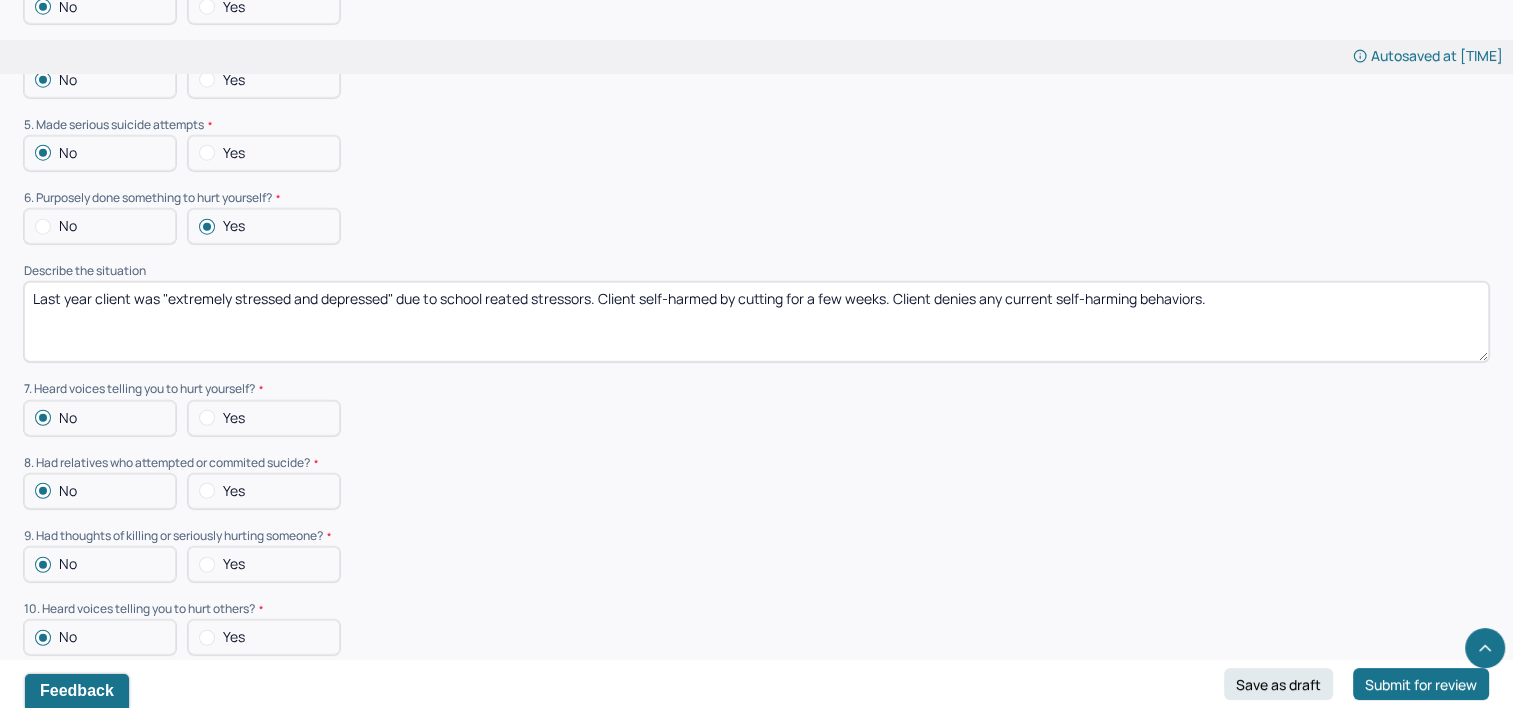scroll, scrollTop: 4923, scrollLeft: 0, axis: vertical 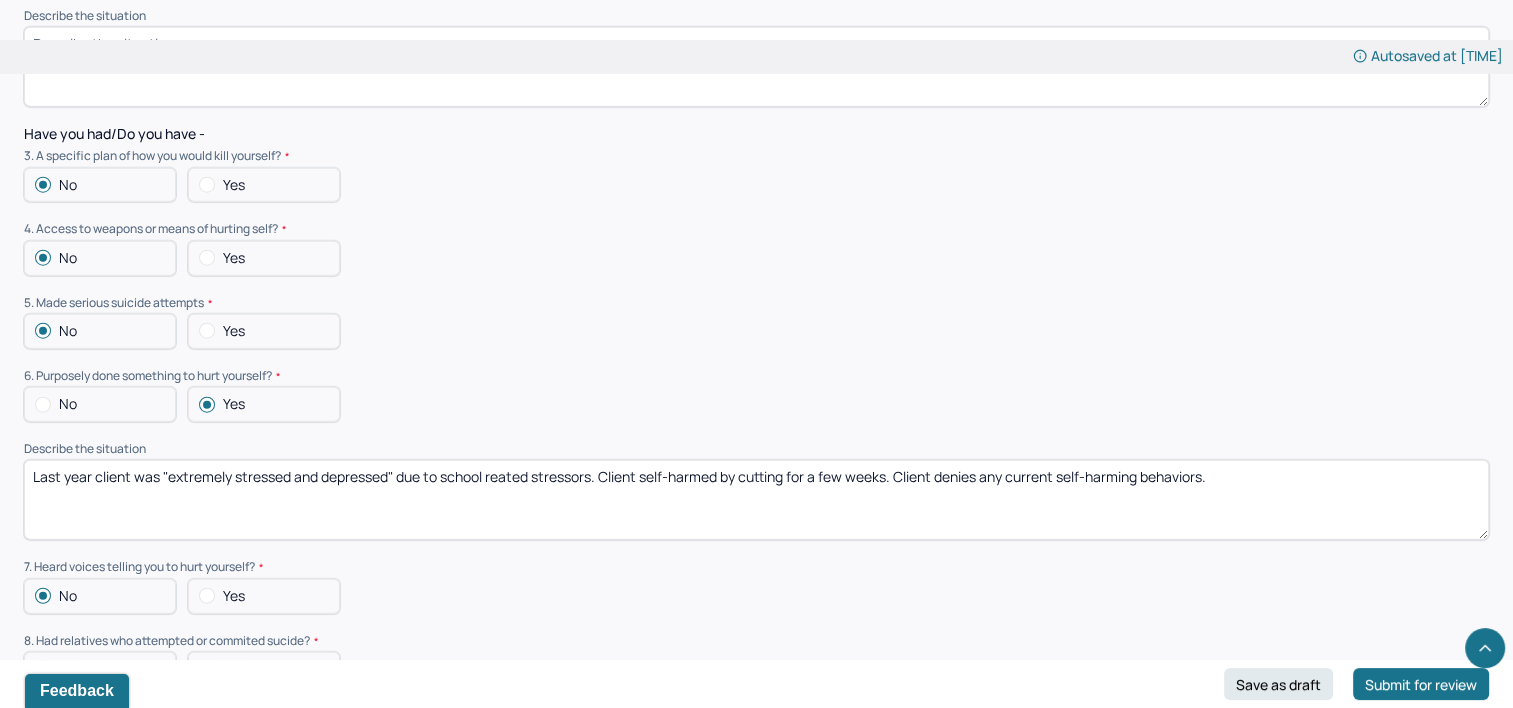 type on "Noticed these sy,ptoms since the age of [AGE]. Mother transitioned  client to home school from '[YEAR]'-'[YEAR]' and this upcoming school year due to exacerbated anxiety and depressive symptoms. History of bullying before moving to [LOCATION]" 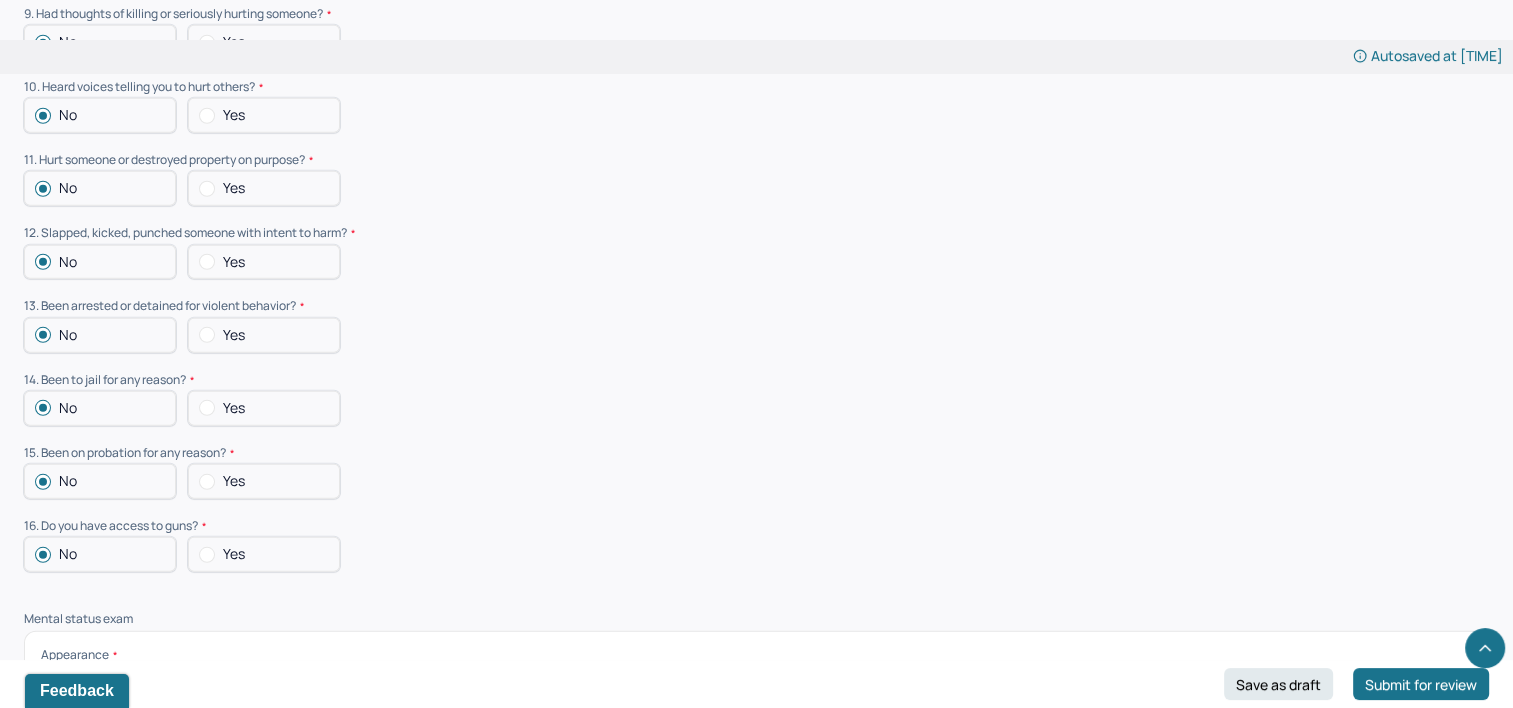 scroll, scrollTop: 6023, scrollLeft: 0, axis: vertical 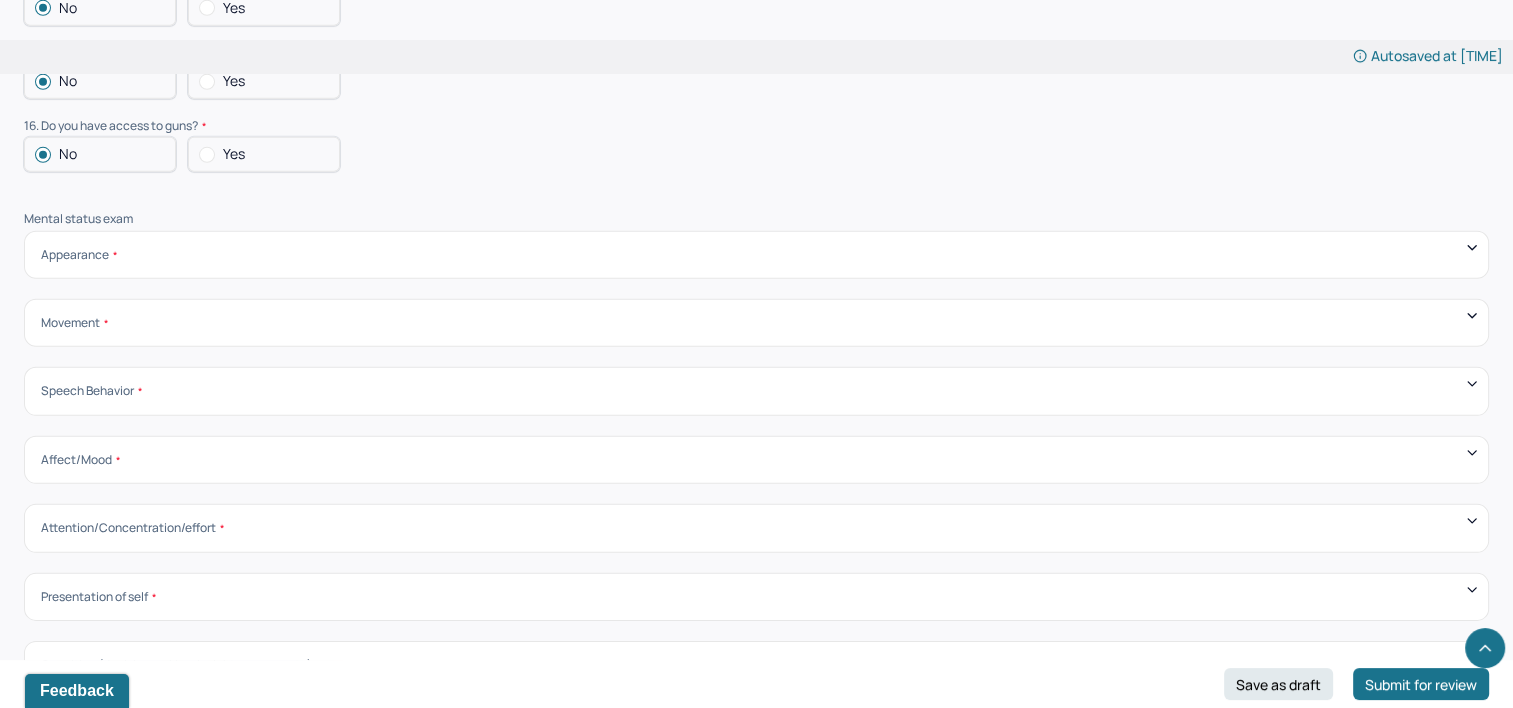 type on "Last year client was "extremely stressed and depressed" due to school related stressors. Client self-harmed by cutting for a few weeks. Client denies any current self-harming behaviors." 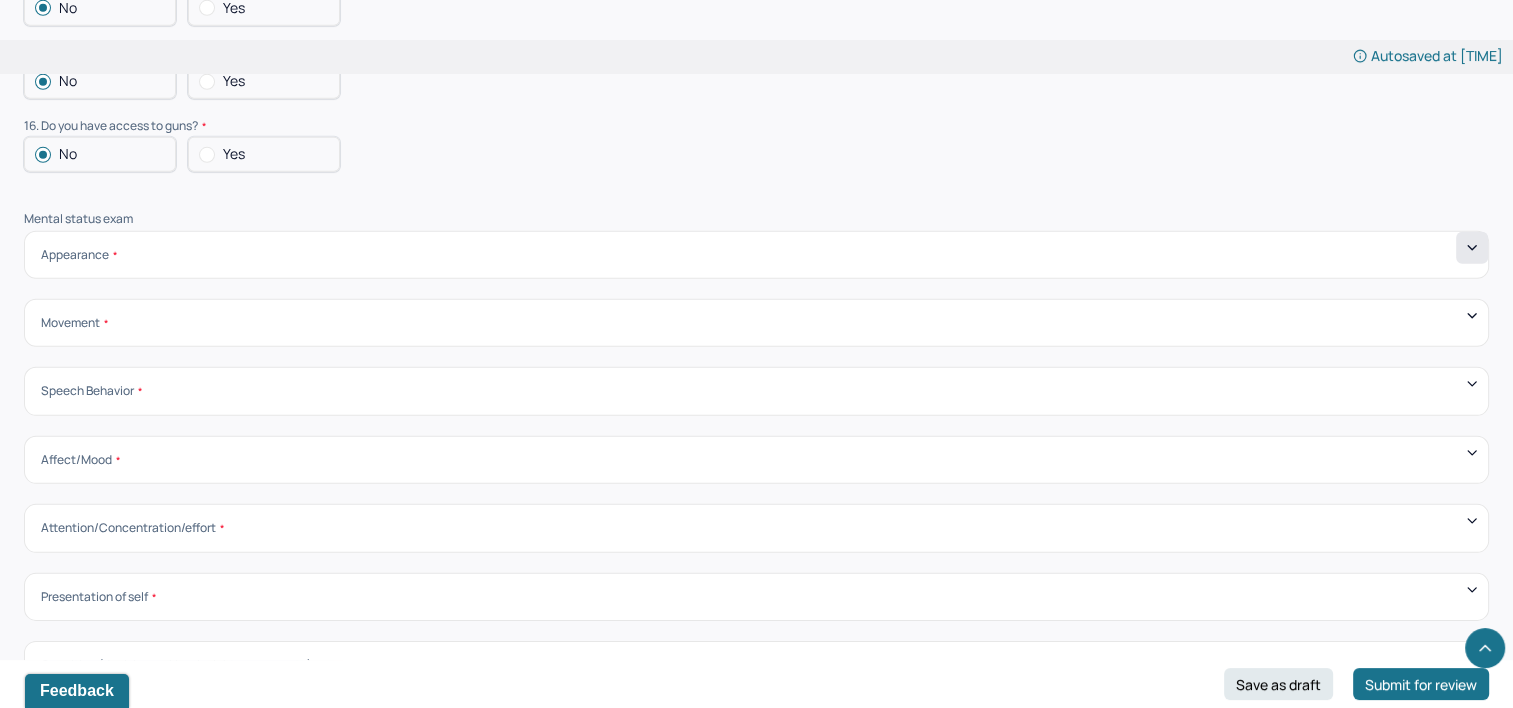 click 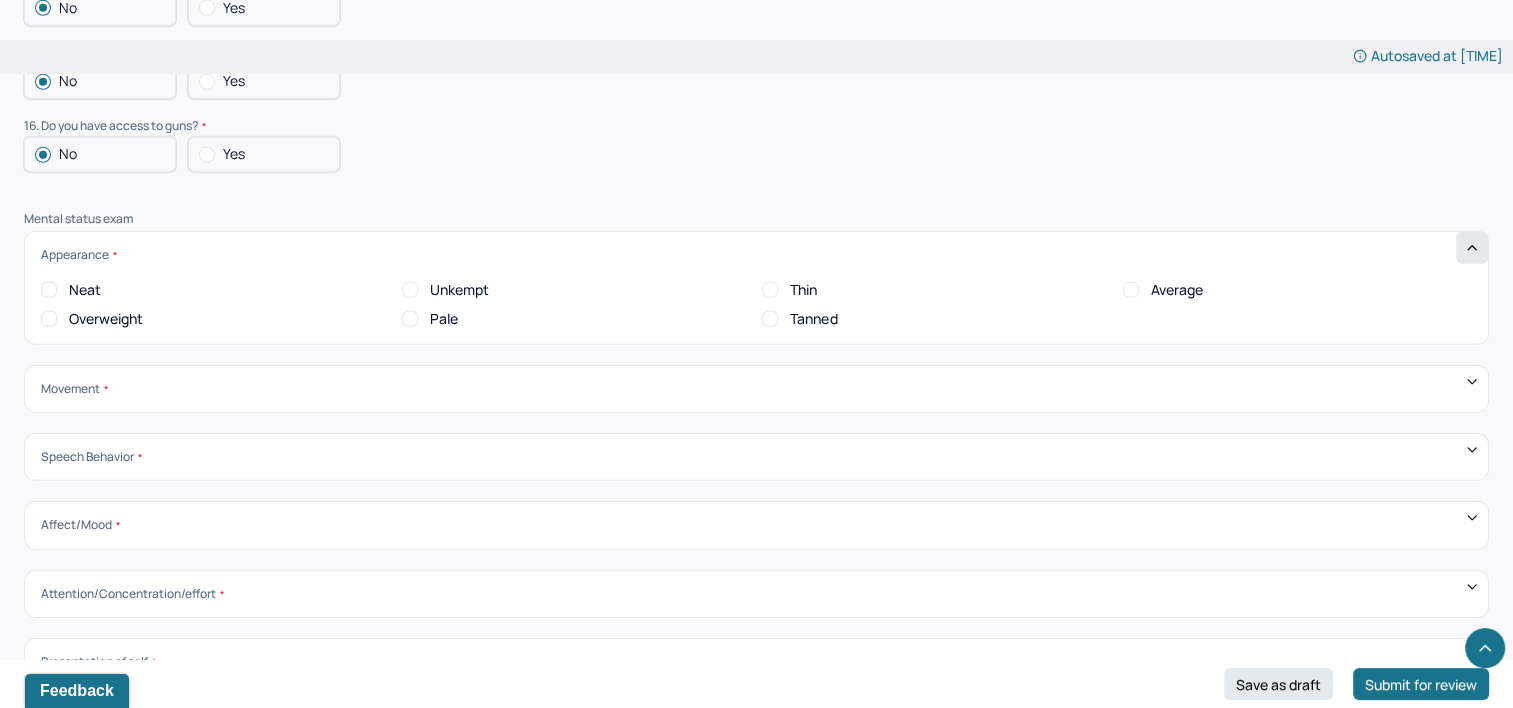 click on "Neat" at bounding box center (85, 290) 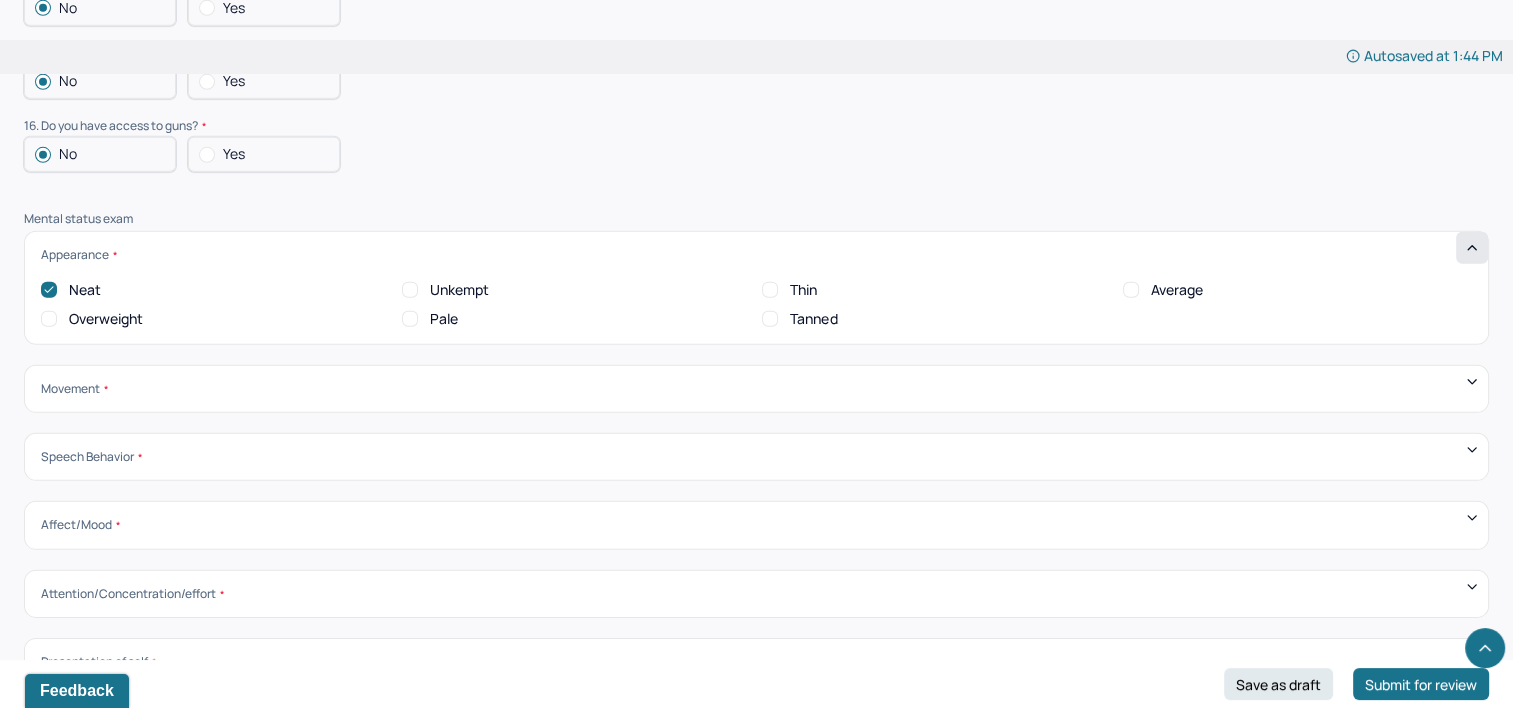 click on "Average" at bounding box center (1177, 290) 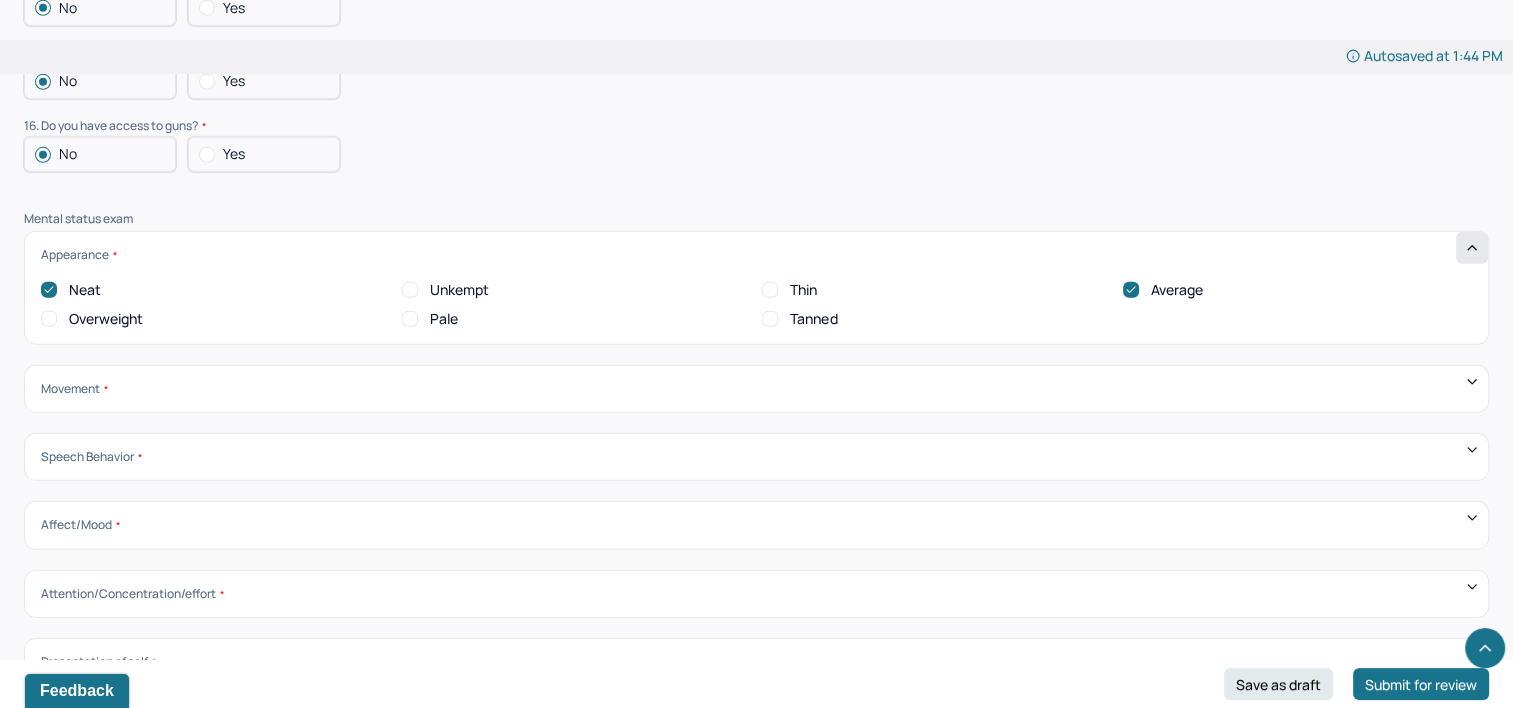 click on "Movement" at bounding box center (756, 389) 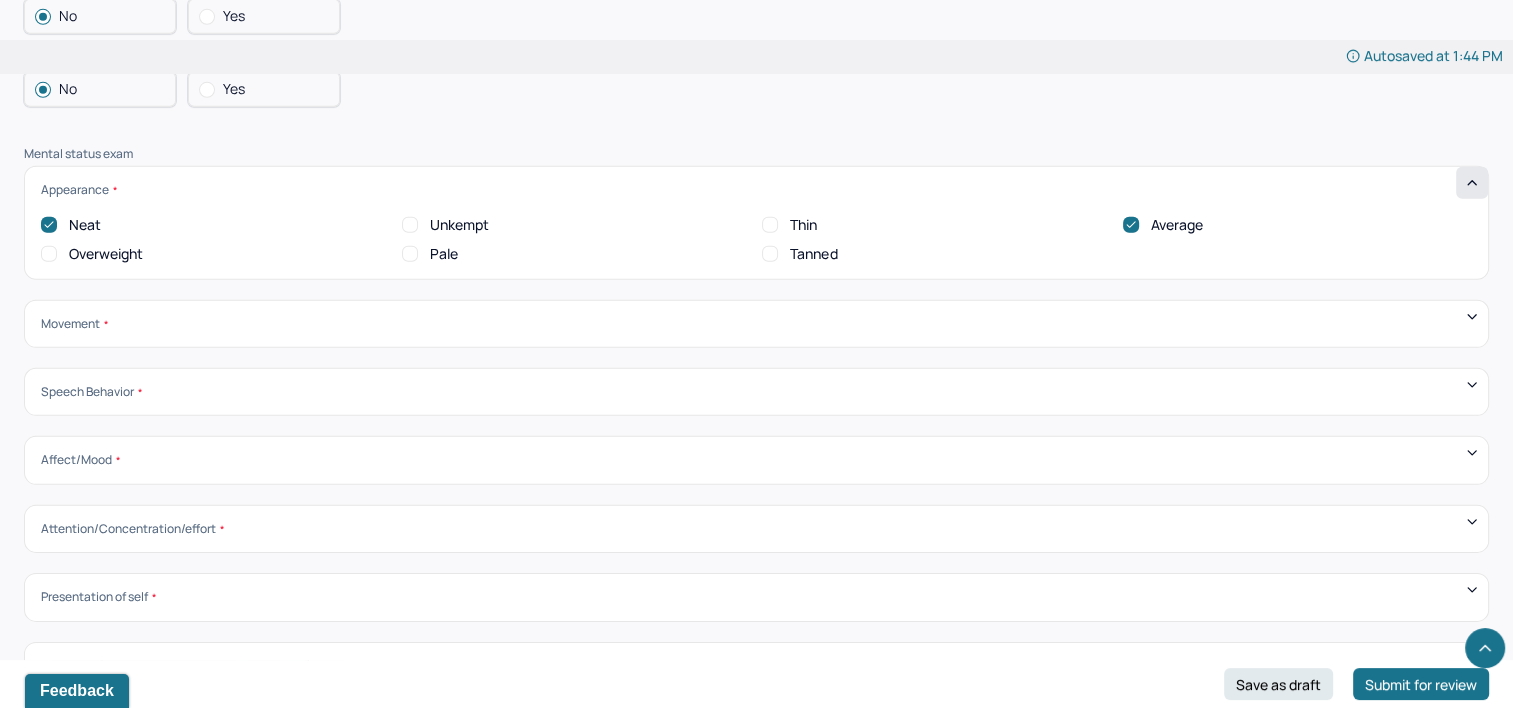 scroll, scrollTop: 6123, scrollLeft: 0, axis: vertical 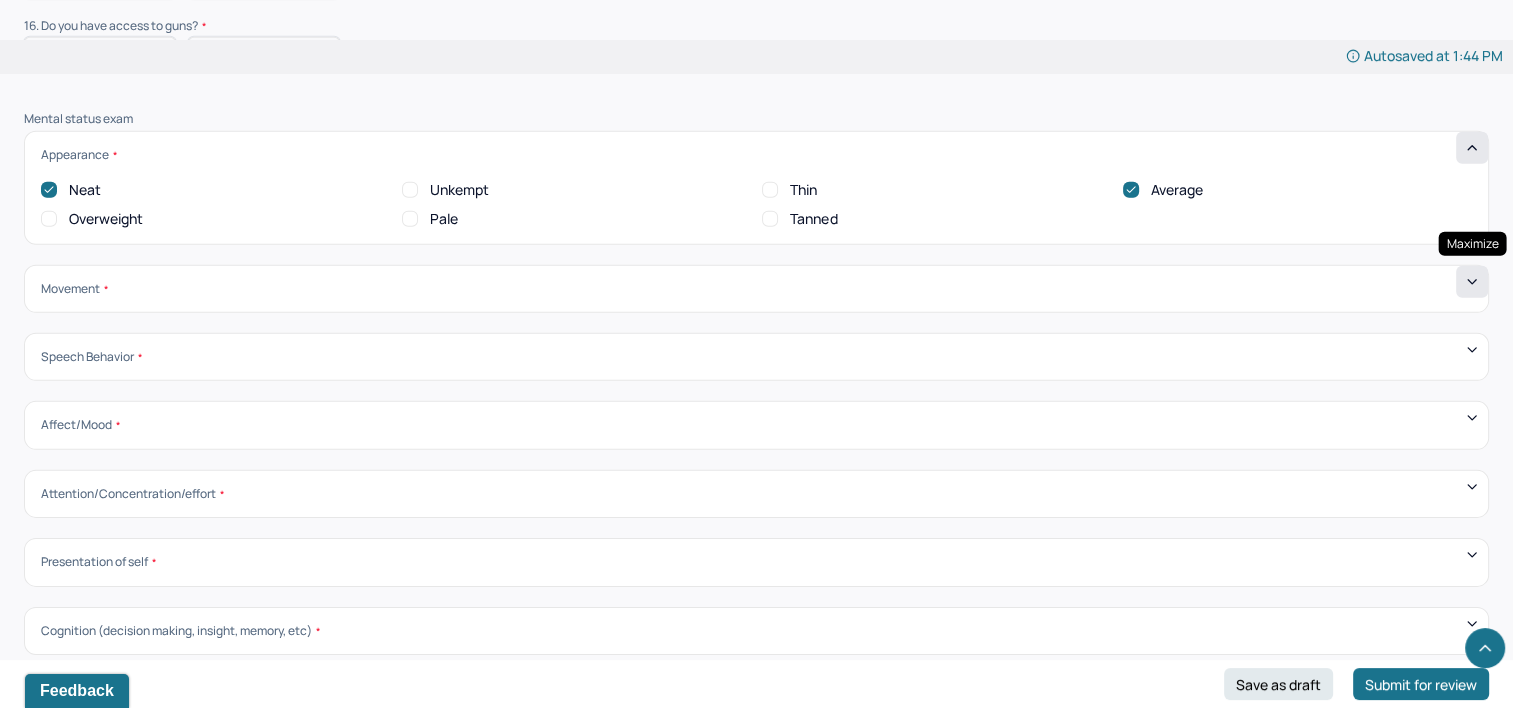 click 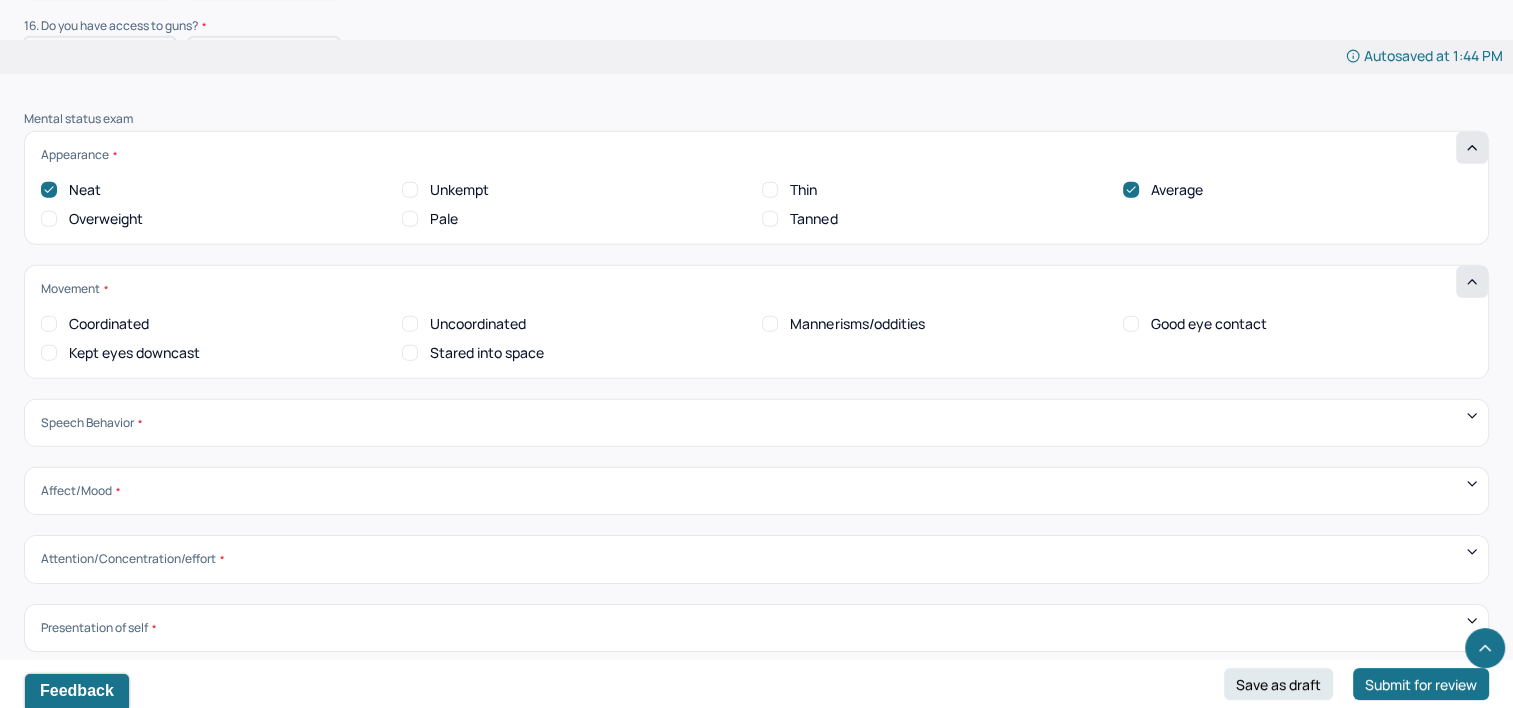 click on "Coordinated" at bounding box center (109, 324) 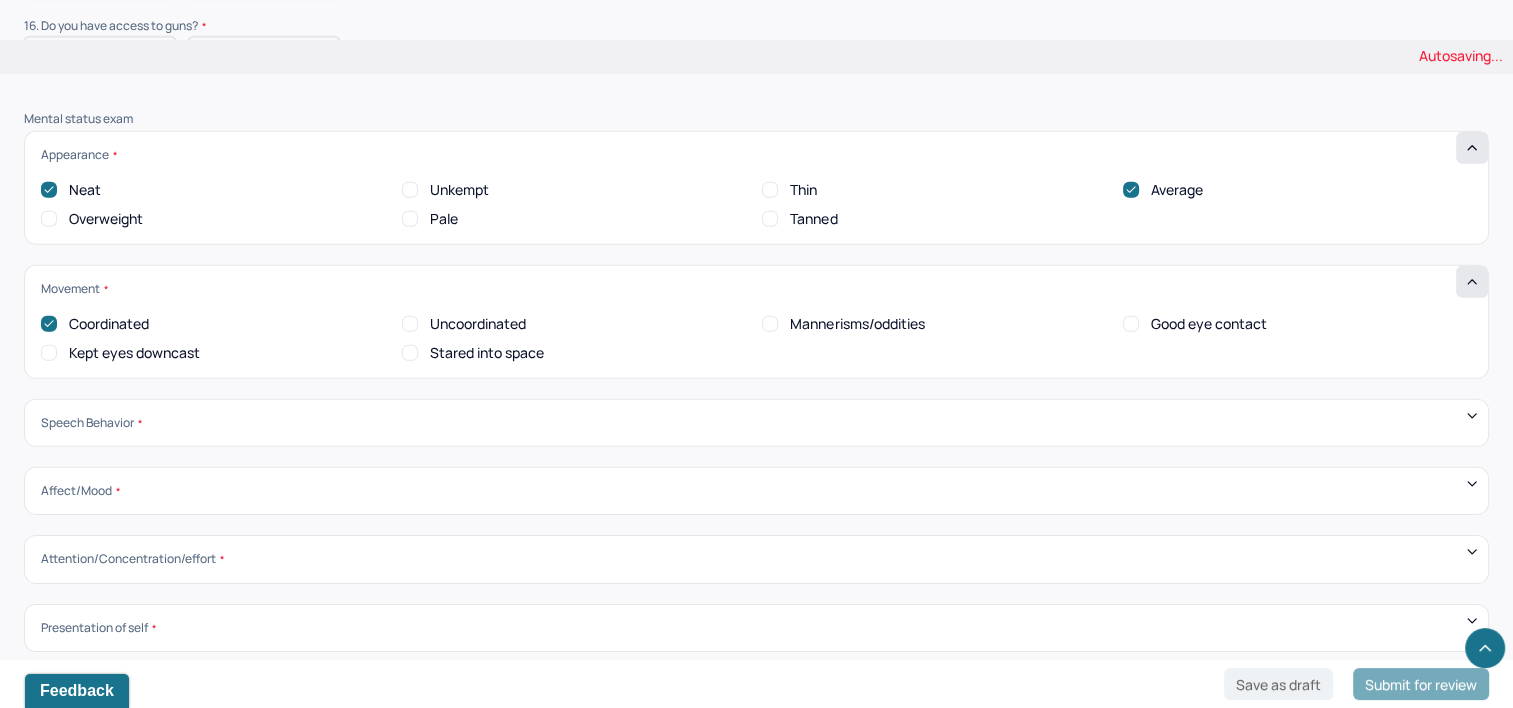 click on "Good eye contact" at bounding box center [1209, 324] 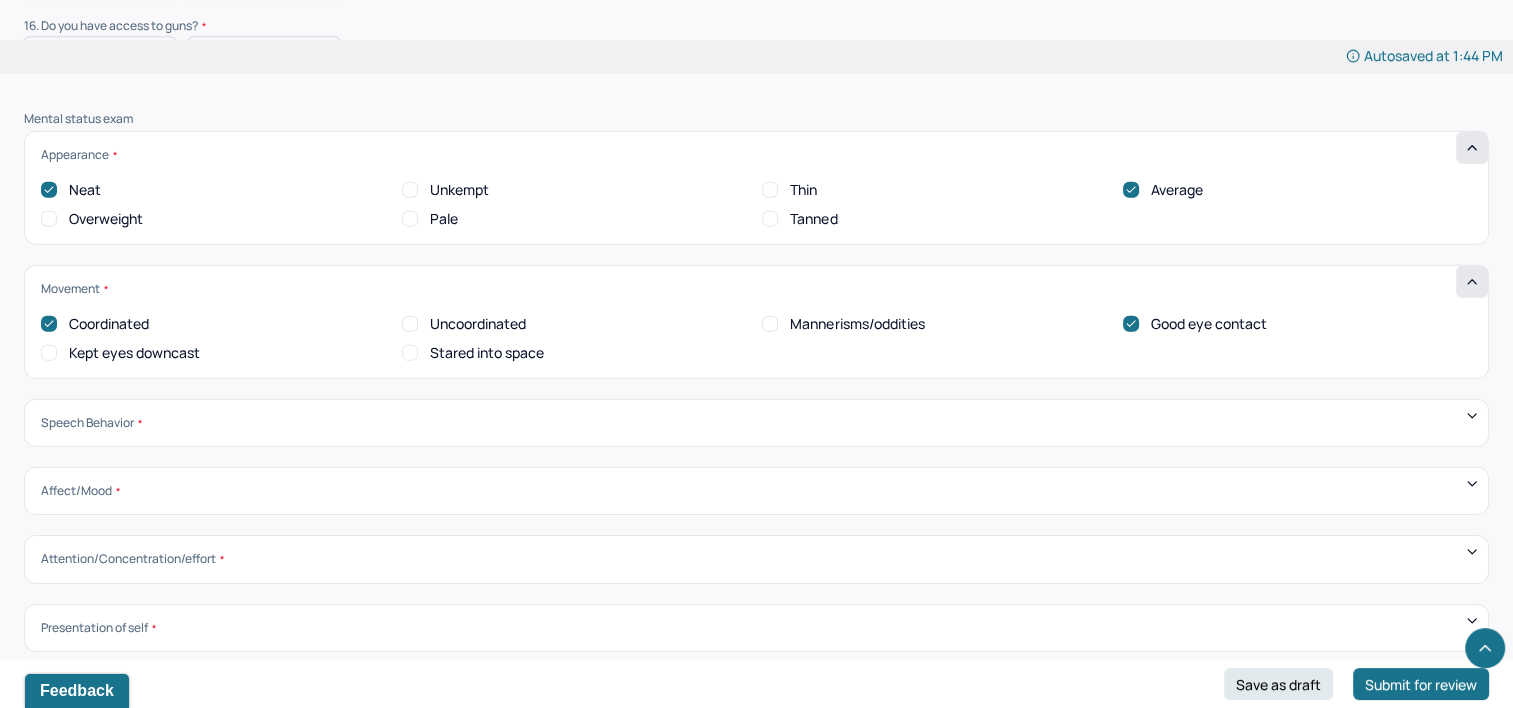 click on "Speech Behavior Unintelligible Stammer/stutter Mumbles Clear Precise Strident Distant Squeaky Squeaky Soft Weak Normal Strident Hurried Loud" at bounding box center (756, 423) 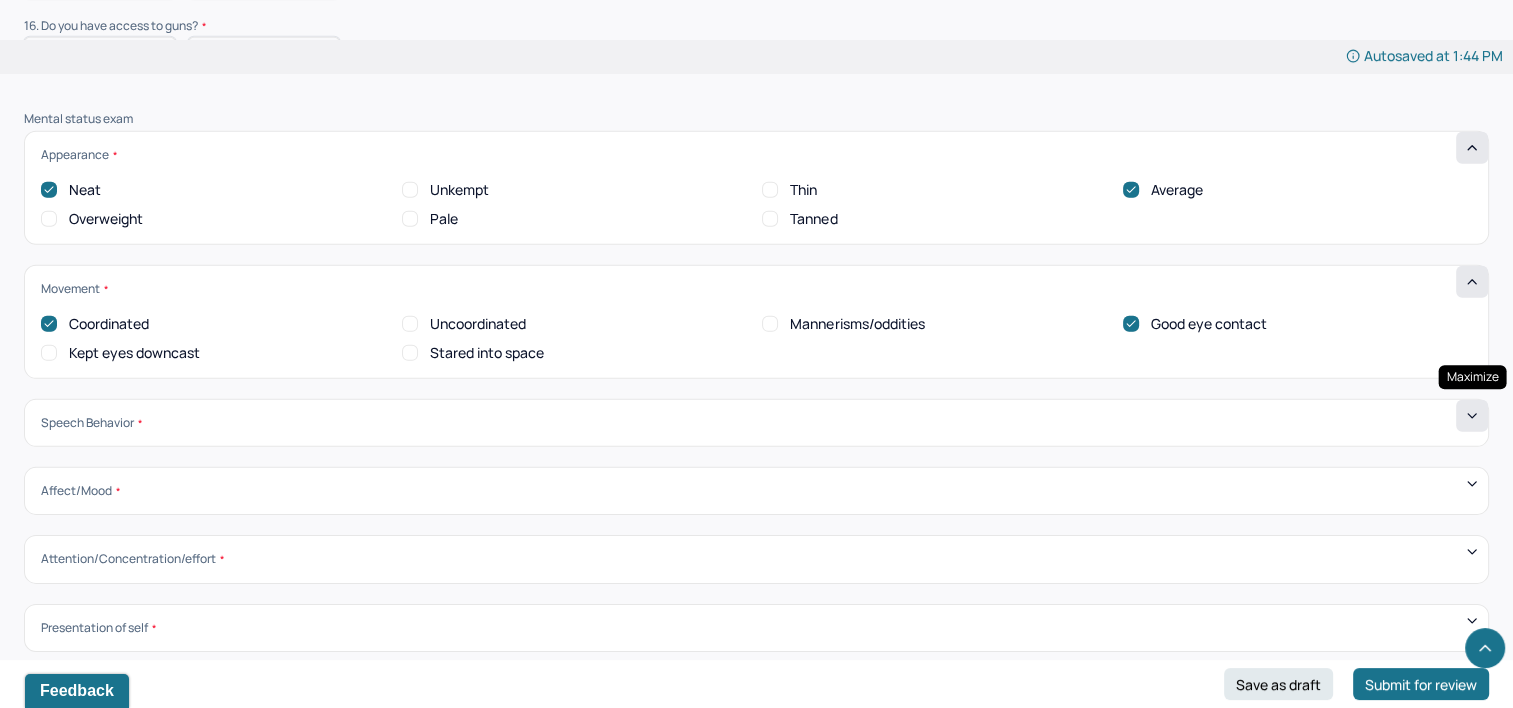 click 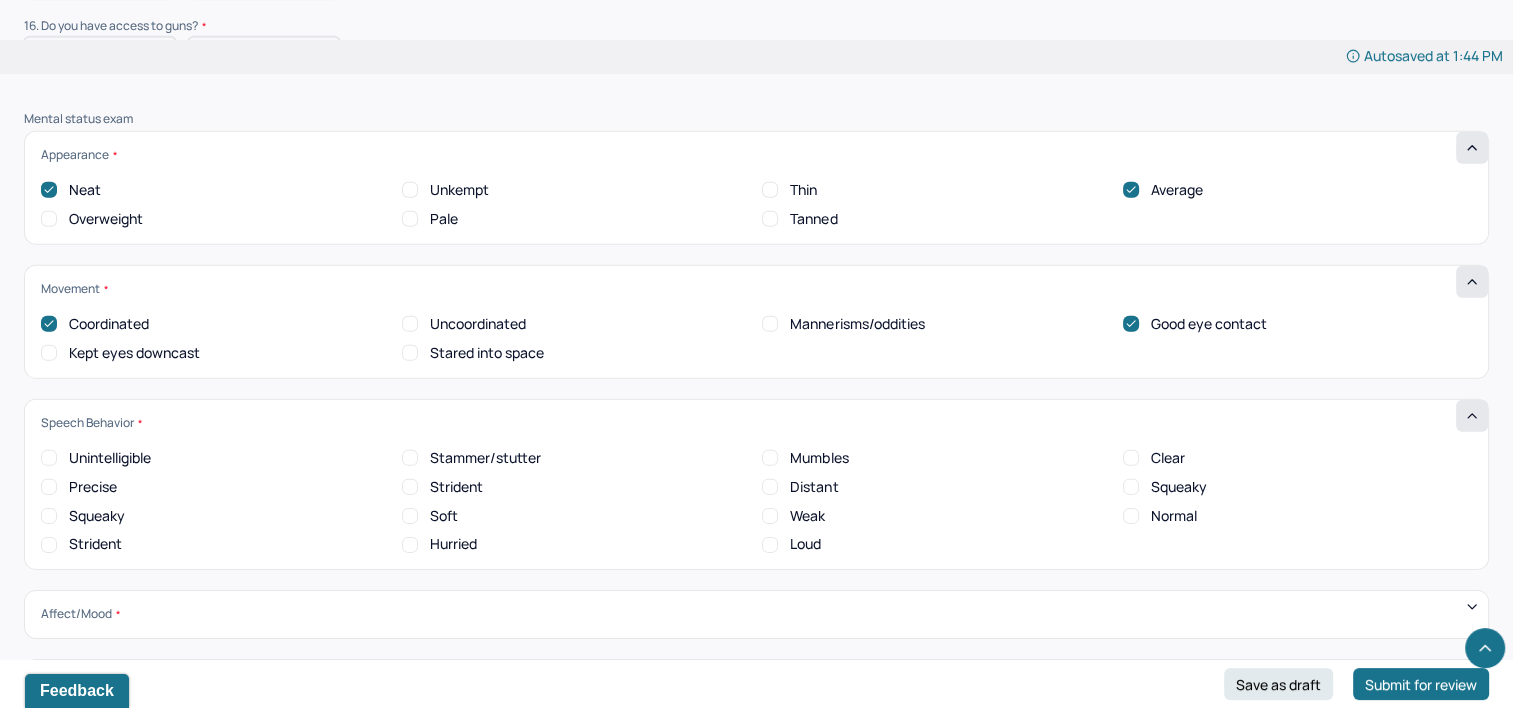 scroll, scrollTop: 0, scrollLeft: 0, axis: both 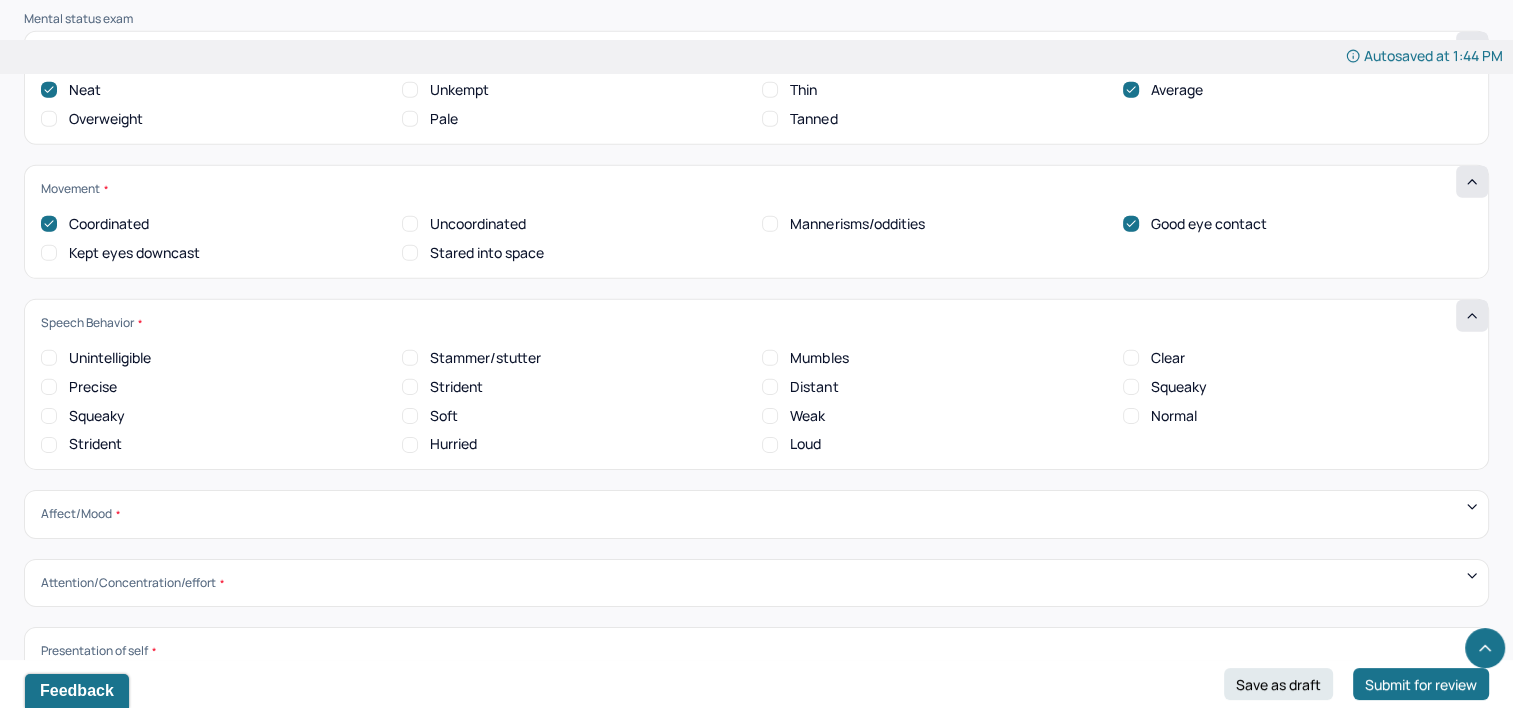 click on "Clear" at bounding box center (1154, 358) 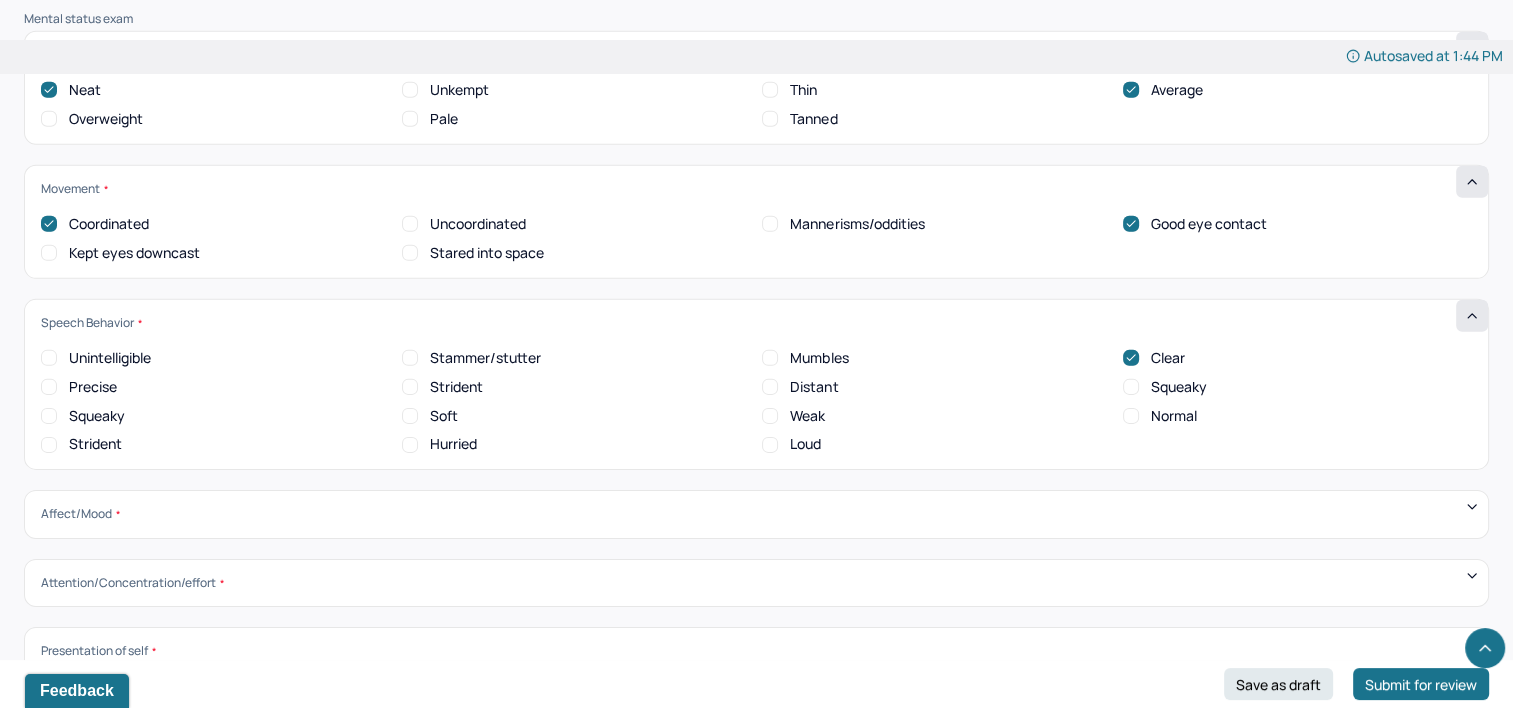 click on "Normal" at bounding box center [1160, 416] 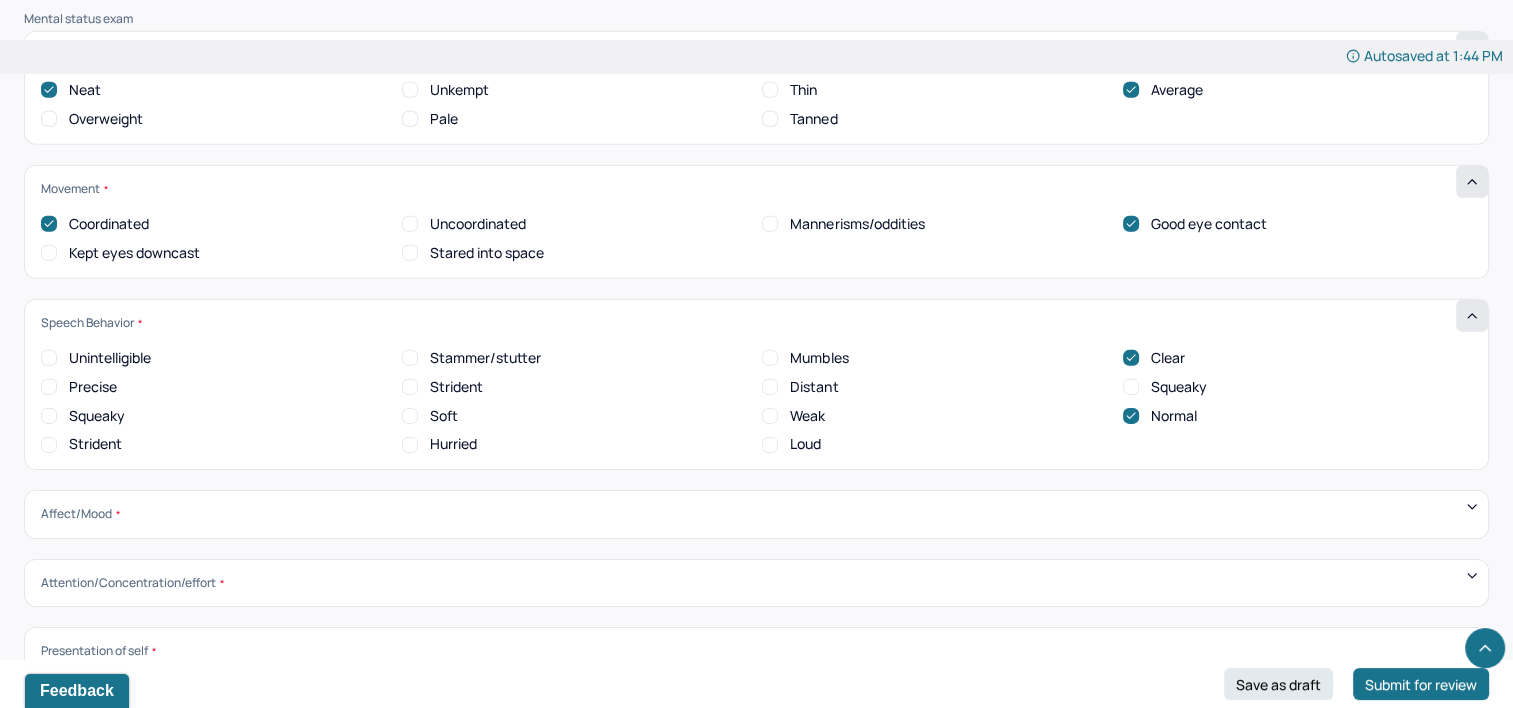scroll, scrollTop: 6323, scrollLeft: 0, axis: vertical 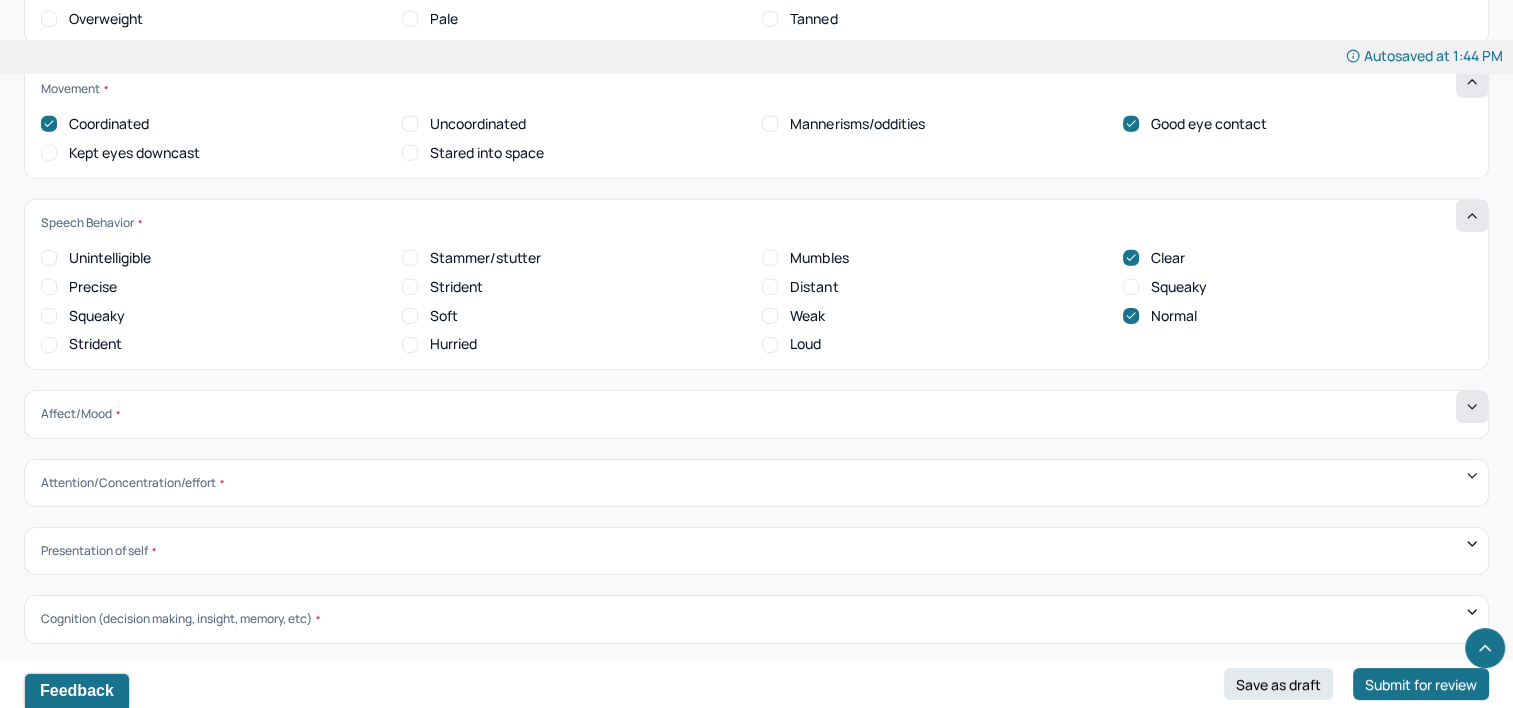click 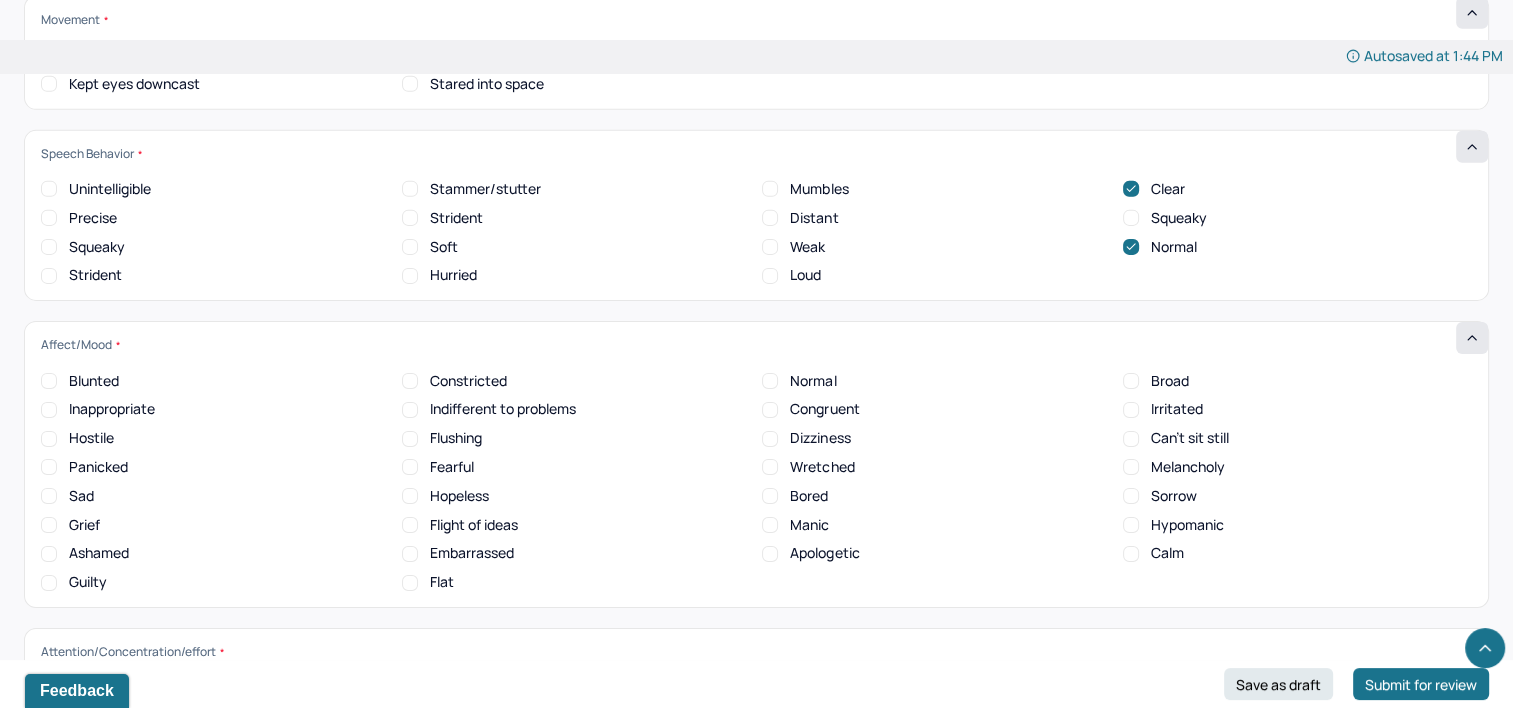 scroll, scrollTop: 6523, scrollLeft: 0, axis: vertical 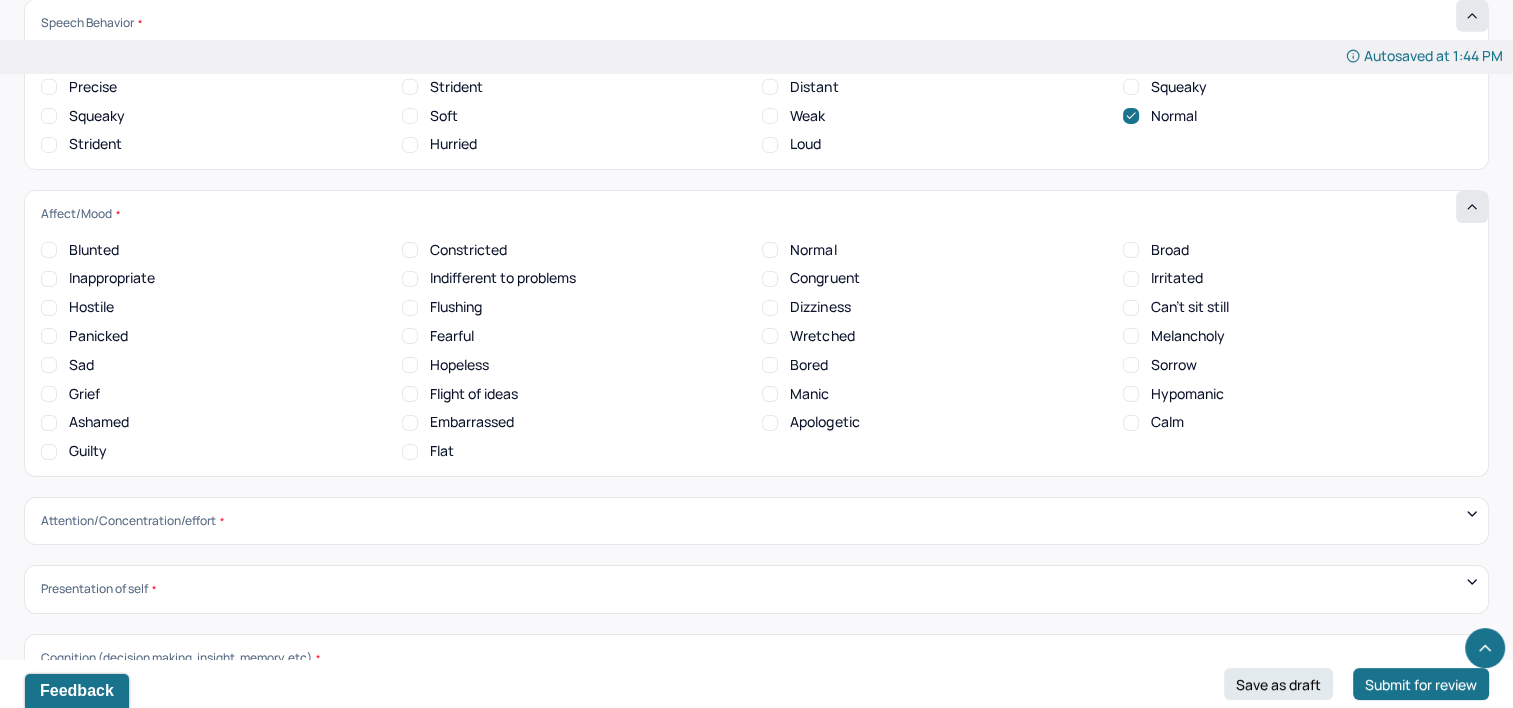 click on "Normal" at bounding box center (770, 250) 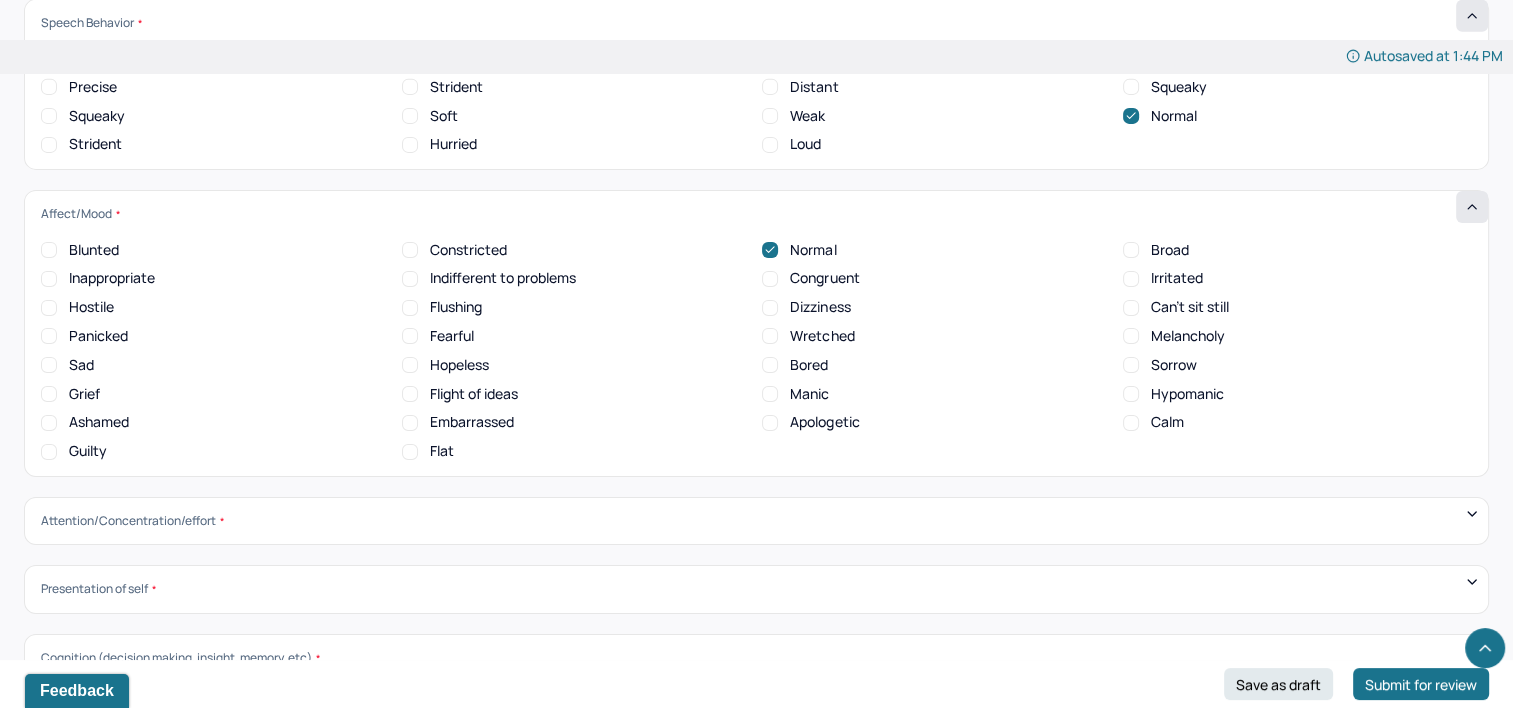 click on "Congruent" at bounding box center [824, 278] 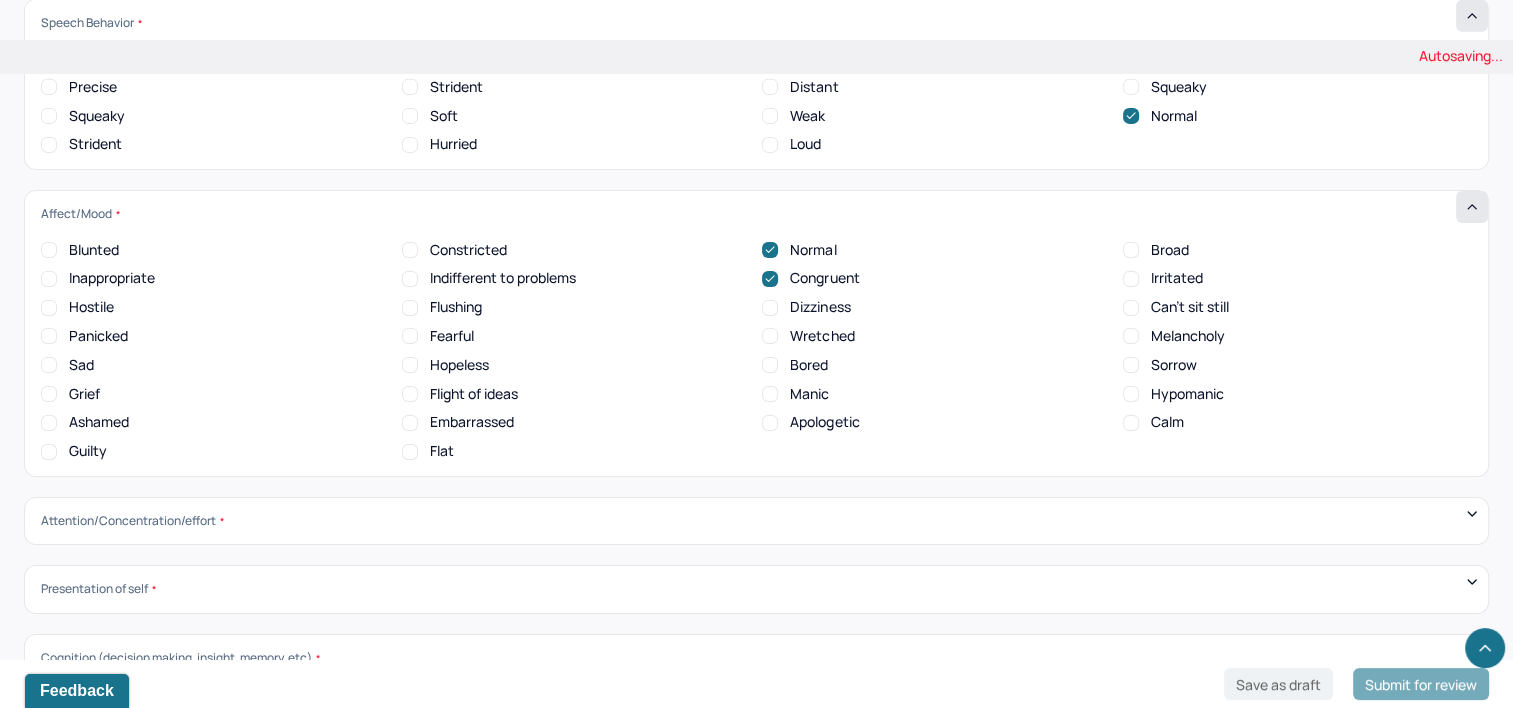 click on "Calm" at bounding box center (1167, 422) 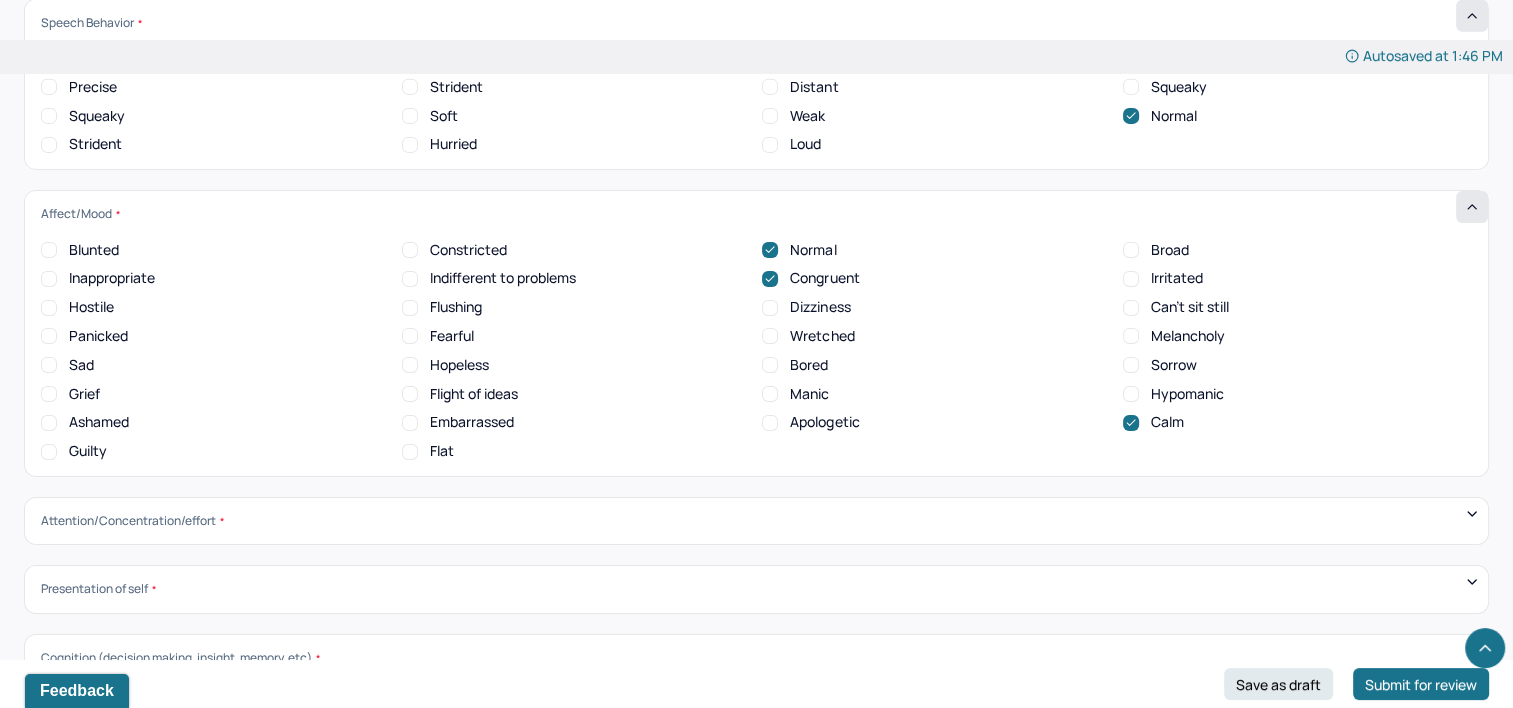 scroll, scrollTop: 0, scrollLeft: 0, axis: both 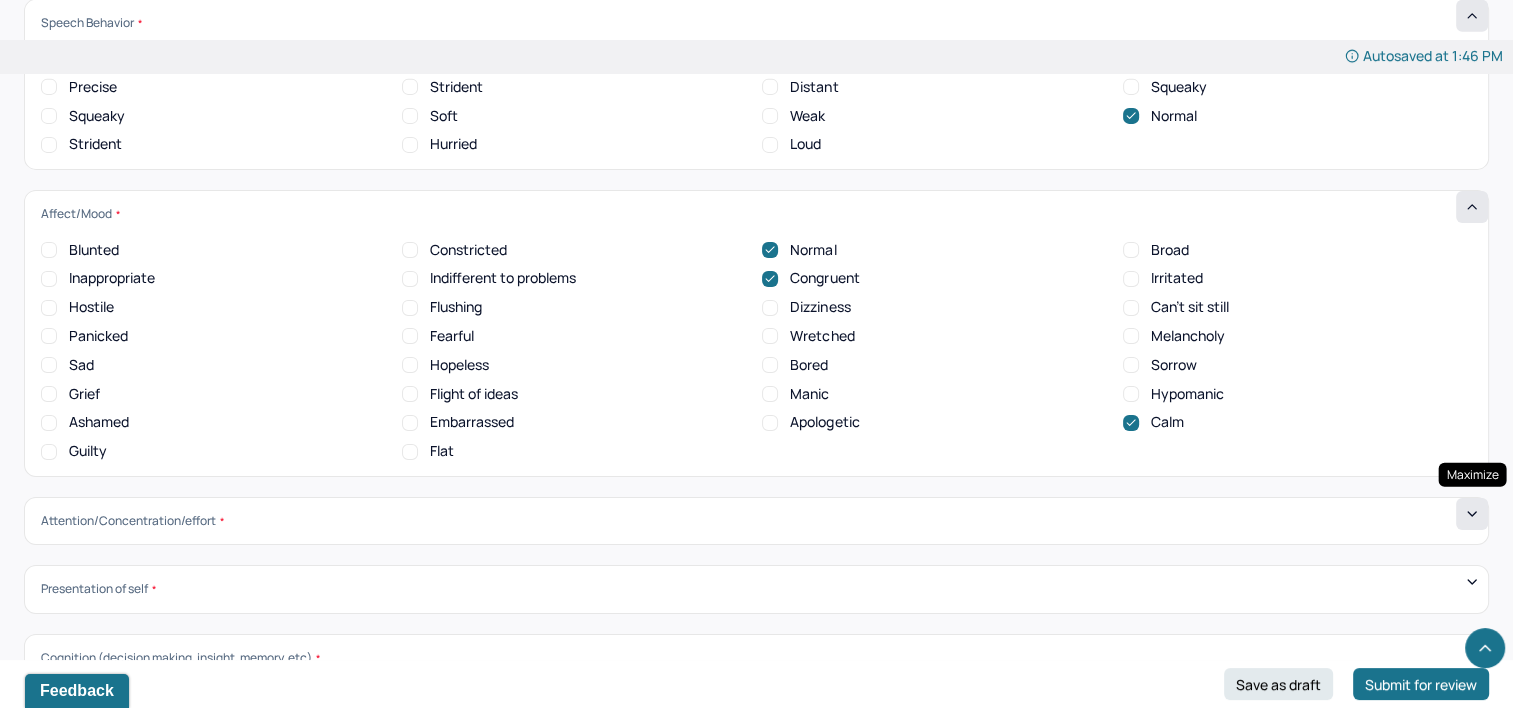 click at bounding box center [1472, 514] 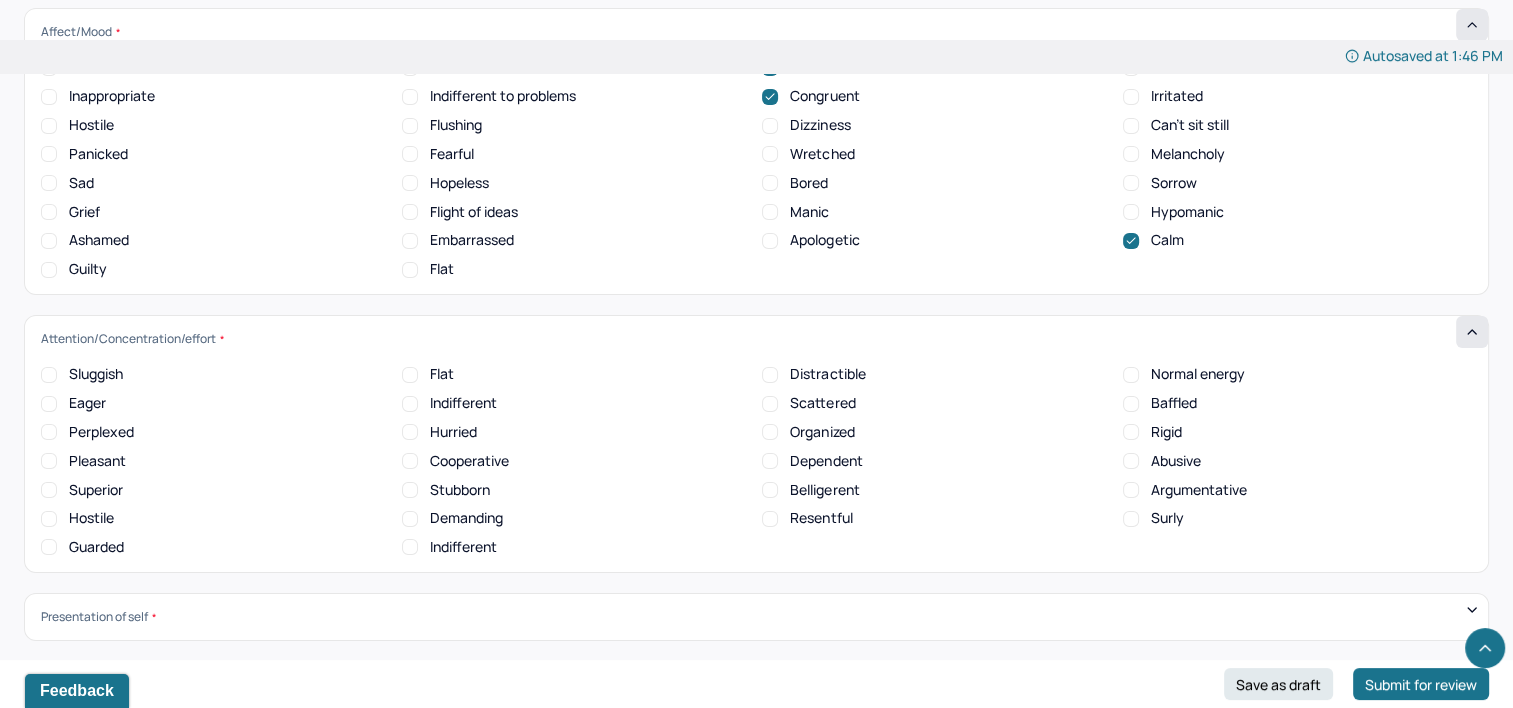 scroll, scrollTop: 6823, scrollLeft: 0, axis: vertical 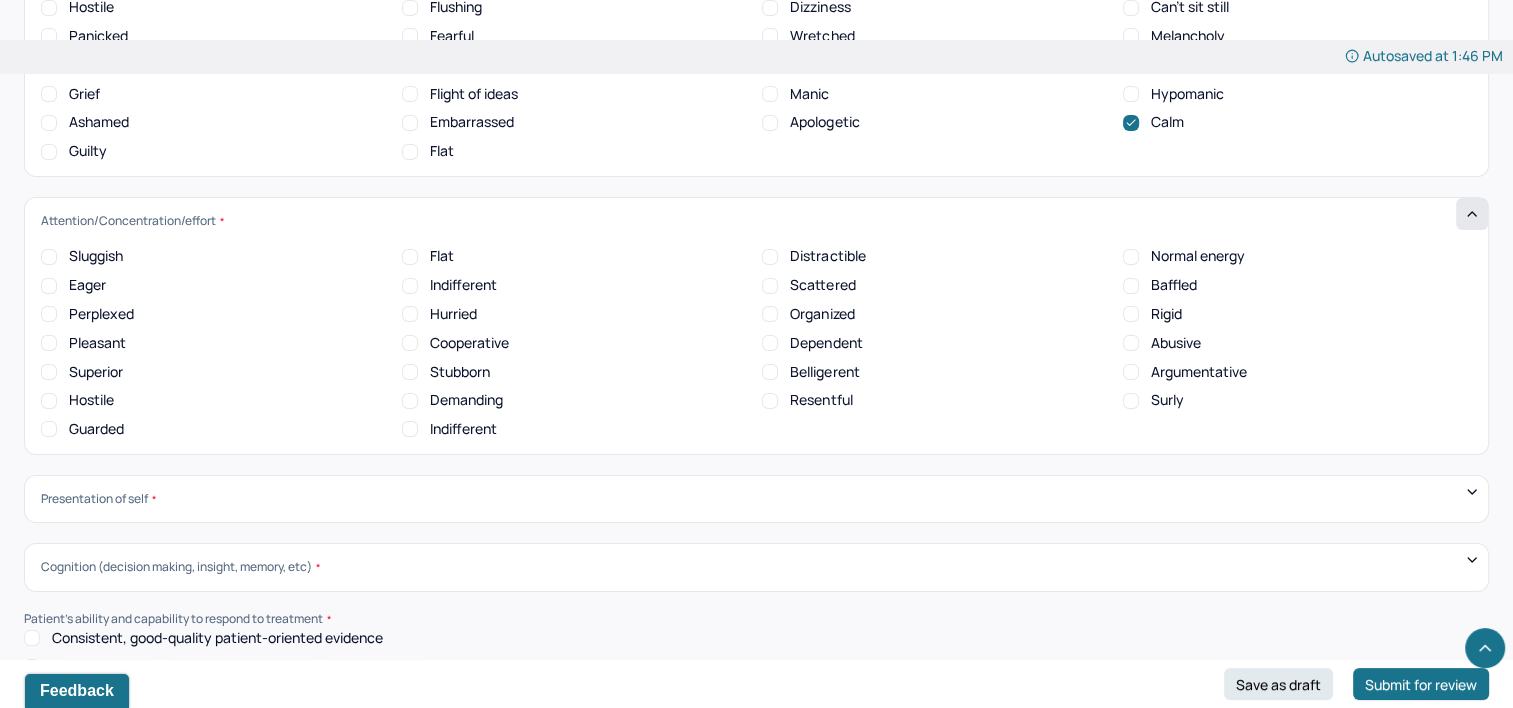 click on "Pleasant" at bounding box center [97, 343] 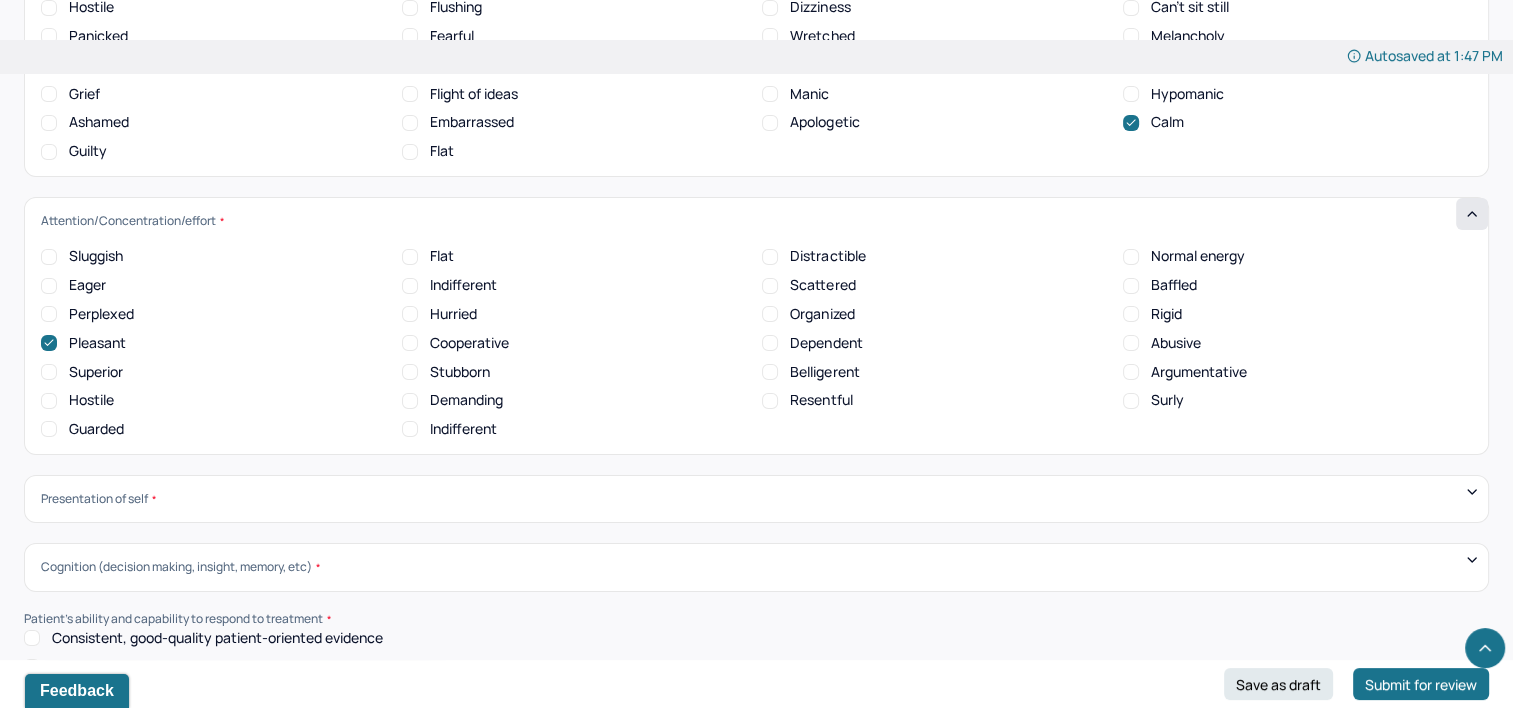 click on "Eager" at bounding box center (87, 285) 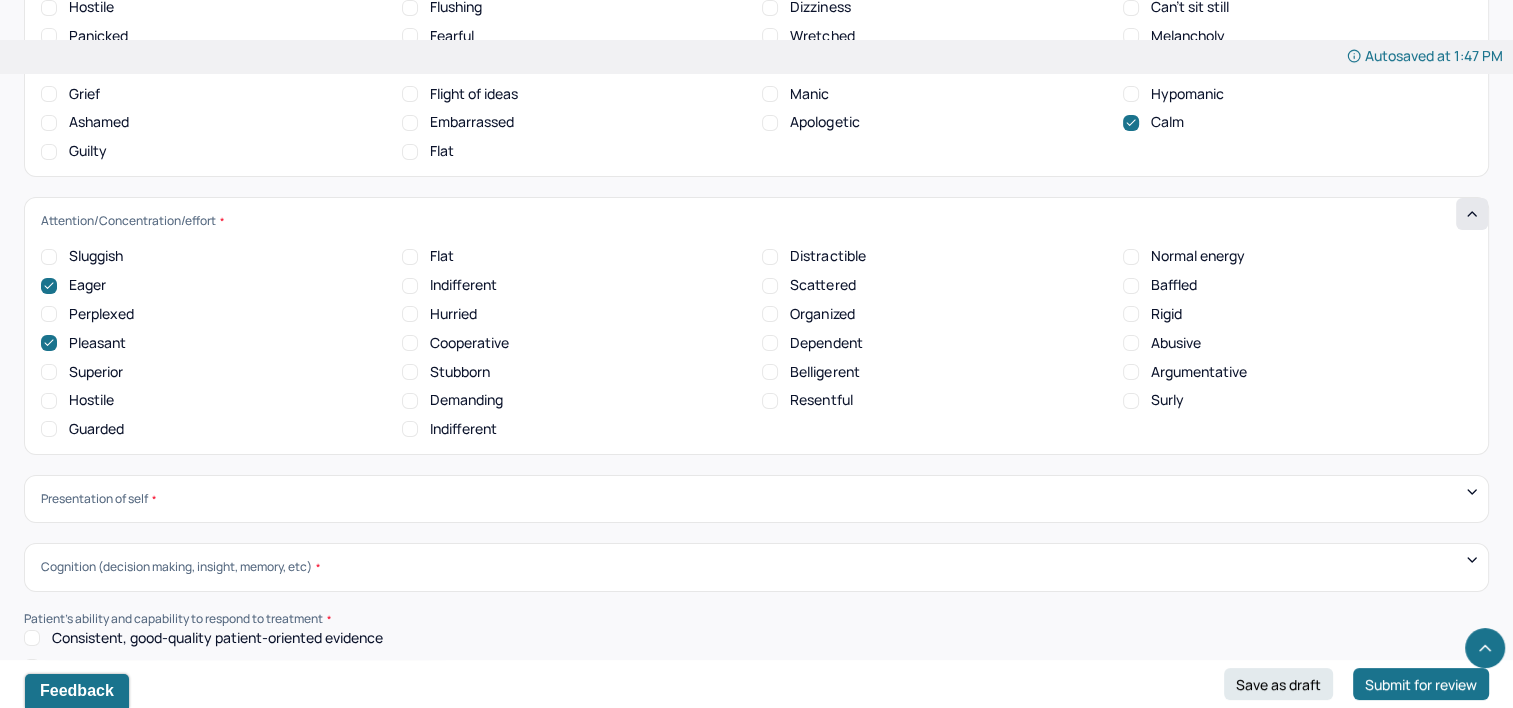 click on "Cooperative" at bounding box center [469, 343] 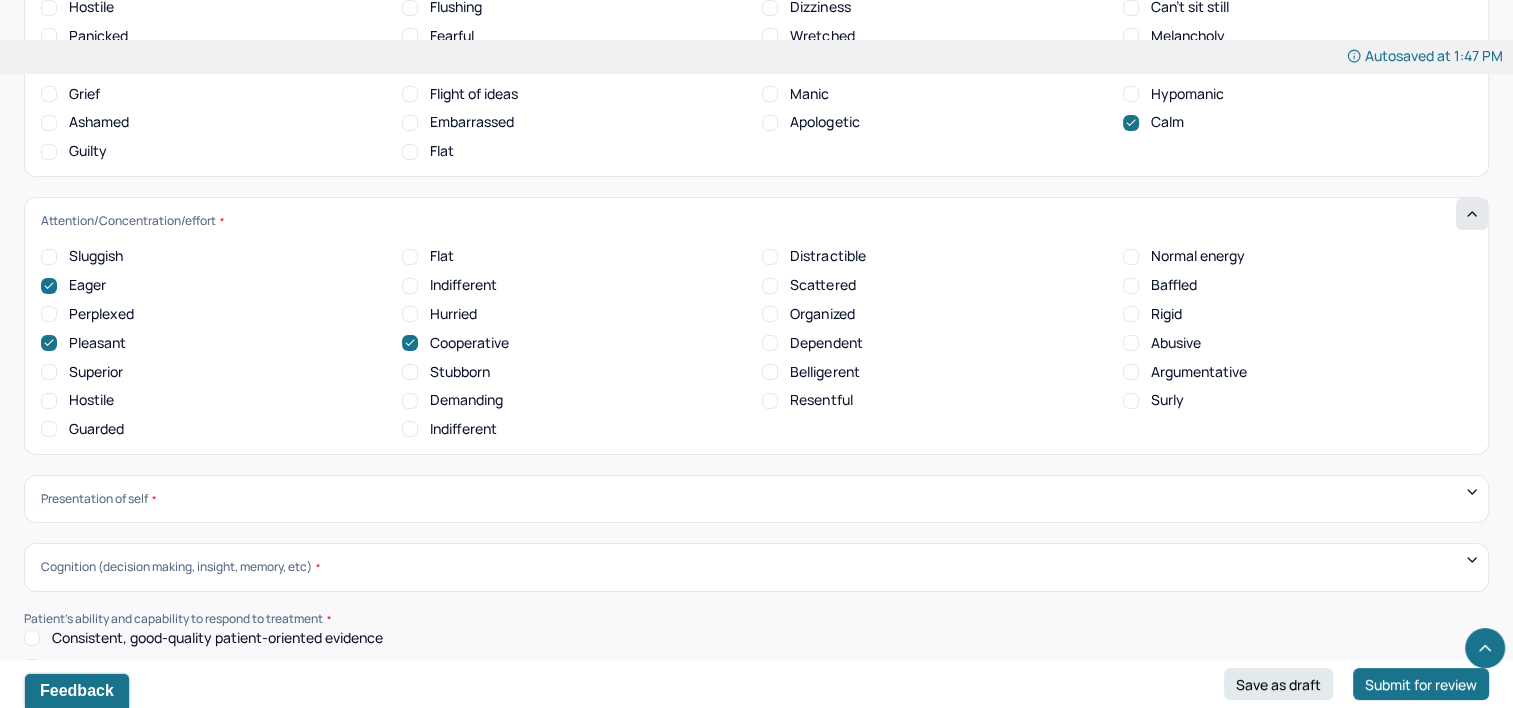 click on "Normal energy" at bounding box center [1131, 257] 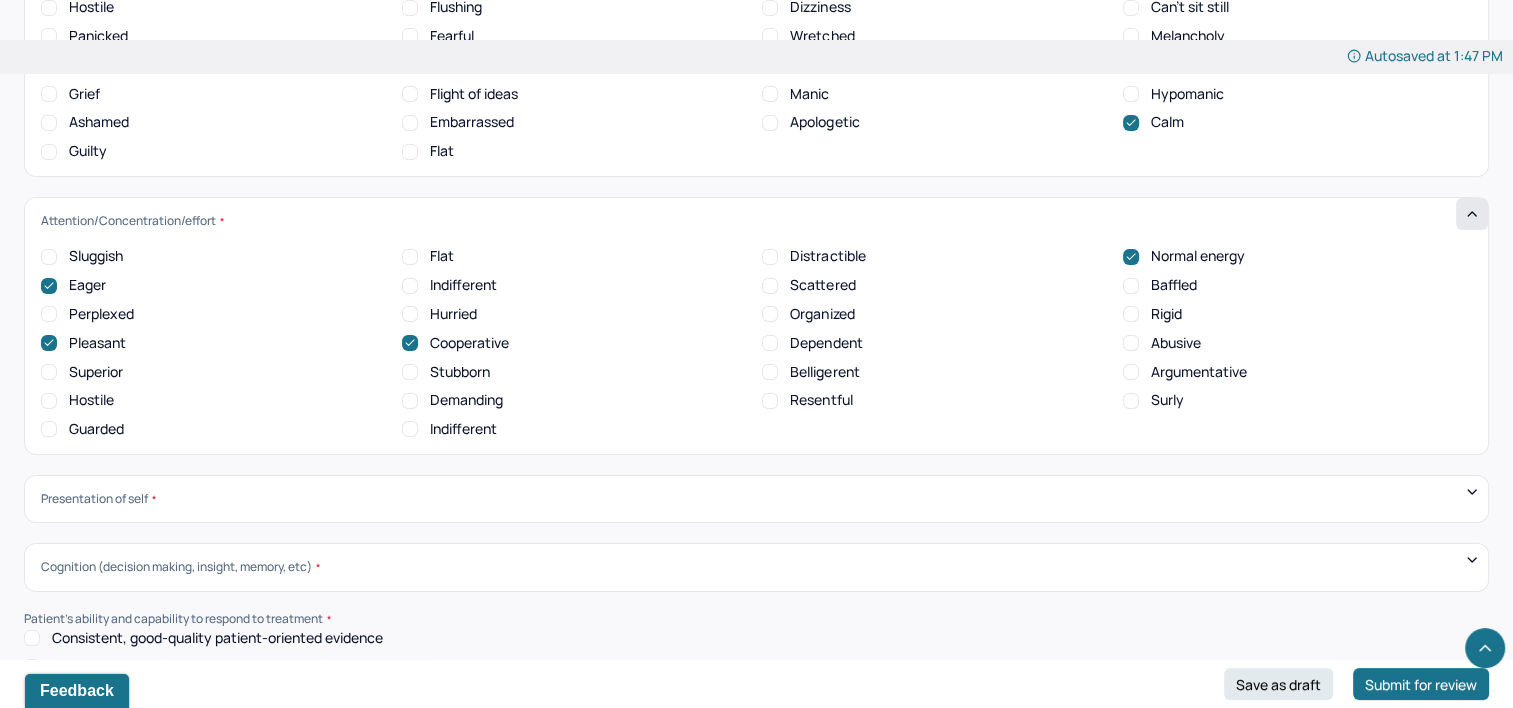 scroll, scrollTop: 0, scrollLeft: 0, axis: both 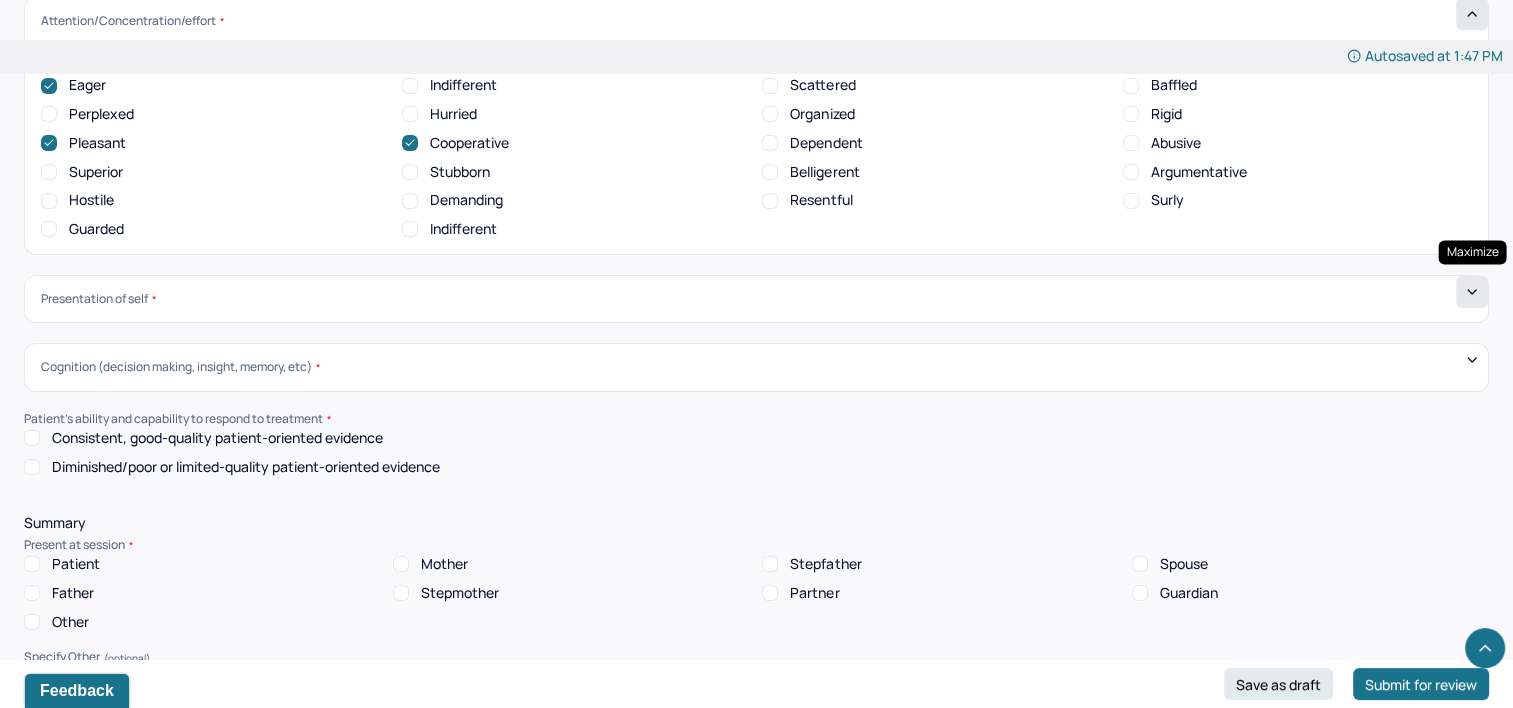click 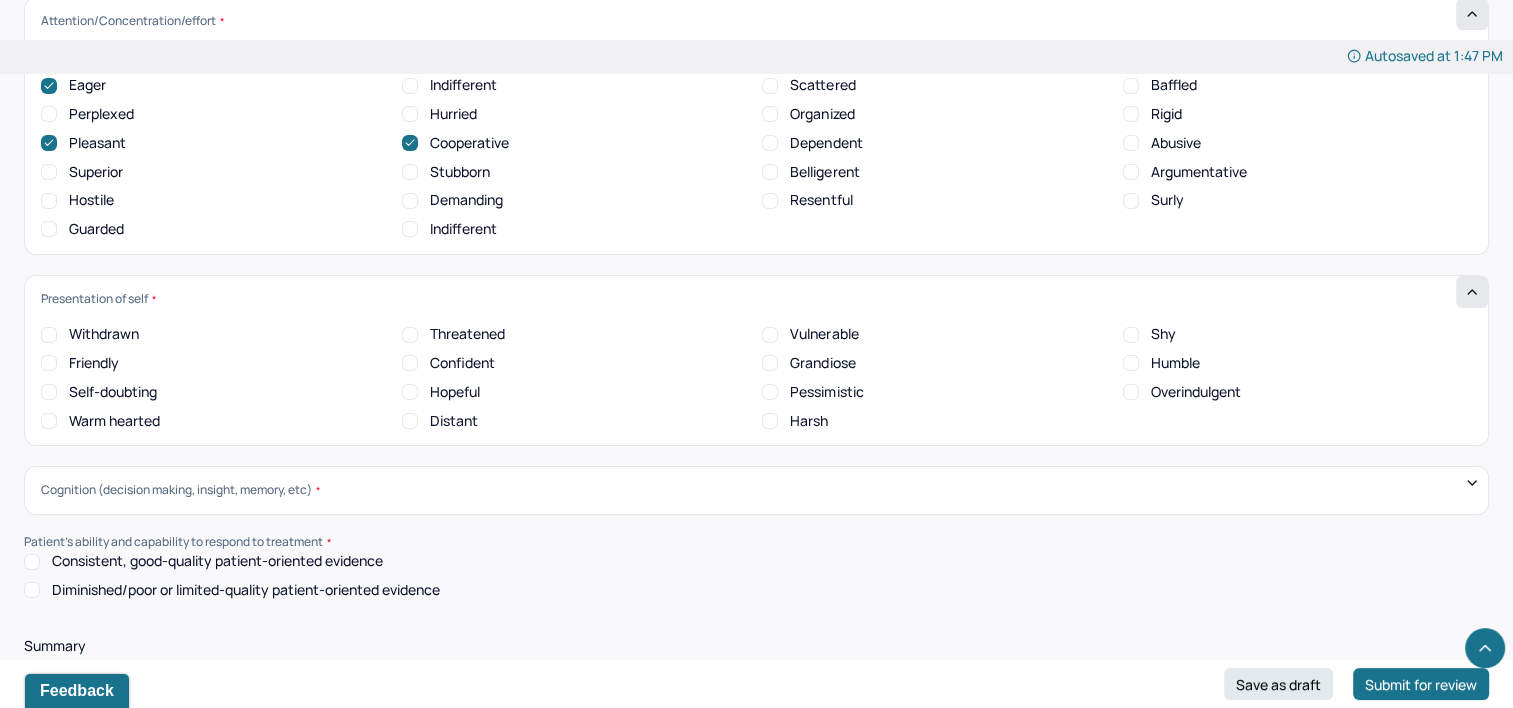 click on "Friendly" at bounding box center (94, 363) 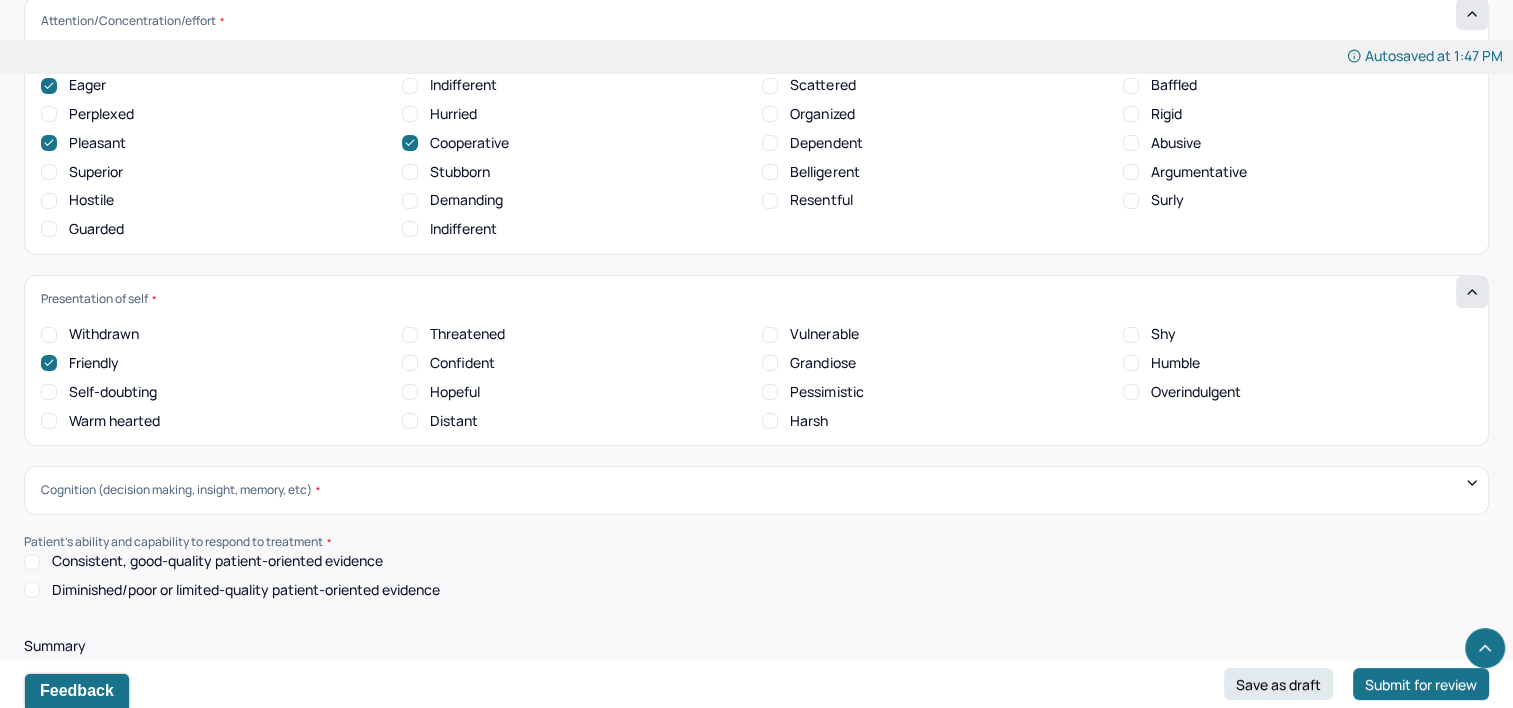 click on "Warm hearted" at bounding box center [114, 421] 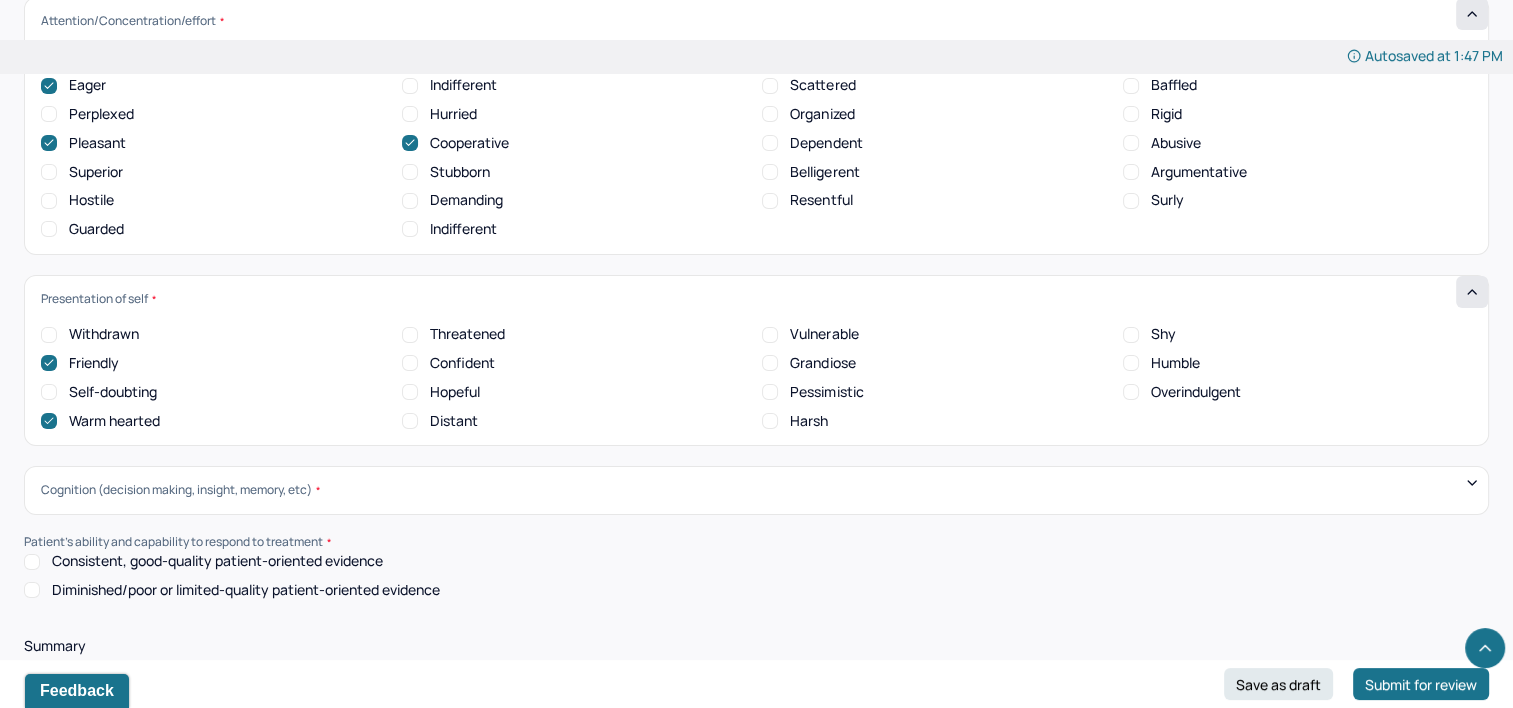 click on "Humble" at bounding box center [1131, 363] 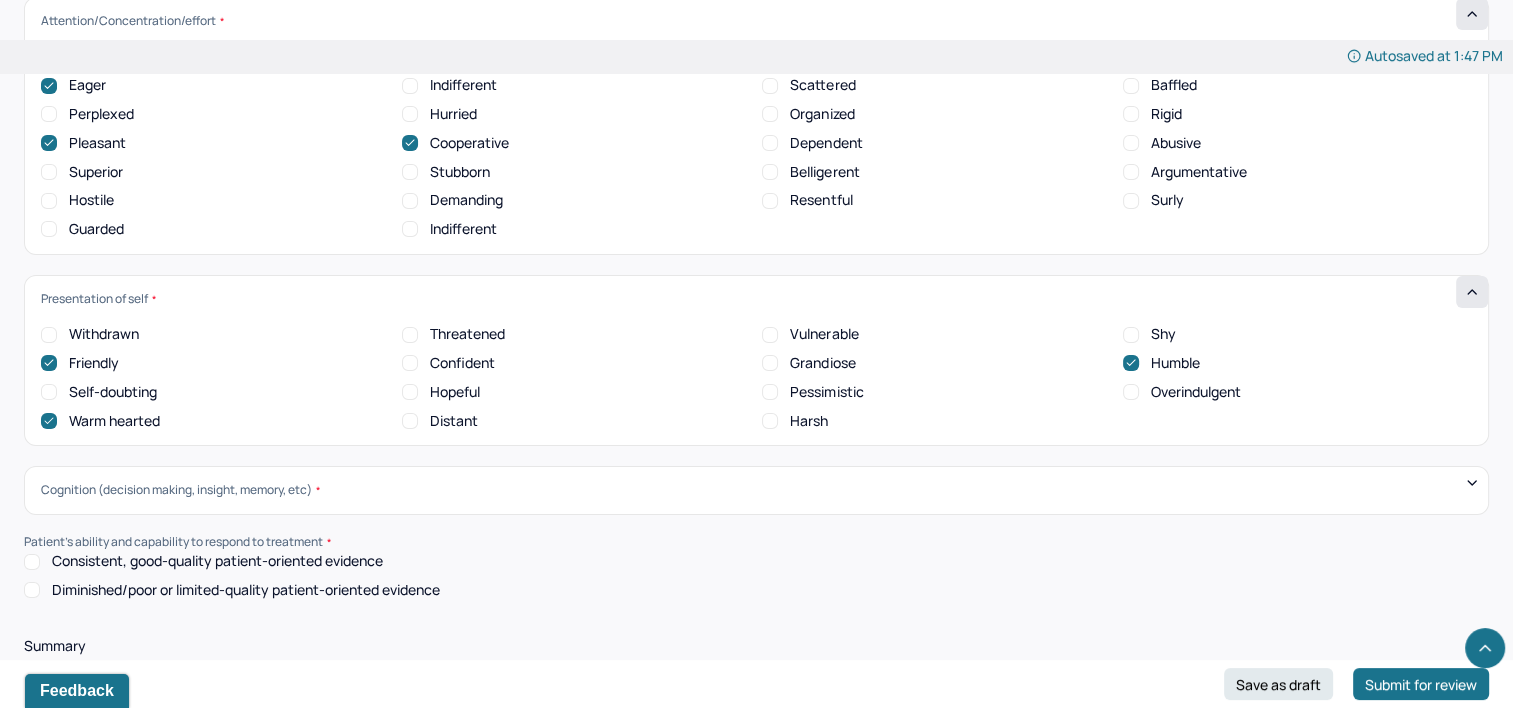 scroll, scrollTop: 0, scrollLeft: 0, axis: both 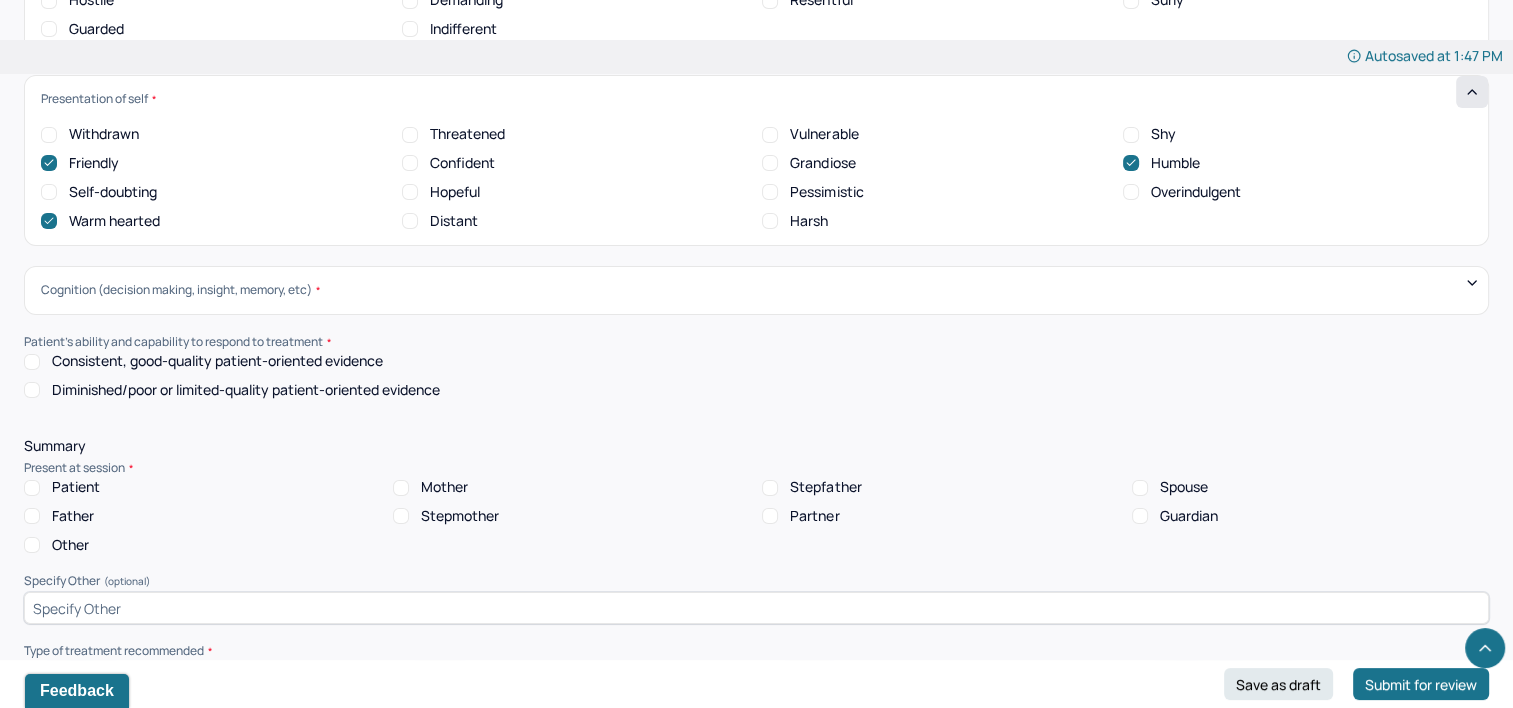 click on "Cognition (decision making, insight, memory, etc) No insight Some insight Full insight Sluggish recall Low intelligent Intelligent Defective reality Impoverished stream of thoughts Normal stream of thoughts Incoherent thought process Loose thought process Clear thought process Flight of ideas Indecisive Decisive Lack of common sense Forgetful Follows through Faulty reasoning Easily confused Normal abstraction Procrastinates Confuses time frames/sequence Normal memory Amnesia Confused present location/date/persons, places Good orientation Victimization Normal judgement Intact reality" at bounding box center [756, 290] 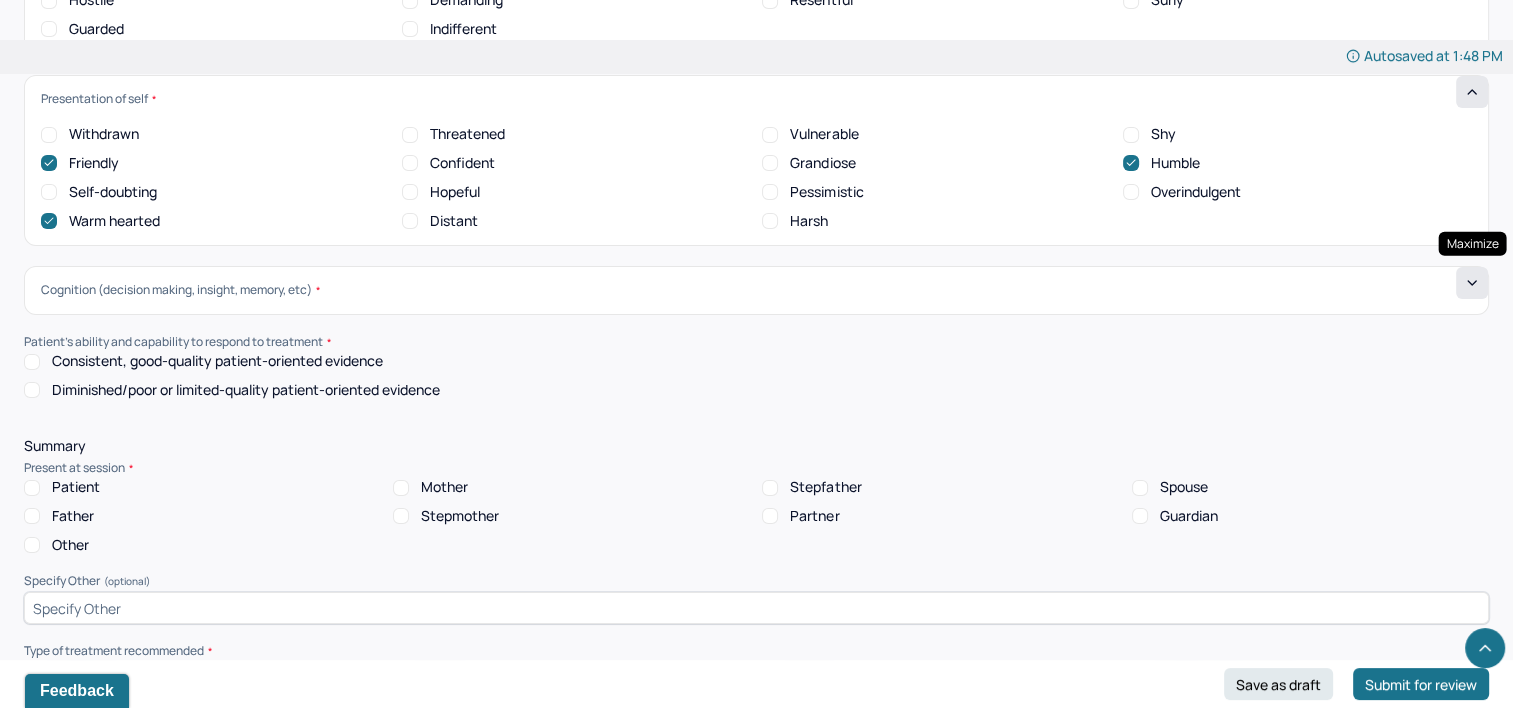 click 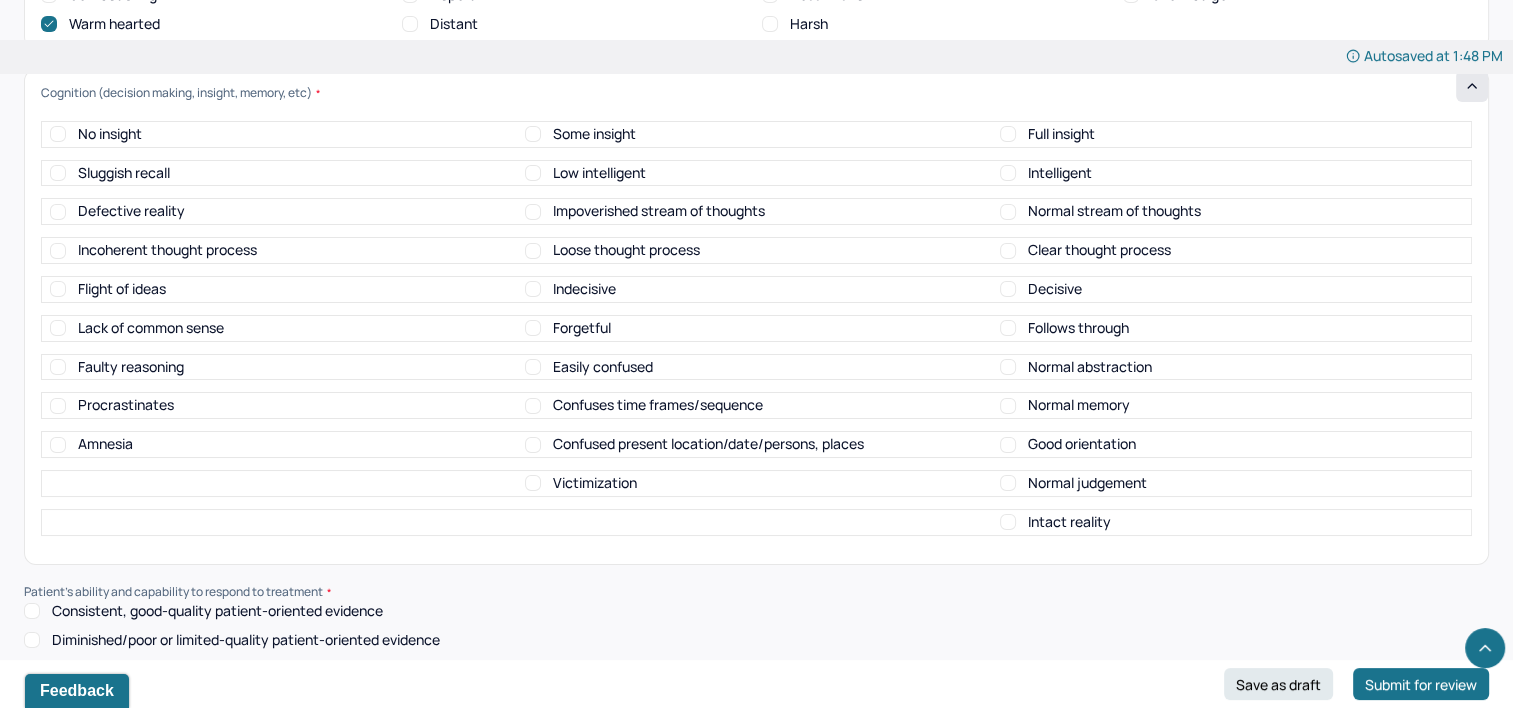 scroll, scrollTop: 7423, scrollLeft: 0, axis: vertical 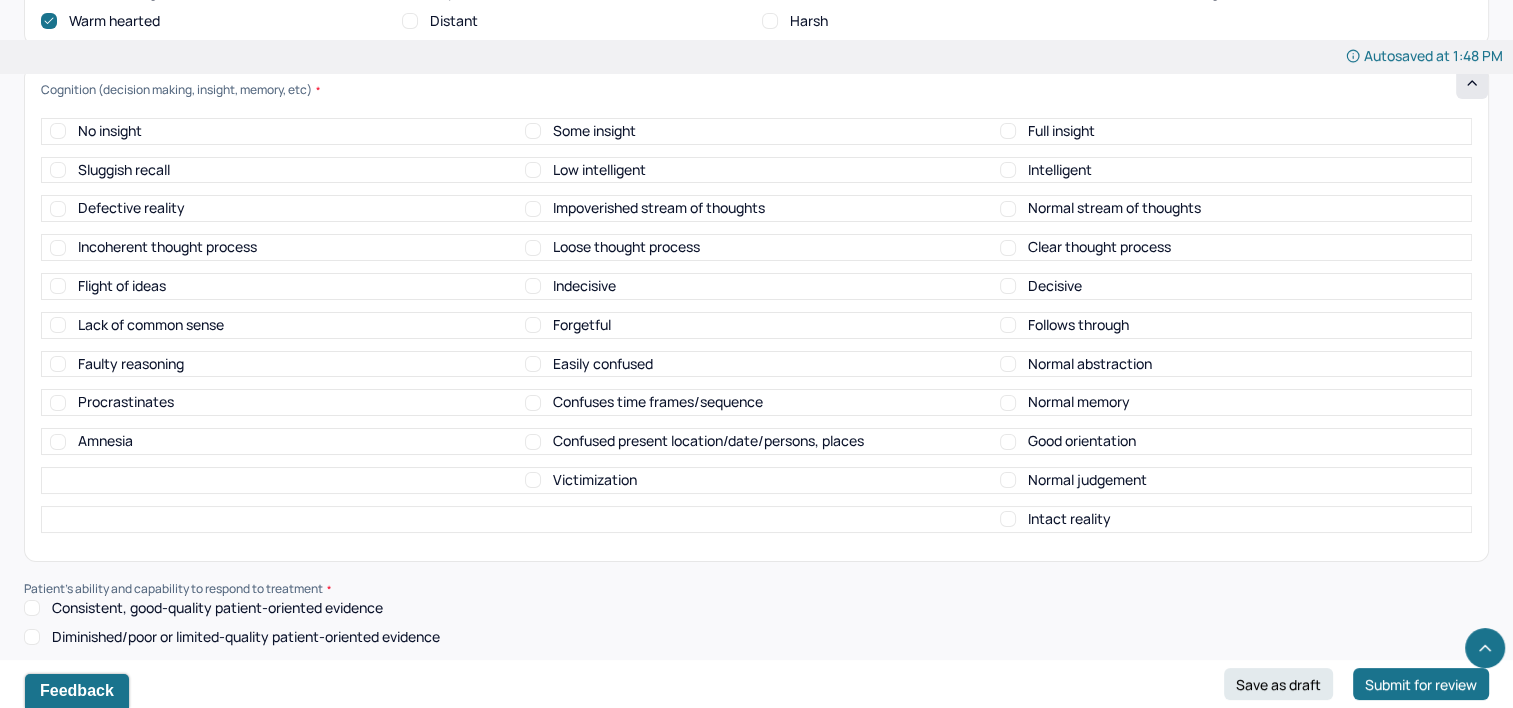 click on "No insight Some insight Full insight" at bounding box center [756, 131] 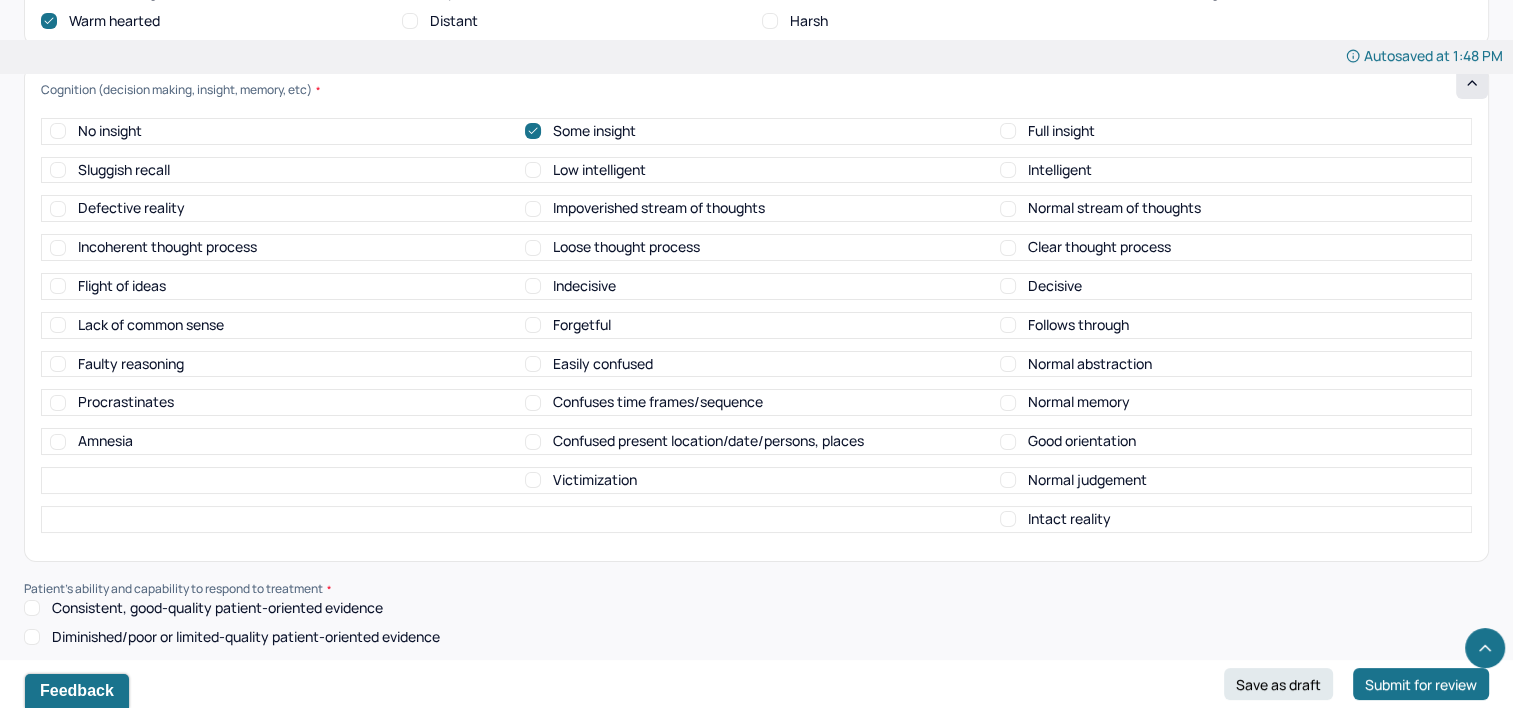 click on "Intelligent" at bounding box center (1060, 170) 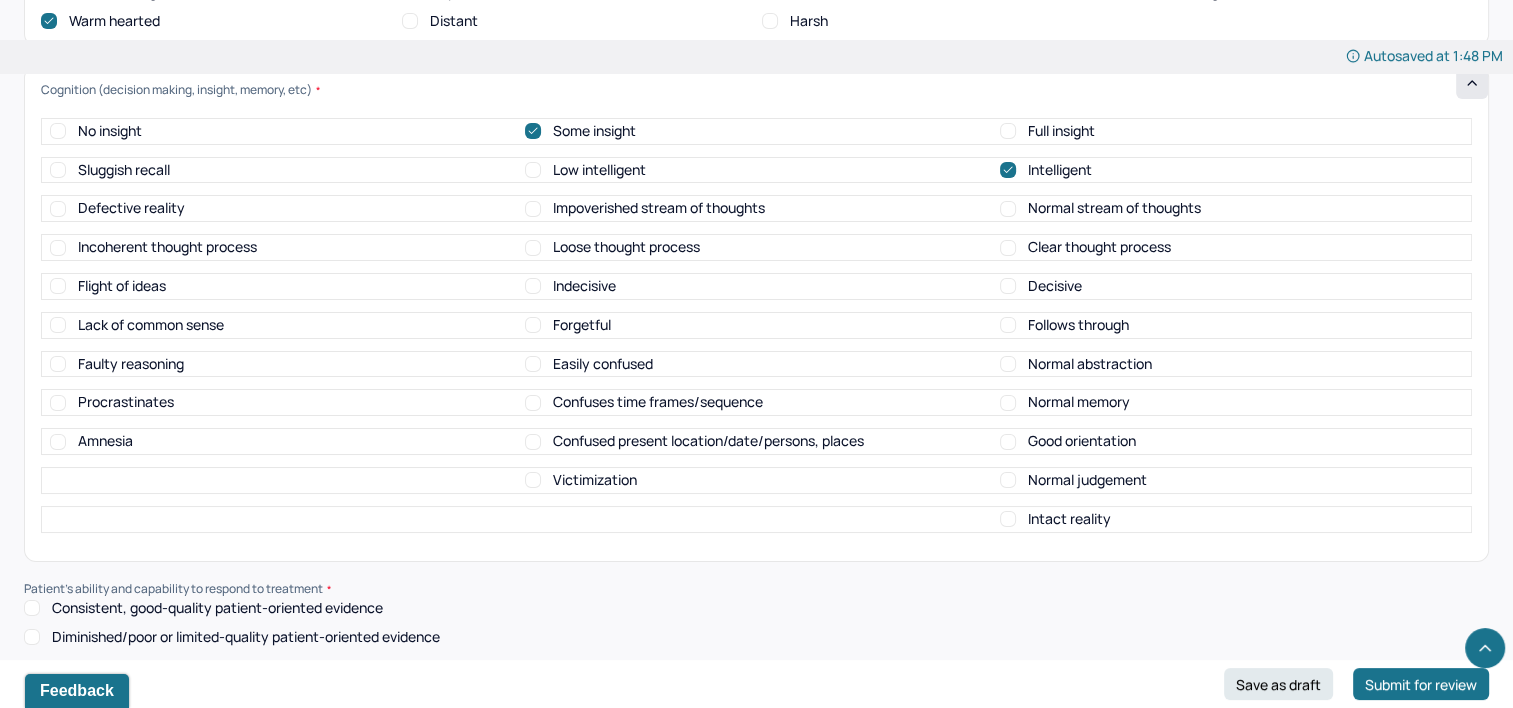 click on "Intelligent" at bounding box center [1060, 170] 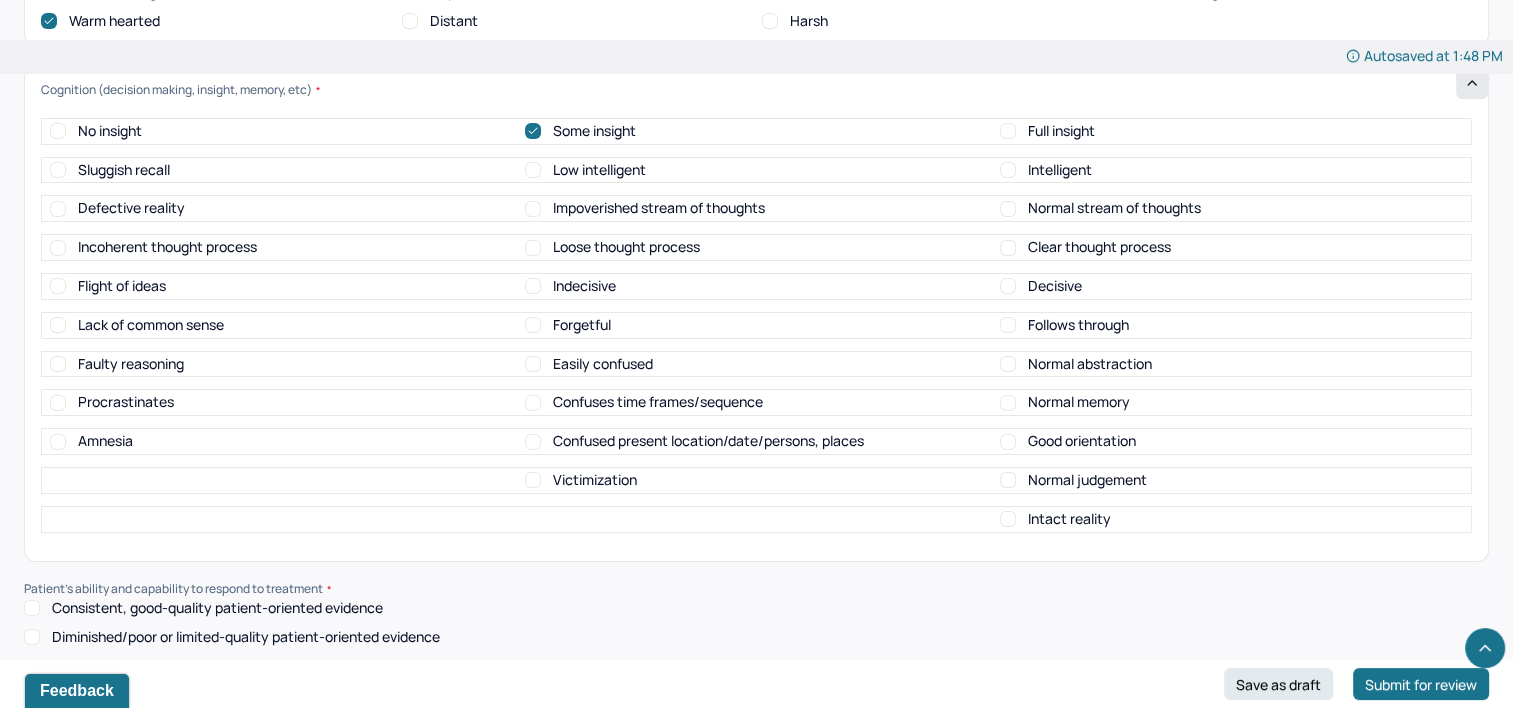 click on "Normal stream of thoughts" at bounding box center [1114, 208] 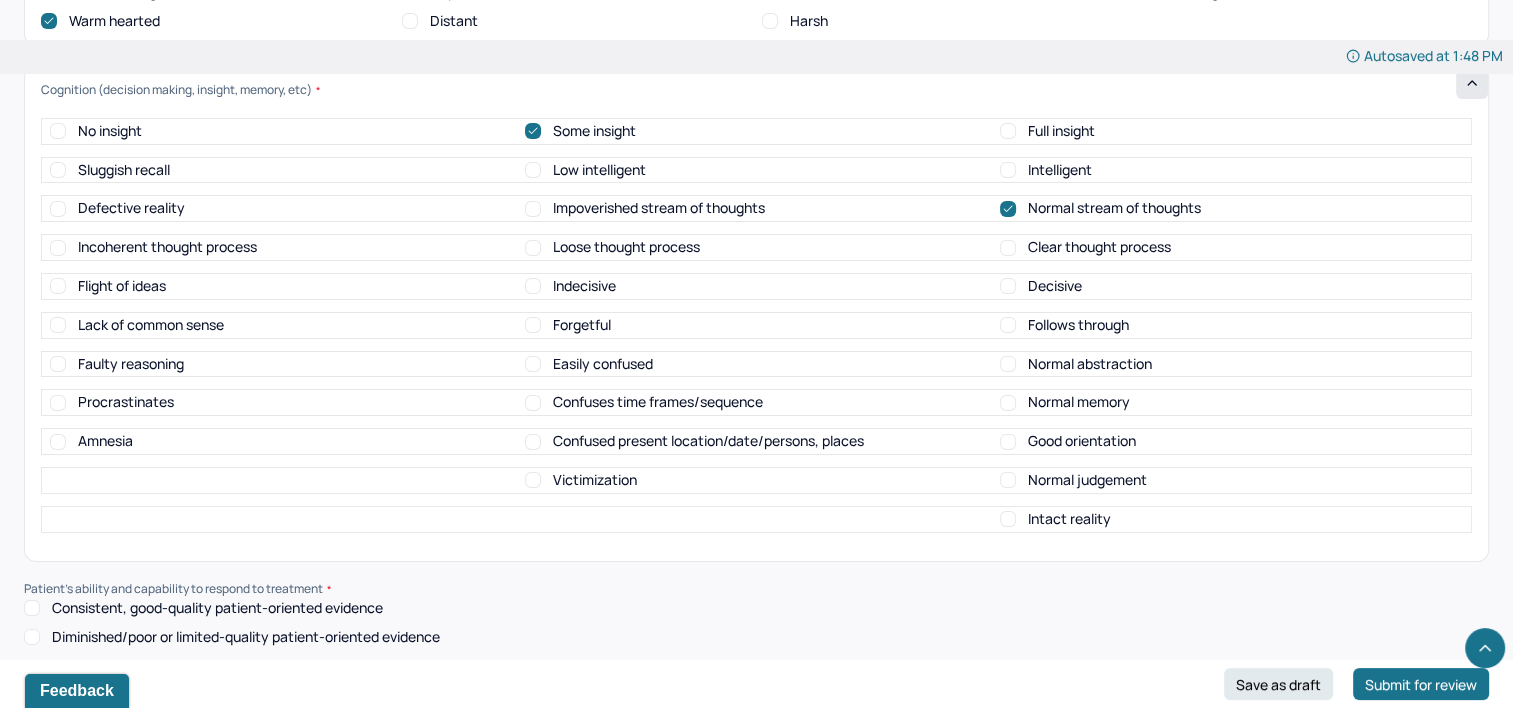 click on "Clear thought process" at bounding box center [1099, 247] 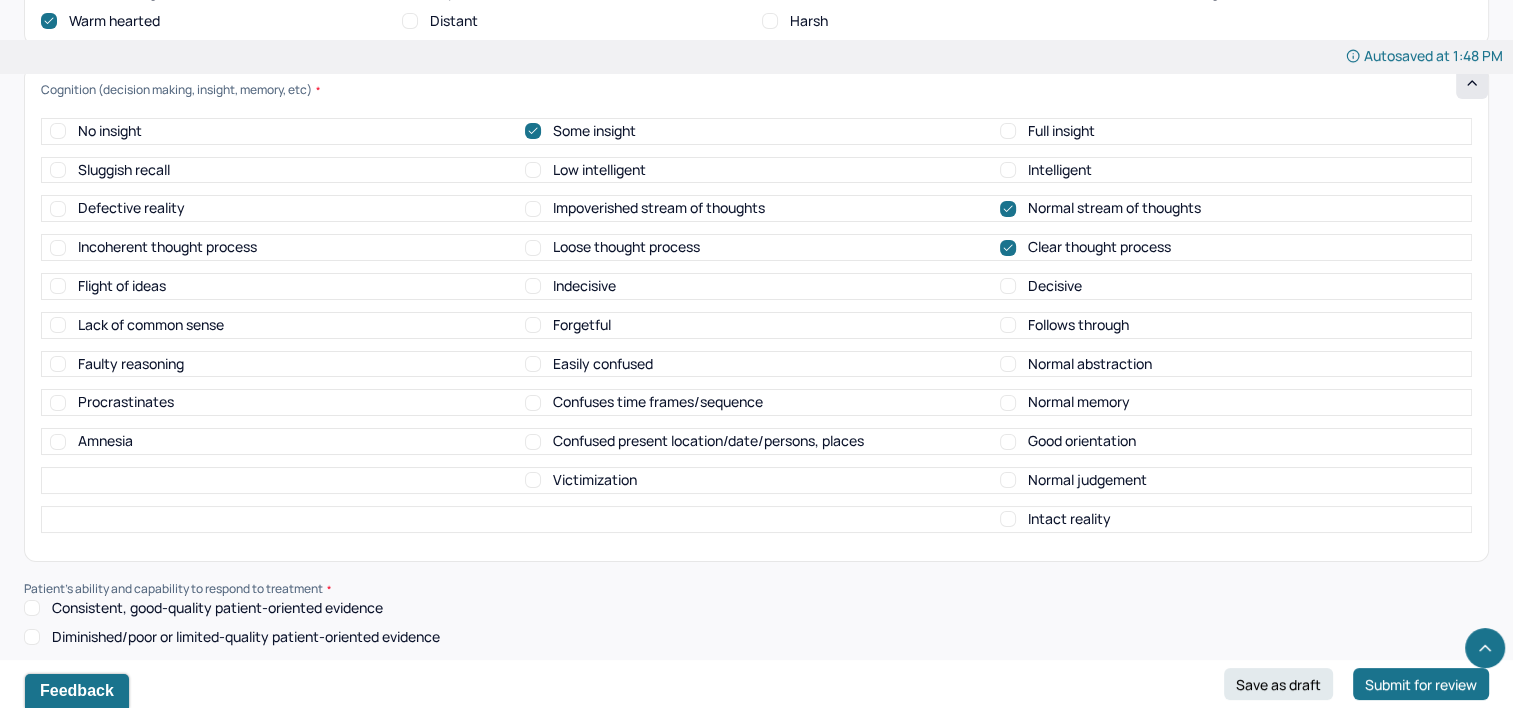 click on "Normal memory" at bounding box center [1079, 402] 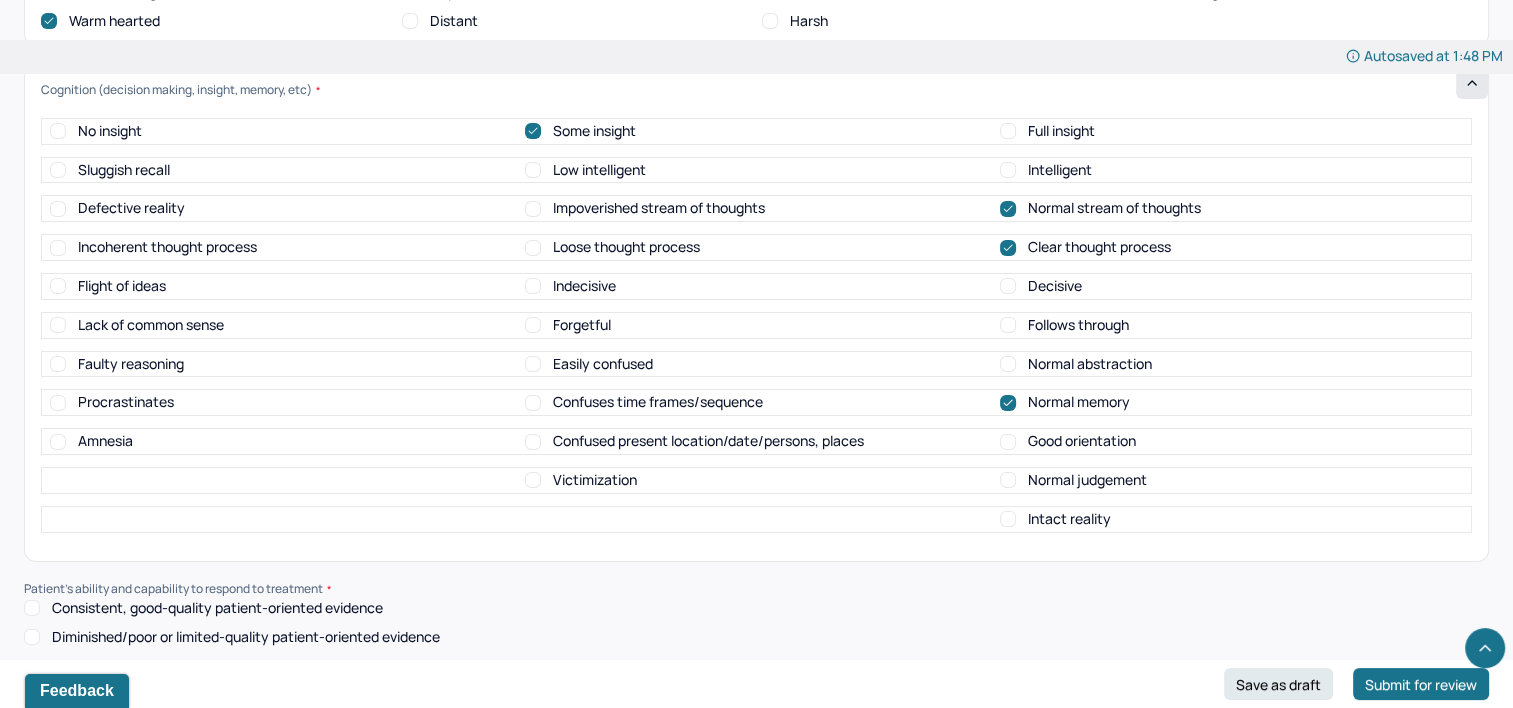 click on "Good orientation" at bounding box center (1082, 441) 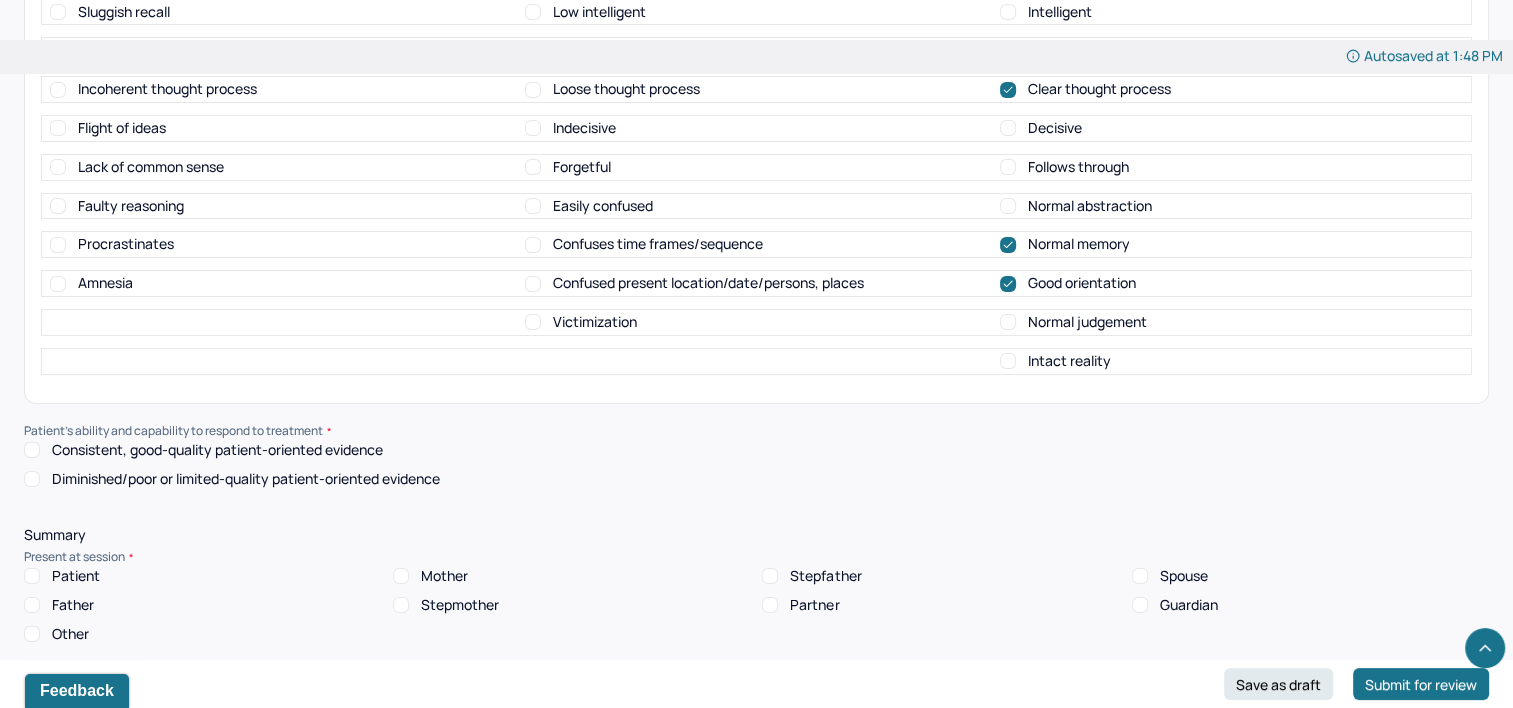 scroll, scrollTop: 7723, scrollLeft: 0, axis: vertical 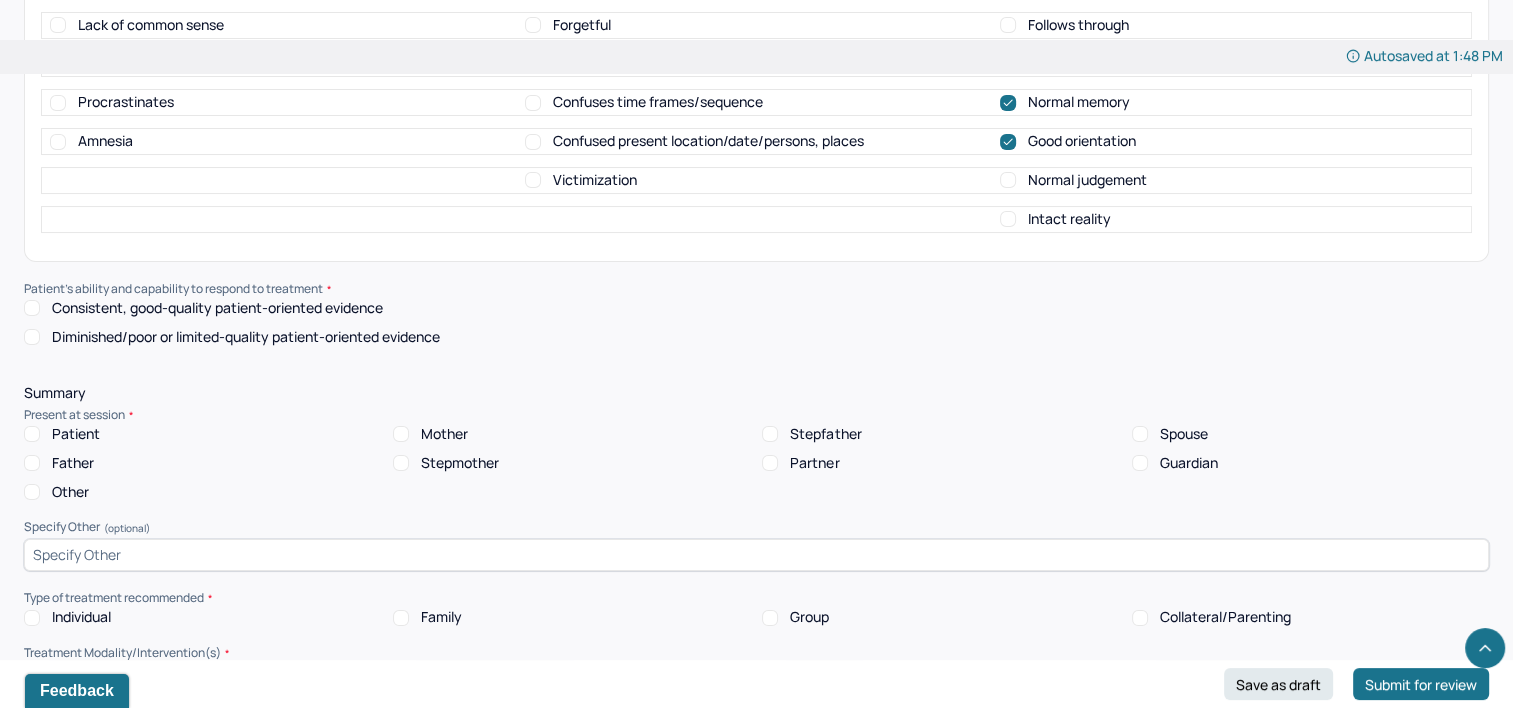click on "Consistent, good-quality patient-oriented evidence" at bounding box center [217, 308] 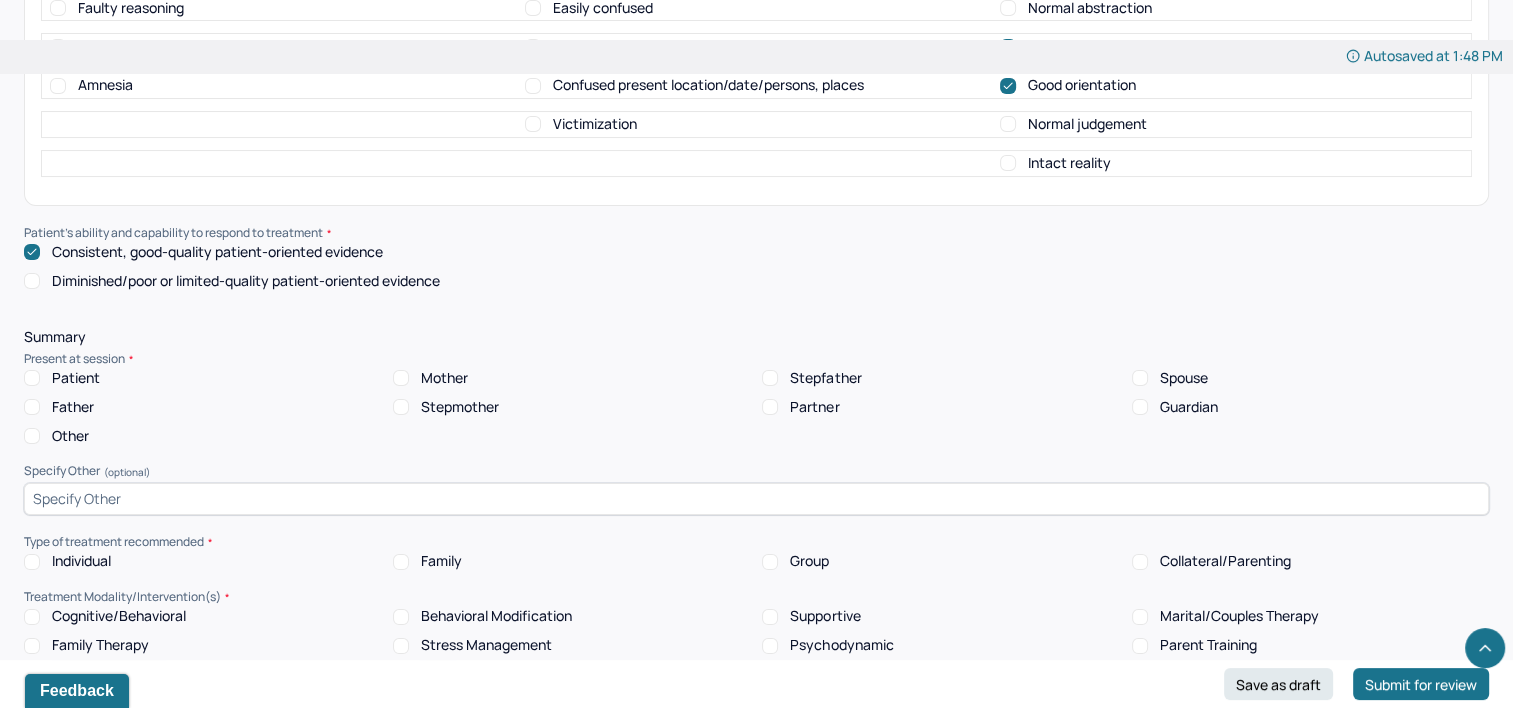 scroll, scrollTop: 7823, scrollLeft: 0, axis: vertical 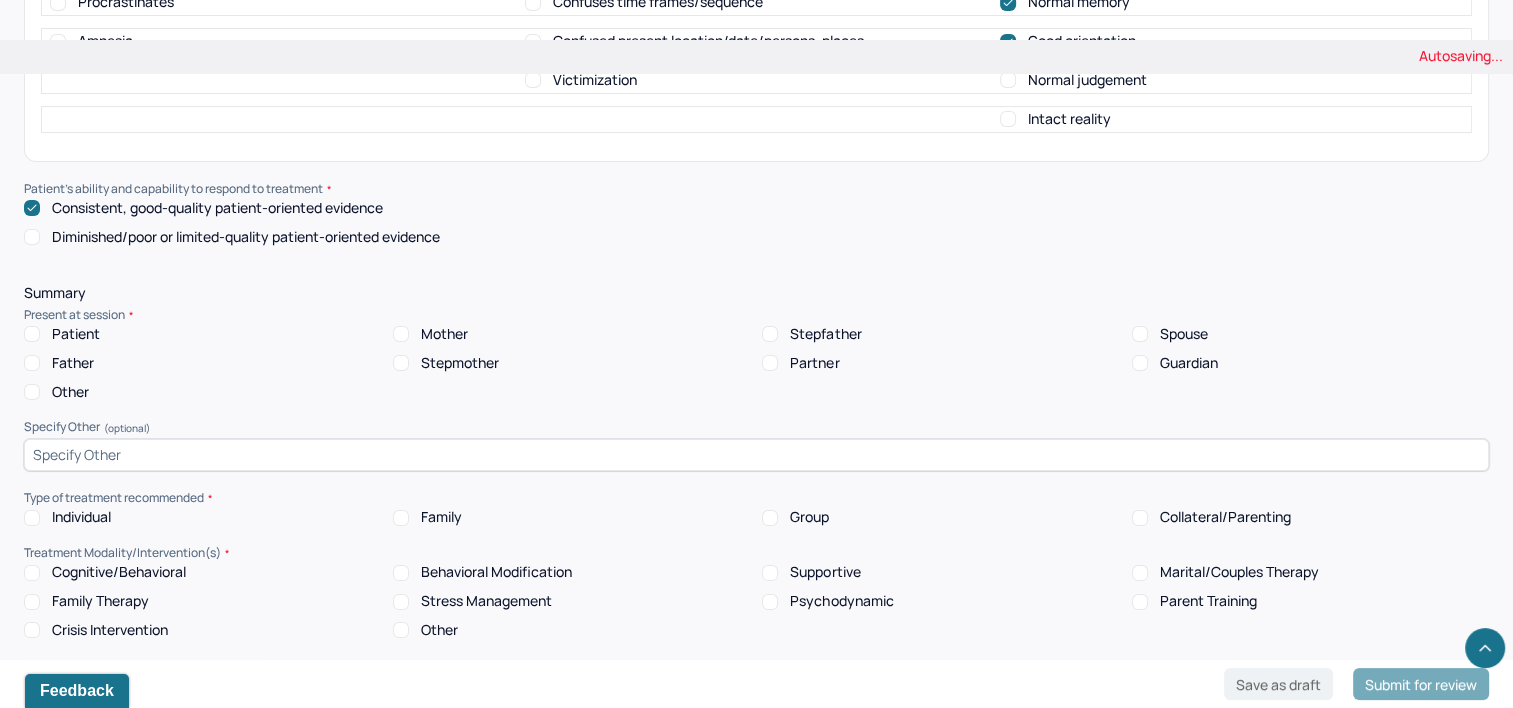 click on "Patient" at bounding box center [76, 334] 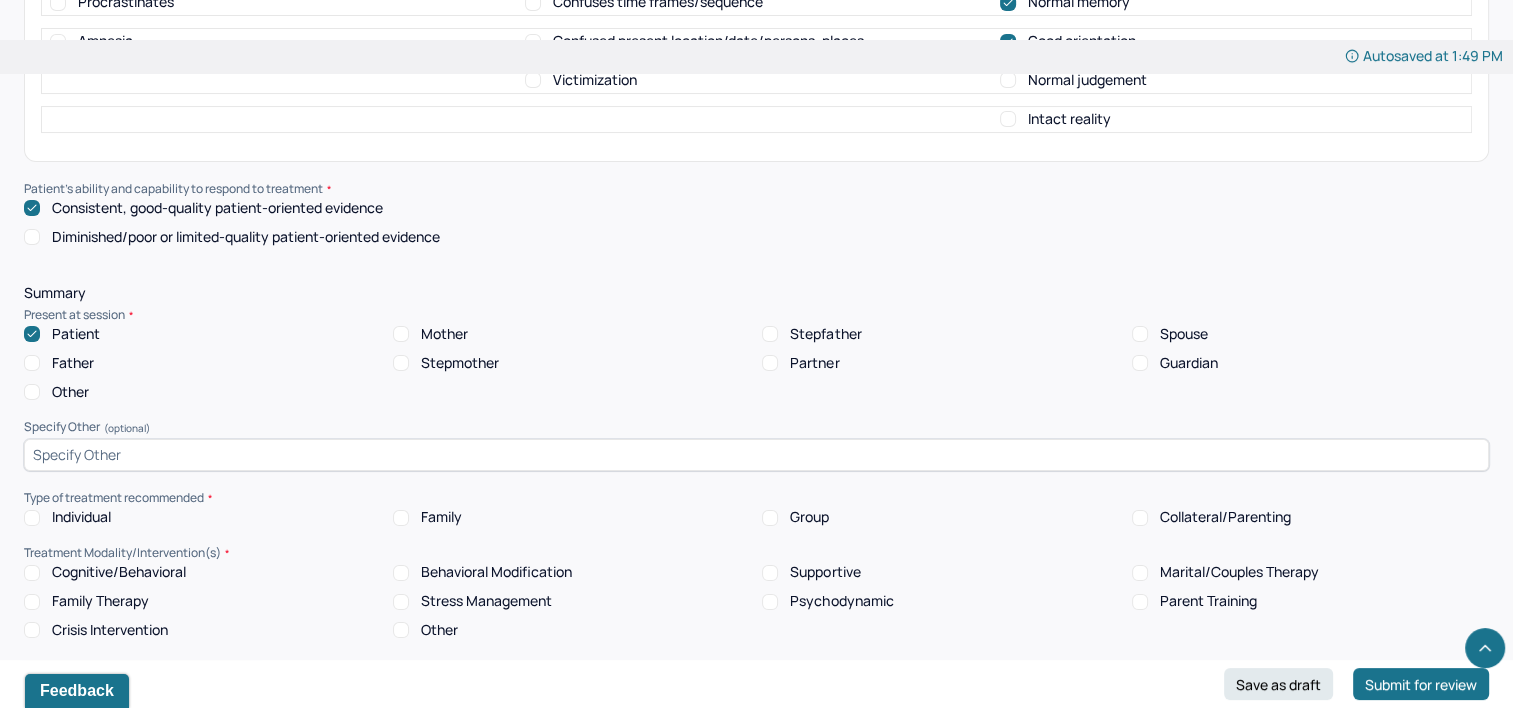 click on "Mother" at bounding box center [401, 334] 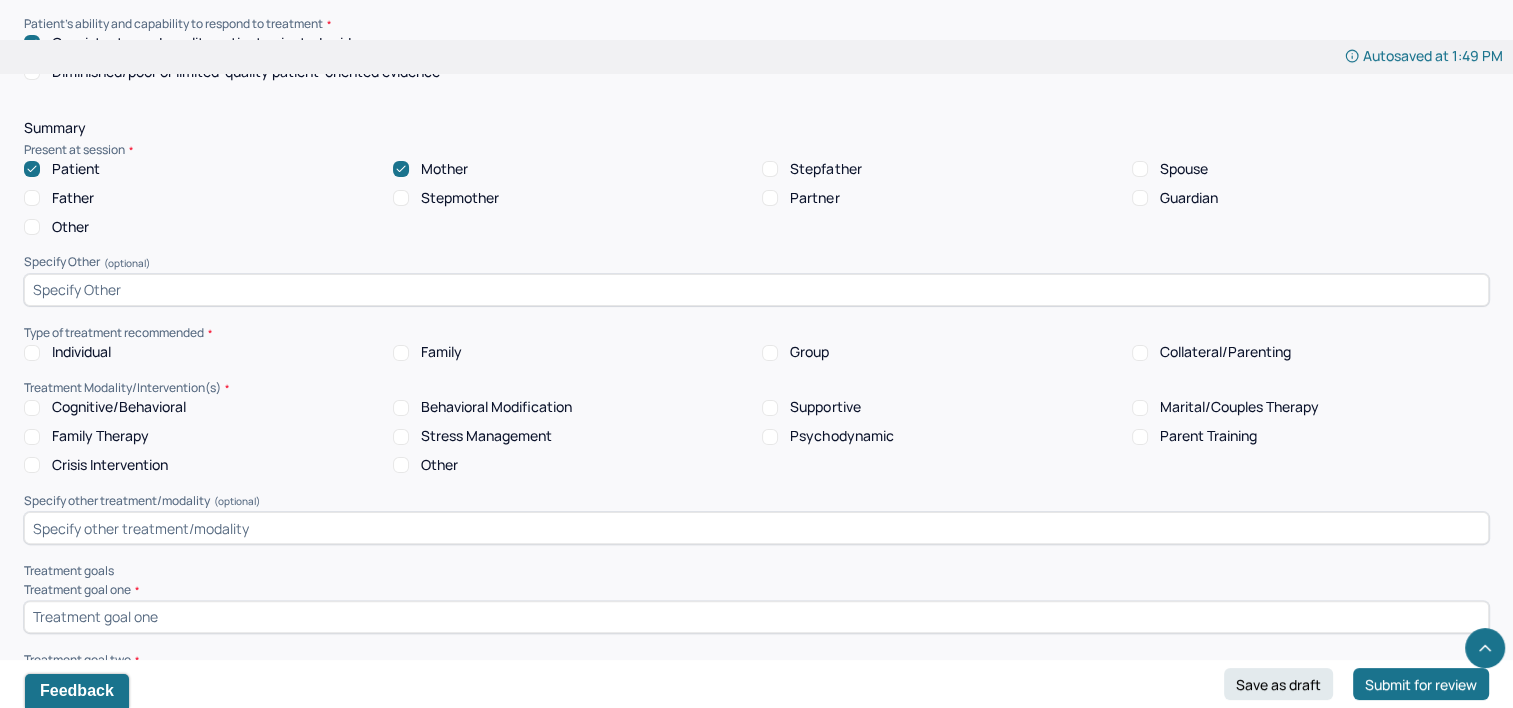 scroll, scrollTop: 8023, scrollLeft: 0, axis: vertical 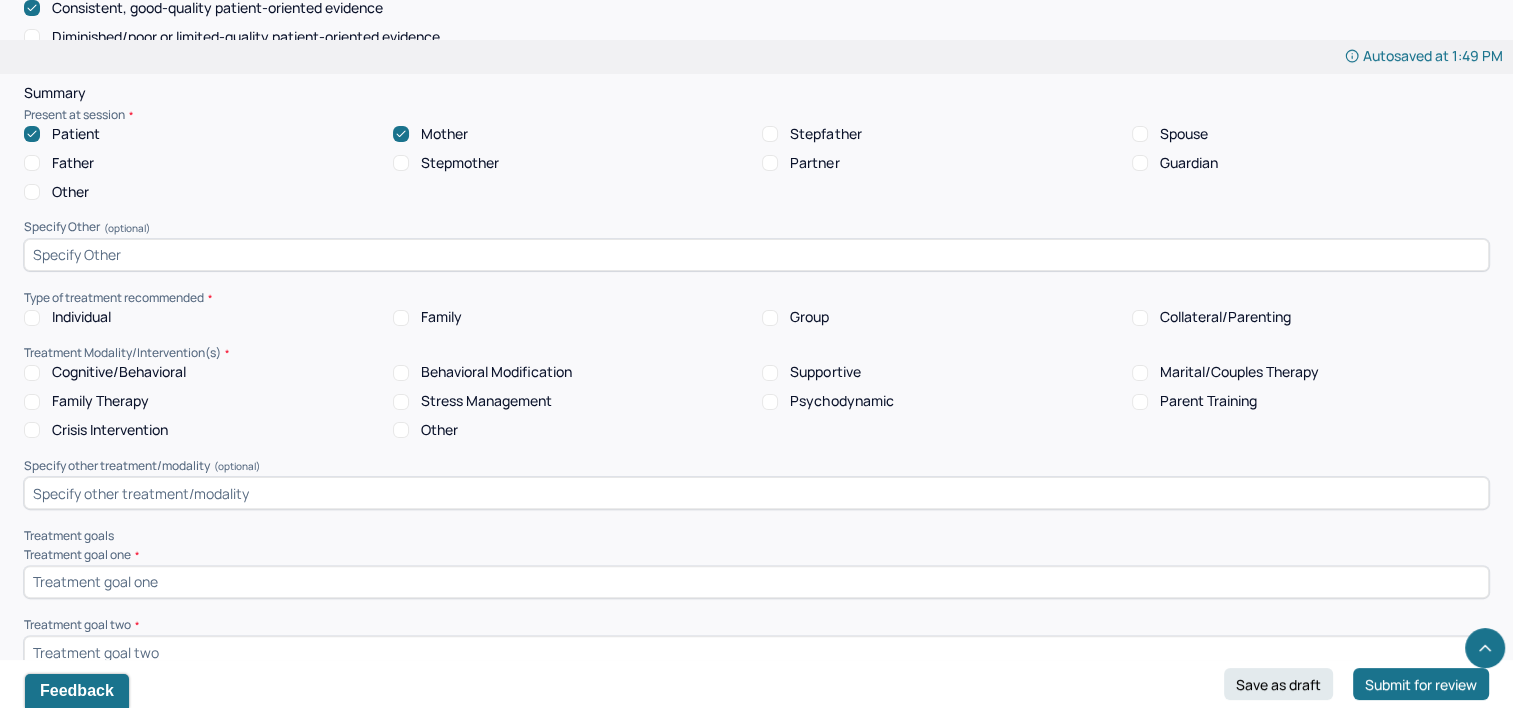 click on "Individual" at bounding box center (32, 318) 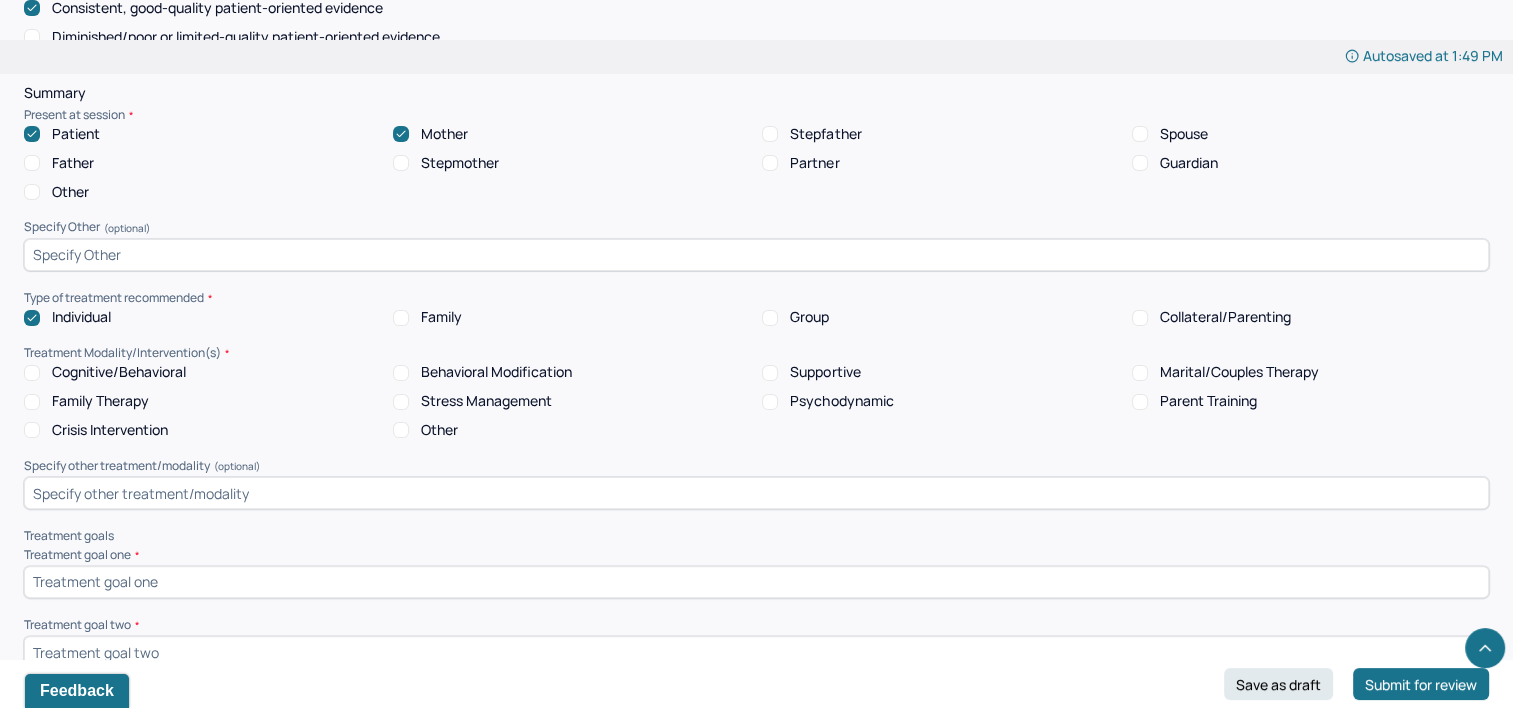 click on "Collateral/Parenting" at bounding box center (1225, 317) 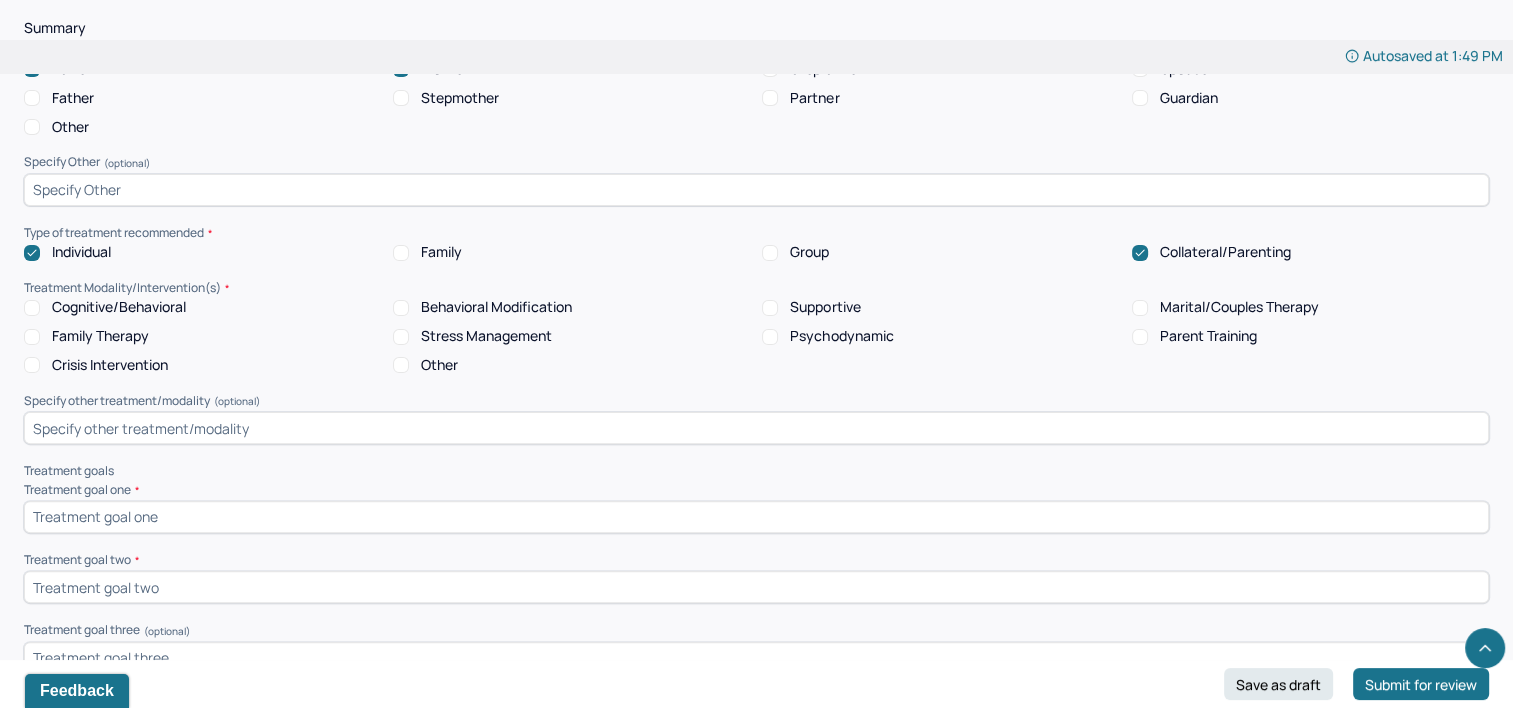 scroll, scrollTop: 8123, scrollLeft: 0, axis: vertical 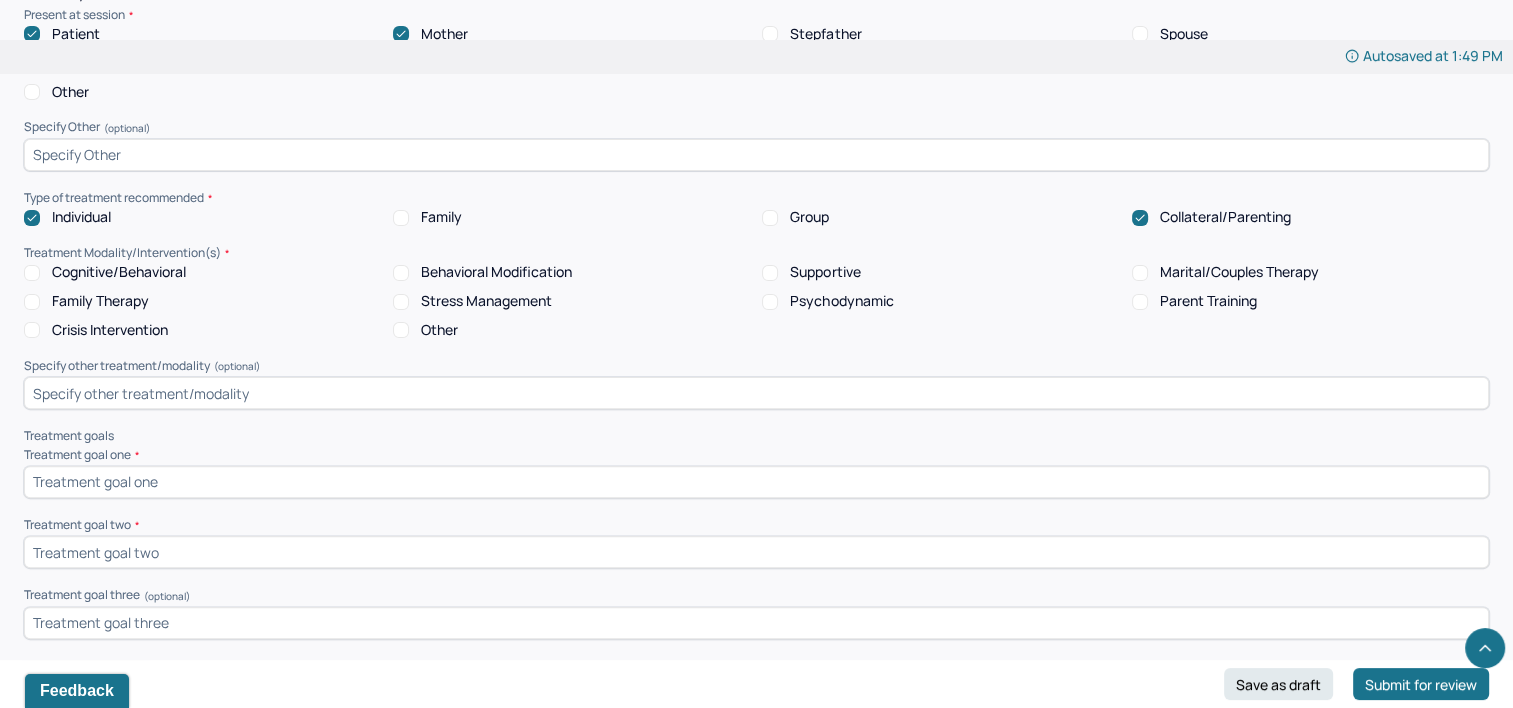 click on "Cognitive/Behavioral" at bounding box center [119, 272] 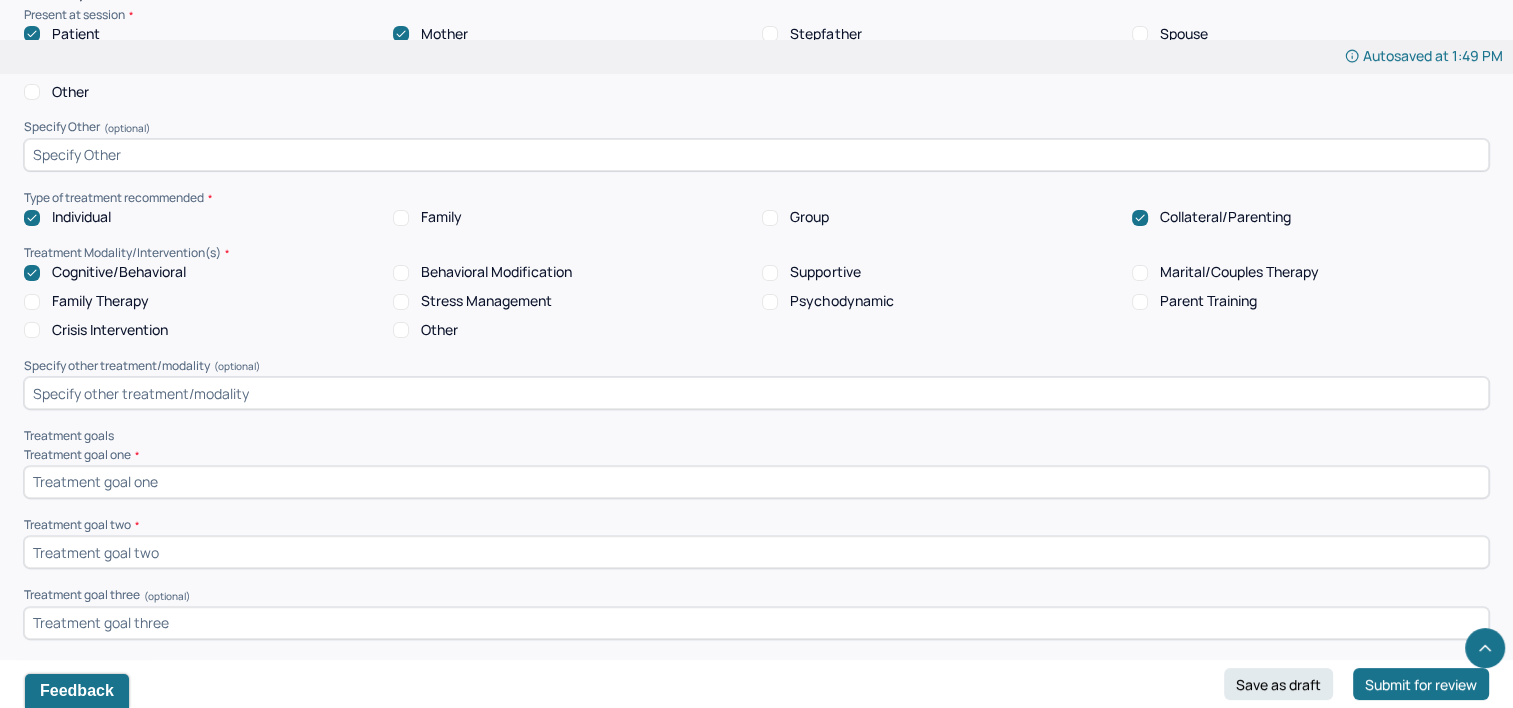 click on "Stress Management" at bounding box center [486, 301] 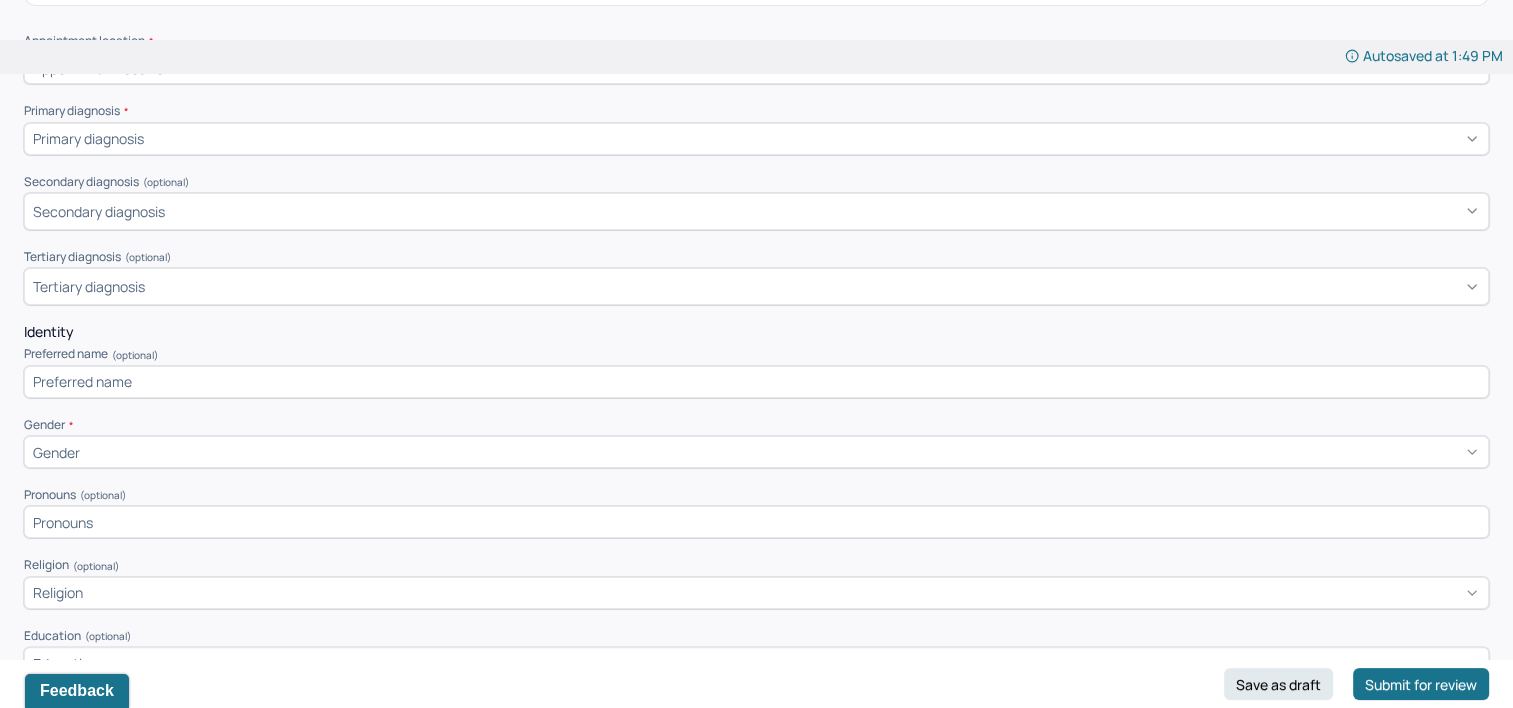 scroll, scrollTop: 200, scrollLeft: 0, axis: vertical 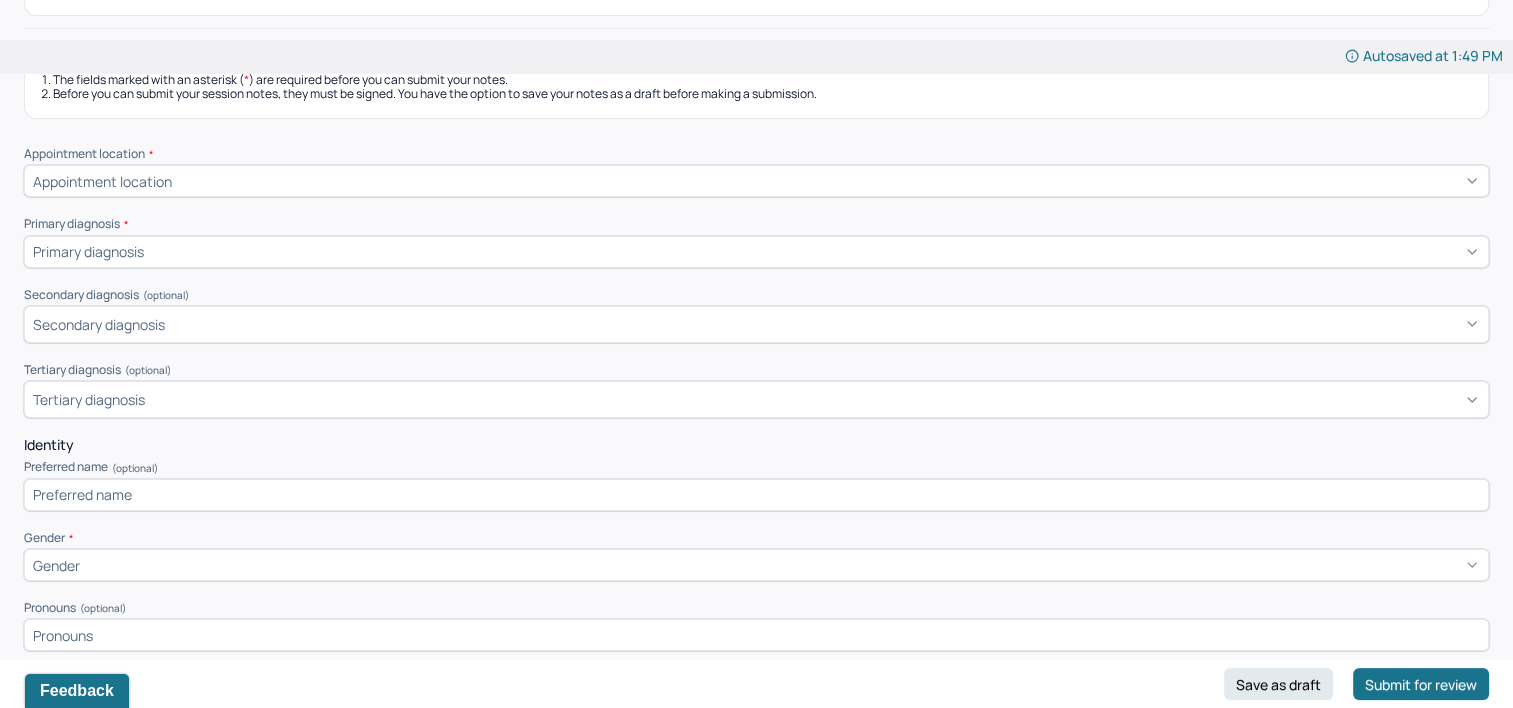 click on "Appointment location" at bounding box center [756, 181] 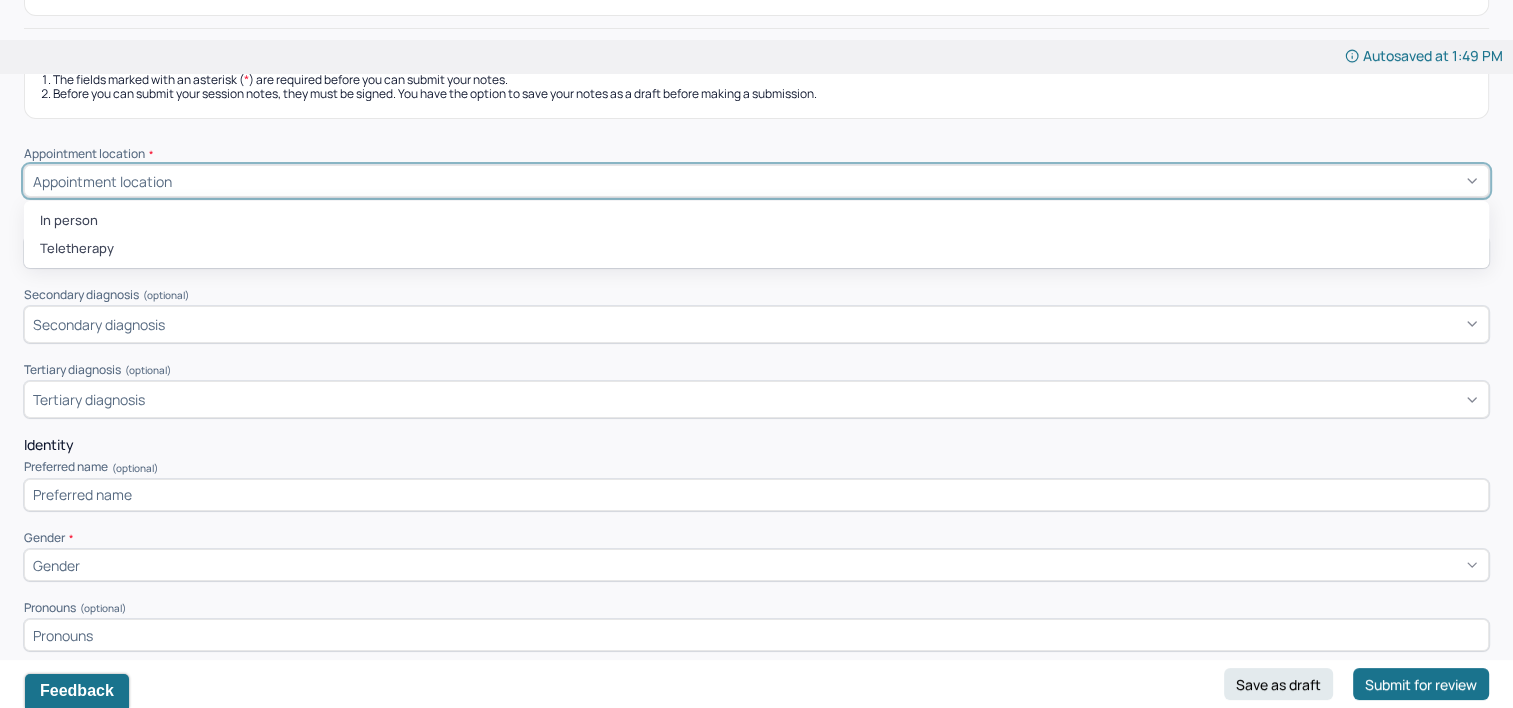 click on "In person" at bounding box center [756, 221] 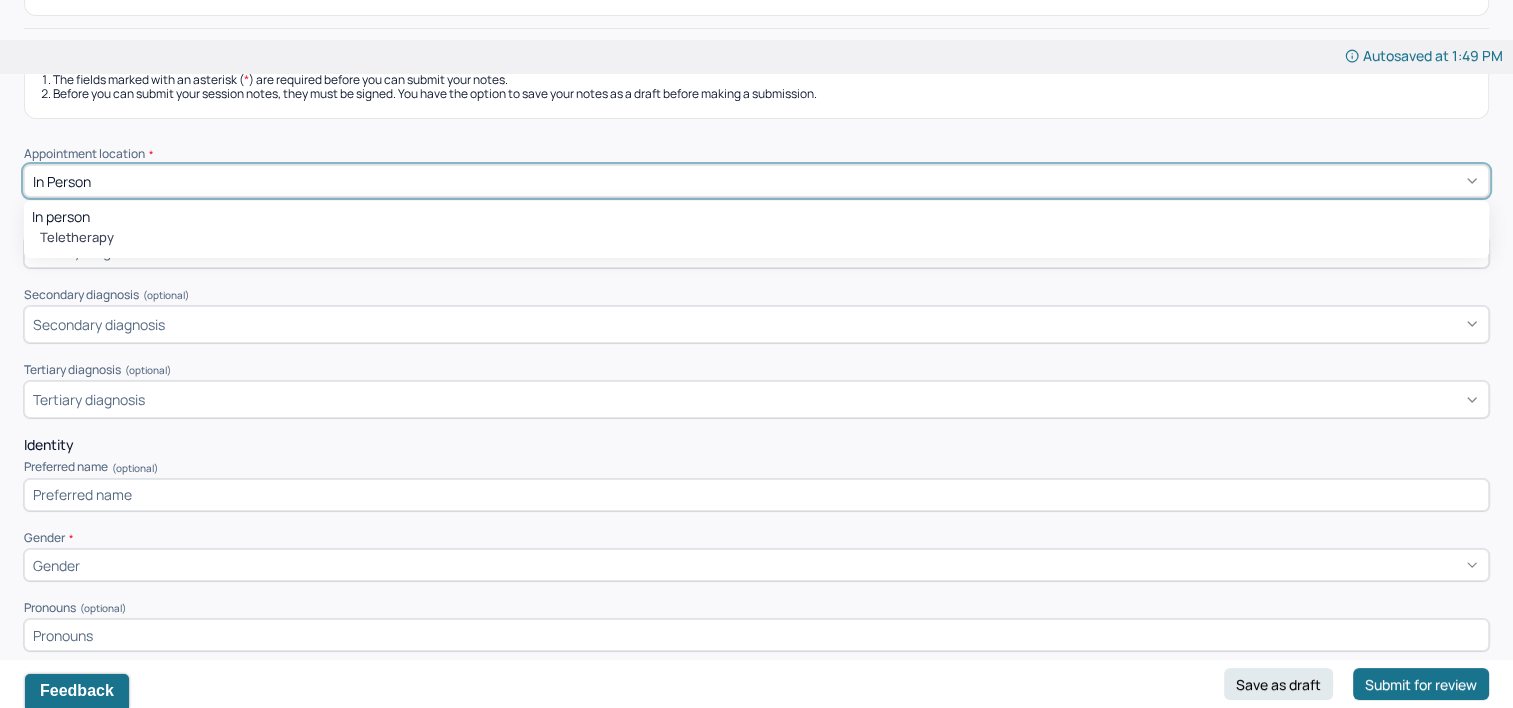 click on "In person" at bounding box center (756, 181) 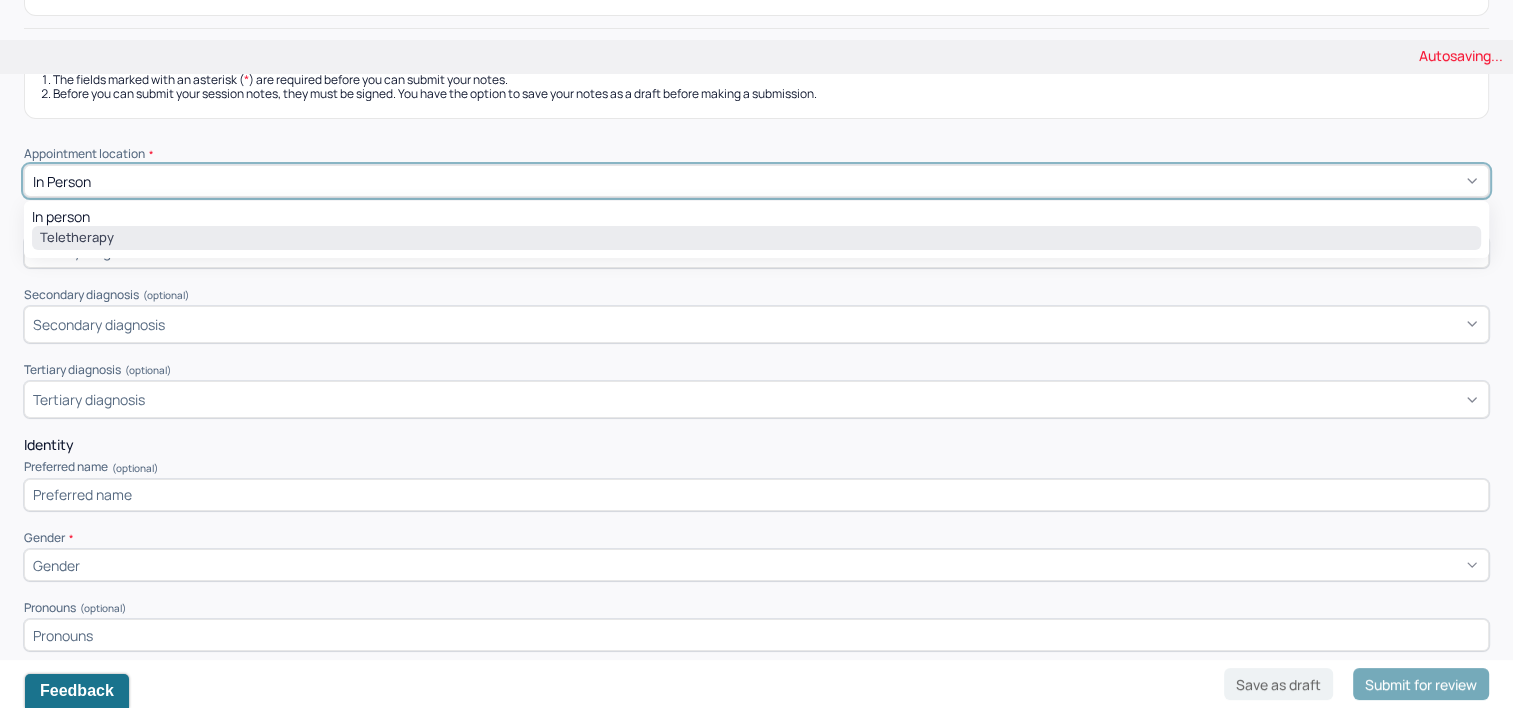 click on "Teletherapy" at bounding box center (756, 238) 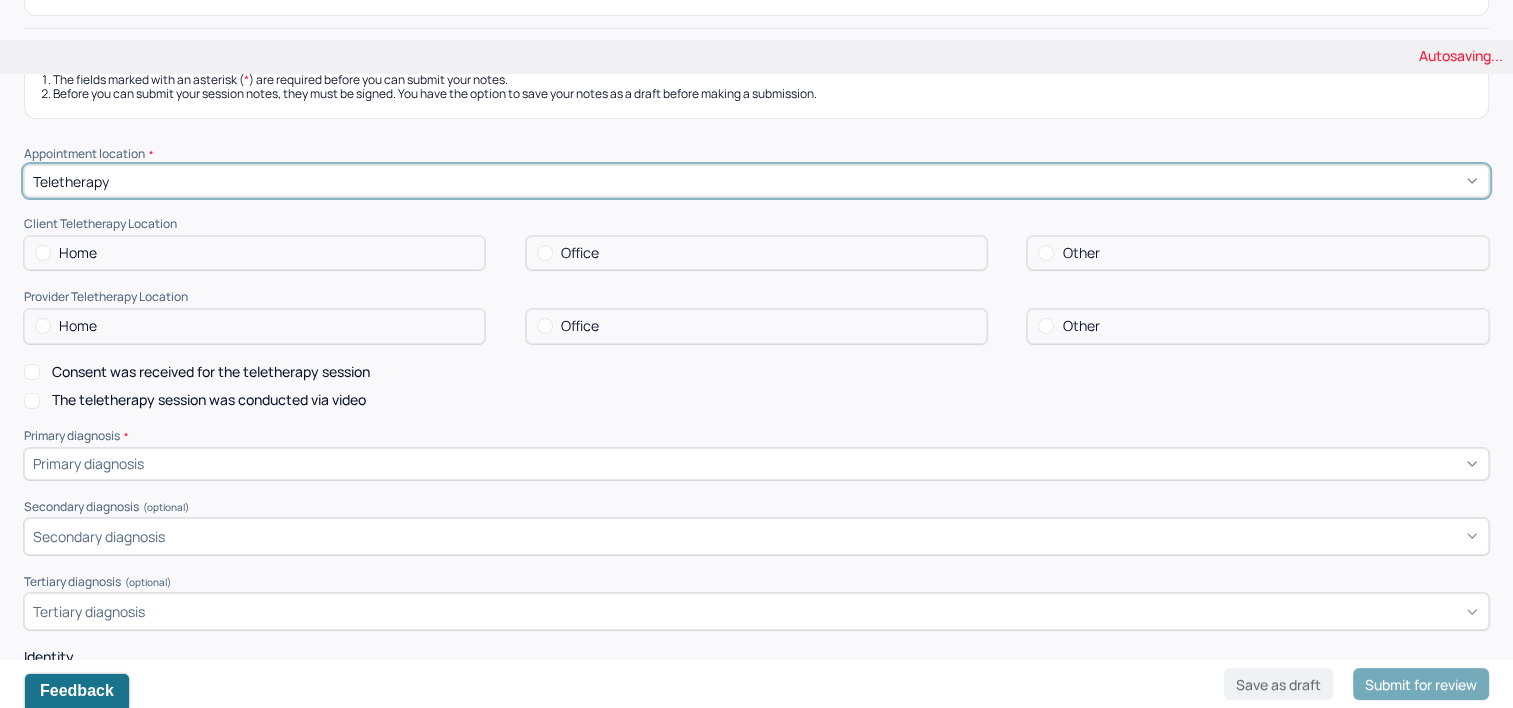 click on "Home" at bounding box center [254, 253] 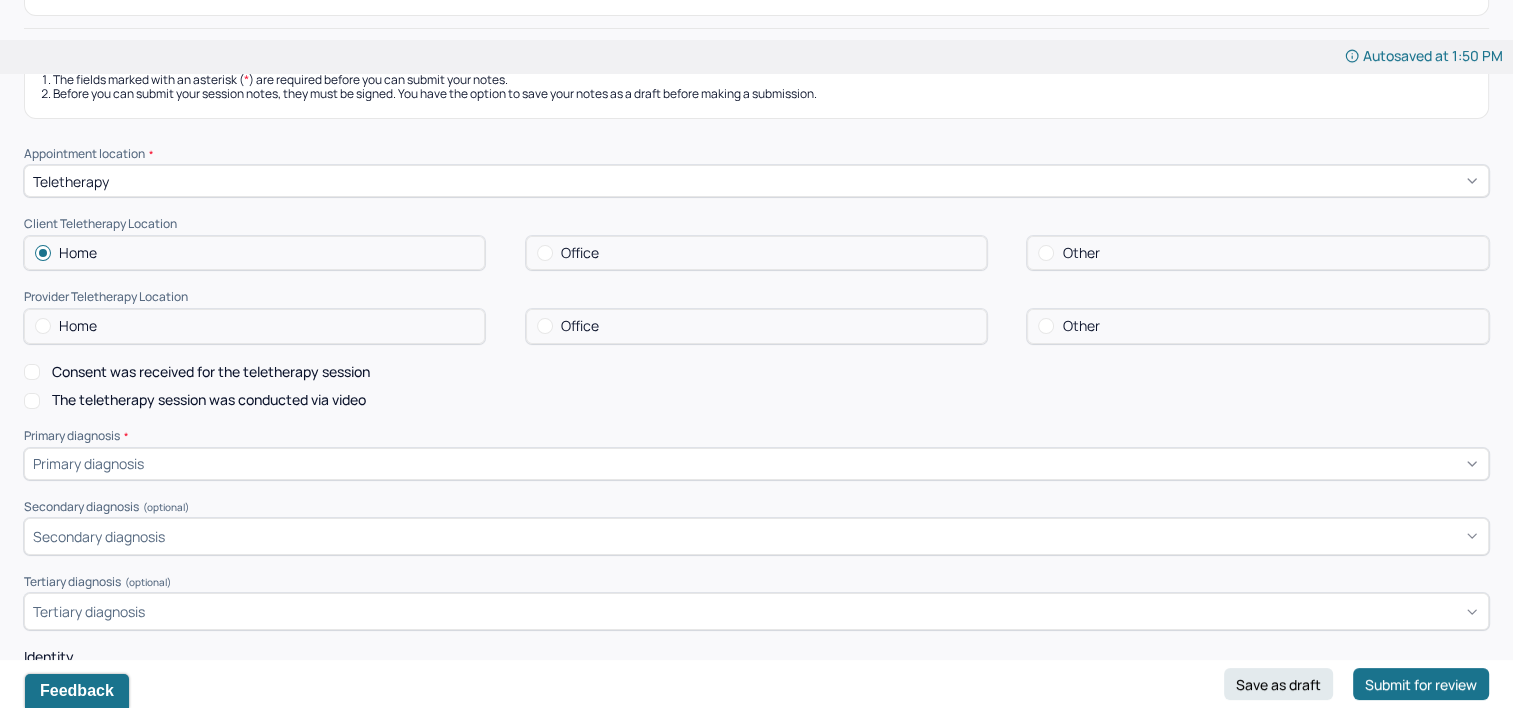 click on "Home" at bounding box center [254, 326] 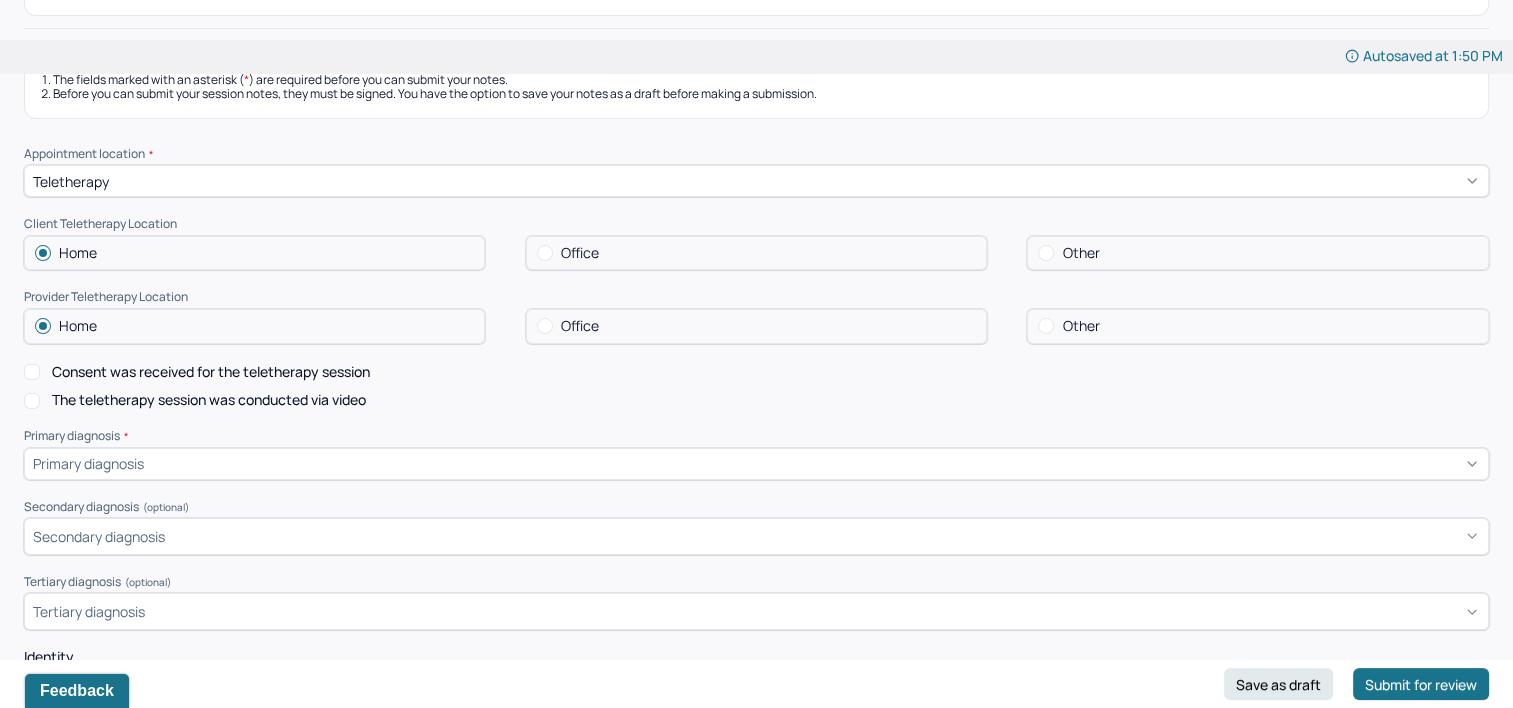 click on "Consent was received for the teletherapy session" at bounding box center [211, 372] 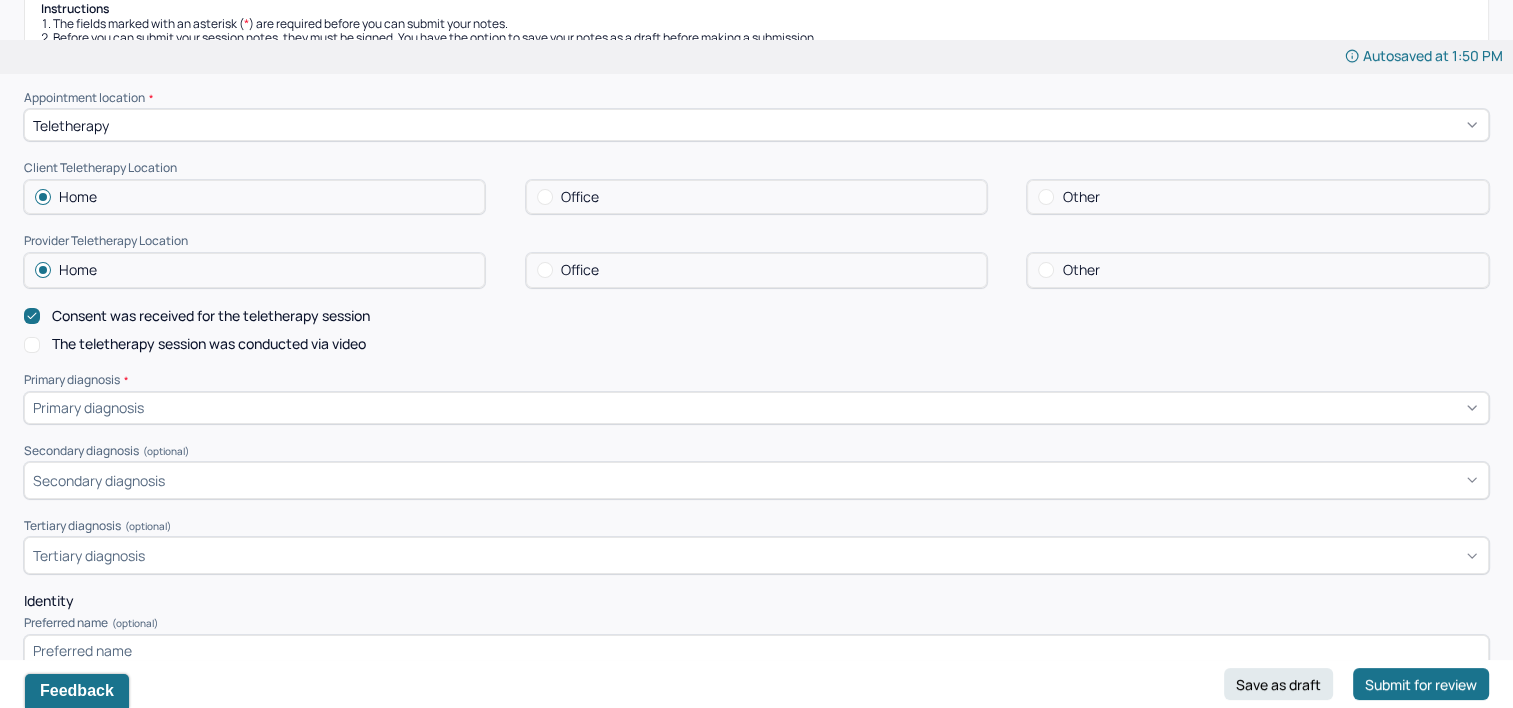 scroll, scrollTop: 300, scrollLeft: 0, axis: vertical 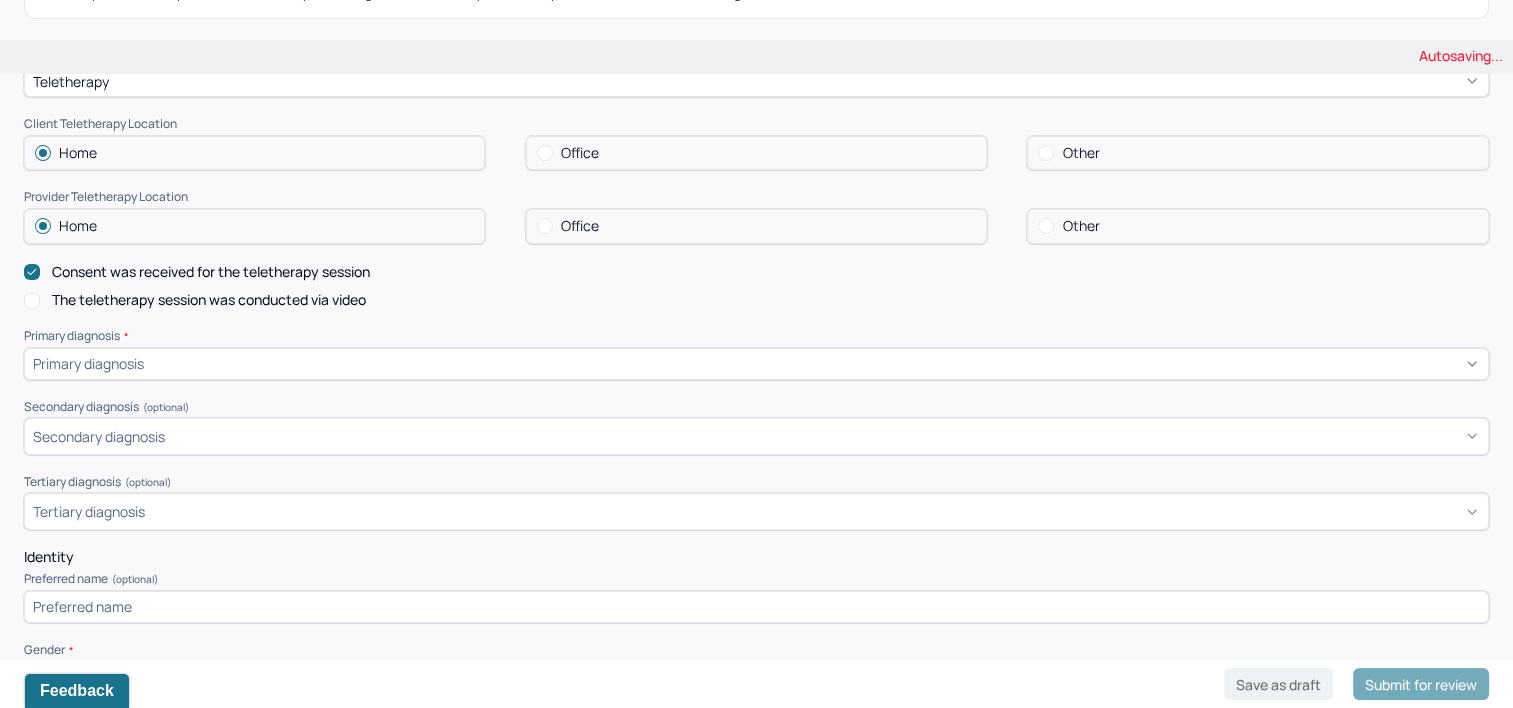 click on "The teletherapy session was conducted via video" at bounding box center (209, 300) 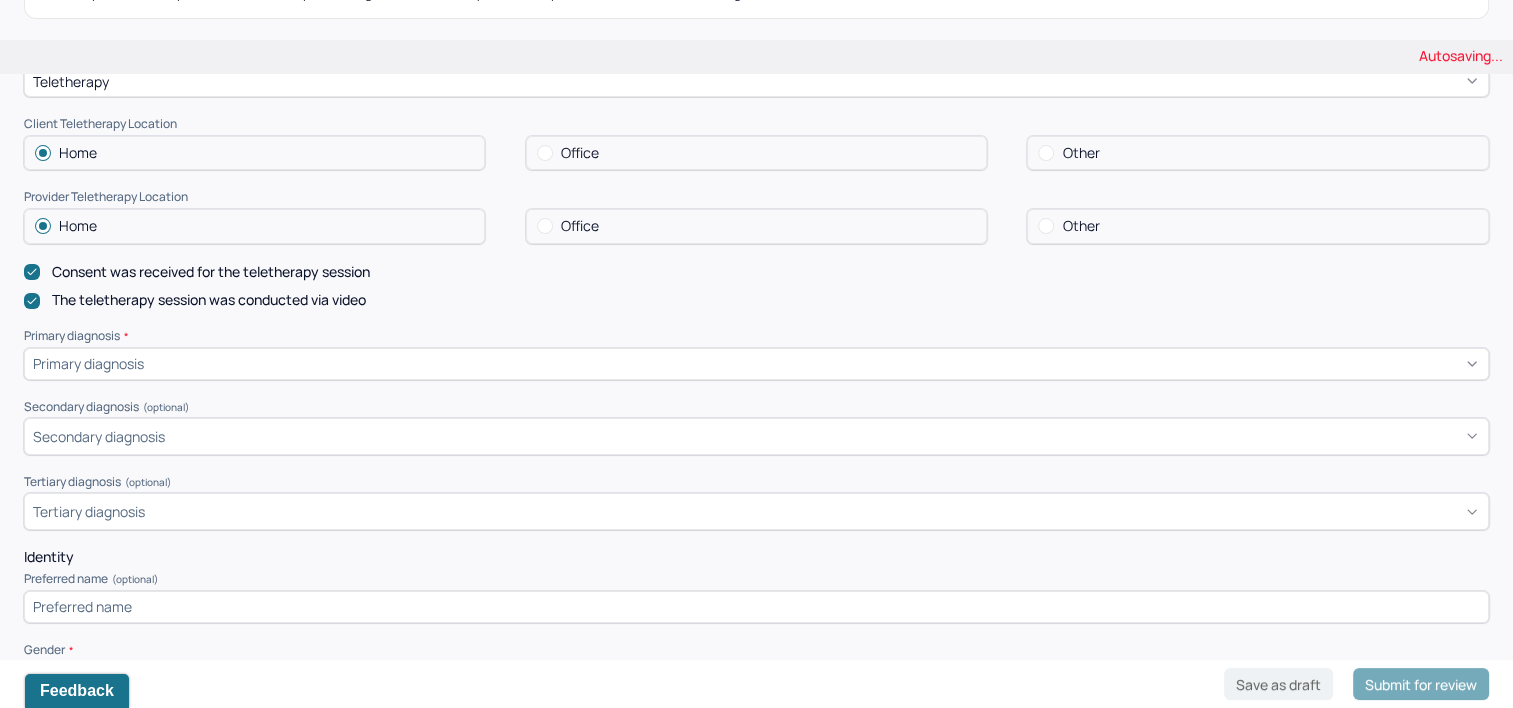 click on "The teletherapy session was conducted via video" at bounding box center (209, 300) 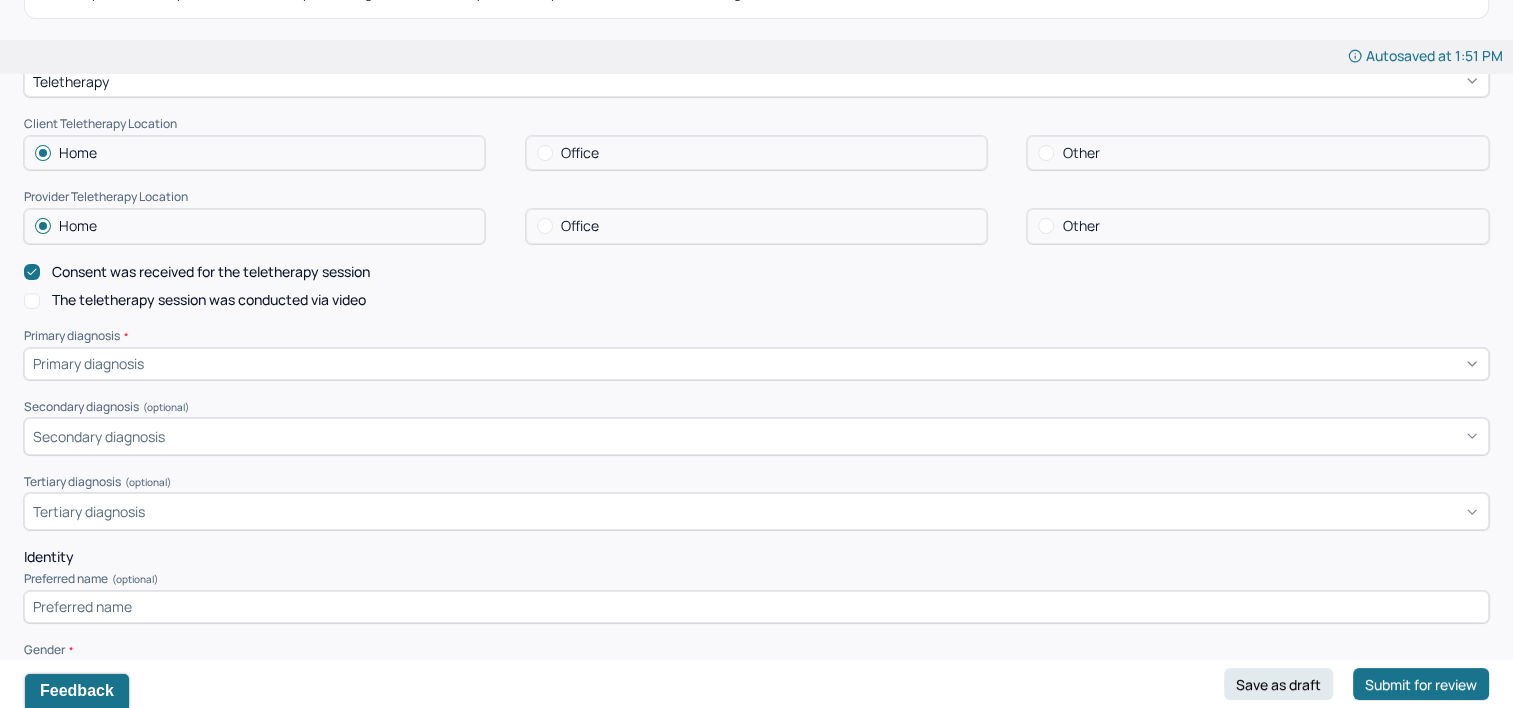 click on "The teletherapy session was conducted via video" at bounding box center [209, 300] 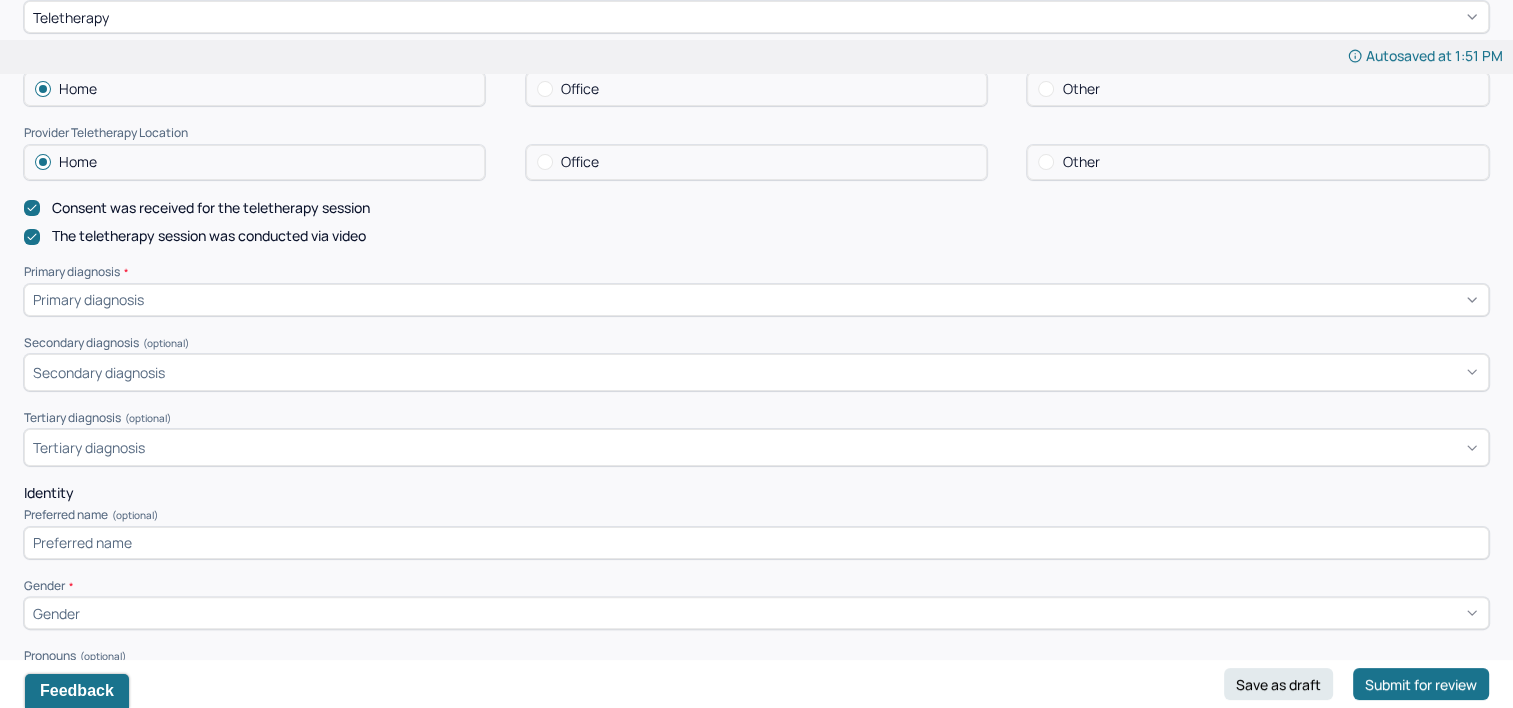 scroll, scrollTop: 400, scrollLeft: 0, axis: vertical 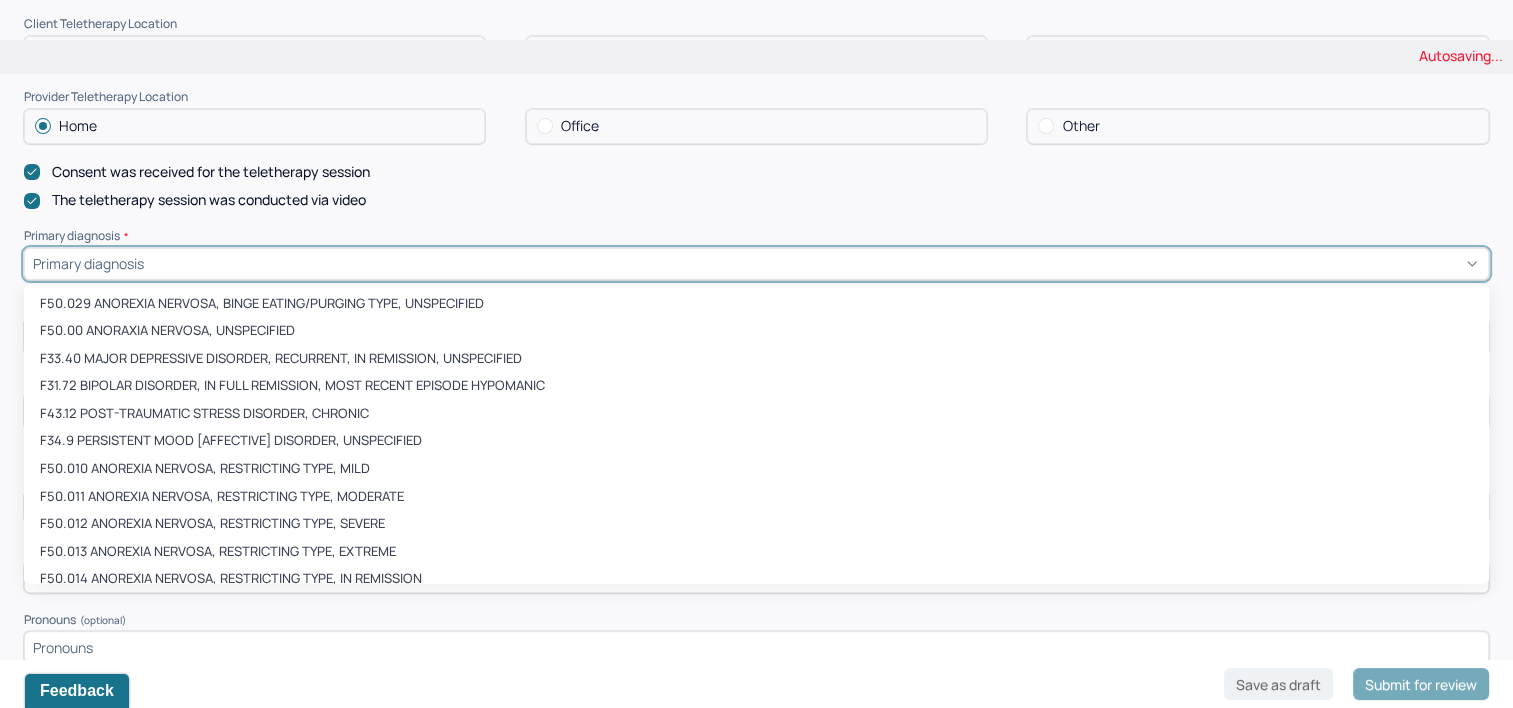 click at bounding box center [814, 263] 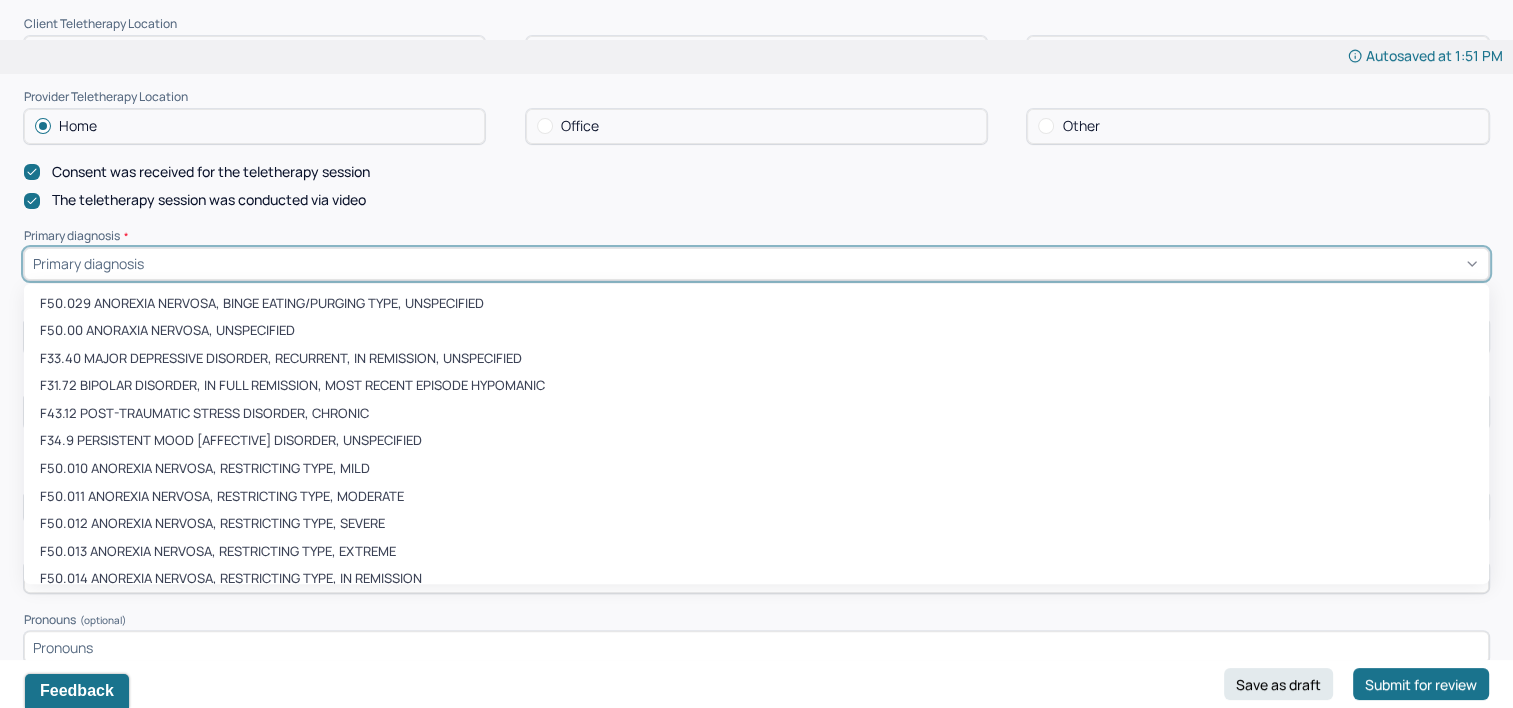 type on "n" 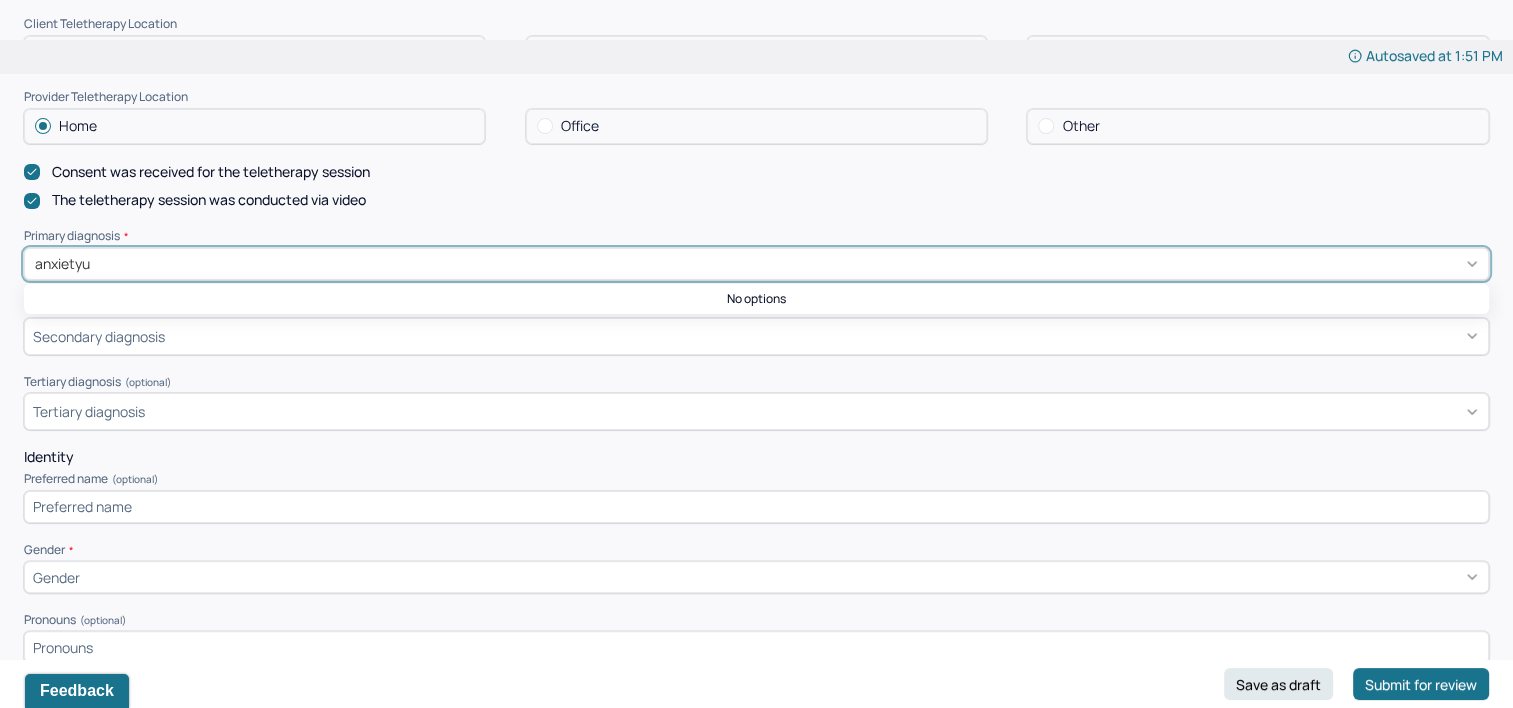 scroll, scrollTop: 0, scrollLeft: 0, axis: both 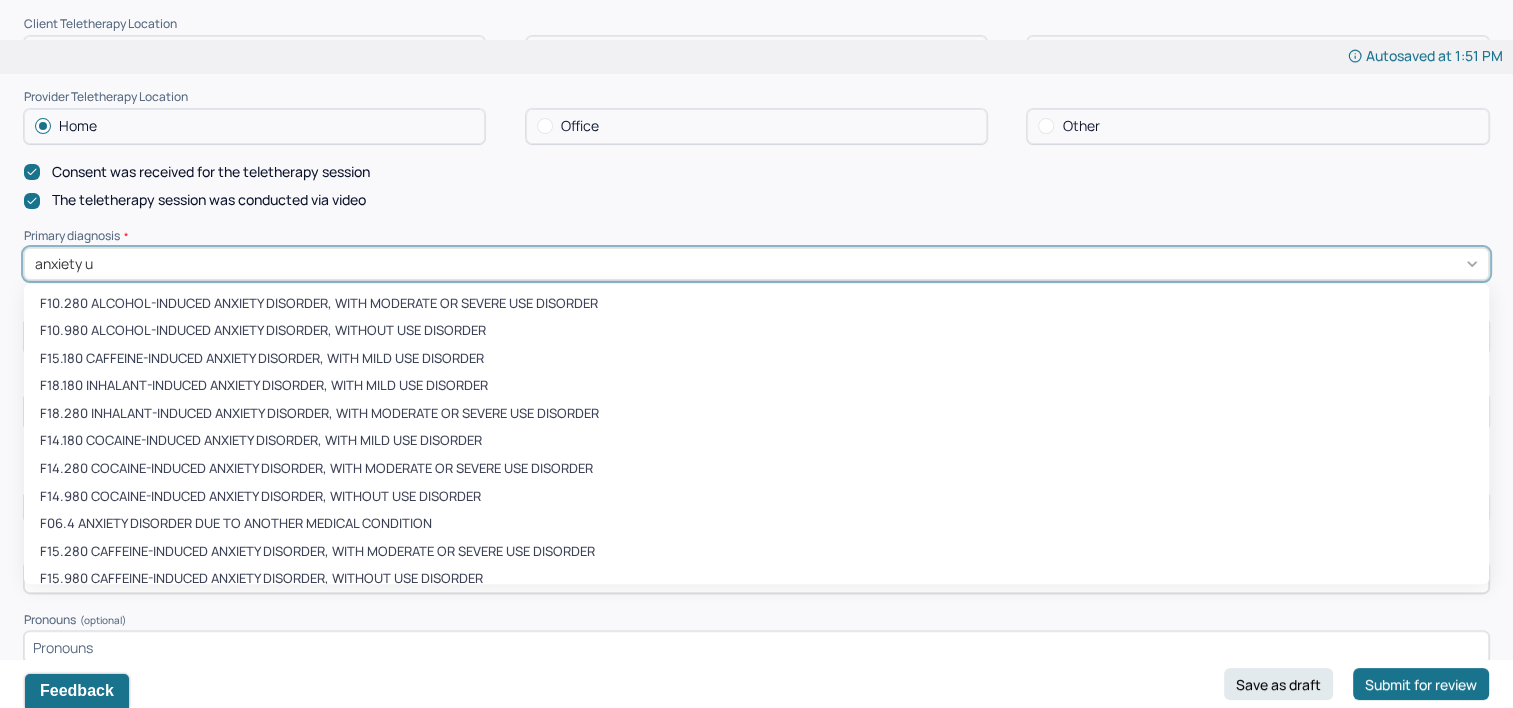 type on "anxiety un" 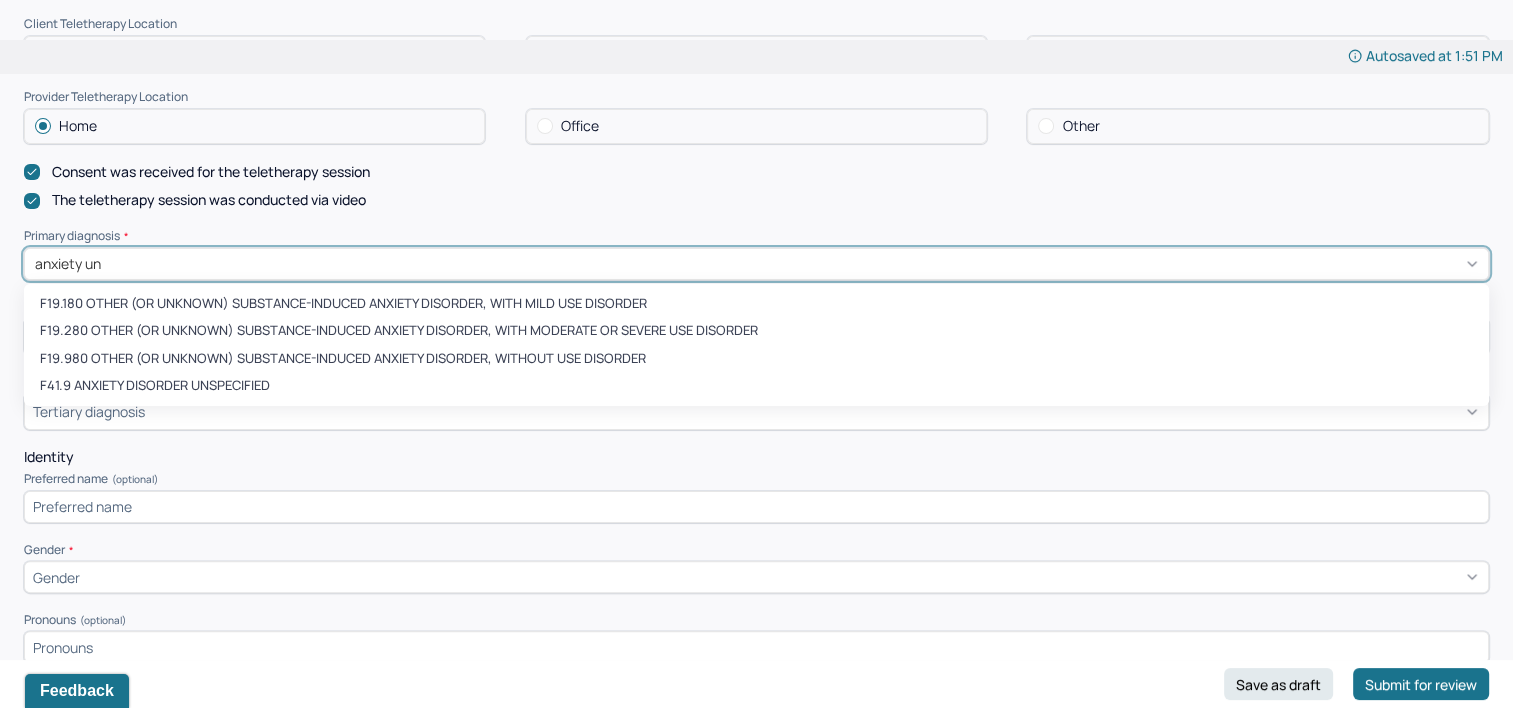 click on "F41.9 ANXIETY DISORDER UNSPECIFIED" at bounding box center [756, 386] 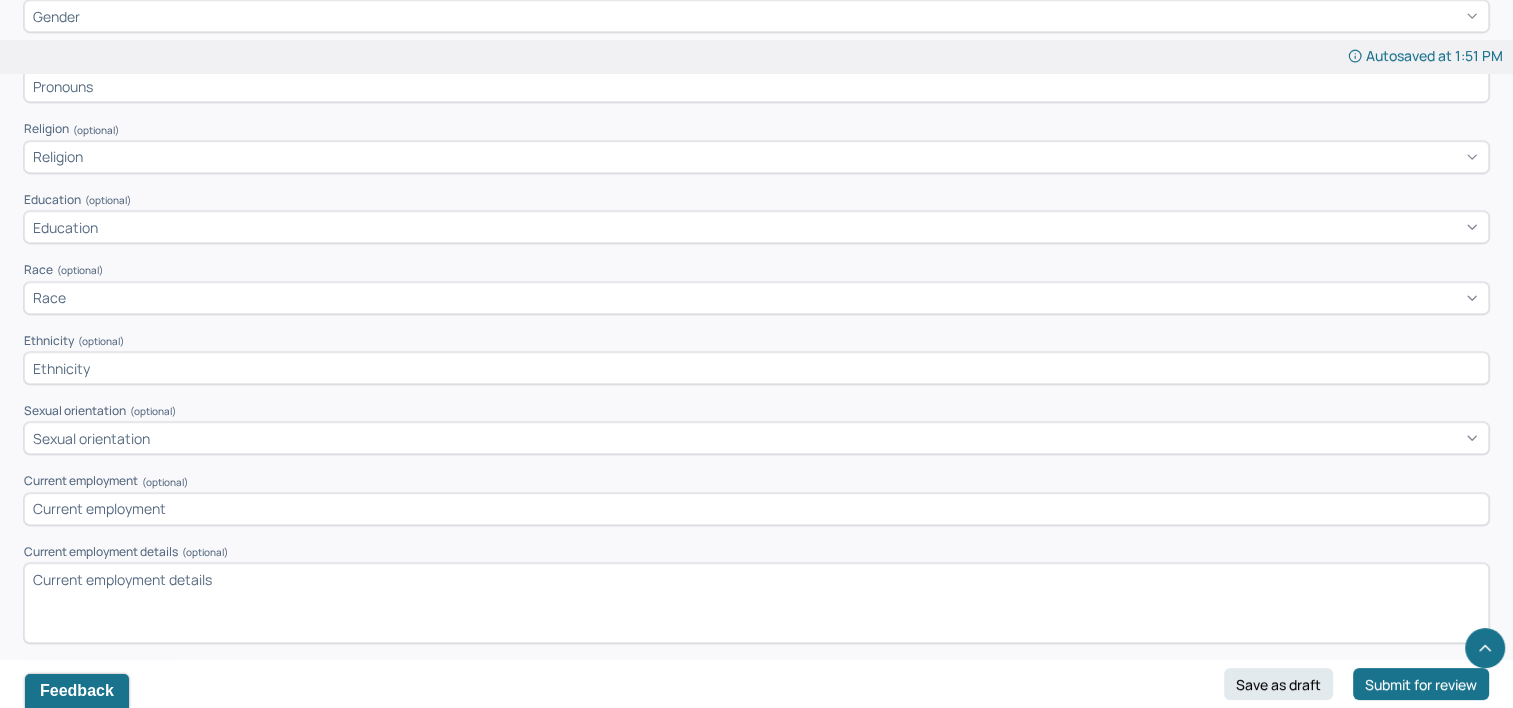 scroll, scrollTop: 1400, scrollLeft: 0, axis: vertical 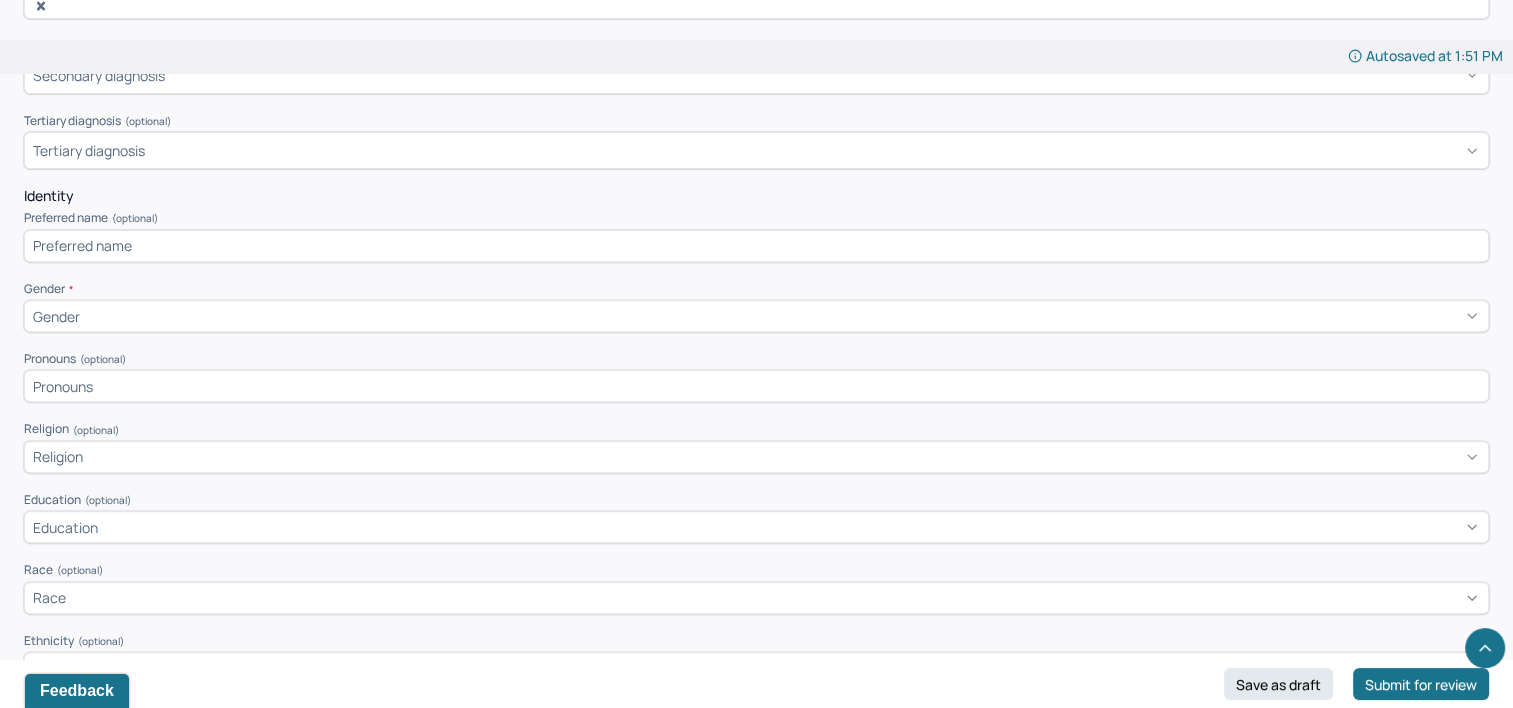 click on "Gender" at bounding box center [756, 316] 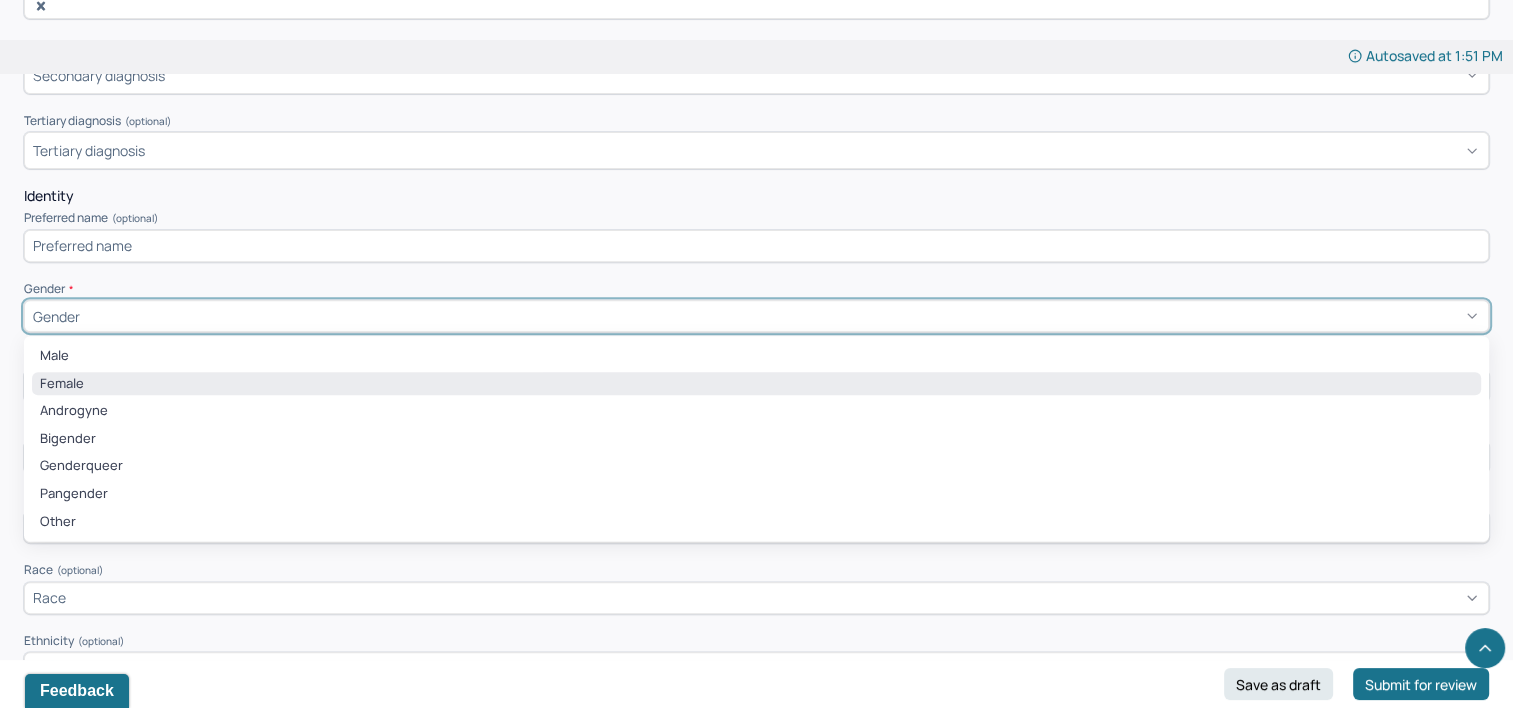 click on "Female" at bounding box center (756, 384) 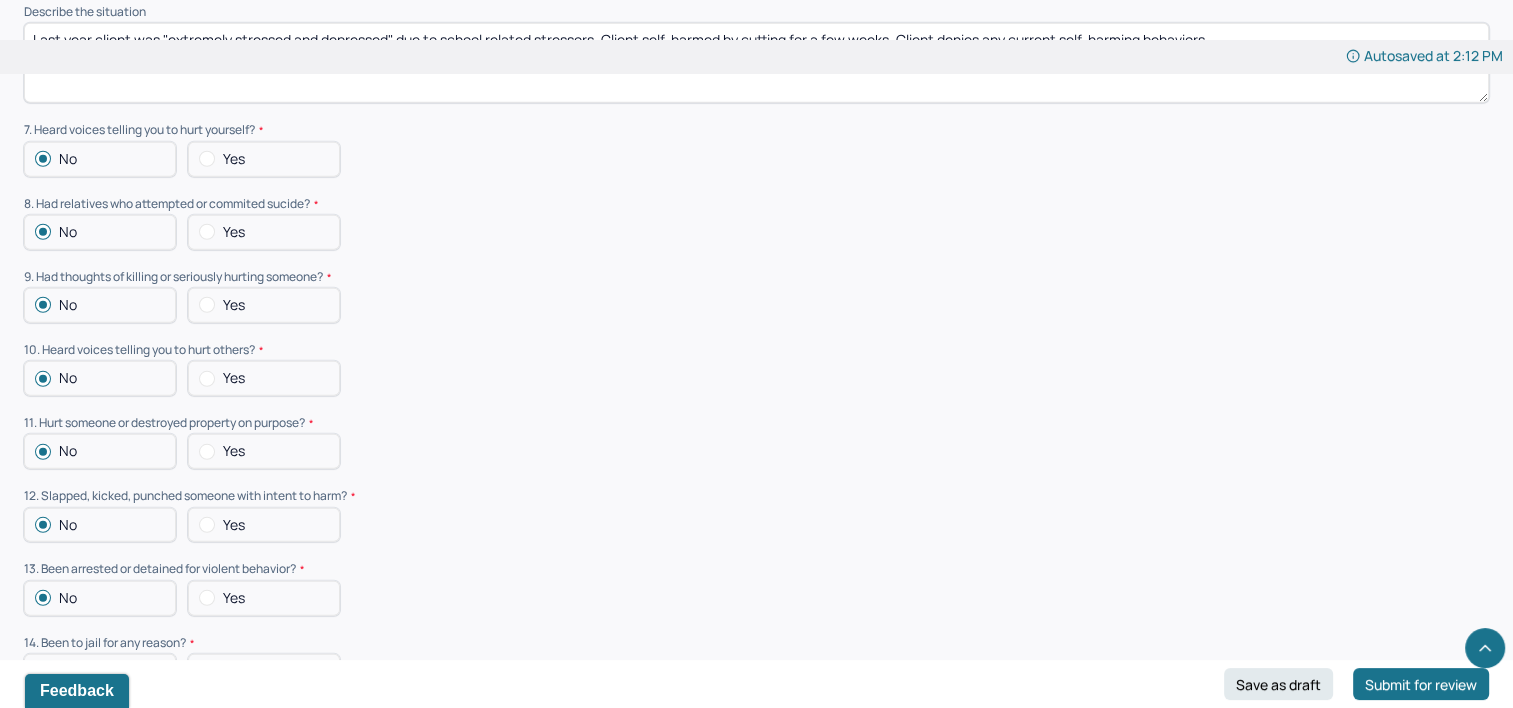 scroll, scrollTop: 5500, scrollLeft: 0, axis: vertical 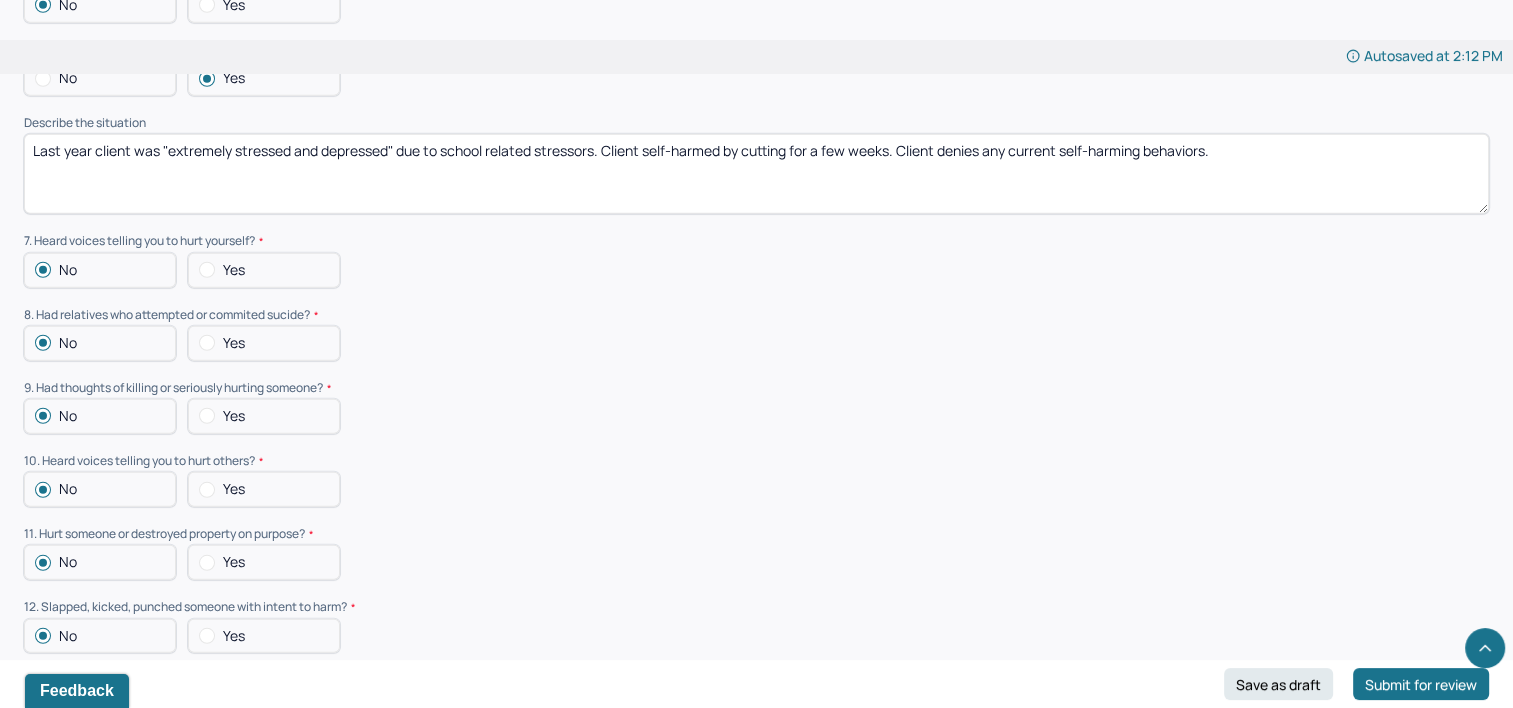 click on "Last year client was "extremely stressed and depressed" due to school related stressors. Client self-harmed by cutting for a few weeks. Client denies any current self-harming behaviors." at bounding box center [756, 174] 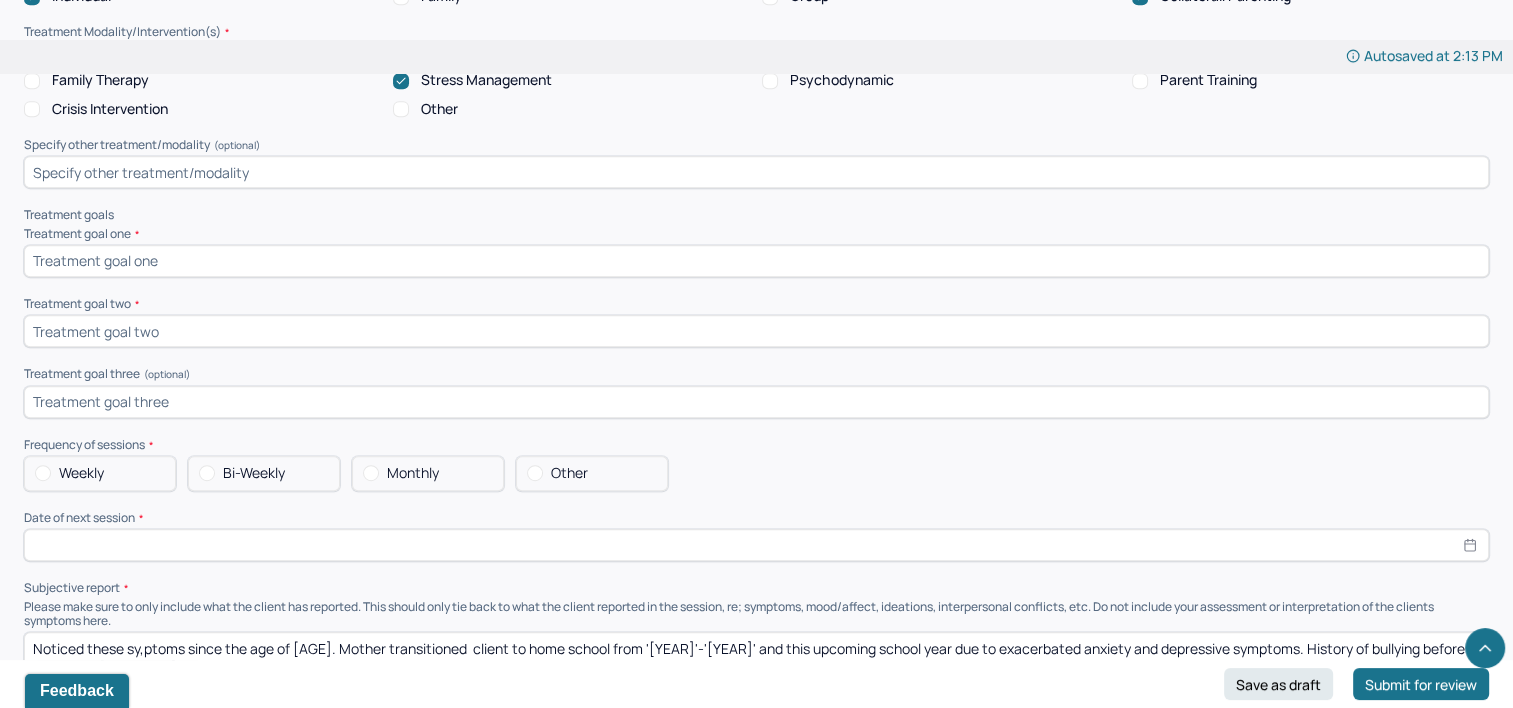 scroll, scrollTop: 8700, scrollLeft: 0, axis: vertical 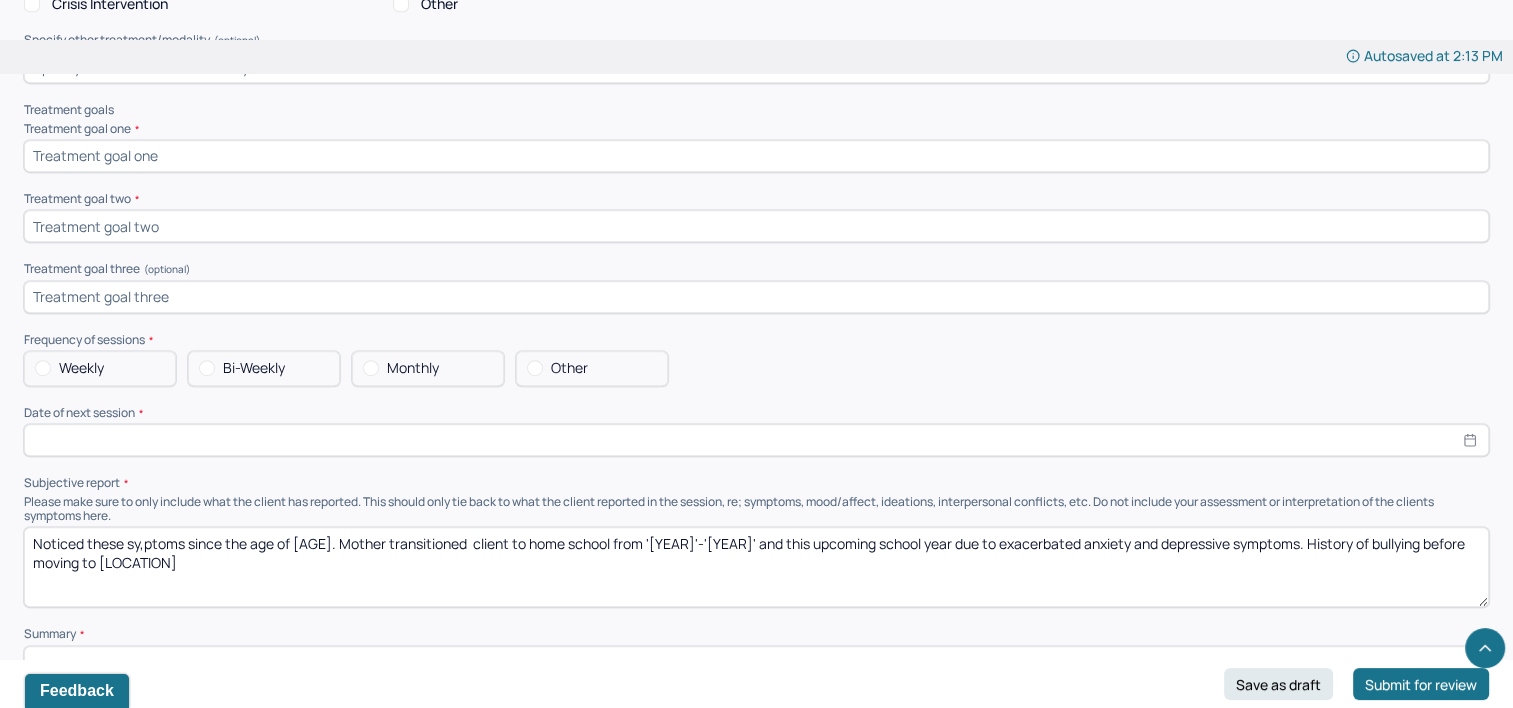 type on "Last year client reported she was "extremely stressed and depressed" due to school related stressors. Client self-harmed by cutting for a few weeks. Client denies any current self-harming behaviors." 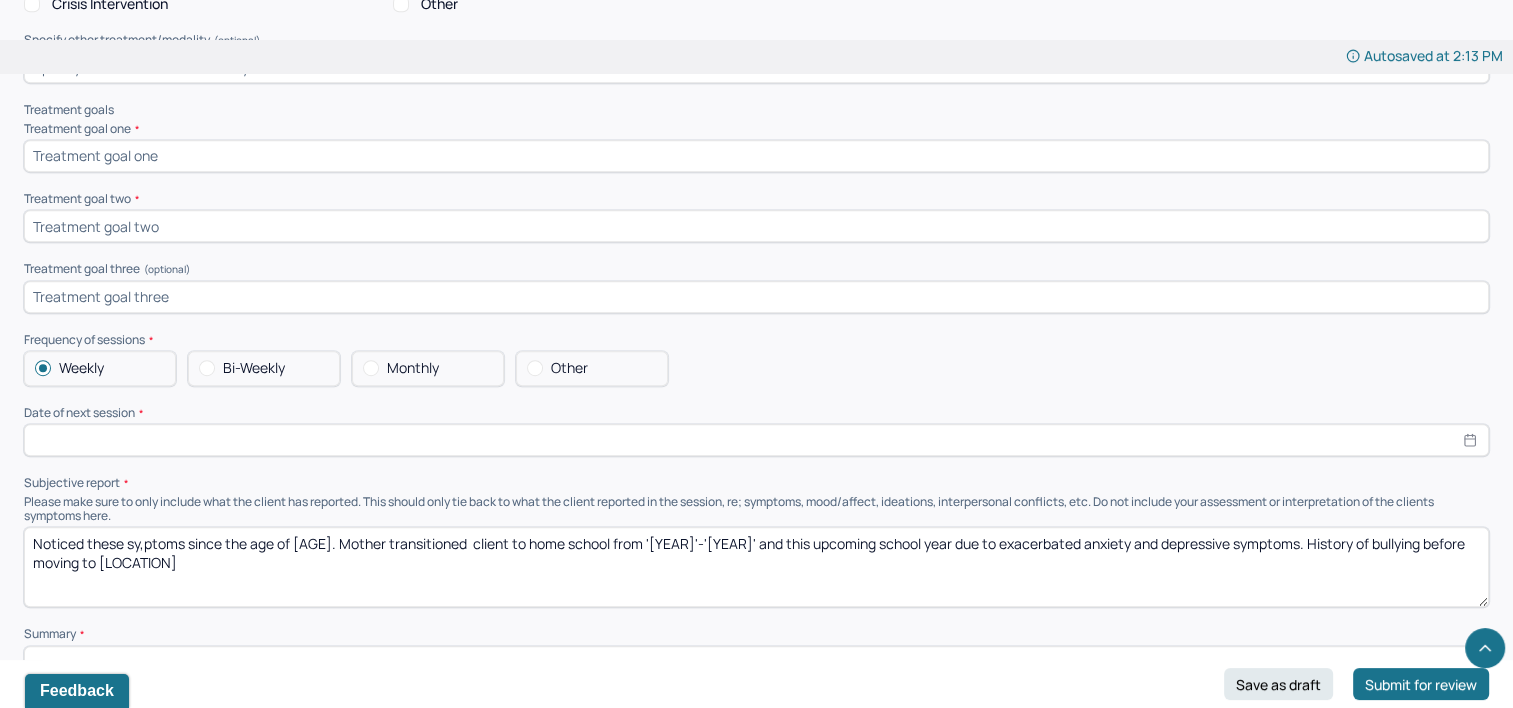 select on "7" 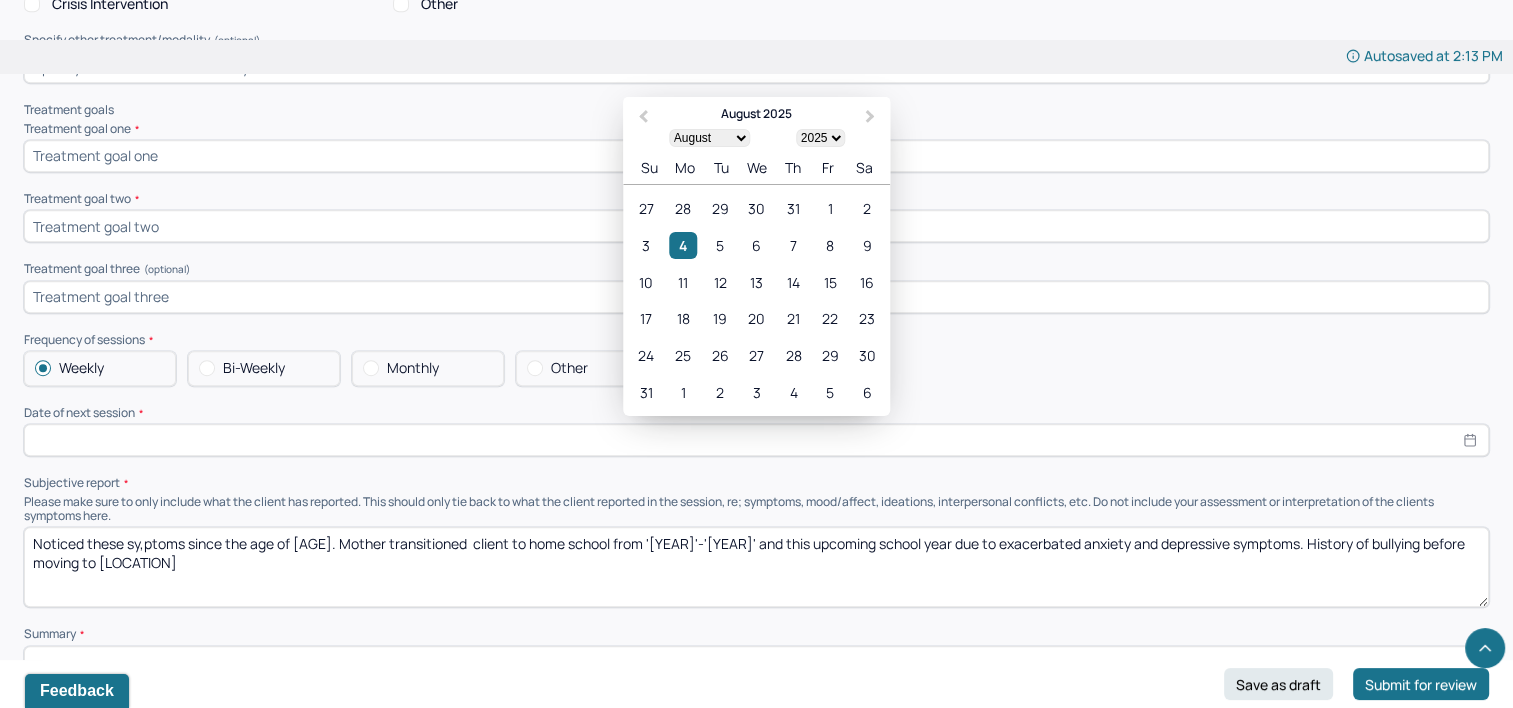 click at bounding box center (756, 440) 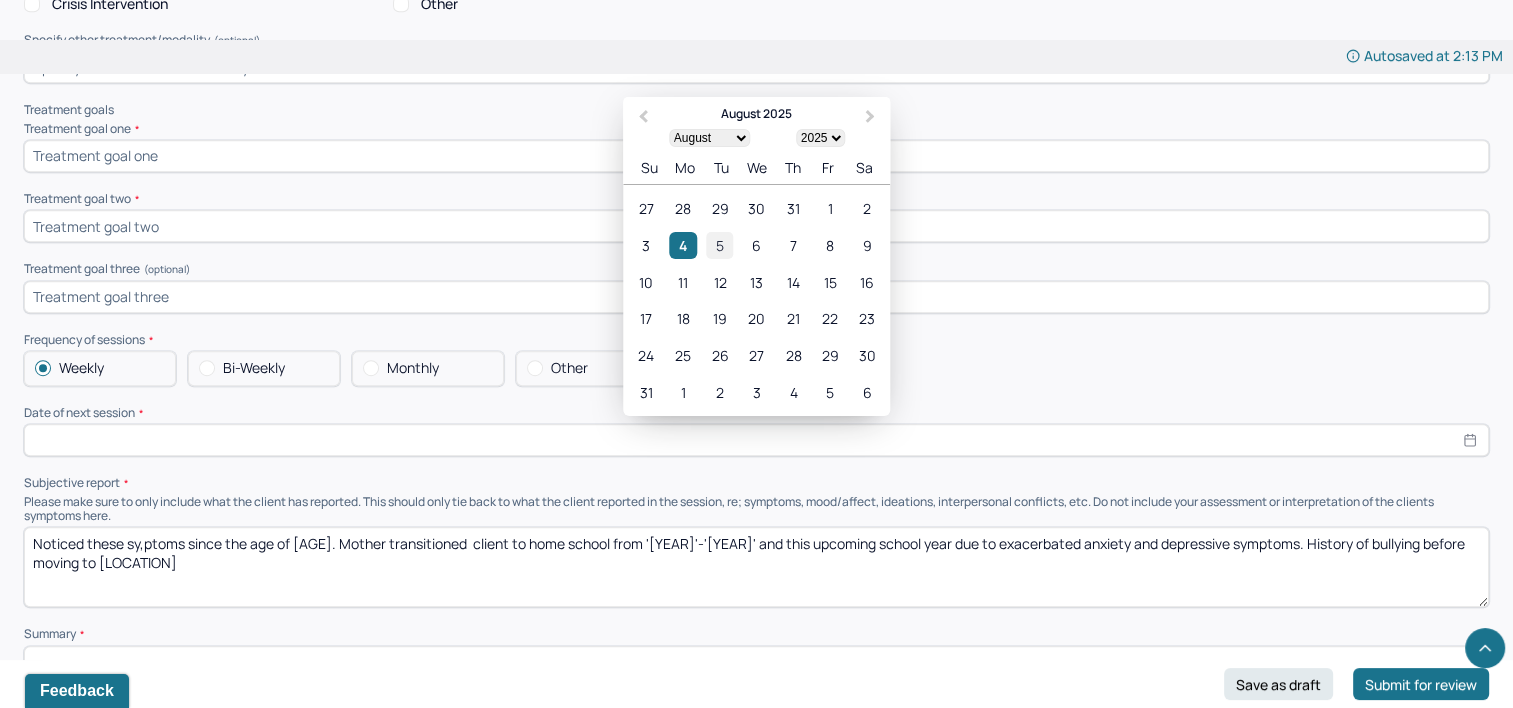 click on "5" at bounding box center [719, 245] 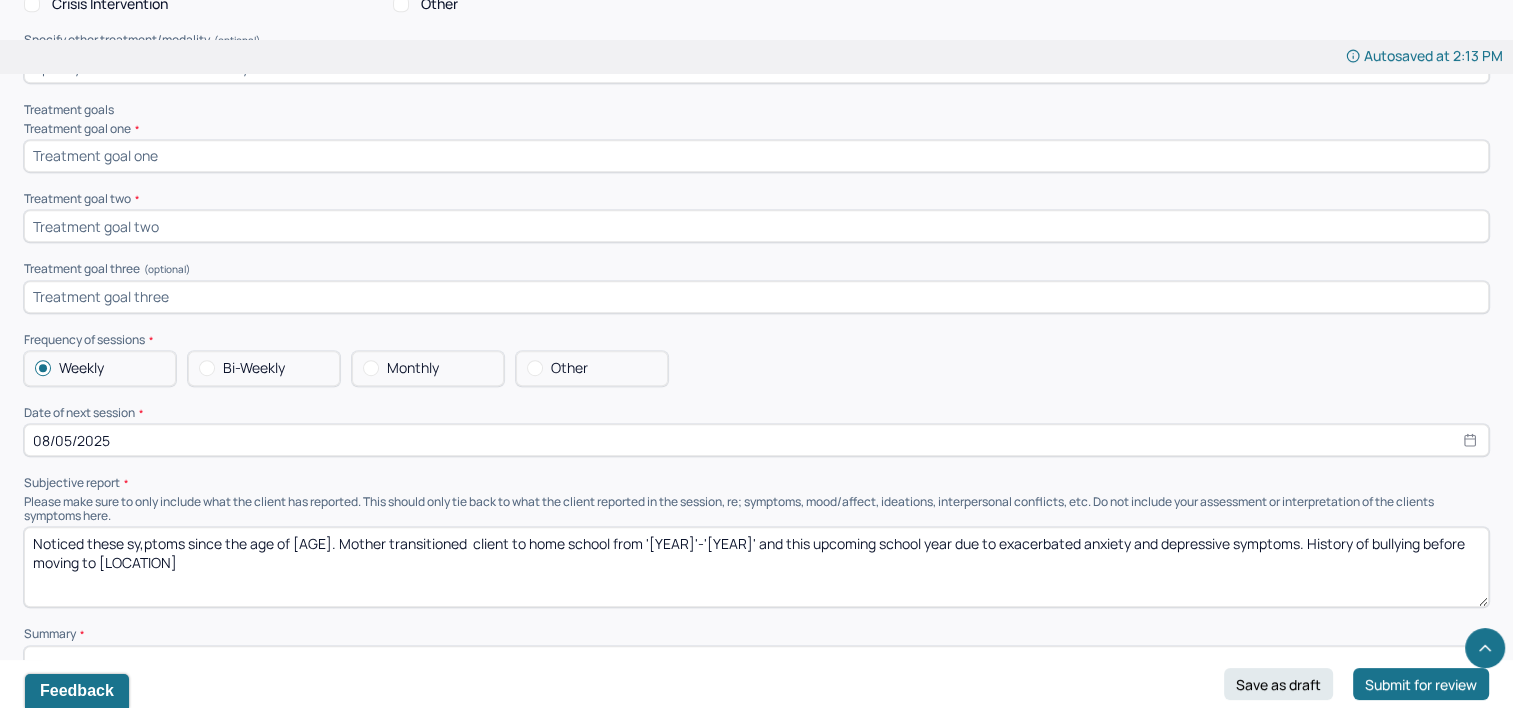 click on "Please make sure to only include what the client has reported. This should only tie back to what the client reported in the session, re; symptoms, mood/affect, ideations, interpersonal conflicts, etc. Do not include your assessment or interpretation of the clients symptoms here." at bounding box center [756, 509] 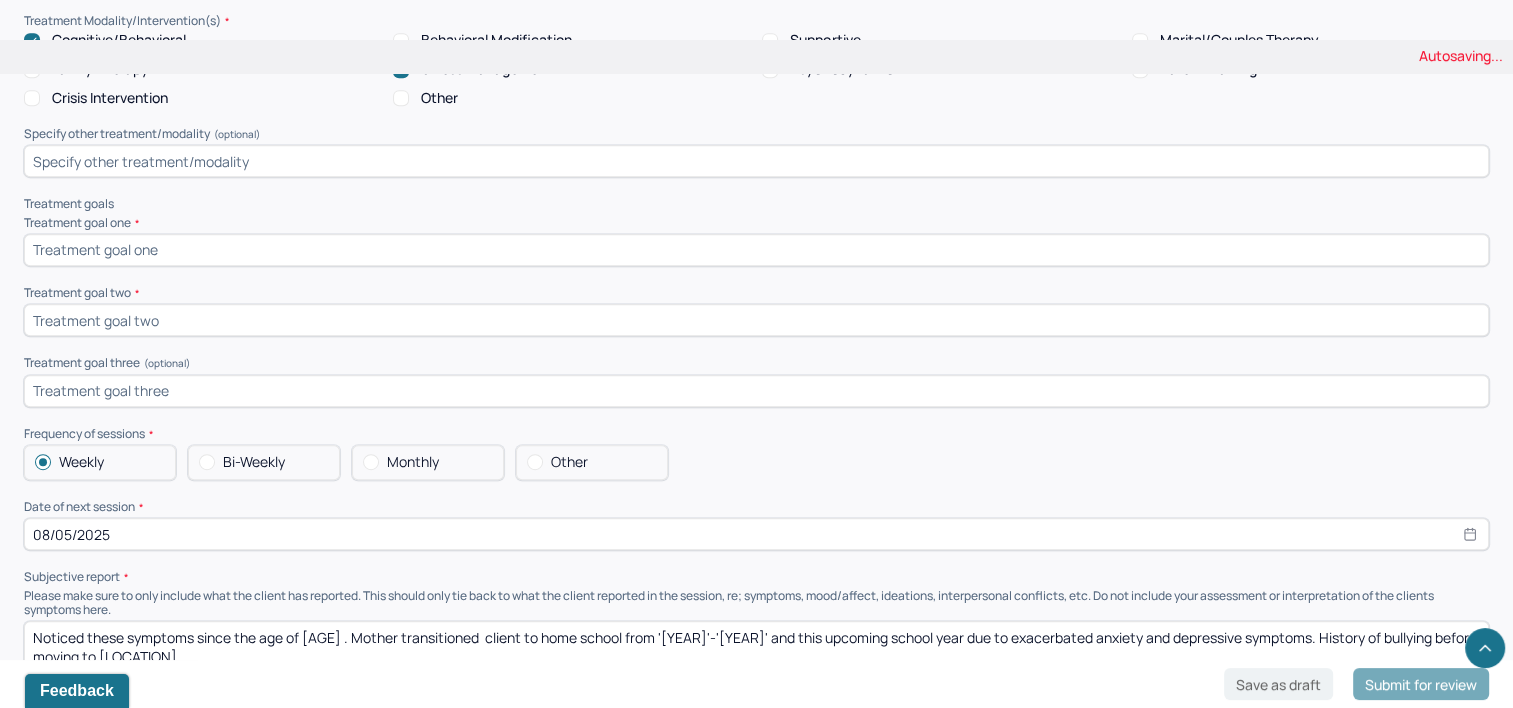 scroll, scrollTop: 8500, scrollLeft: 0, axis: vertical 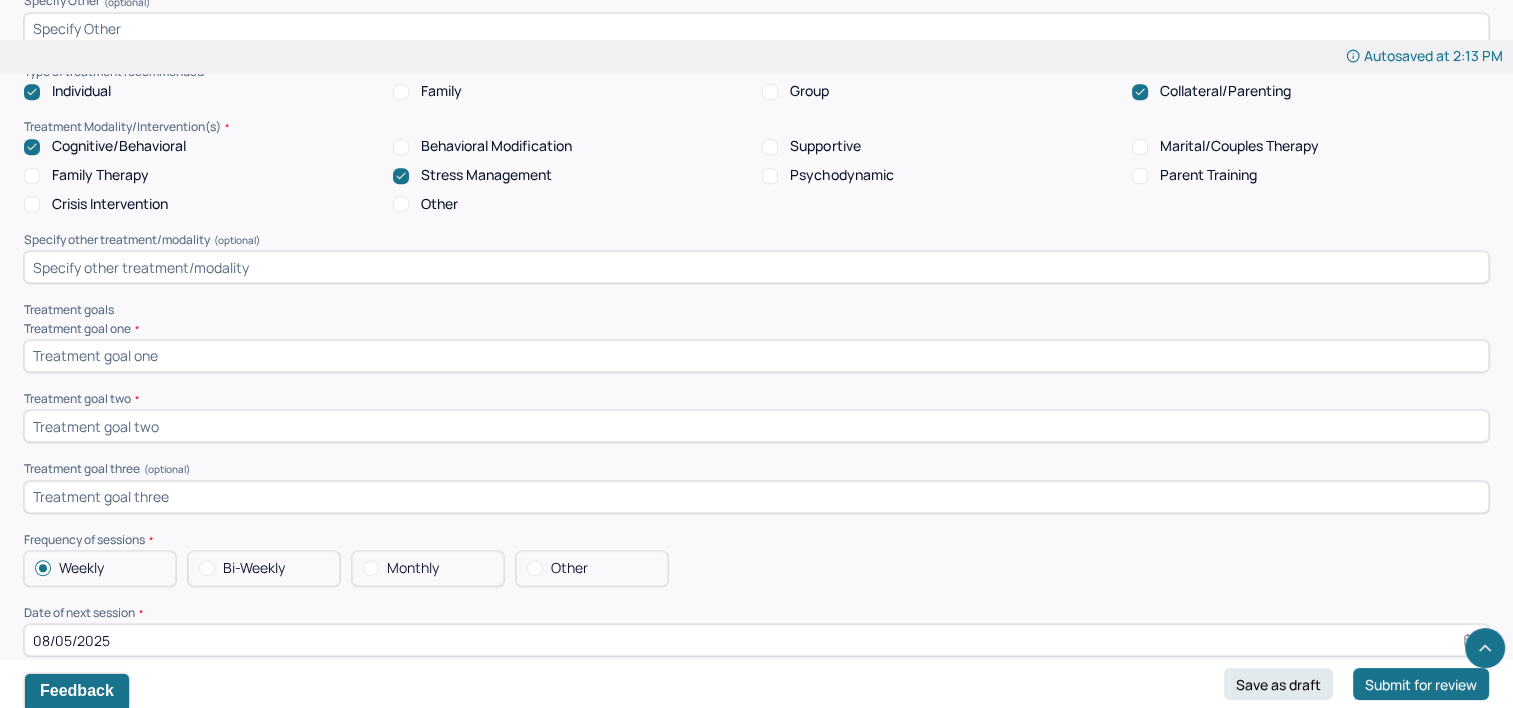 type on "Noticed these symptoms since the age of [AGE] . Mother transitioned  client to home school from '[YEAR]'-'[YEAR]' and this upcoming school year due to exacerbated anxiety and depressive symptoms. History of bullying before moving to [LOCATION]" 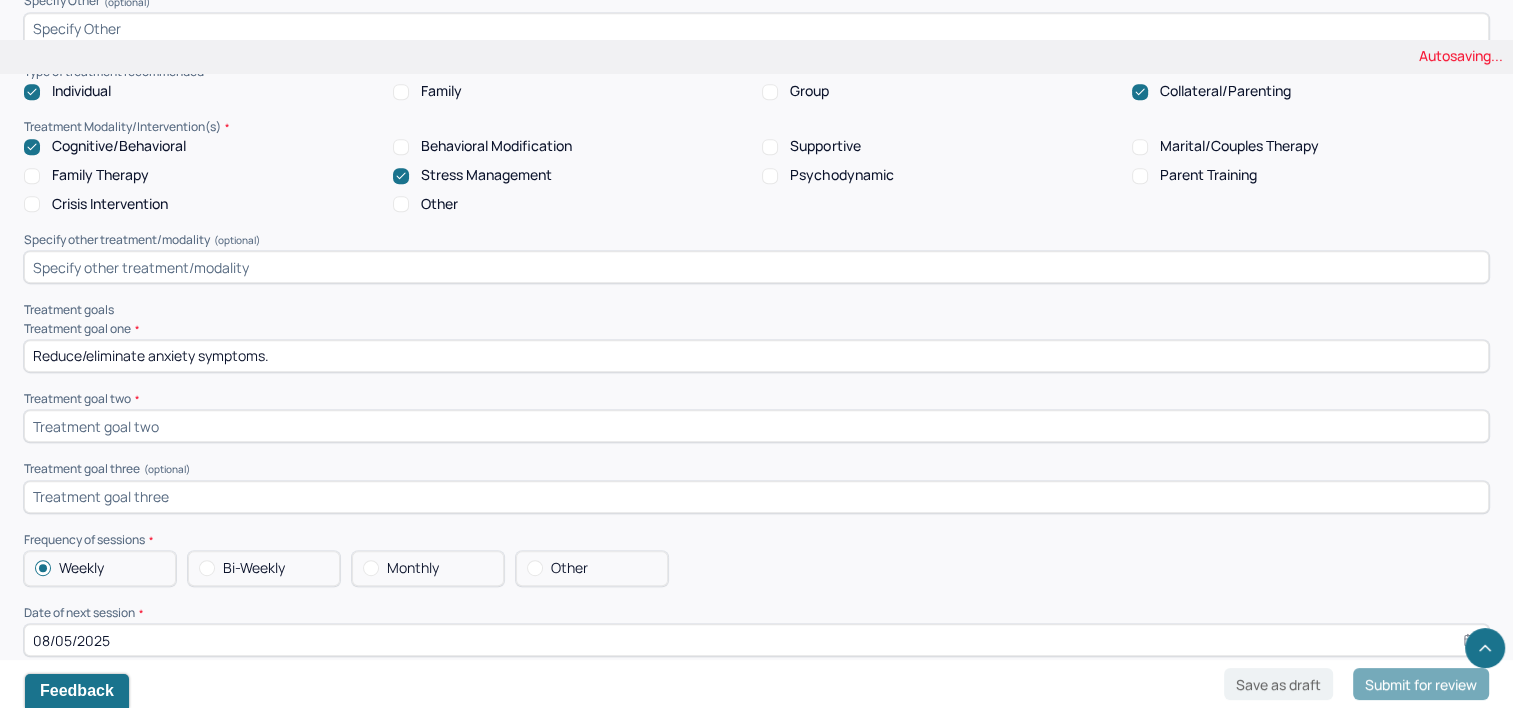 type on "Reduce/eliminate anxiety symptoms." 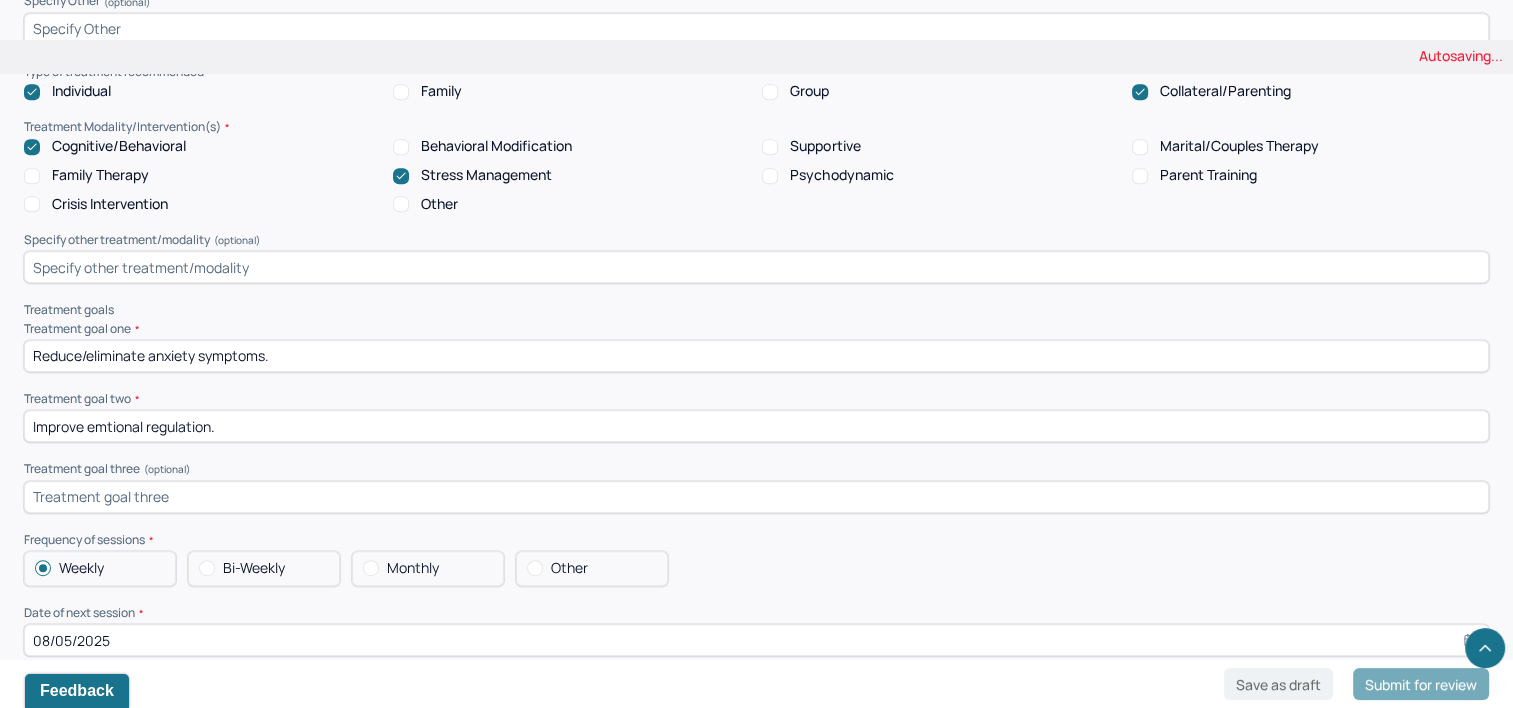 type on "Improve emtional regulation." 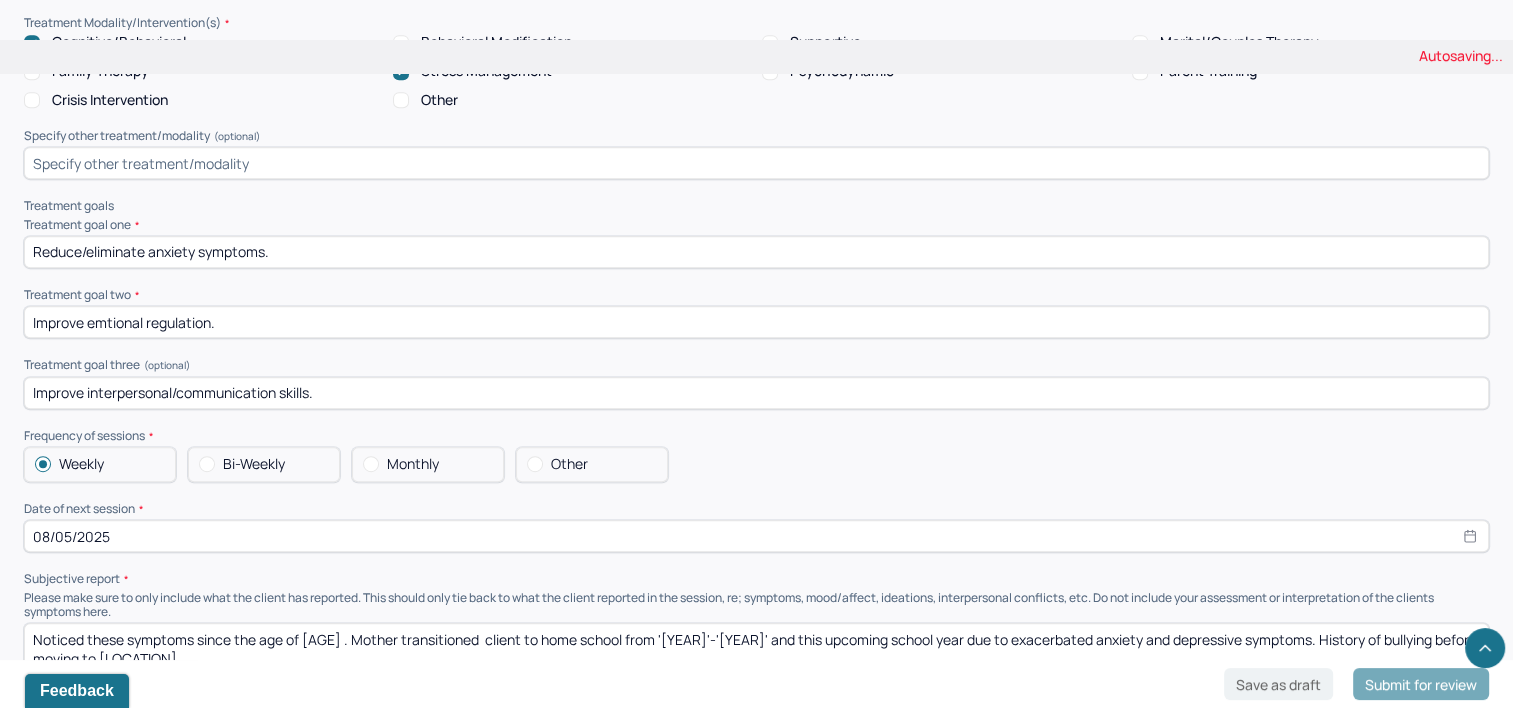 scroll, scrollTop: 8700, scrollLeft: 0, axis: vertical 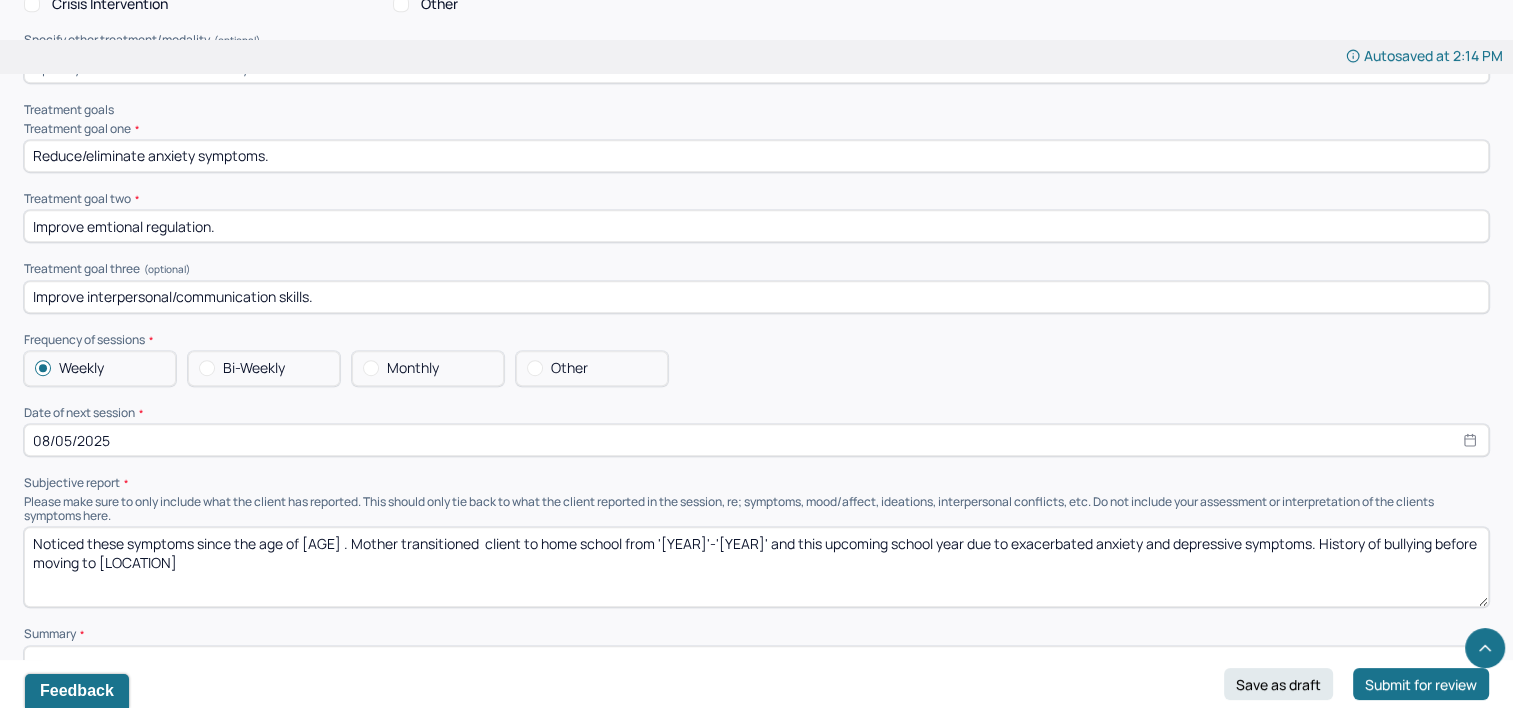 type on "Improve interpersonal/communication skills." 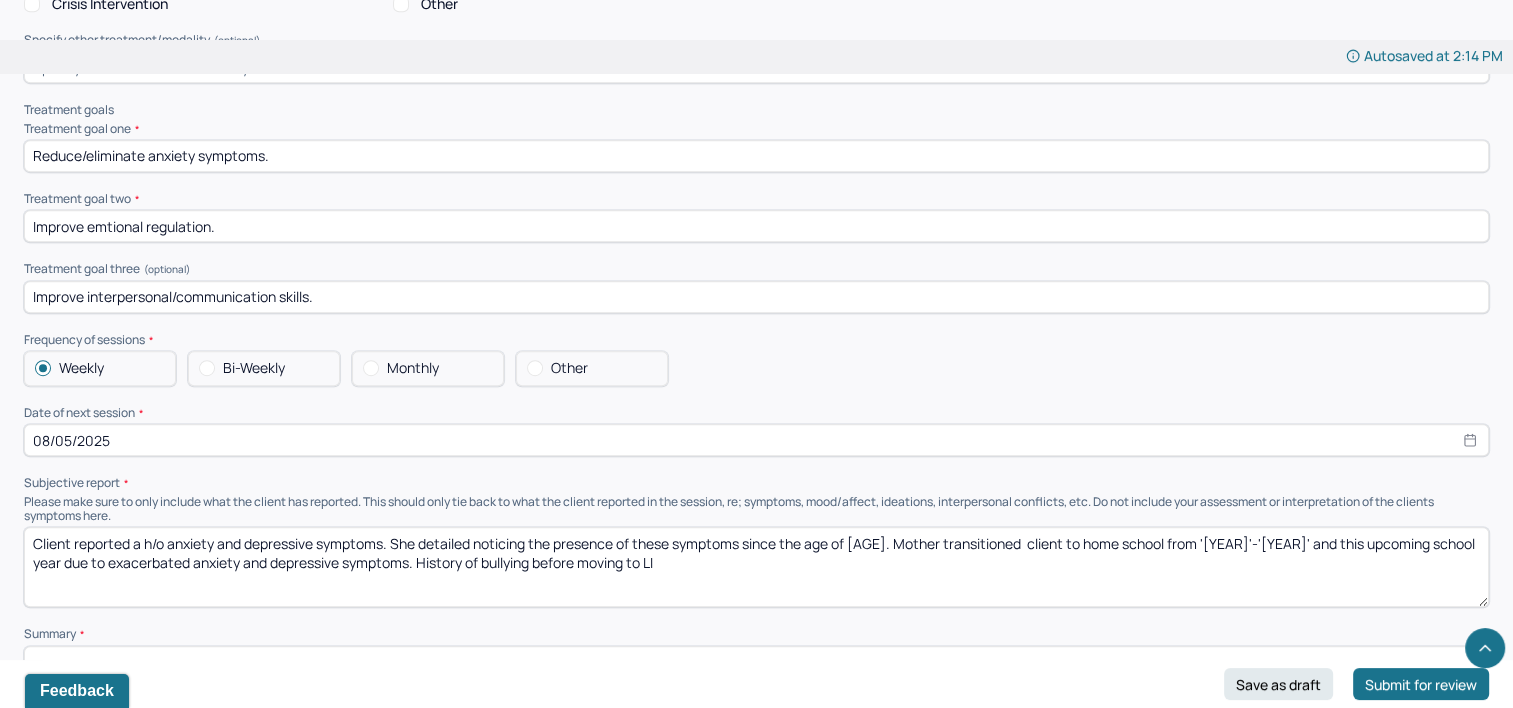 click on "Client reported a h/o anxiety and depressive symptoms. She detailed noticing the presence of these symptoms since the age of [AGE]. Mother transitioned  client to home school from '[YEAR]'-'[YEAR]' and this upcoming school year due to exacerbated anxiety and depressive symptoms. History of bullying before moving to LI" at bounding box center [756, 567] 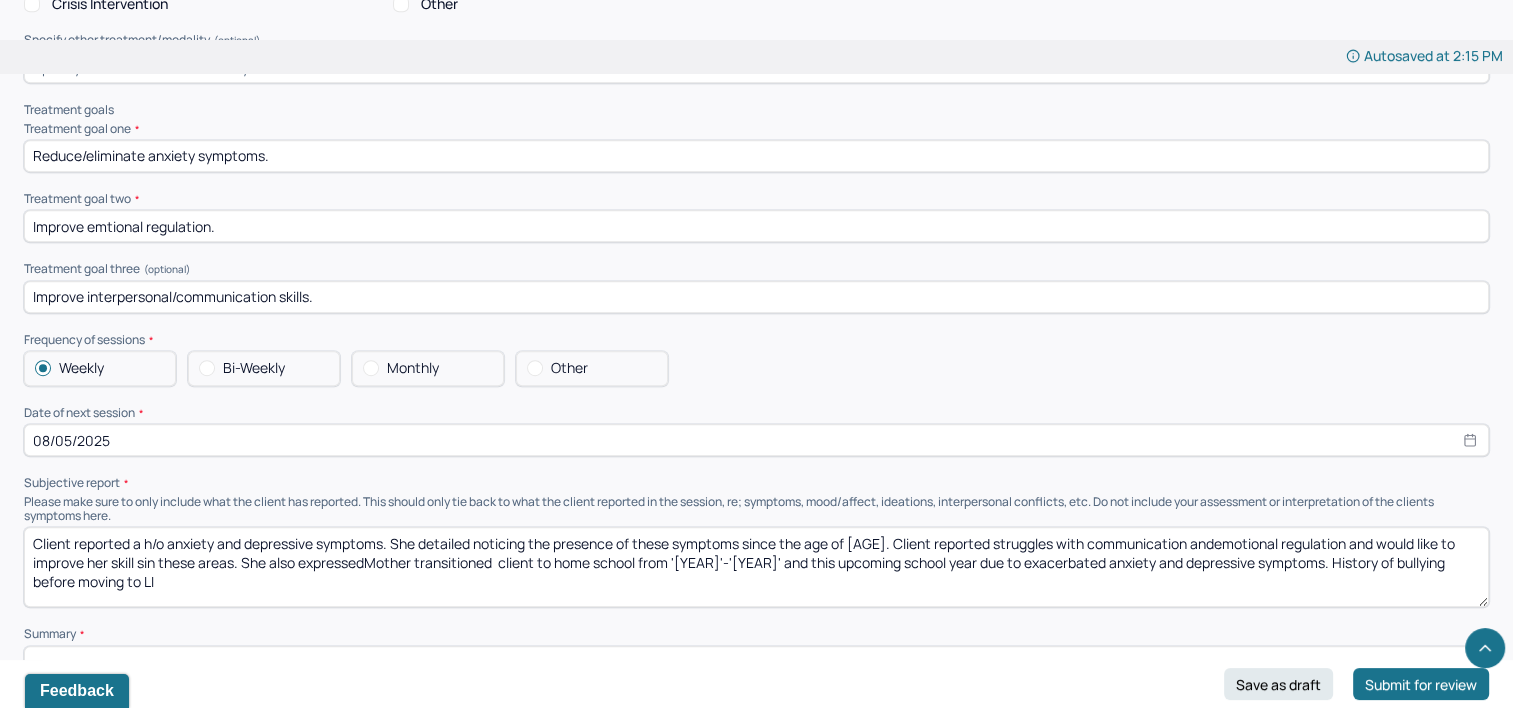 type on "Client reported a h/o anxiety and depressive symptoms. She detailed noticing the presence of these symptoms since the age of [AGE]. Client reported struggles with communication andemotional regulation and would like to improve her skill sin these areas. She also expressedMother transitioned  client to home school from '[YEAR]'-'[YEAR]' and this upcoming school year due to exacerbated anxiety and depressive symptoms. History of bullying before moving to LI" 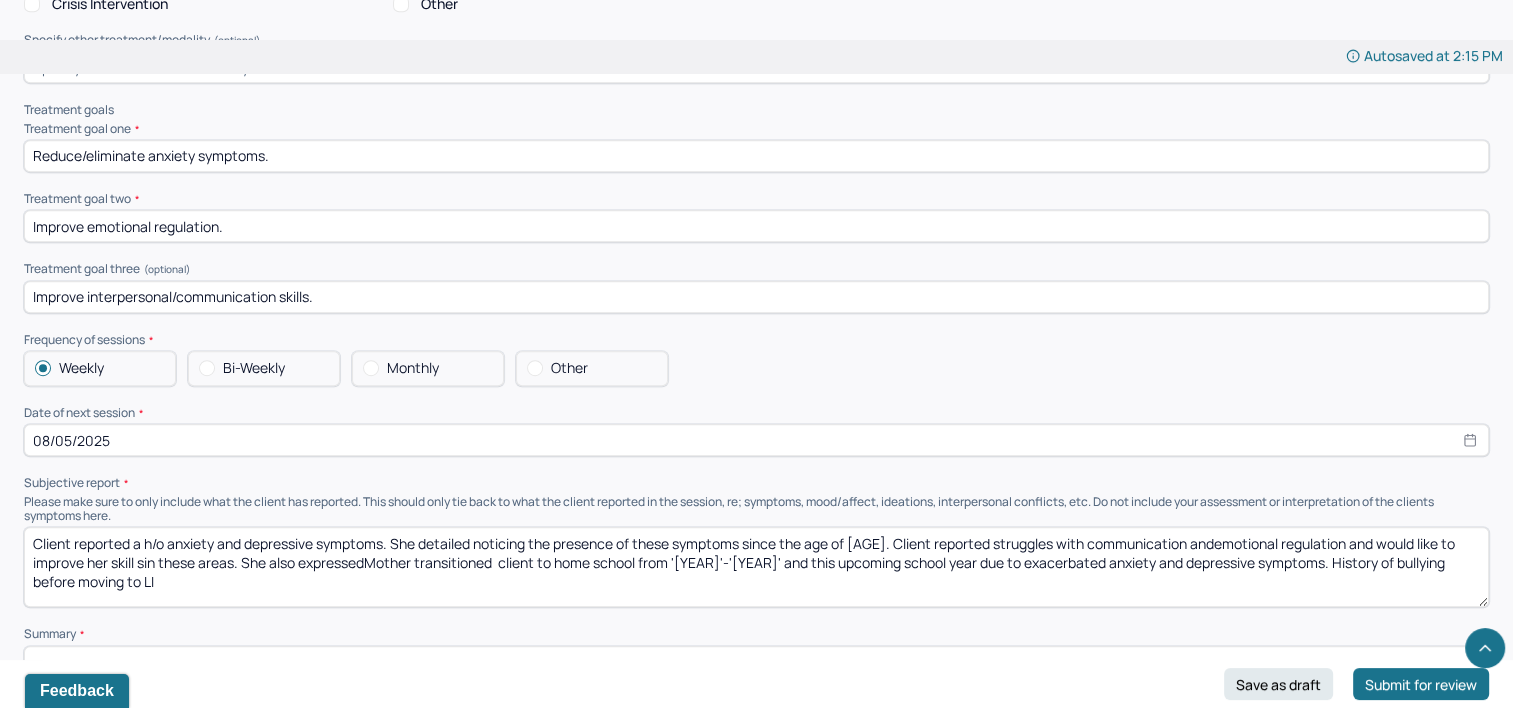 click on "Reduce/eliminate anxiety symptoms." at bounding box center [756, 156] 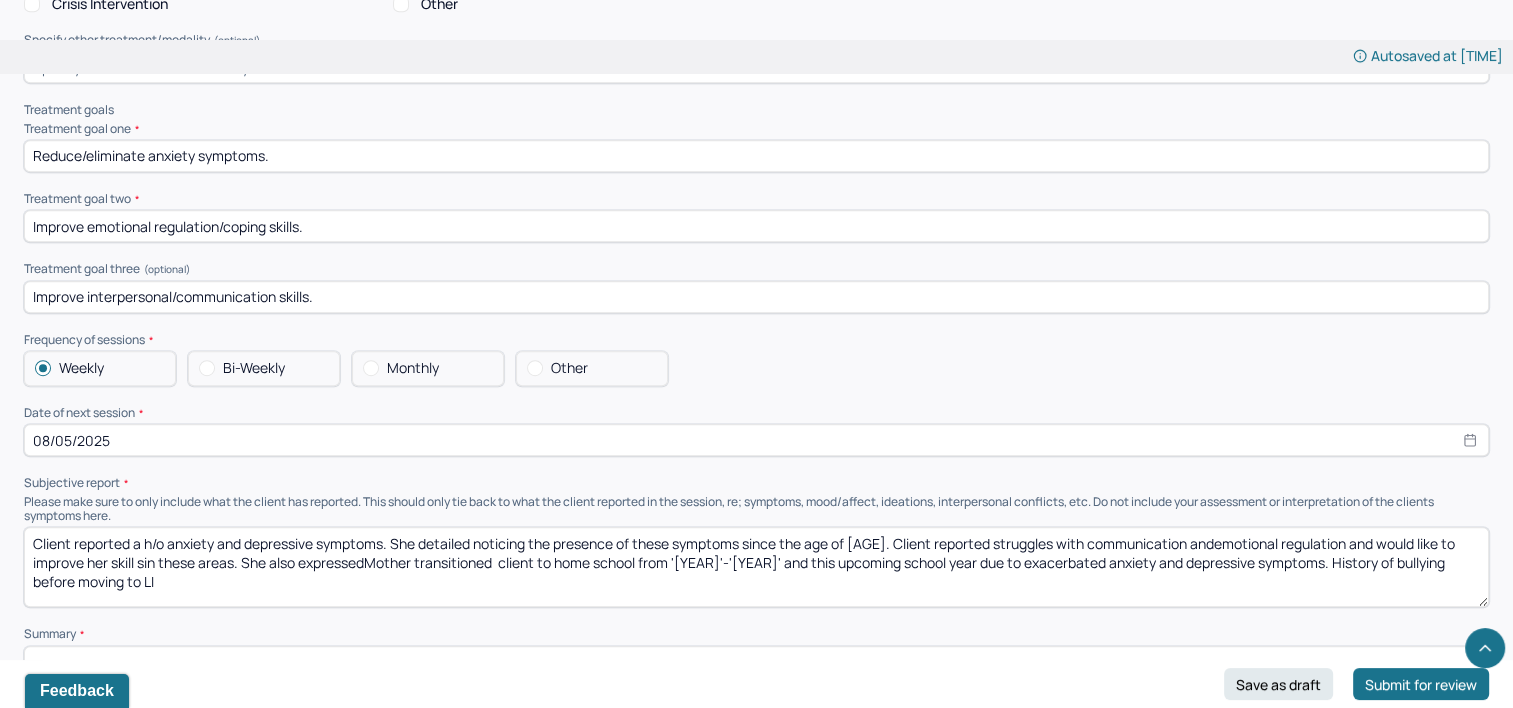 type on "Improve emotional regulation/coping skills." 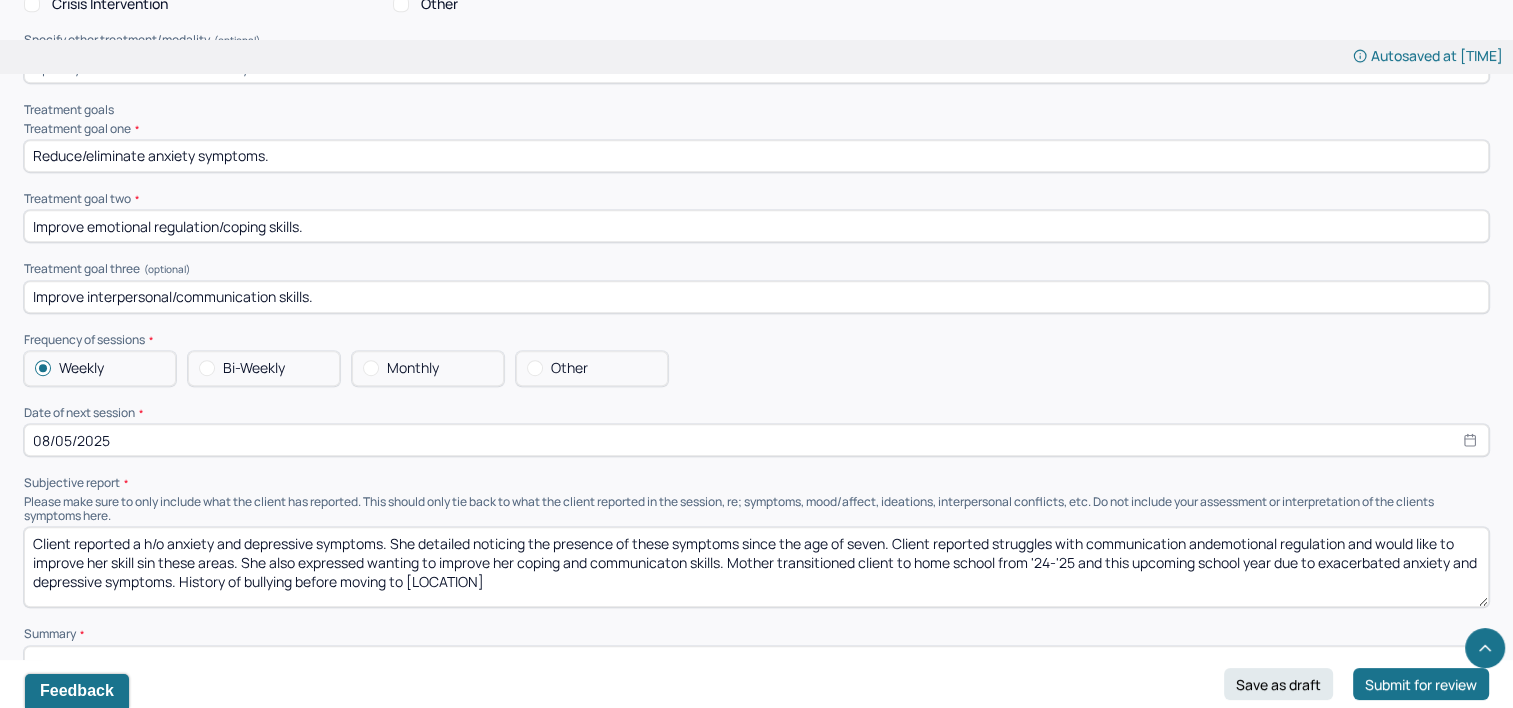 click on "Client reported a h/o anxiety and depressive symptoms. She detailed noticing the presence of these symptoms since the age of seven. Client reported struggles with communication andemotional regulation and would like to improve her skill sin these areas. She also expressed wanting to improve her coping and communicaton skills. Mother transitioned client to home school from '24-'25 and this upcoming school year due to exacerbated anxiety and depressive symptoms. History of bullying before moving to [LOCATION]" at bounding box center (756, 567) 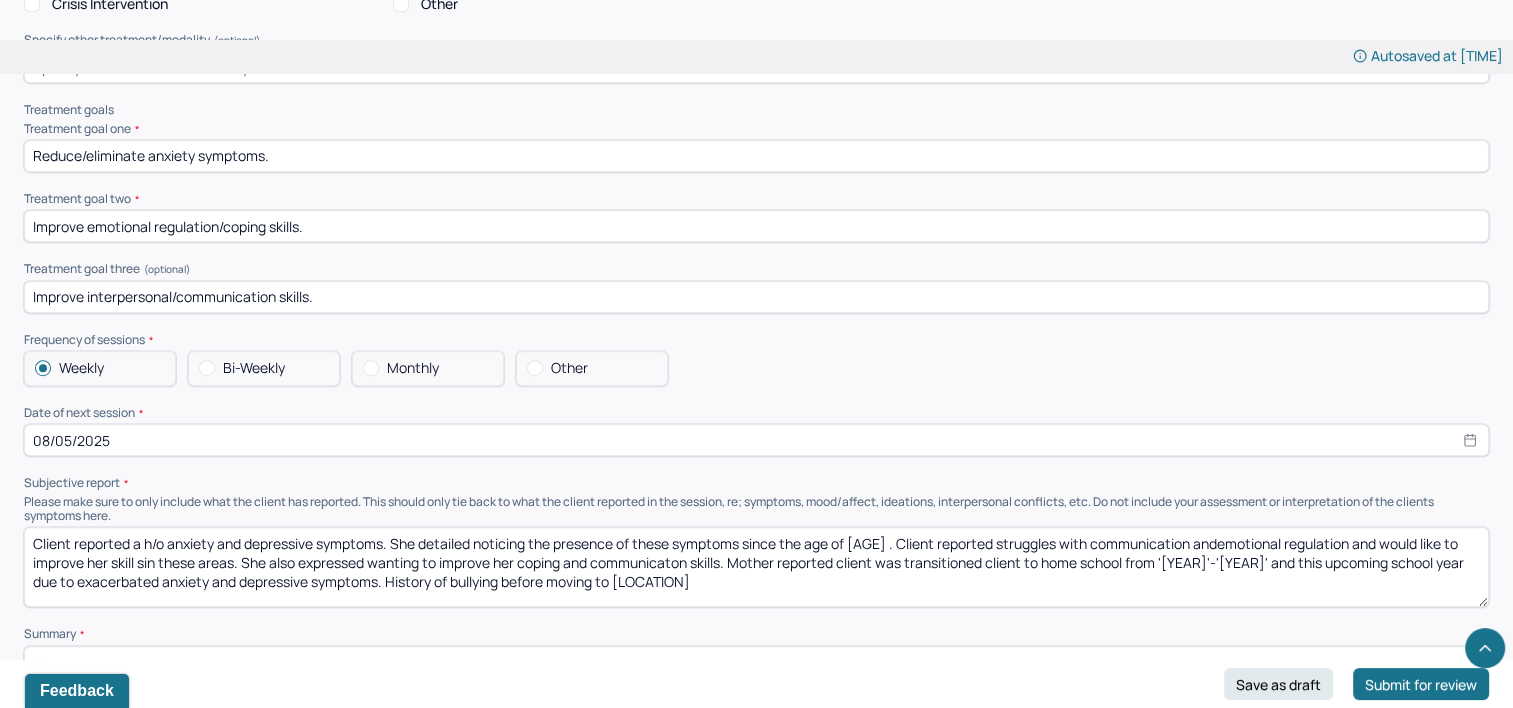 drag, startPoint x: 990, startPoint y: 512, endPoint x: 1028, endPoint y: 513, distance: 38.013157 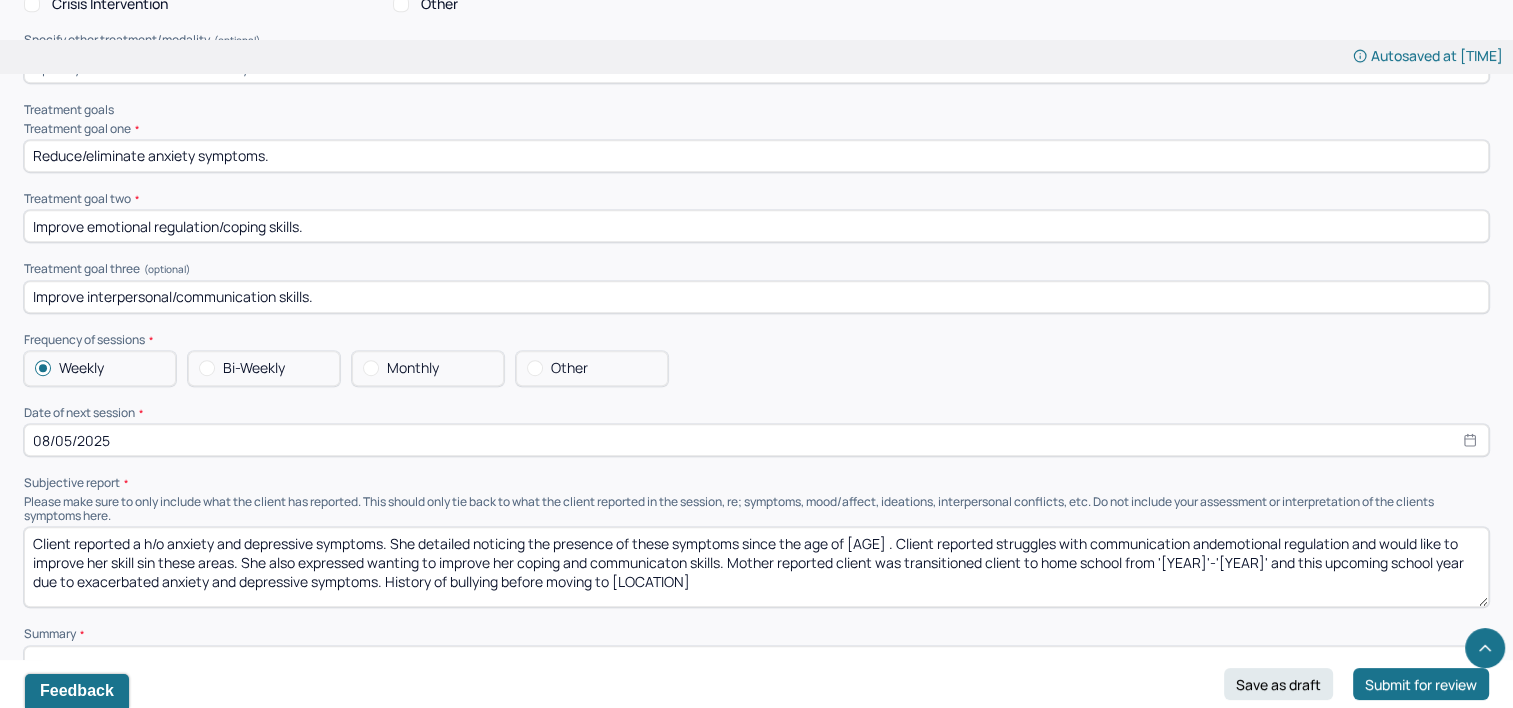 click on "Client reported a h/o anxiety and depressive symptoms. She detailed noticing the presence of these symptoms since the age of [AGE] . Client reported struggles with communication andemotional regulation and would like to improve her skill sin these areas. She also expressed wanting to improve her coping and communicaton skills. Mother reported client was transitioned client to home school from '[YEAR]'-'[YEAR]' and this upcoming school year due to exacerbated anxiety and depressive symptoms. History of bullying before moving to [LOCATION]" at bounding box center (756, 567) 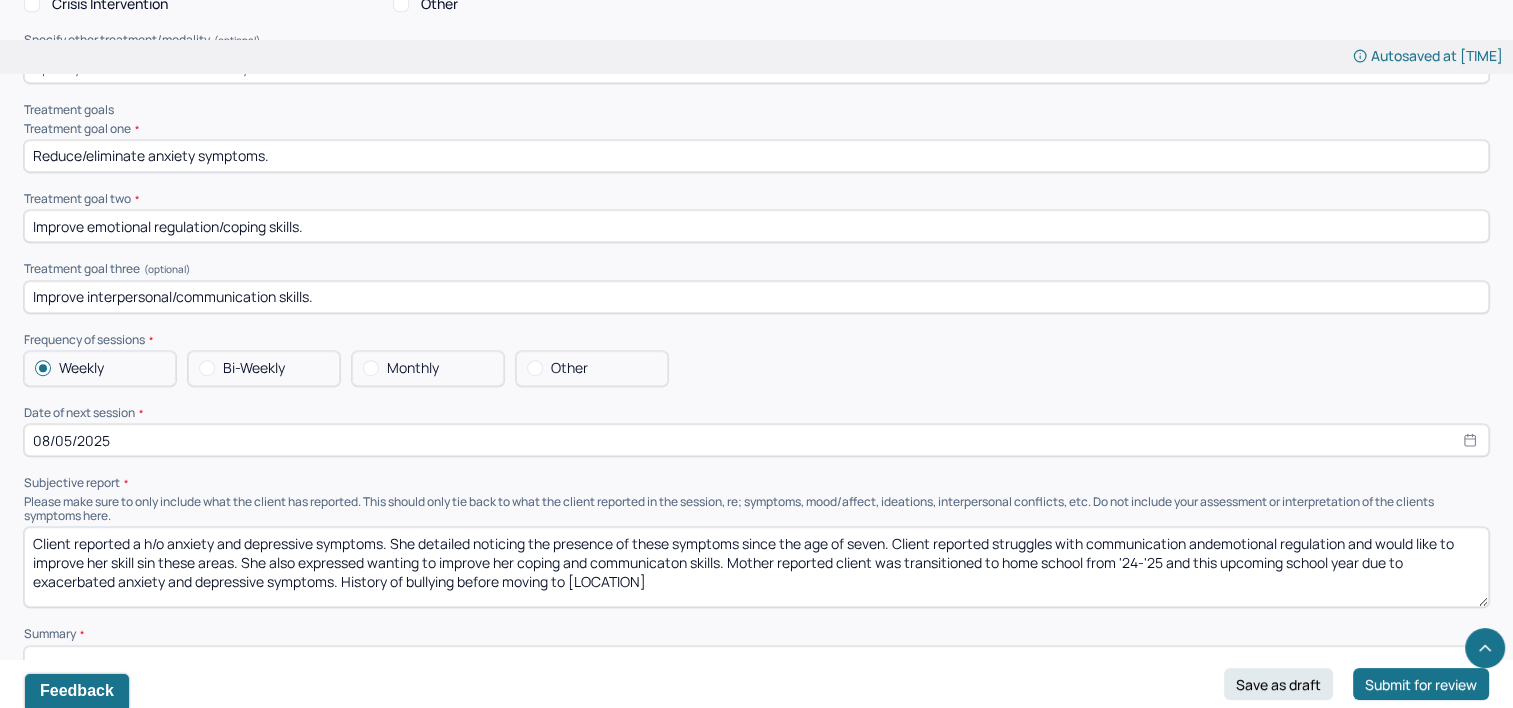 click on "Client reported a h/o anxiety and depressive symptoms. She detailed noticing the presence of these symptoms since the age of seven. Client reported struggles with communication andemotional regulation and would like to improve her skill sin these areas. She also expressed wanting to improve her coping and communicaton skills. Mother reported client was transitioned to home school from '24-'25 and this upcoming school year due to exacerbated anxiety and depressive symptoms. History of bullying before moving to [LOCATION]" at bounding box center [756, 567] 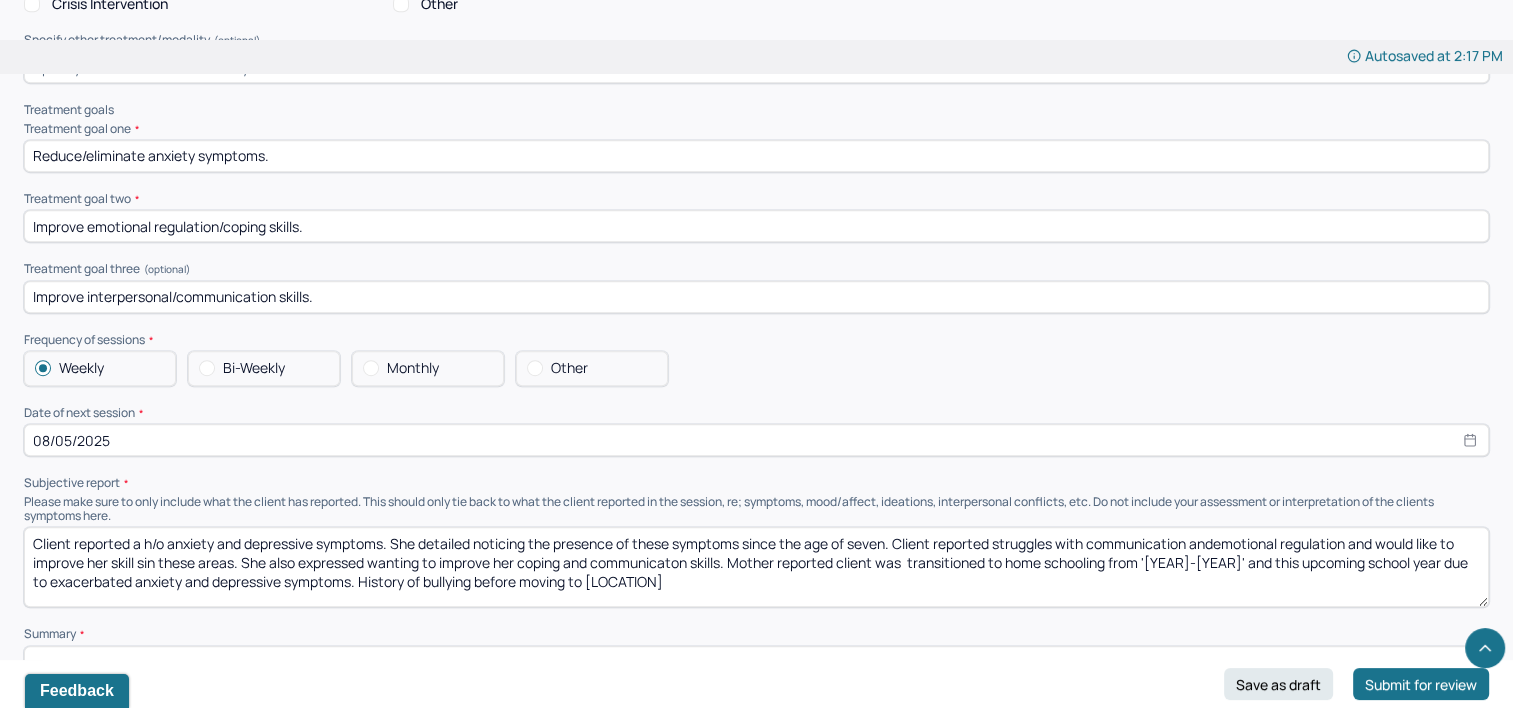 click on "Client reported a h/o anxiety and depressive symptoms. She detailed noticing the presence of these symptoms since the age of seven. Client reported struggles with communication andemotional regulation and would like to improve her skill sin these areas. She also expressed wanting to improve her coping and communicaton skills. Mother reported client was  transitioned to home schoolingfrom '[YEAR]-[YEAR]' and this upcoming school year due to exacerbated anxiety and depressive symptoms. History of bullying before moving to [LOCATION]" at bounding box center [756, 567] 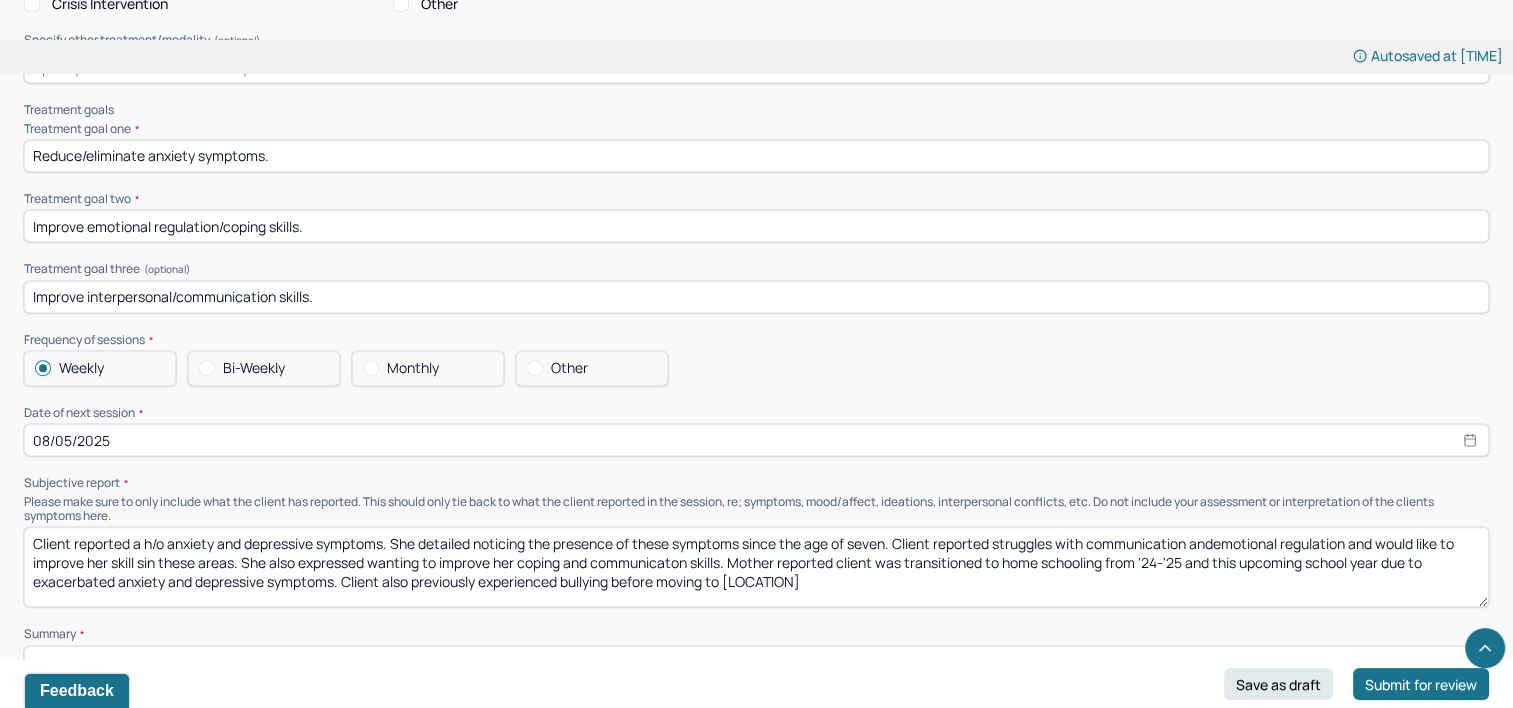 click on "Client reported a h/o anxiety and depressive symptoms. She detailed noticing the presence of these symptoms since the age of [AGE]. Client reported struggles with communication andemotional regulation and would like to improve her skill sin these areas. She also expressed wanting to improve her coping and communicaton skills. Mother reported client was  transitioned to home schooling from '[YEAR]'-'[YEAR]' and this upcoming school year due to exacerbated anxiety and depressive symptoms. Client also of bullying before moving to [LOCATION]" at bounding box center [756, 567] 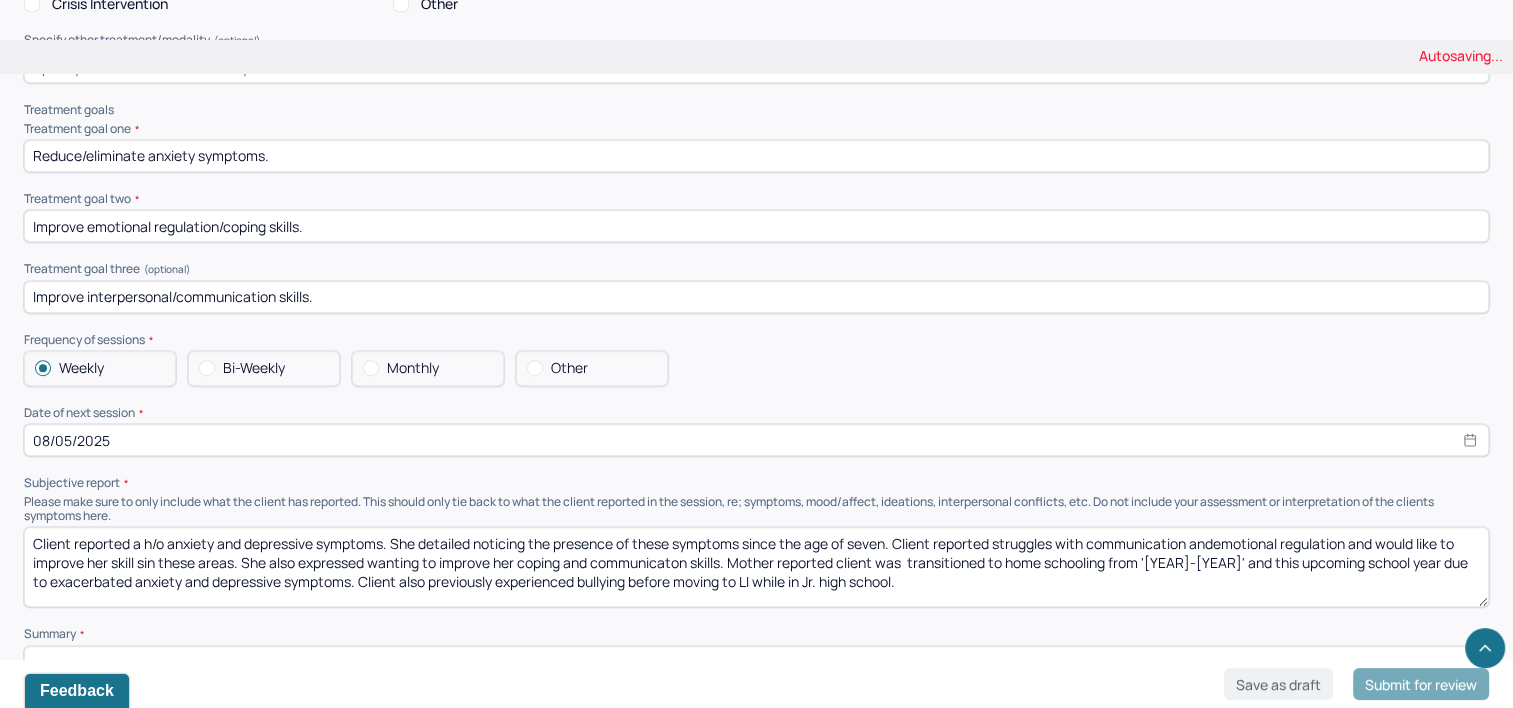 scroll, scrollTop: 9000, scrollLeft: 0, axis: vertical 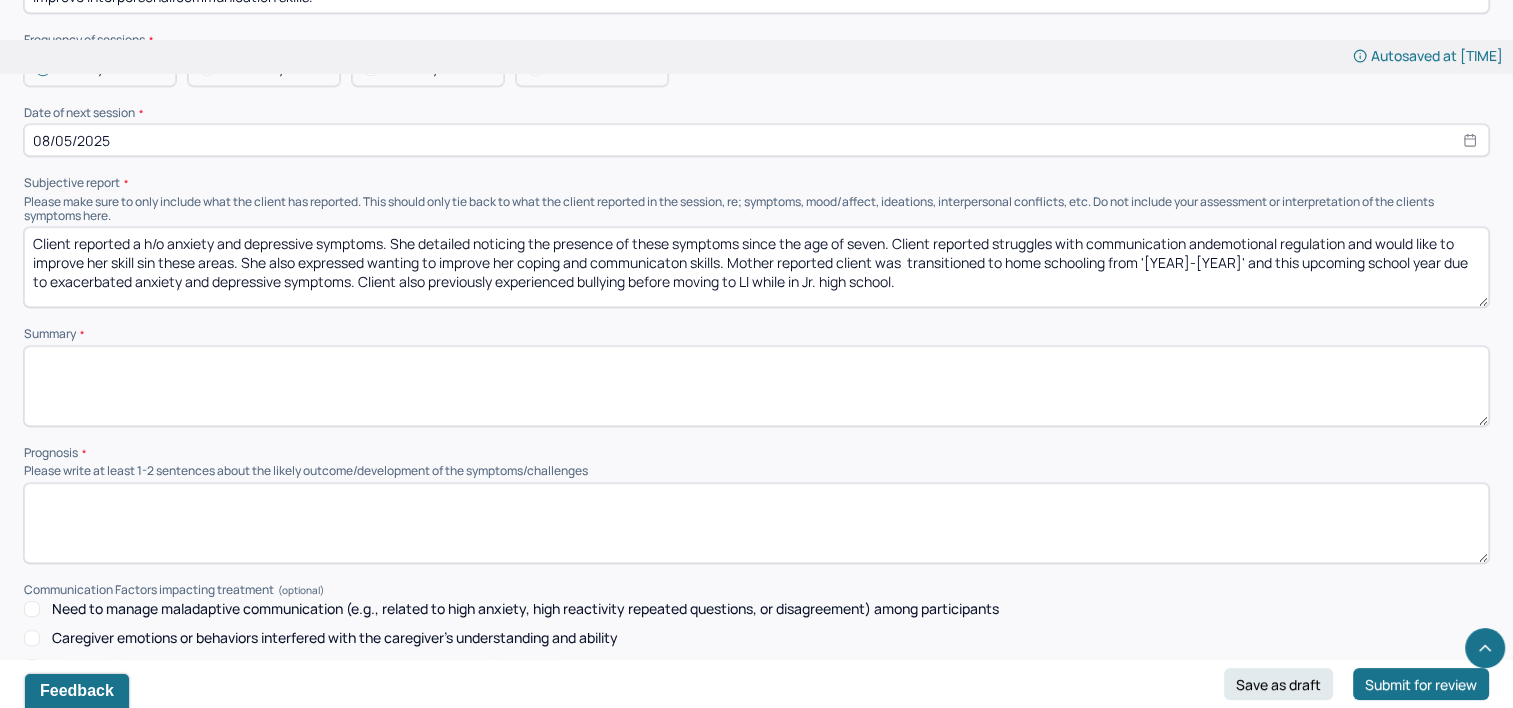 type on "Client reported a h/o anxiety and depressive symptoms. She detailed noticing the presence of these symptoms since the age of seven. Client reported struggles with communication andemotional regulation and would like to improve her skill sin these areas. She also expressed wanting to improve her coping and communicaton skills. Mother reported client was  transitioned to home schooling from '[YEAR]-[YEAR]' and this upcoming school year due to exacerbated anxiety and depressive symptoms. Client also previously experienced bullying before moving to LI while in Jr. high school." 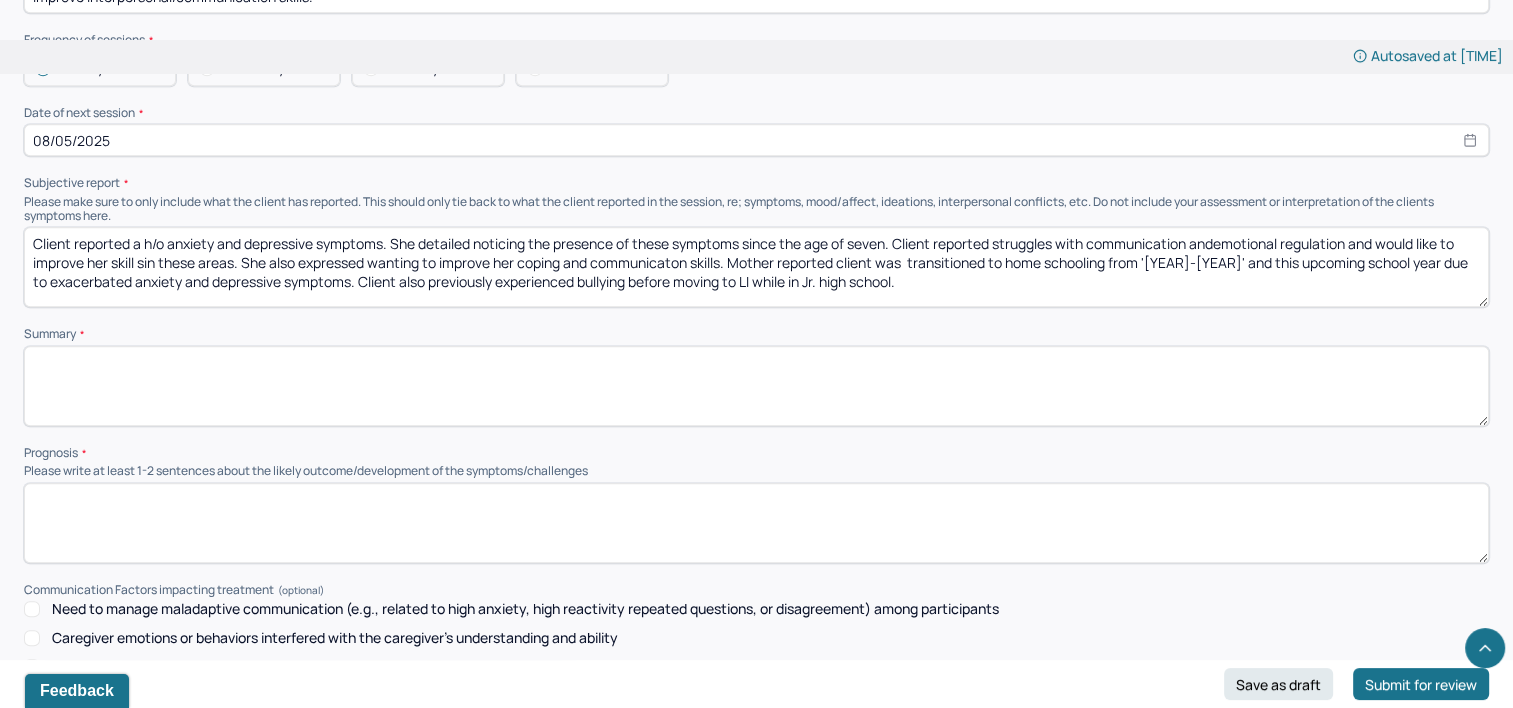 click at bounding box center [756, 386] 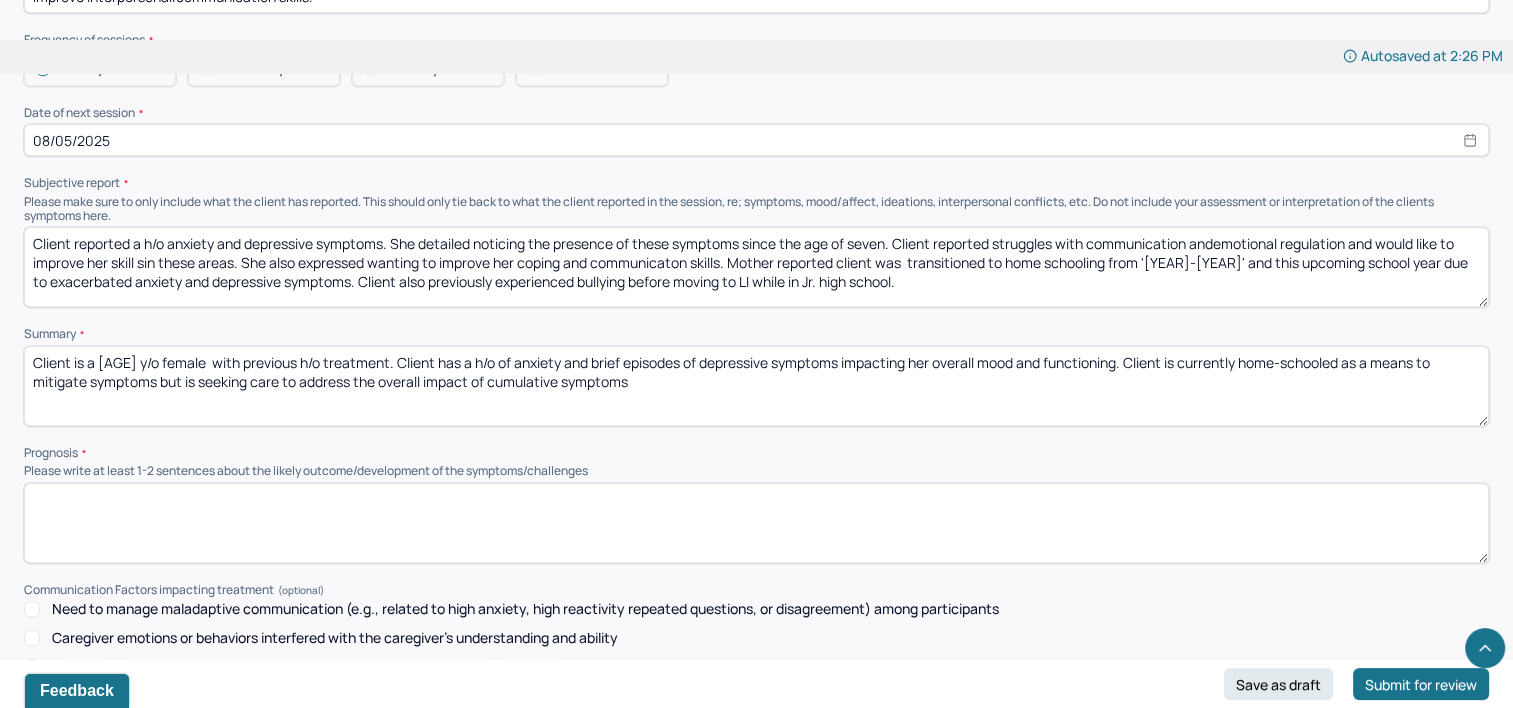 click on "Client is a [AGE] y/o female  with previous h/o treatment. Client has a h/o of anxiety and brief episodes of depressive symptoms impacting her overall mood and functioning. Client is currently home-schooled as a means to mitigate symptoms but is seeking care to address the overall impact of cumulative symptoms" at bounding box center (756, 386) 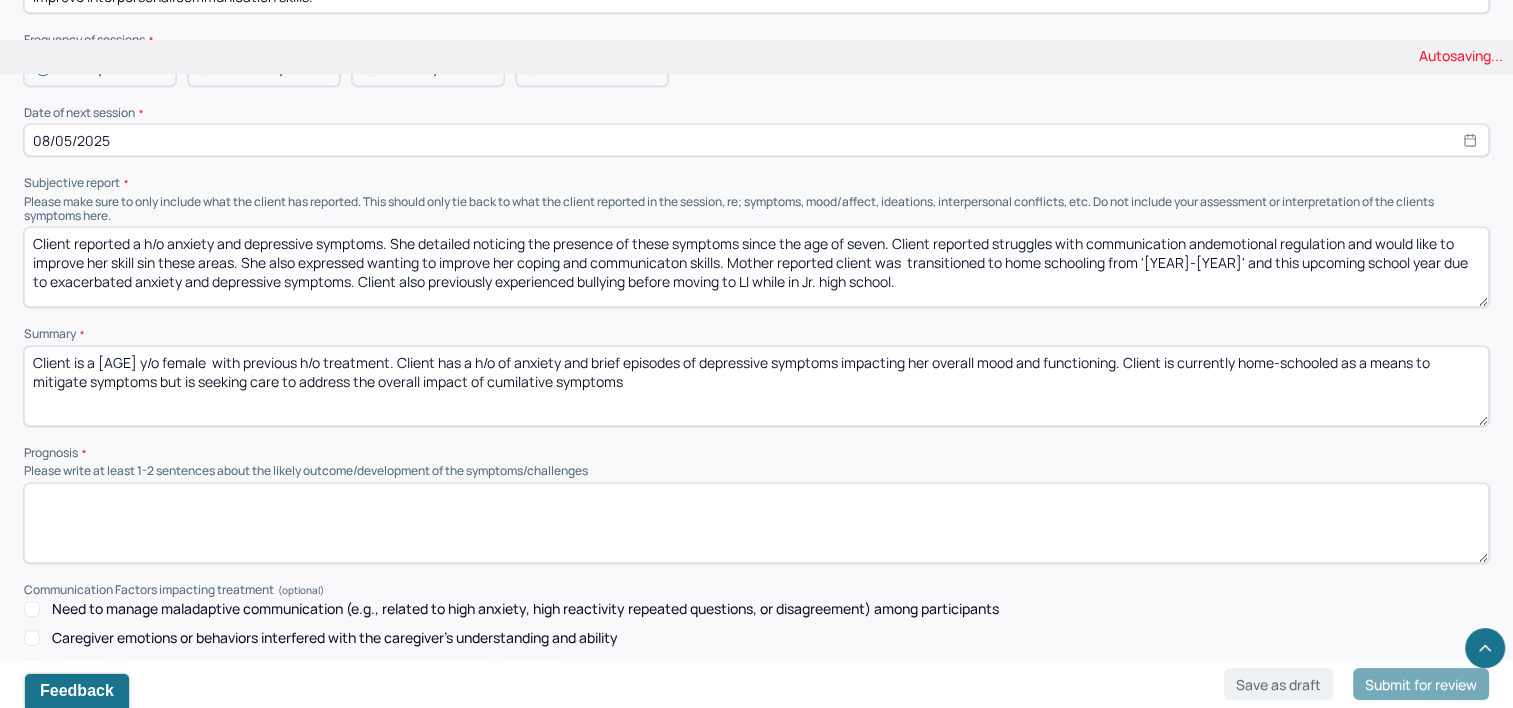 click on "Client is a [AGE] y/o female  with previous h/o treatment. Client has a h/o of anxiety and brief episodes of depressive symptoms impacting her overall mood and functioning. Client is currently home-schooled as a means to mitigate symptoms but is seeking care to address the overall impact of cumuiative symptoms" at bounding box center (756, 386) 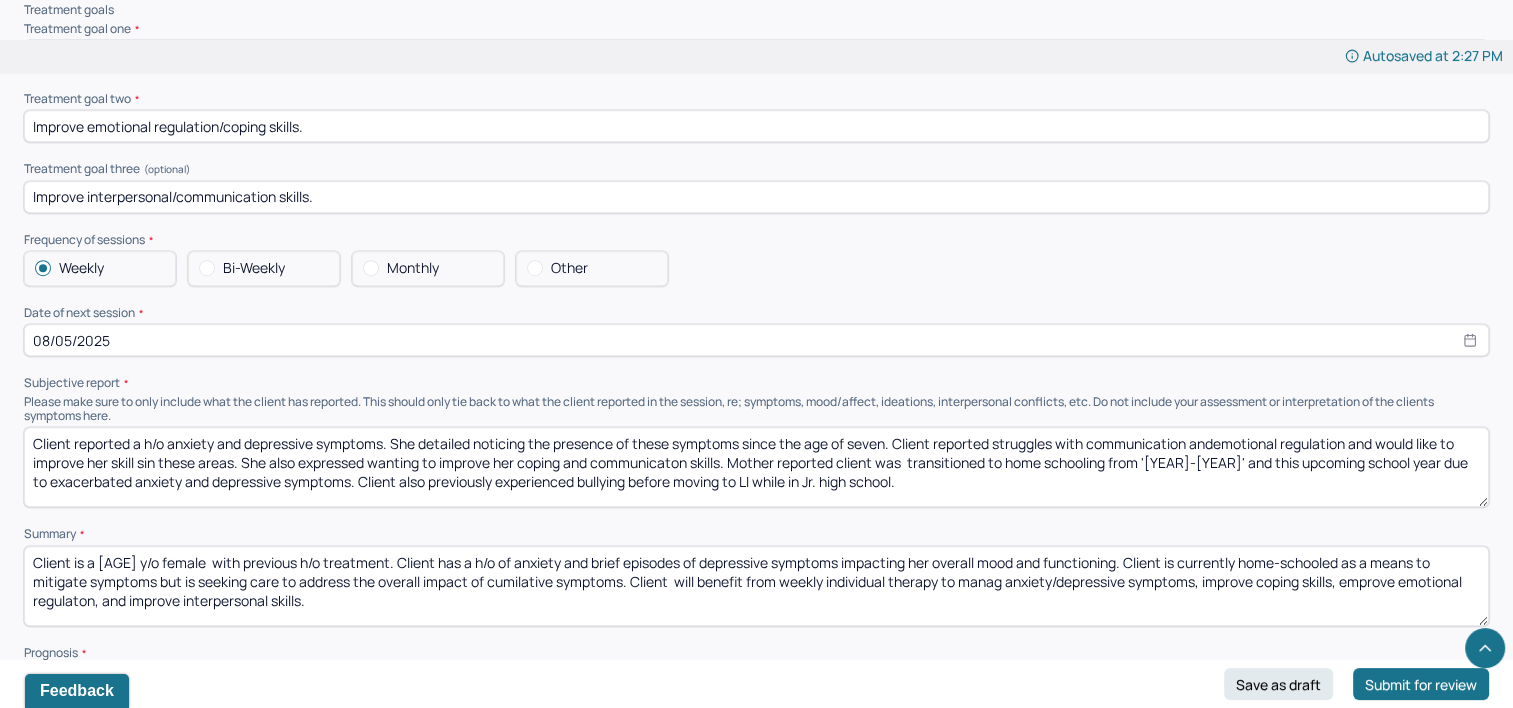 scroll, scrollTop: 9200, scrollLeft: 0, axis: vertical 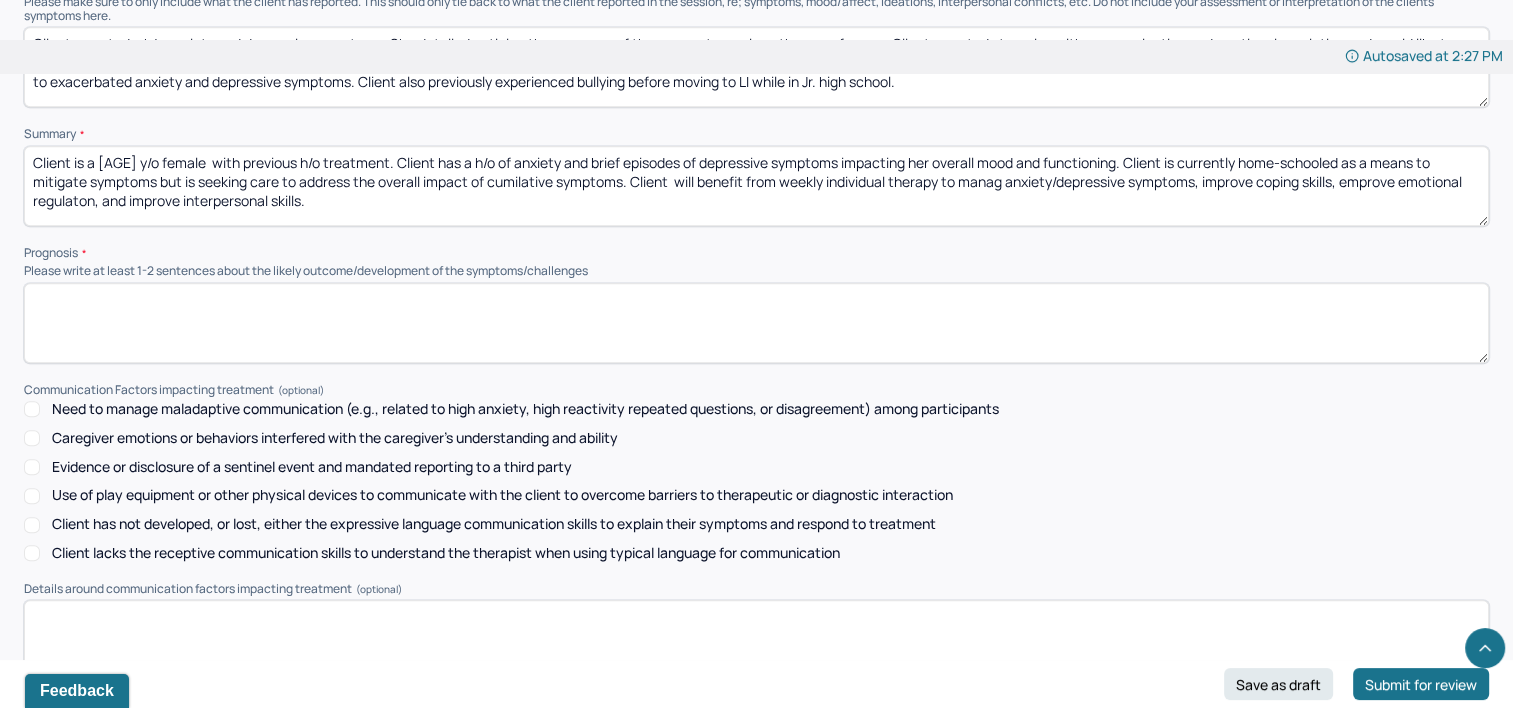 type on "Client is a [AGE] y/o female  with previous h/o treatment. Client has a h/o of anxiety and brief episodes of depressive symptoms impacting her overall mood and functioning. Client is currently home-schooled as a means to mitigate symptoms but is seeking care to address the overall impact of cumilative symptoms. Client  will benefit from weekly individual therapy to manag anxiety/depressive symptoms, improve coping skills, emprove emotional regulaton, and improve interpersonal skills." 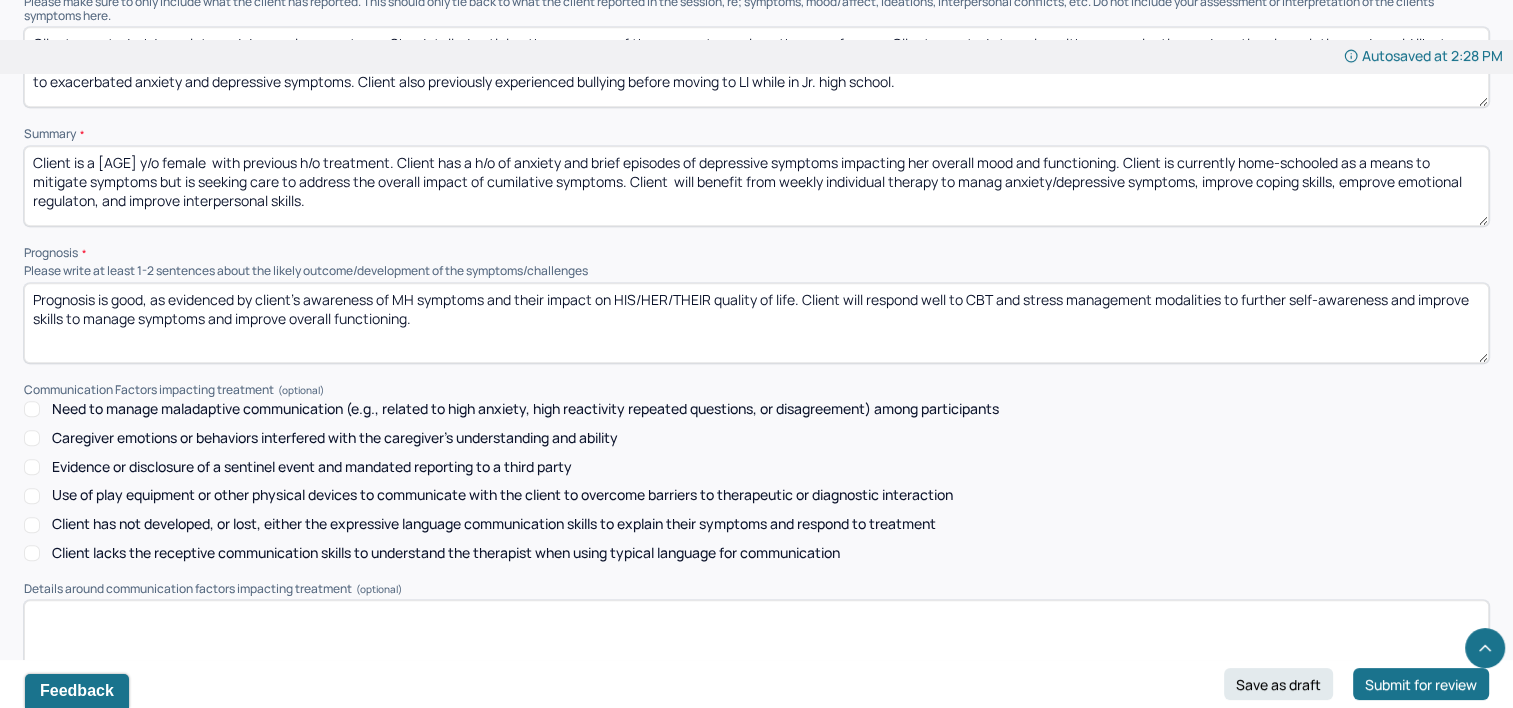 click on "Prognosis is good, as evidenced by client’s awareness of MH symptoms and their impact on HIS/HER/THEIR quality of life. Client will respond well to CBT and stress management modalities to further self-awareness and improve skills to manage symptoms and improve overall functioning." at bounding box center [756, 323] 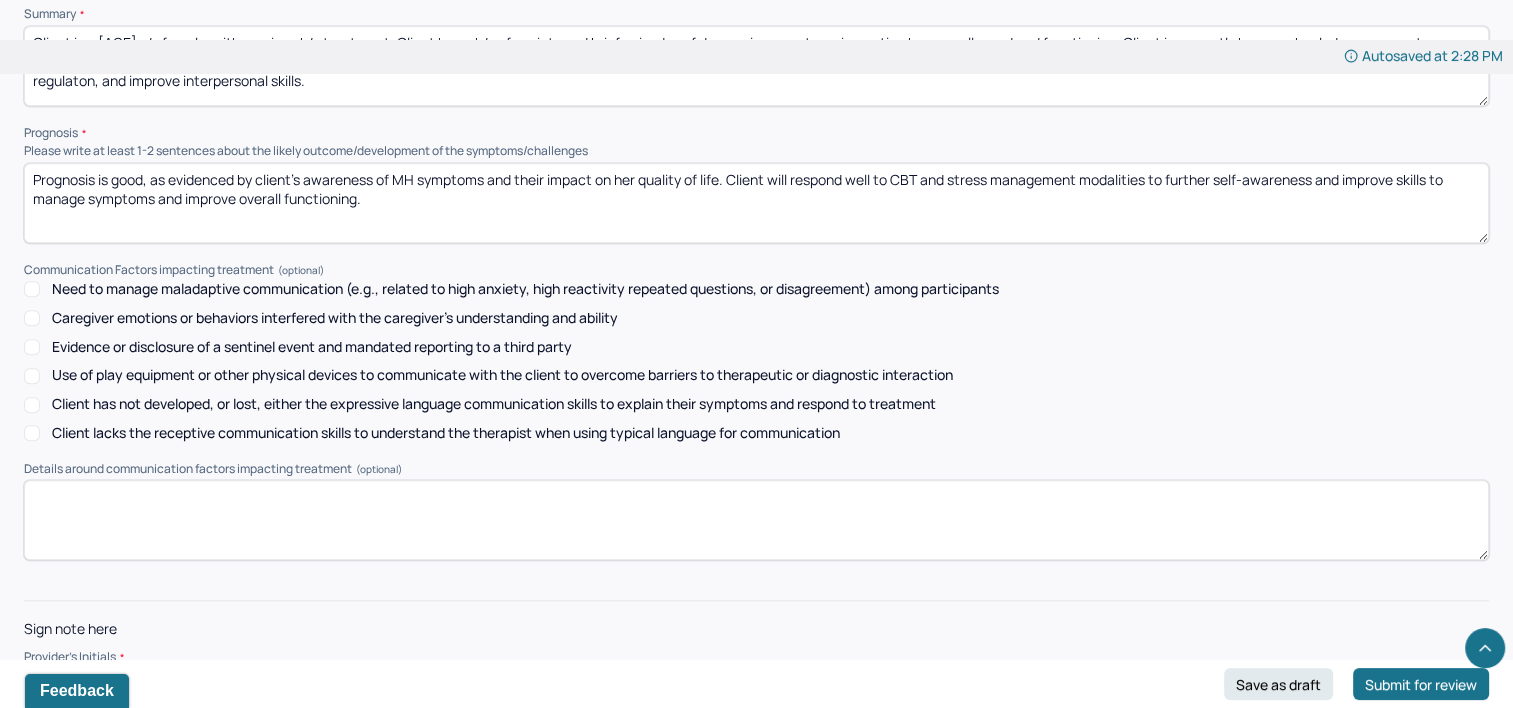 scroll, scrollTop: 9331, scrollLeft: 0, axis: vertical 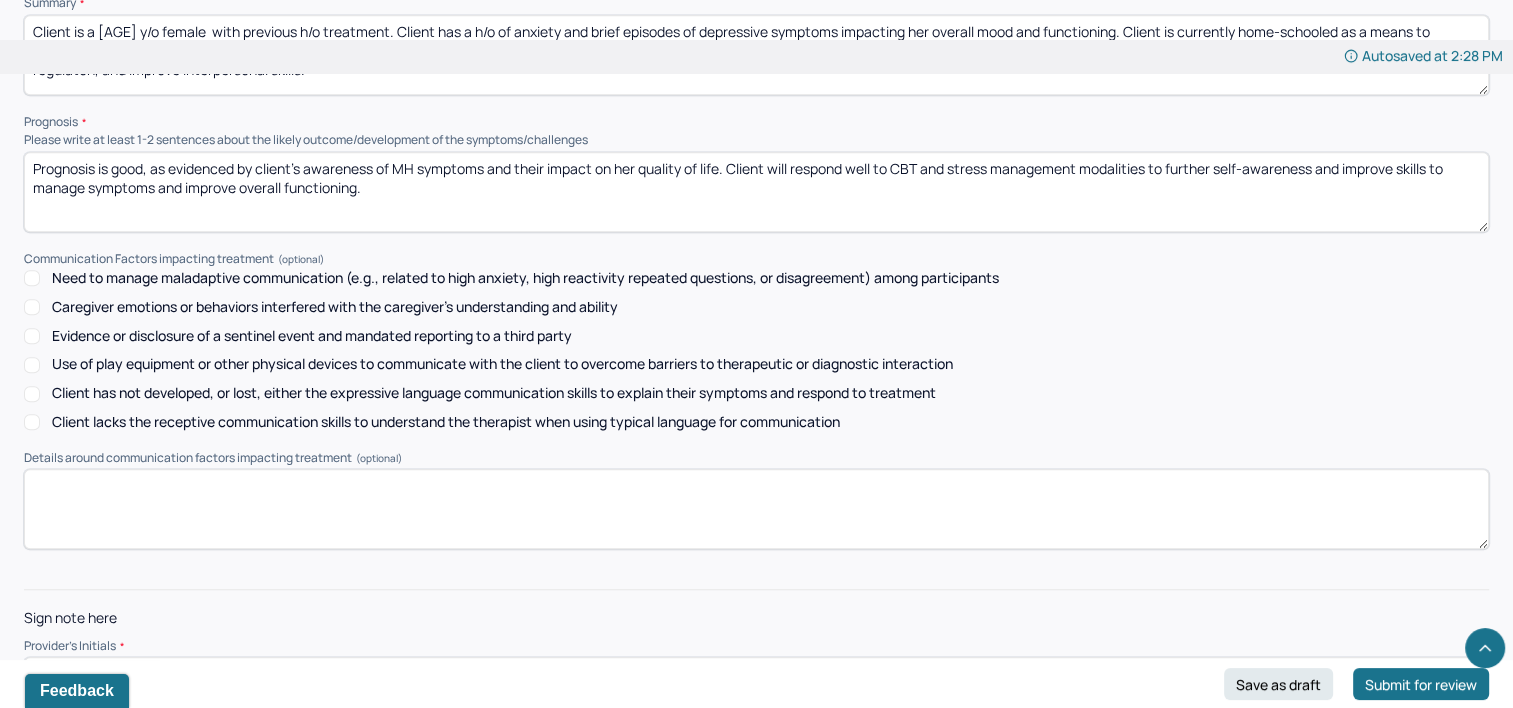 type on "Prognosis is good, as evidenced by client’s awareness of MH symptoms and their impact on her quality of life. Client will respond well to CBT and stress management modalities to further self-awareness and improve skills to manage symptoms and improve overall functioning." 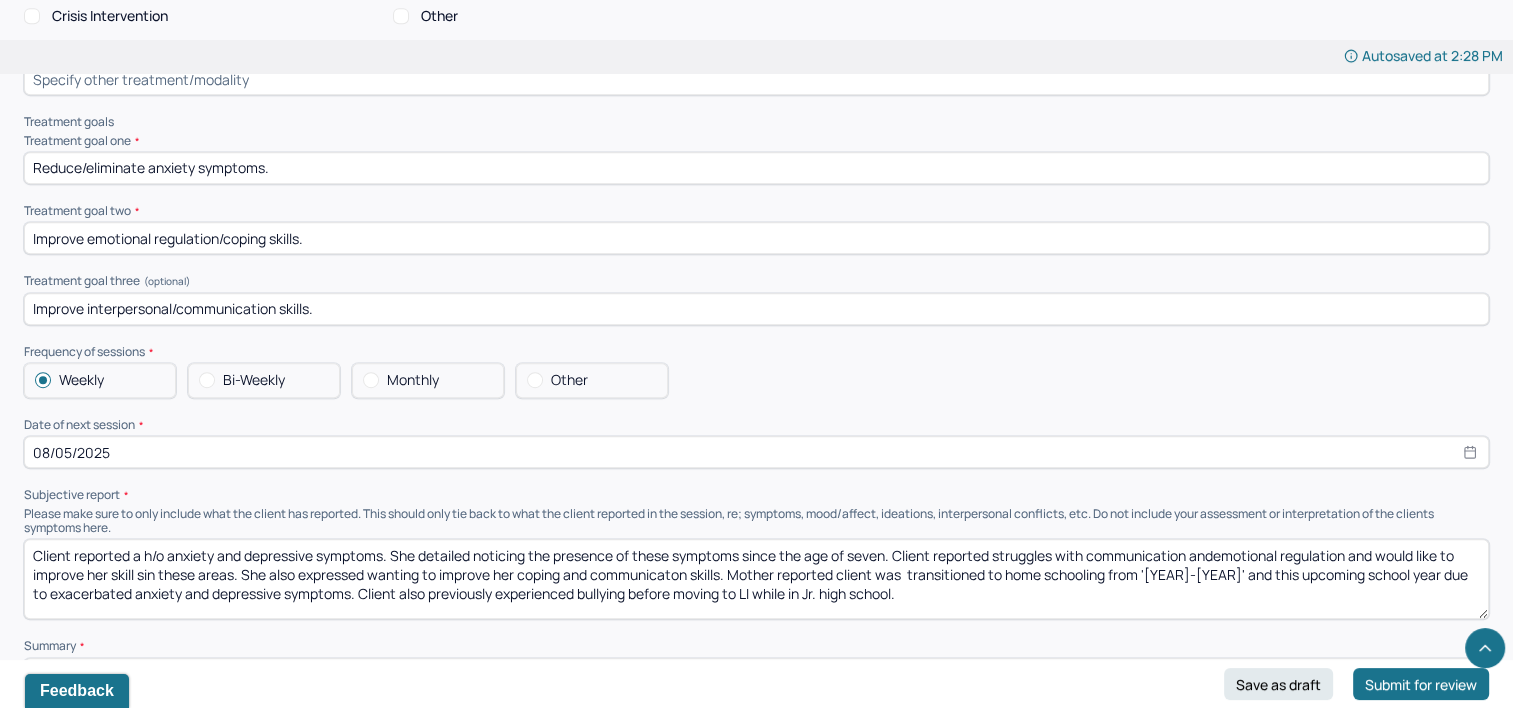 scroll, scrollTop: 8652, scrollLeft: 0, axis: vertical 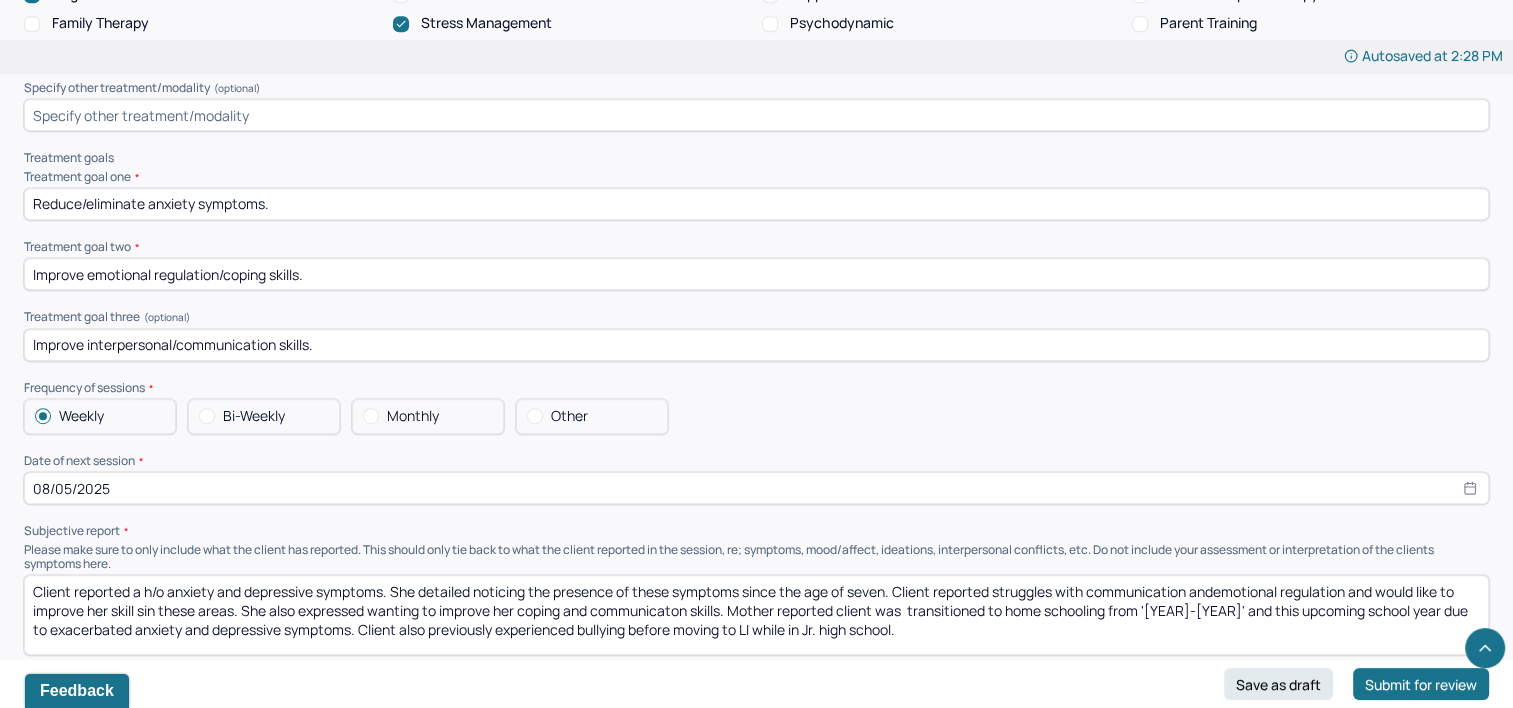 type on "TE" 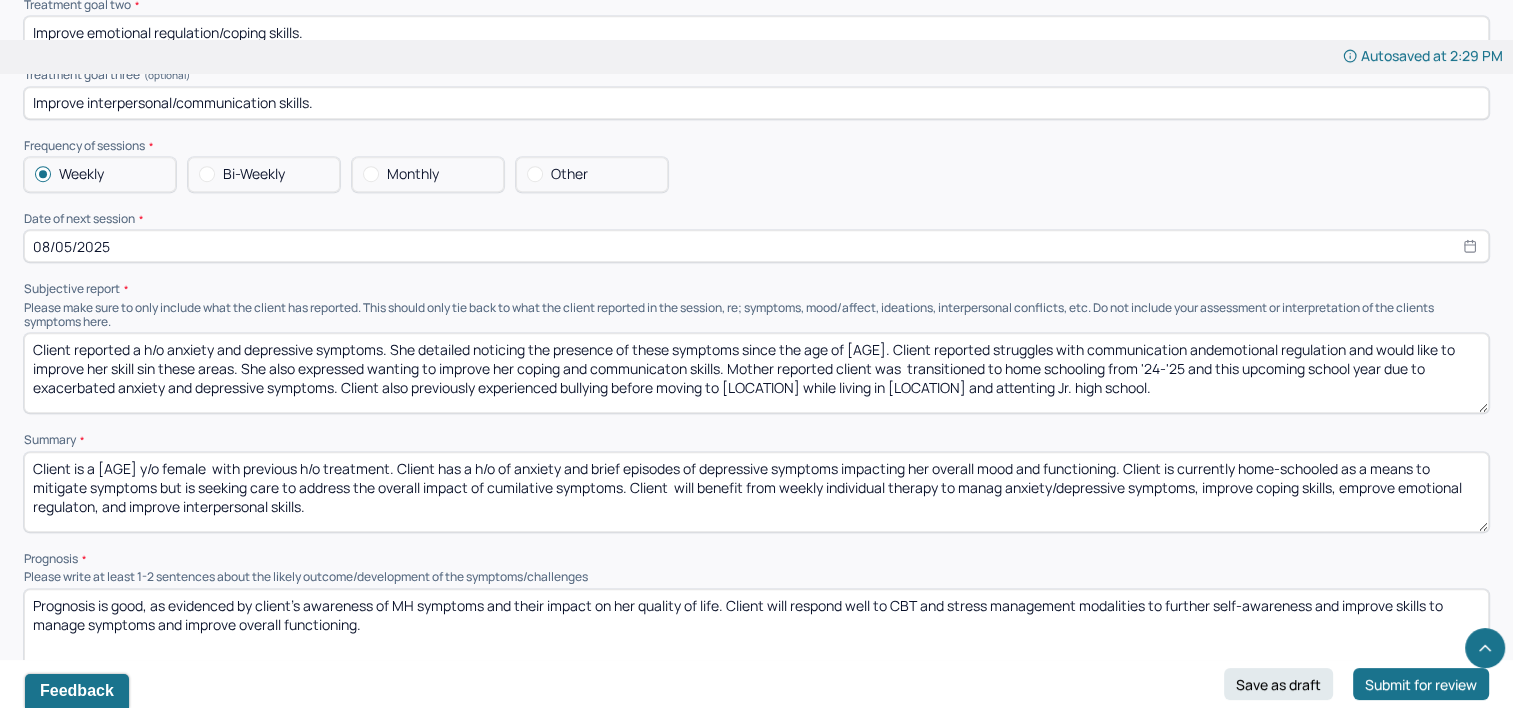 scroll, scrollTop: 9331, scrollLeft: 0, axis: vertical 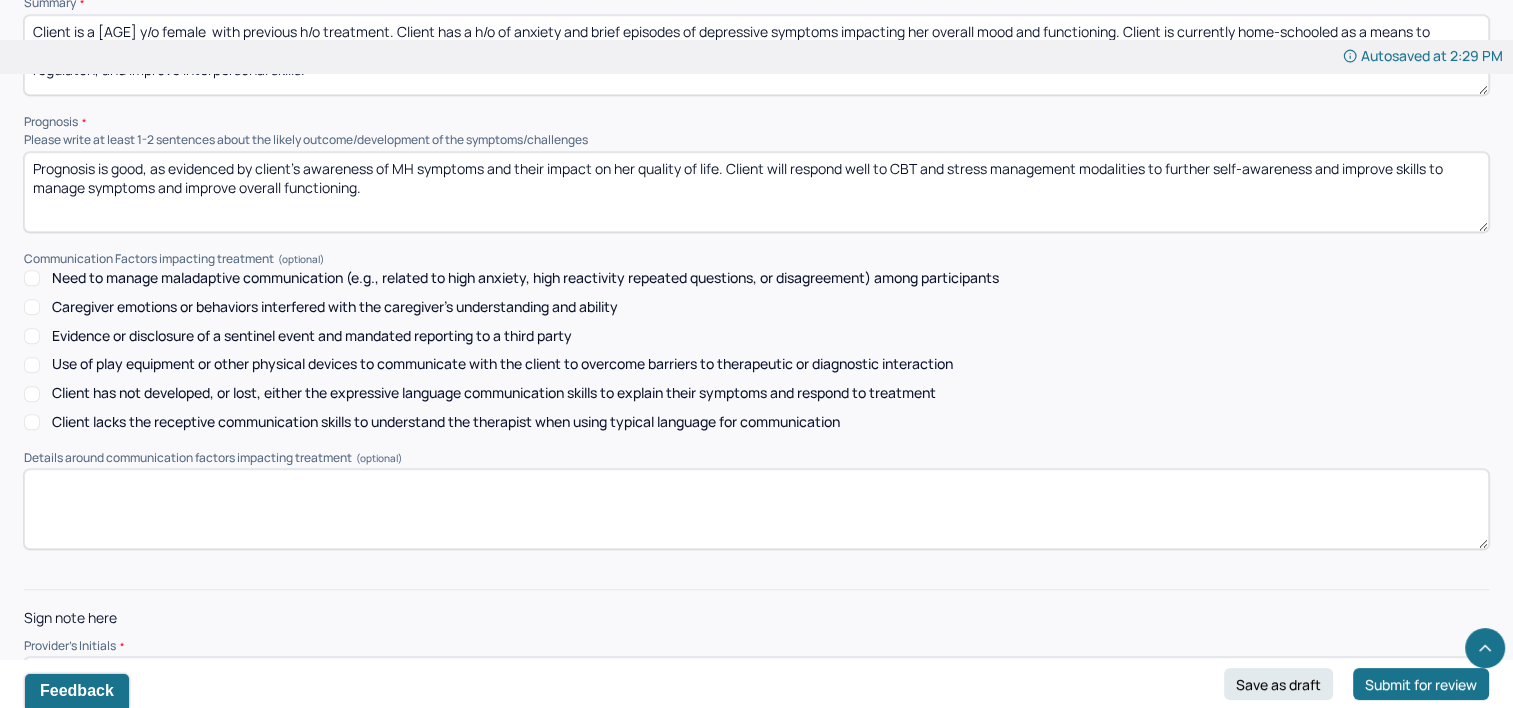 type on "Client reported a h/o anxiety and depressive symptoms. She detailed noticing the presence of these symptoms since the age of [AGE]. Client reported struggles with communication andemotional regulation and would like to improve her skill sin these areas. She also expressed wanting to improve her coping and communicaton skills. Mother reported client was  transitioned to home schooling from '24-'25 and this upcoming school year due to exacerbated anxiety and depressive symptoms. Client also previously experienced bullying before moving to [LOCATION] while living in [LOCATION] and attenting Jr. high school." 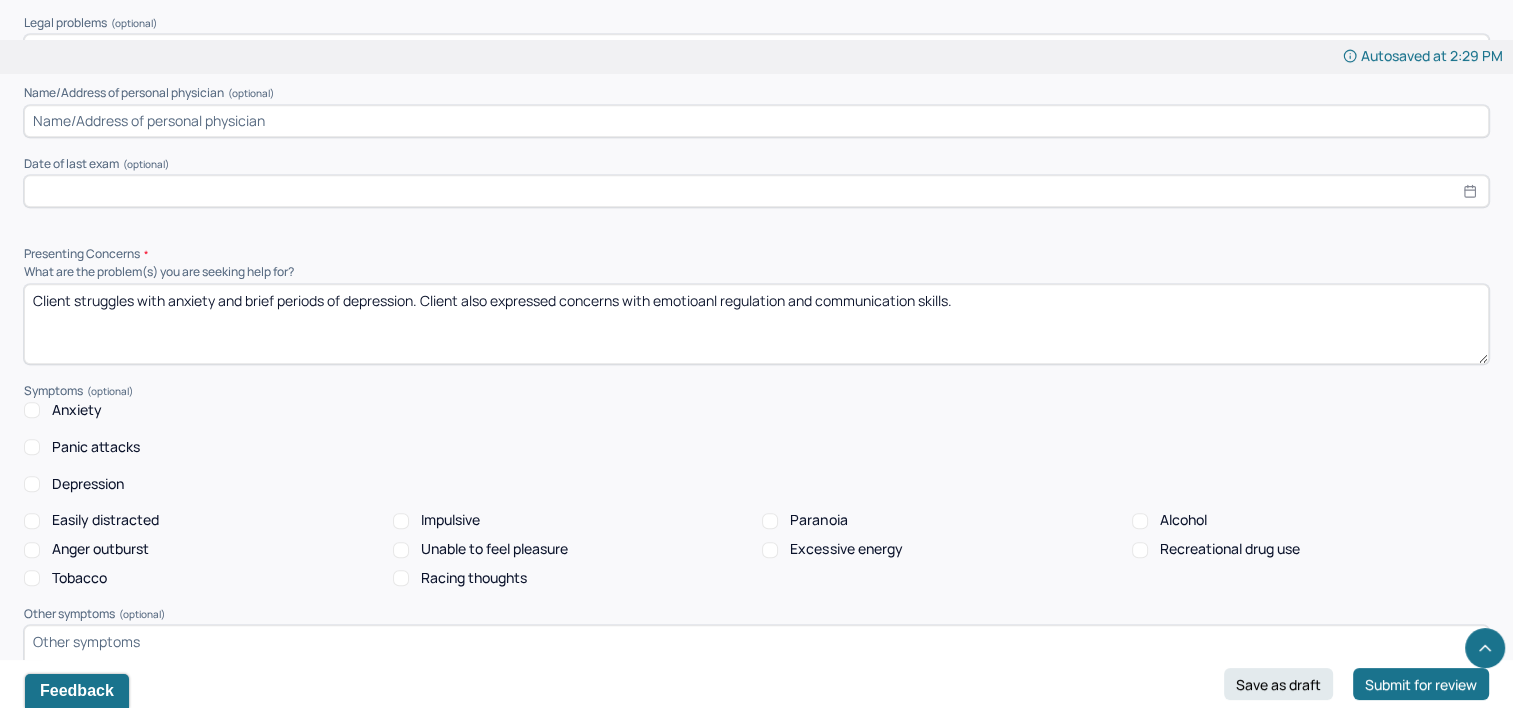 scroll, scrollTop: 1965, scrollLeft: 0, axis: vertical 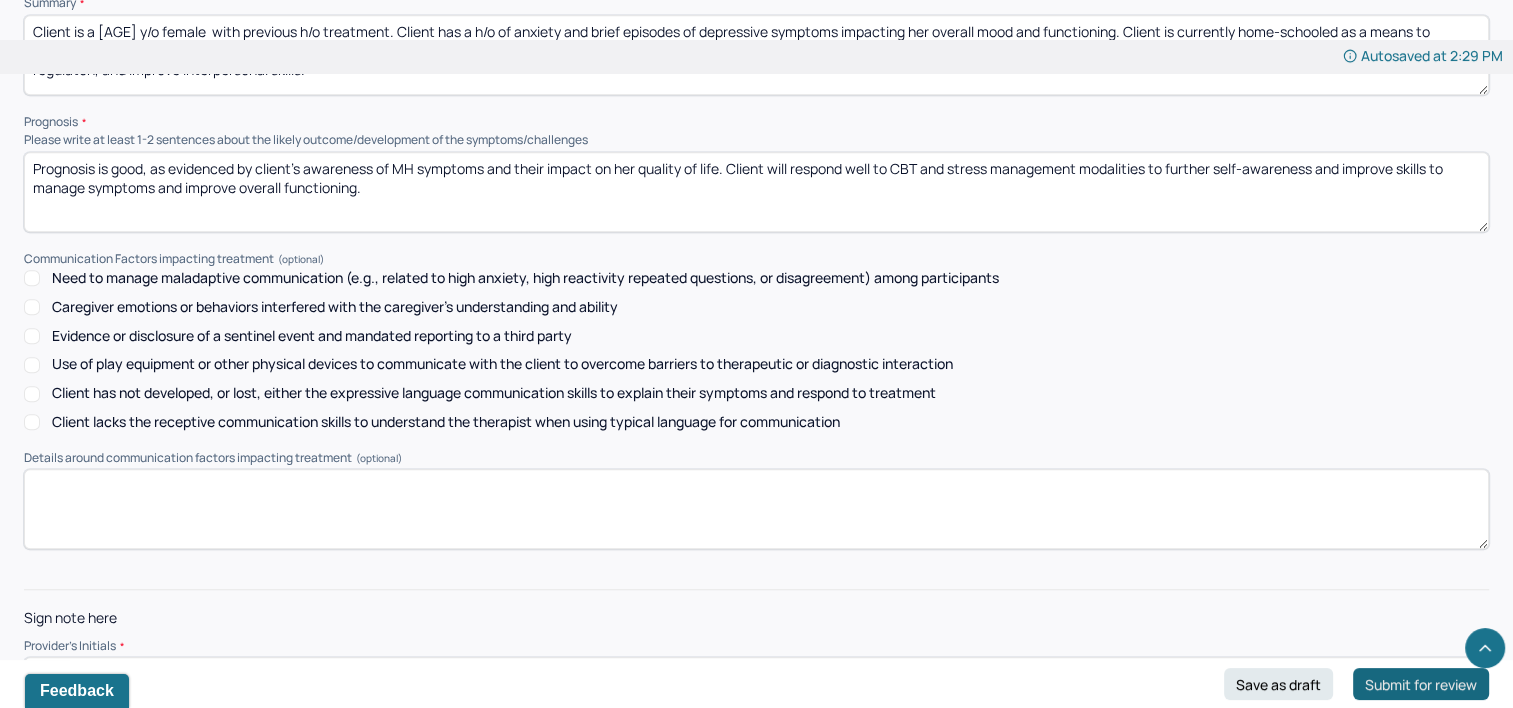 click on "Submit for review" at bounding box center [1421, 684] 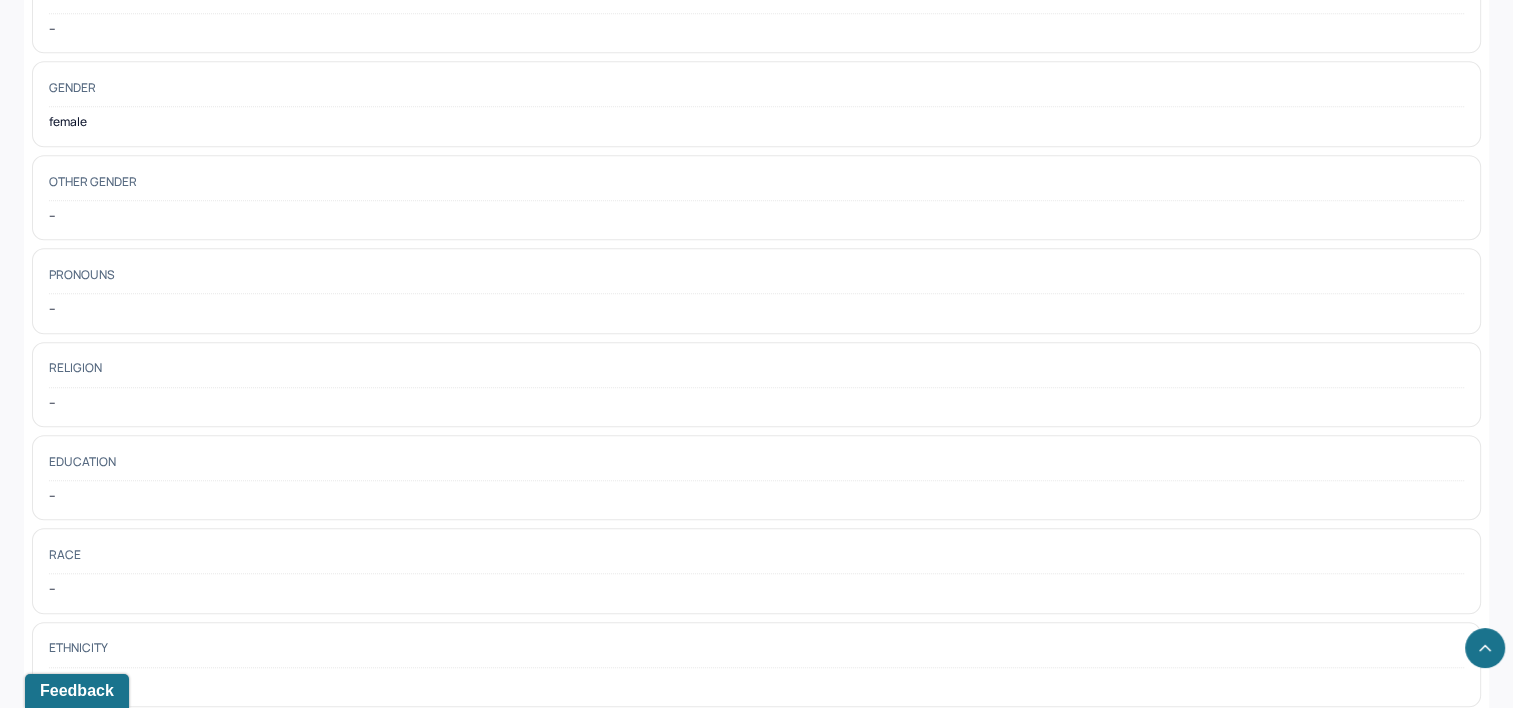 scroll, scrollTop: 0, scrollLeft: 0, axis: both 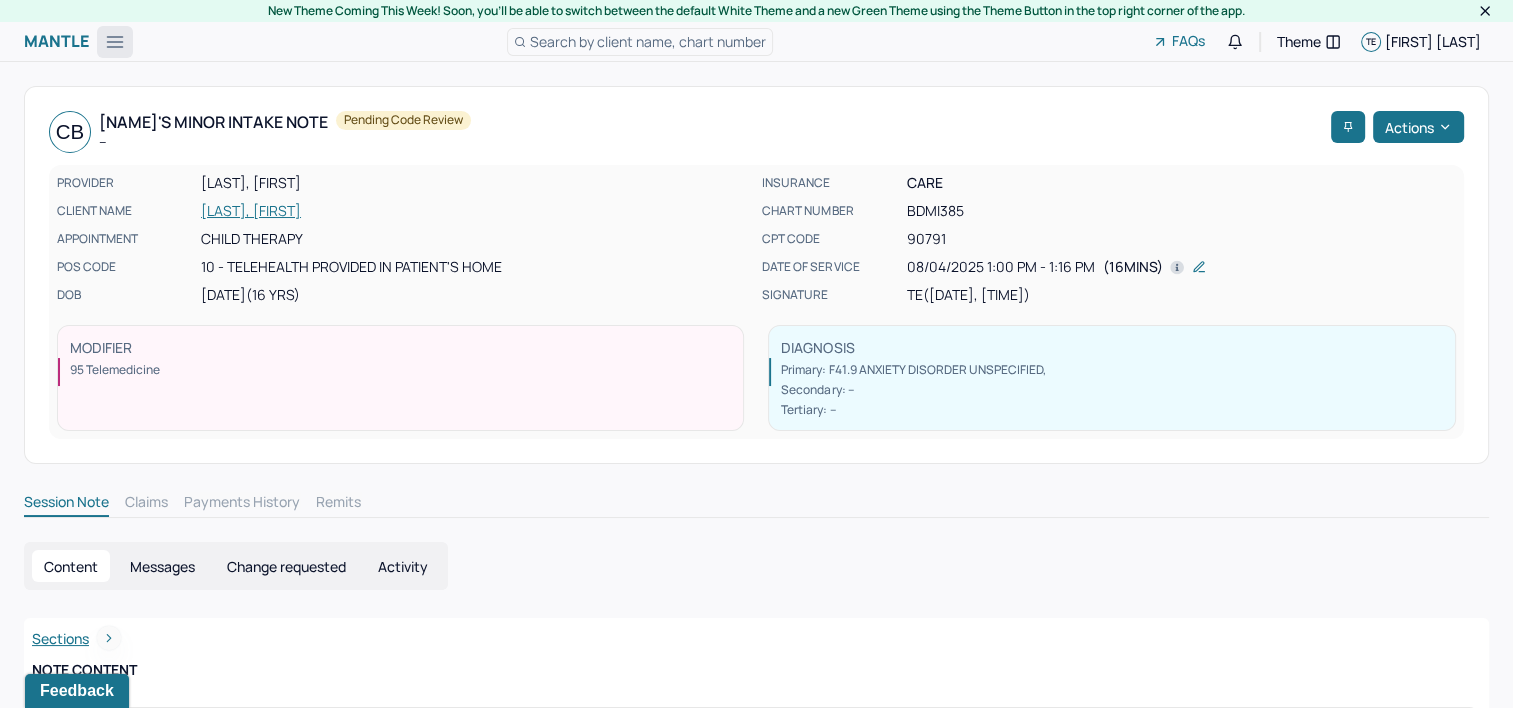 click 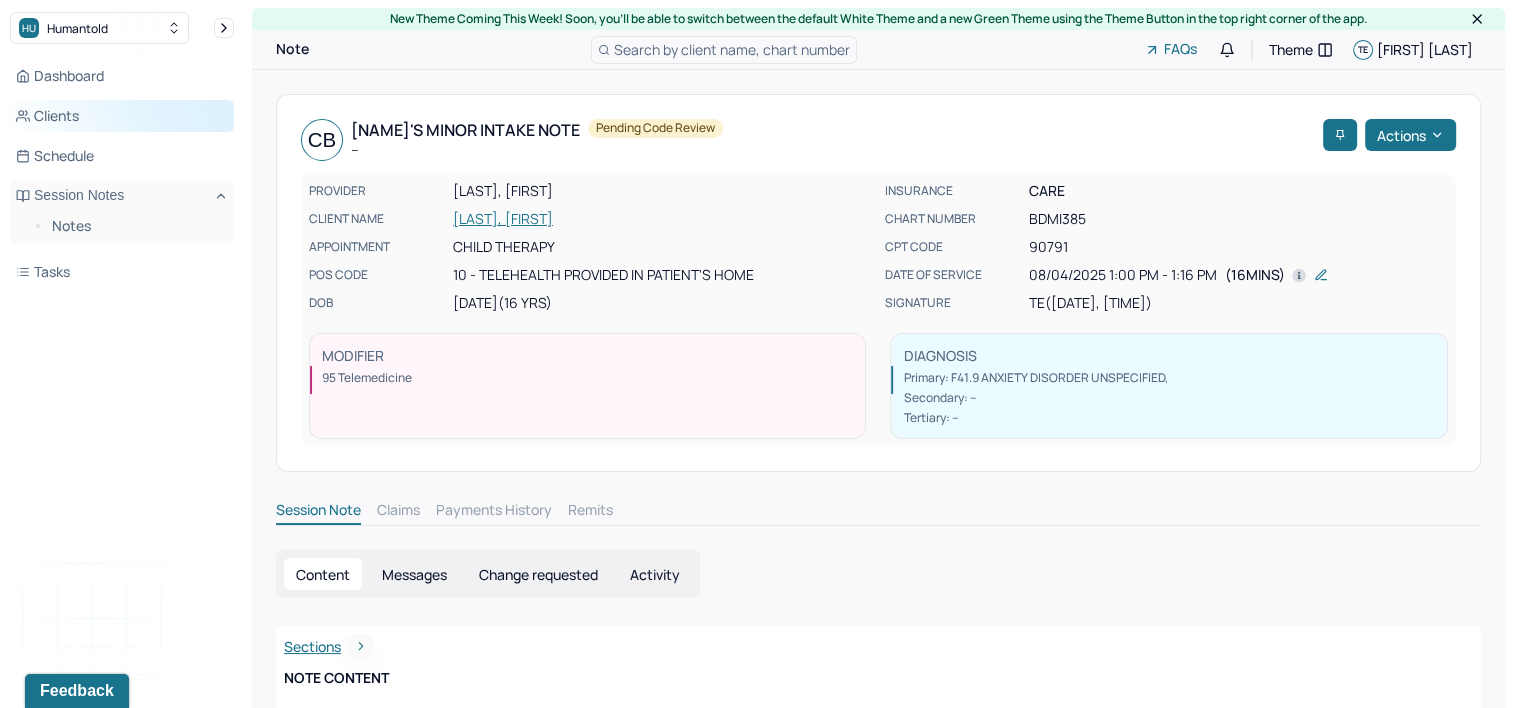 click on "Clients" at bounding box center (122, 116) 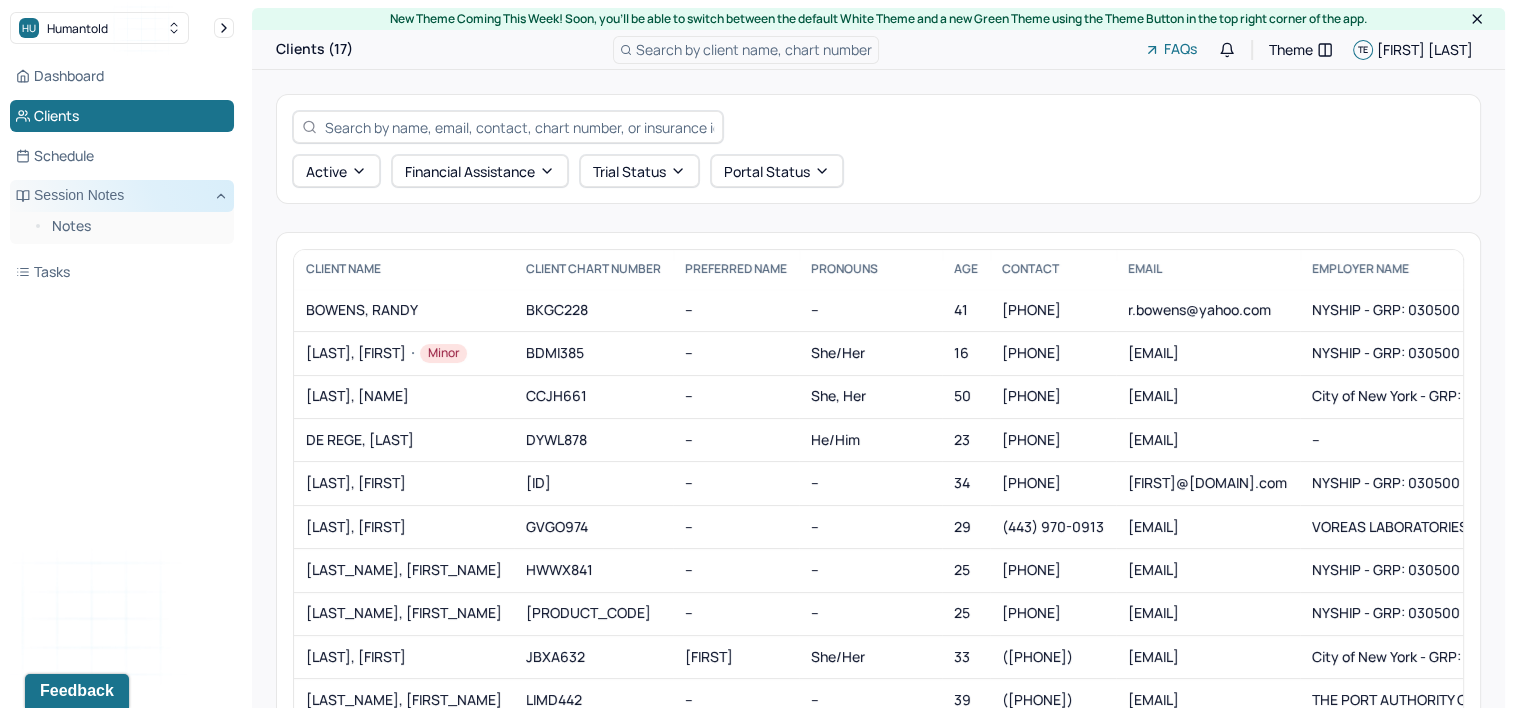 click on "Session Notes" at bounding box center [122, 196] 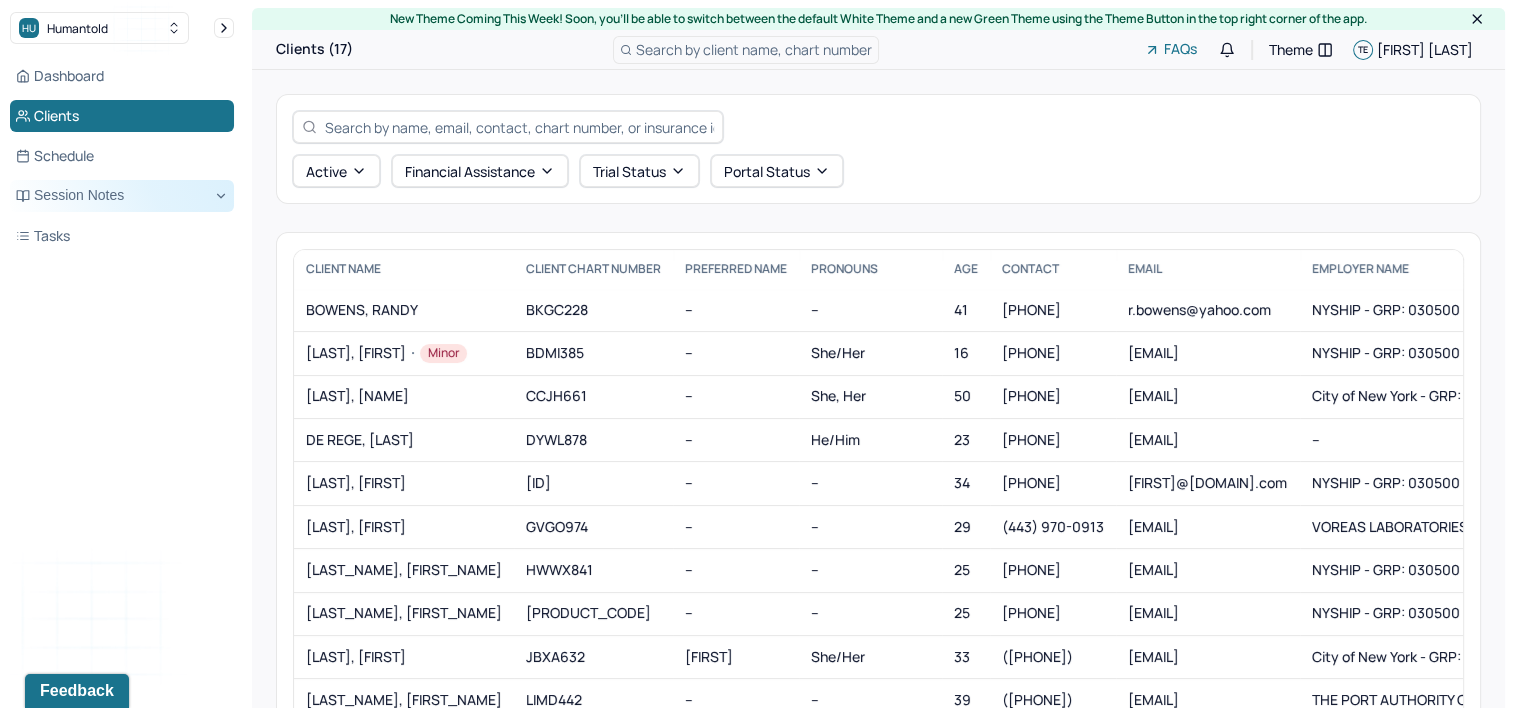 click on "Session Notes" at bounding box center [122, 196] 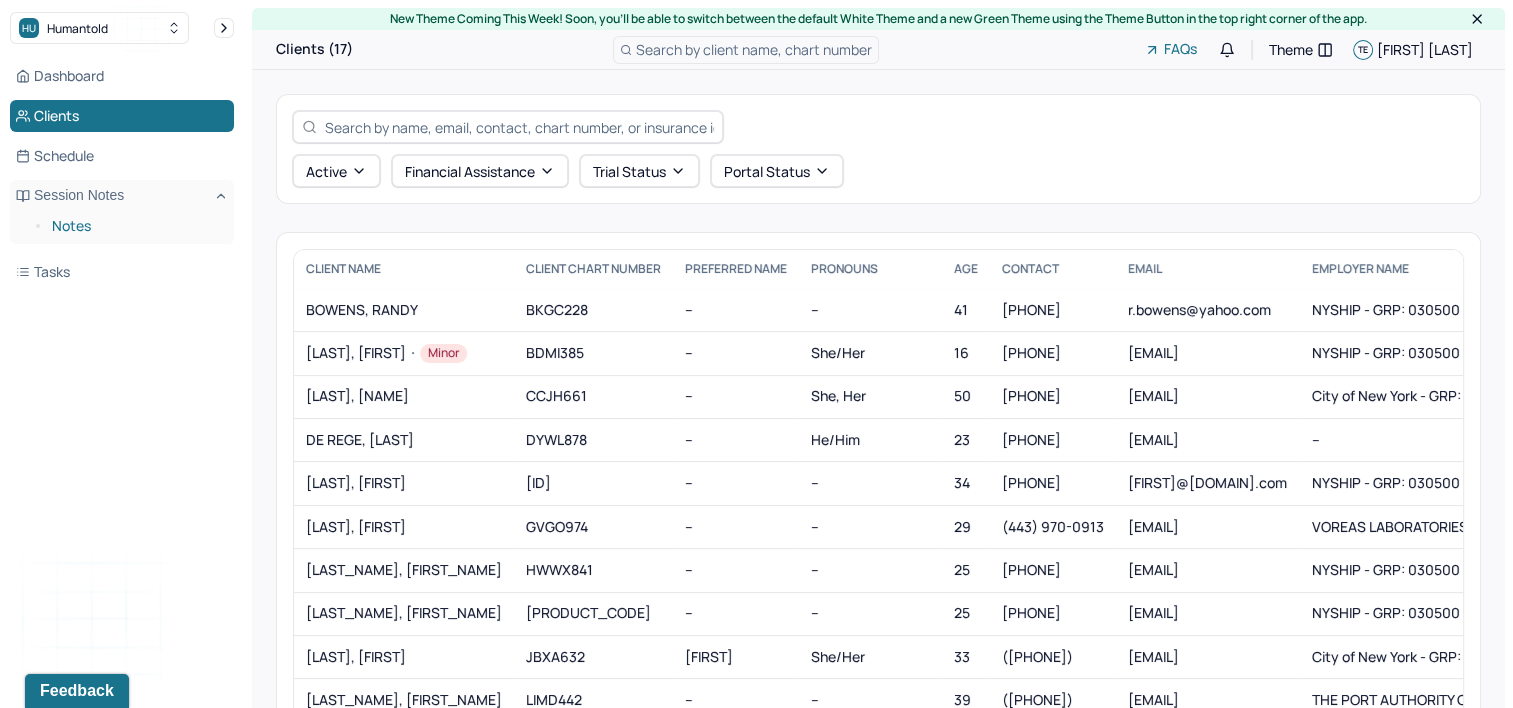 click on "Notes" at bounding box center (135, 226) 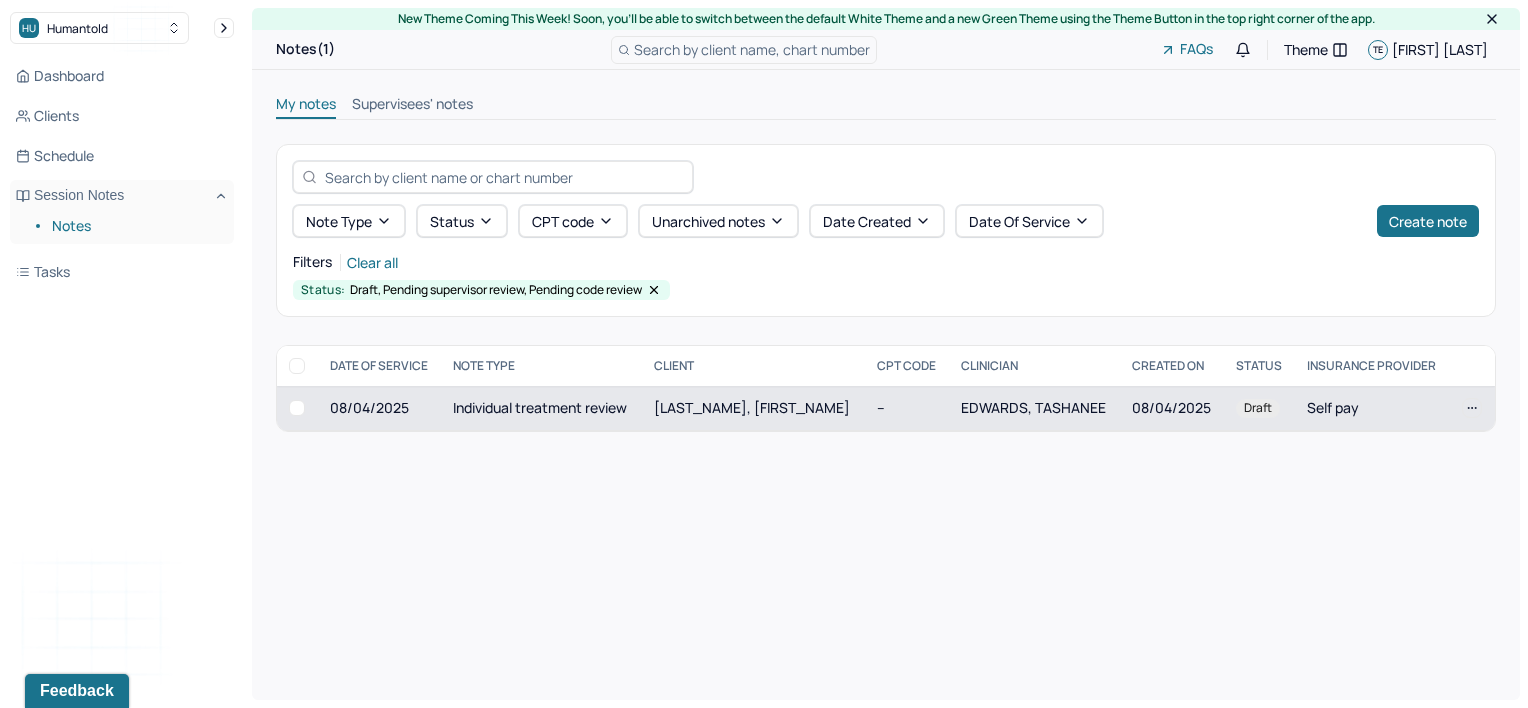 click on "[LAST_NAME], [FIRST_NAME]" at bounding box center (753, 408) 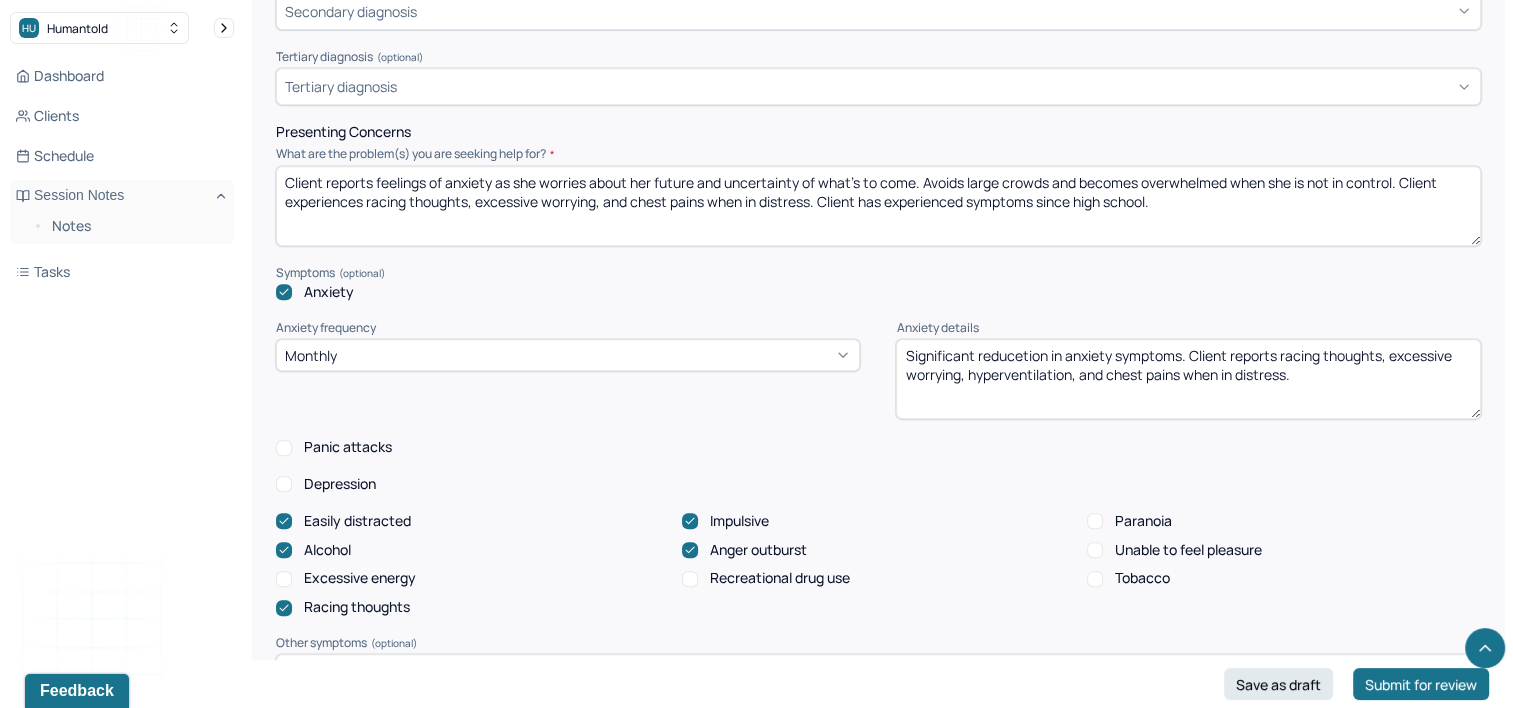 scroll, scrollTop: 900, scrollLeft: 0, axis: vertical 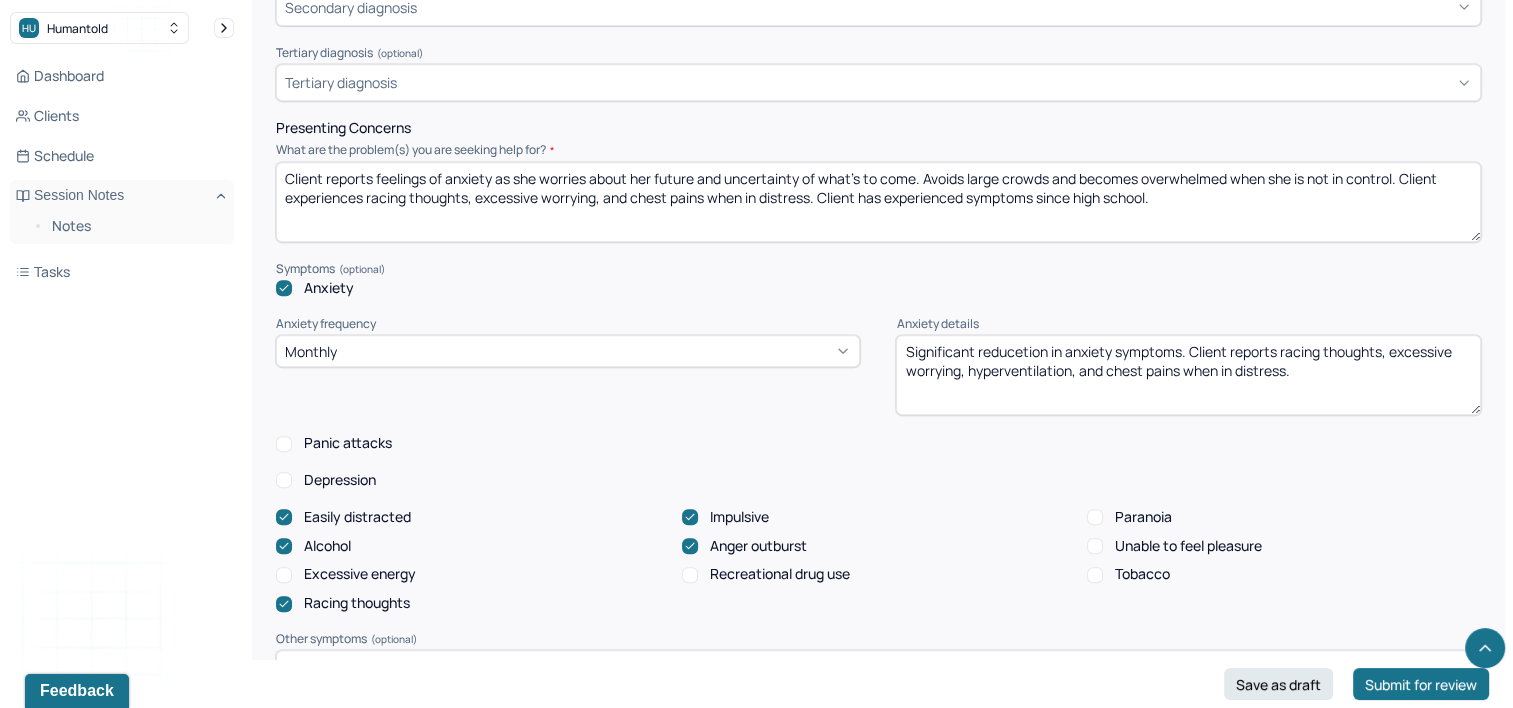 click on "Significant reducetion in anxiety symptoms. Client reports racing thoughts, excessive worrying, hyperventilation, and chest pains when in distress." at bounding box center [1188, 375] 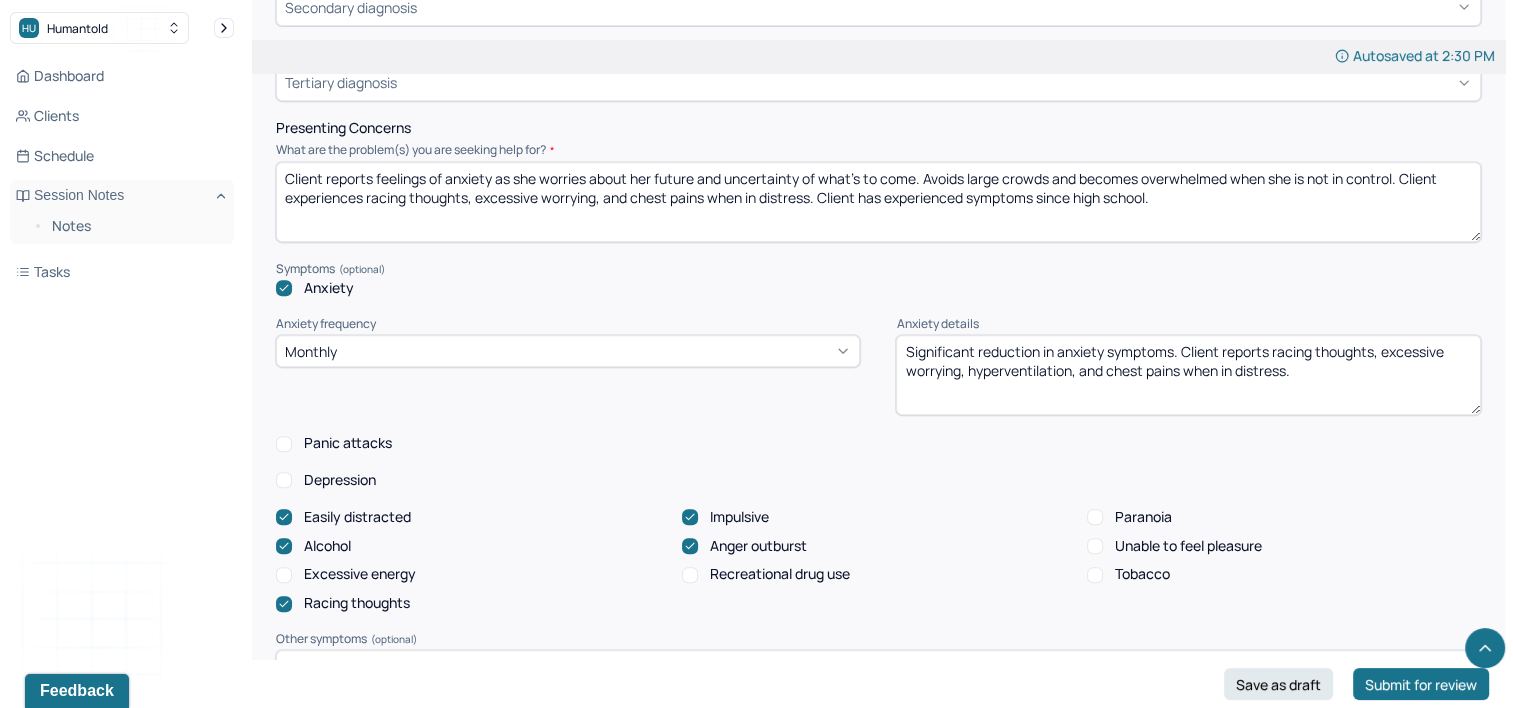drag, startPoint x: 1188, startPoint y: 316, endPoint x: 815, endPoint y: 298, distance: 373.43405 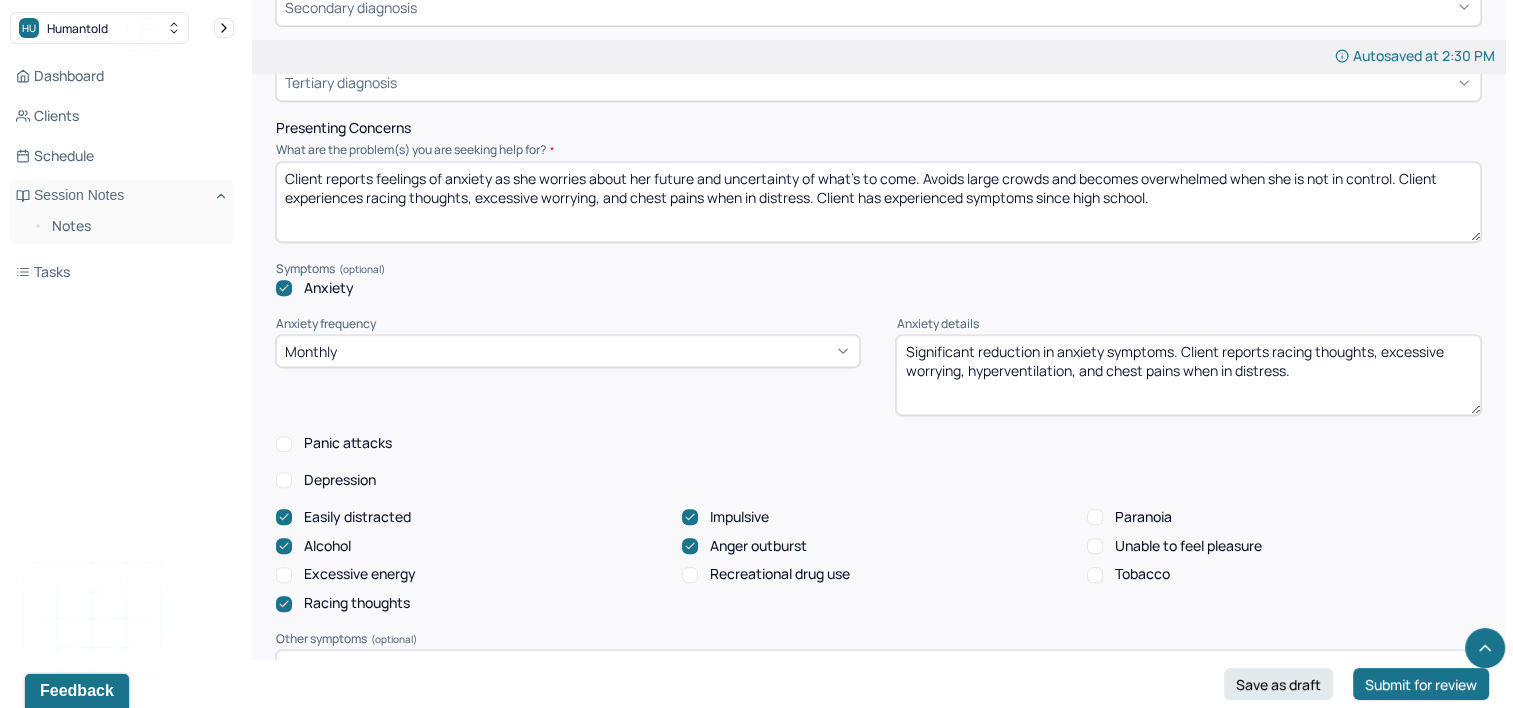 click on "Anxiety frequency Monthly Anxiety details Significant reduction in anxiety symptoms. Client reports racing thoughts, excessive worrying, hyperventilation, and chest pains when in distress." at bounding box center [878, 366] 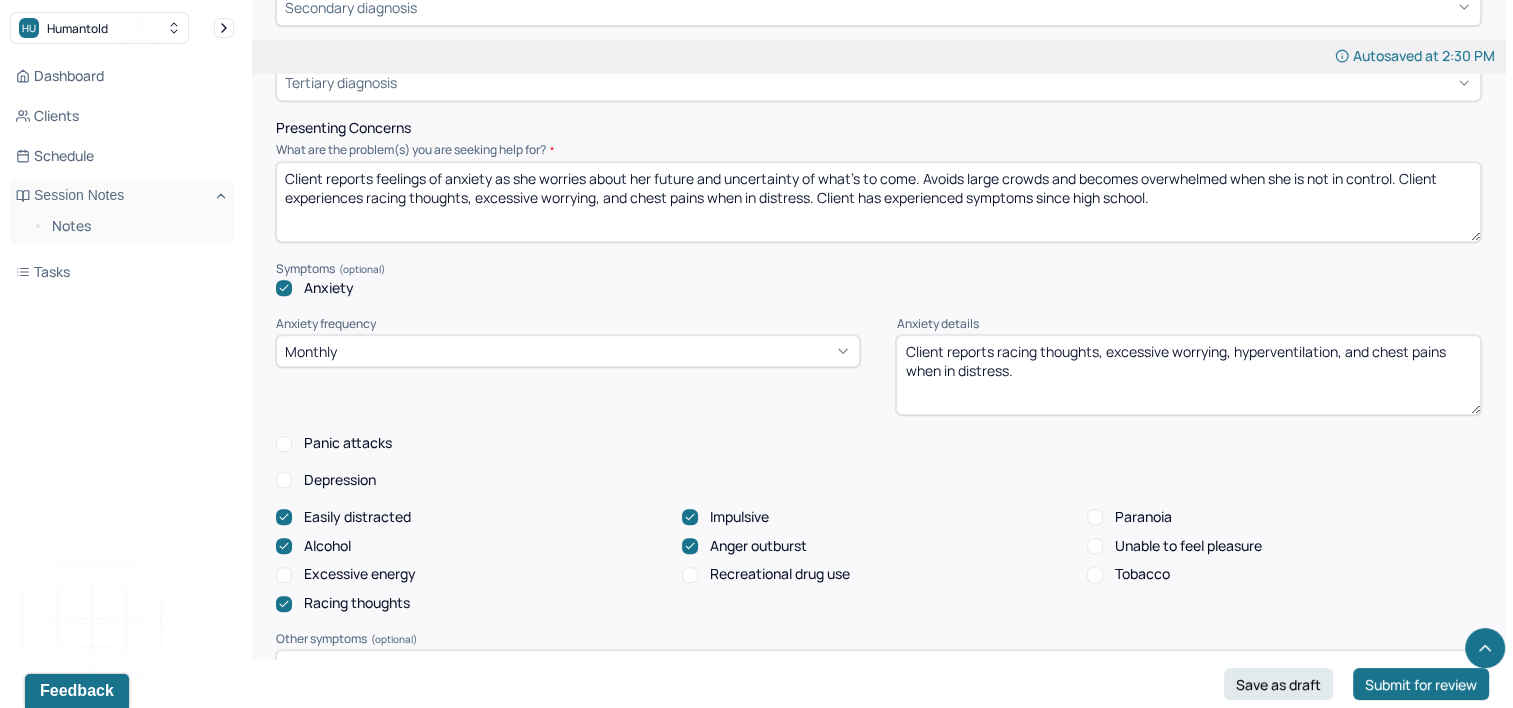 click on "Client reports racing thoughts, excessive worrying, hyperventilation, and chest pains when in distress." at bounding box center (1188, 375) 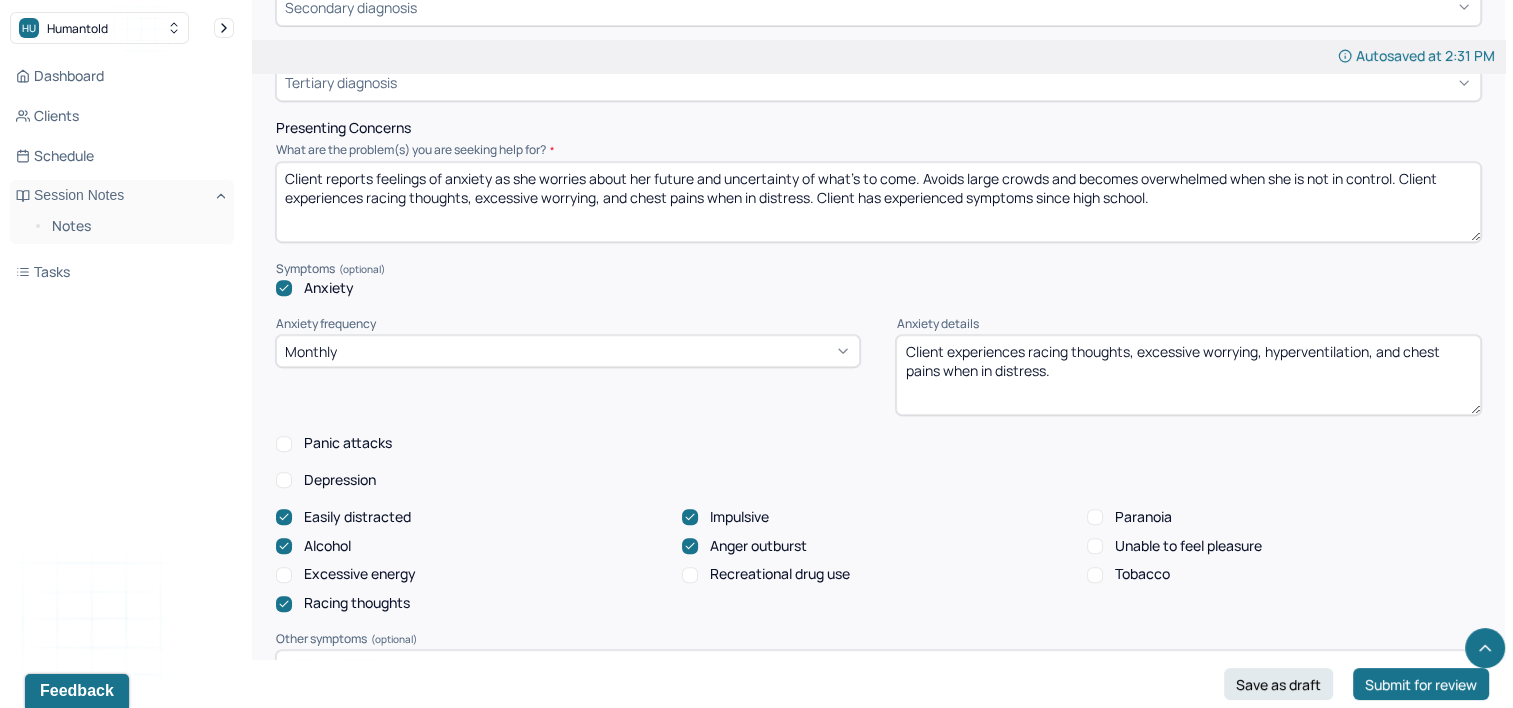 drag, startPoint x: 1265, startPoint y: 319, endPoint x: 1269, endPoint y: 340, distance: 21.377558 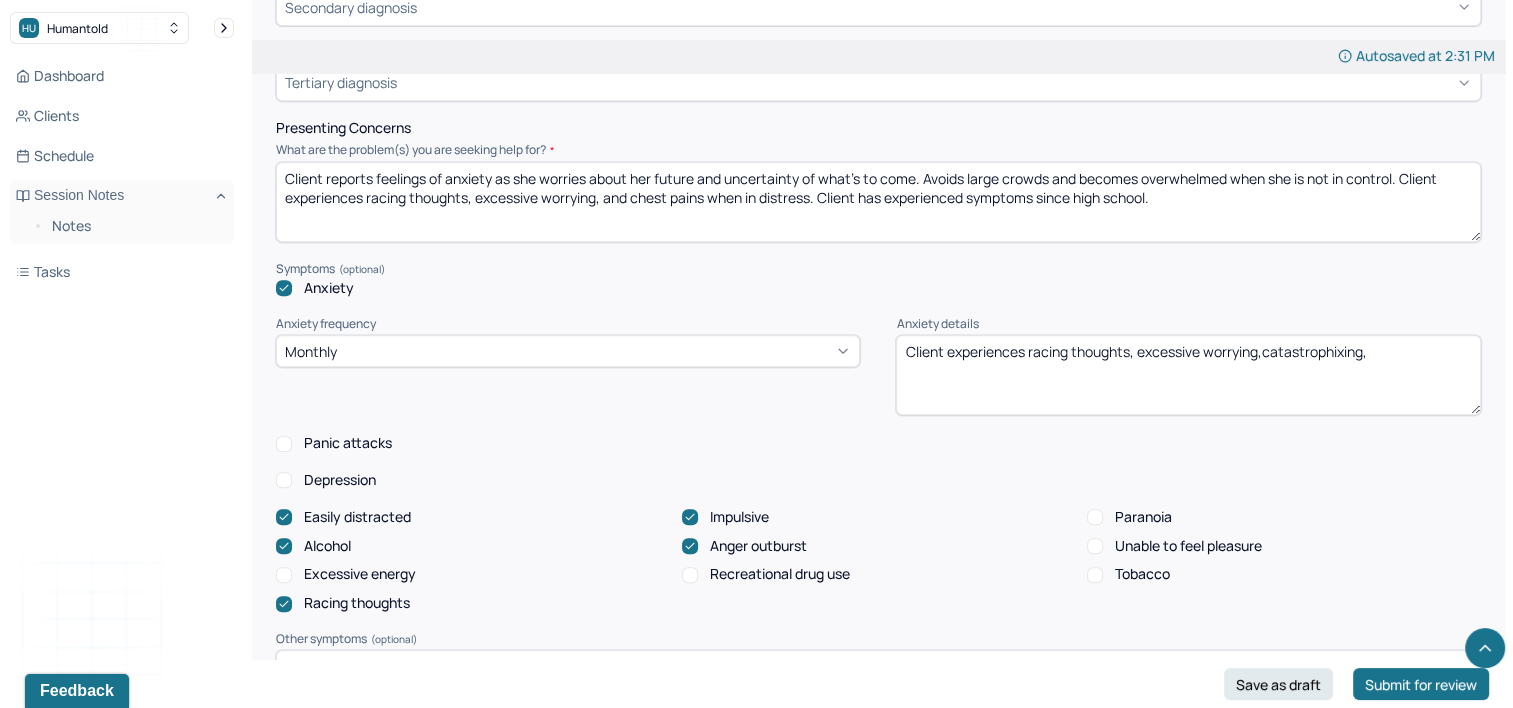 click on "Client experiences racing thoughts, excessive worrying,catastrophixing," at bounding box center (1188, 375) 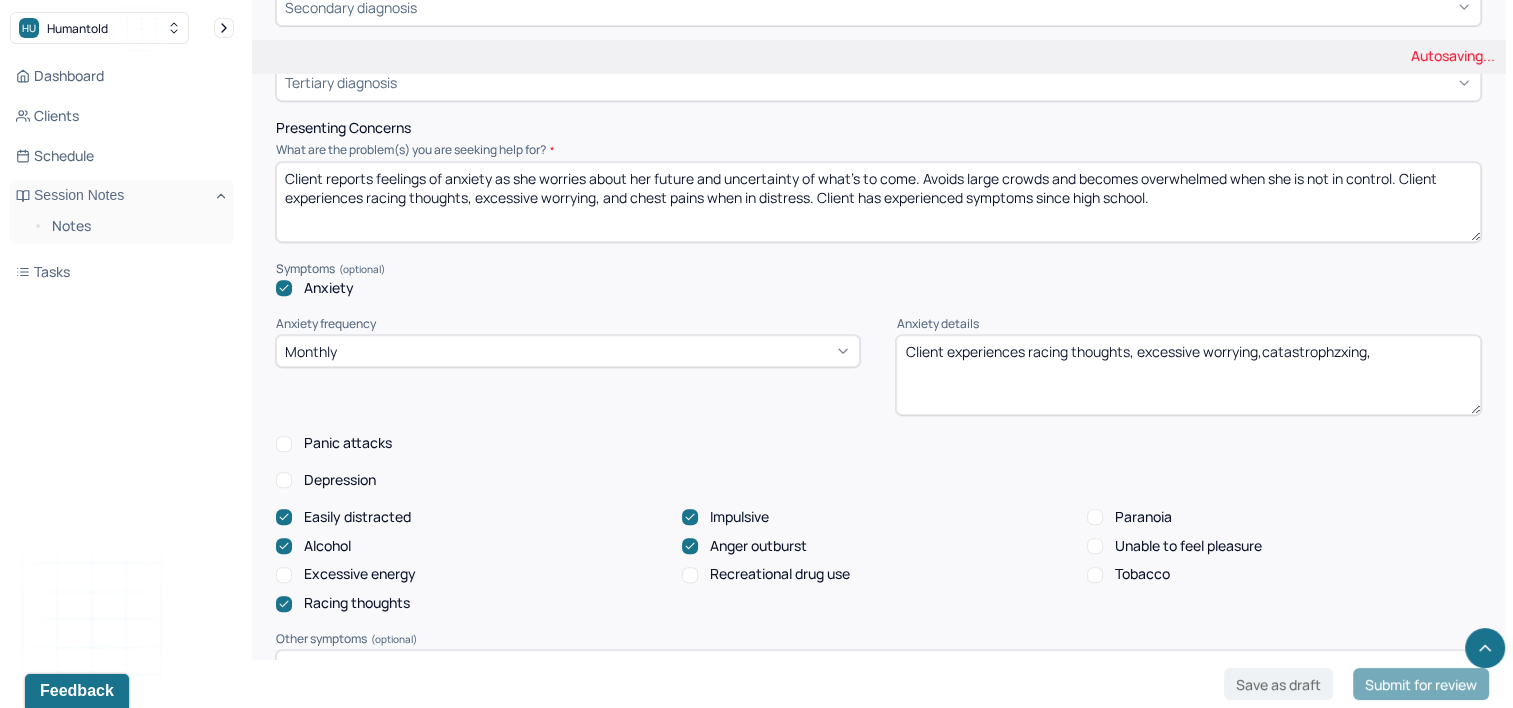 click on "Client experiences racing thoughts, excessive worrying,catastrophixing," at bounding box center (1188, 375) 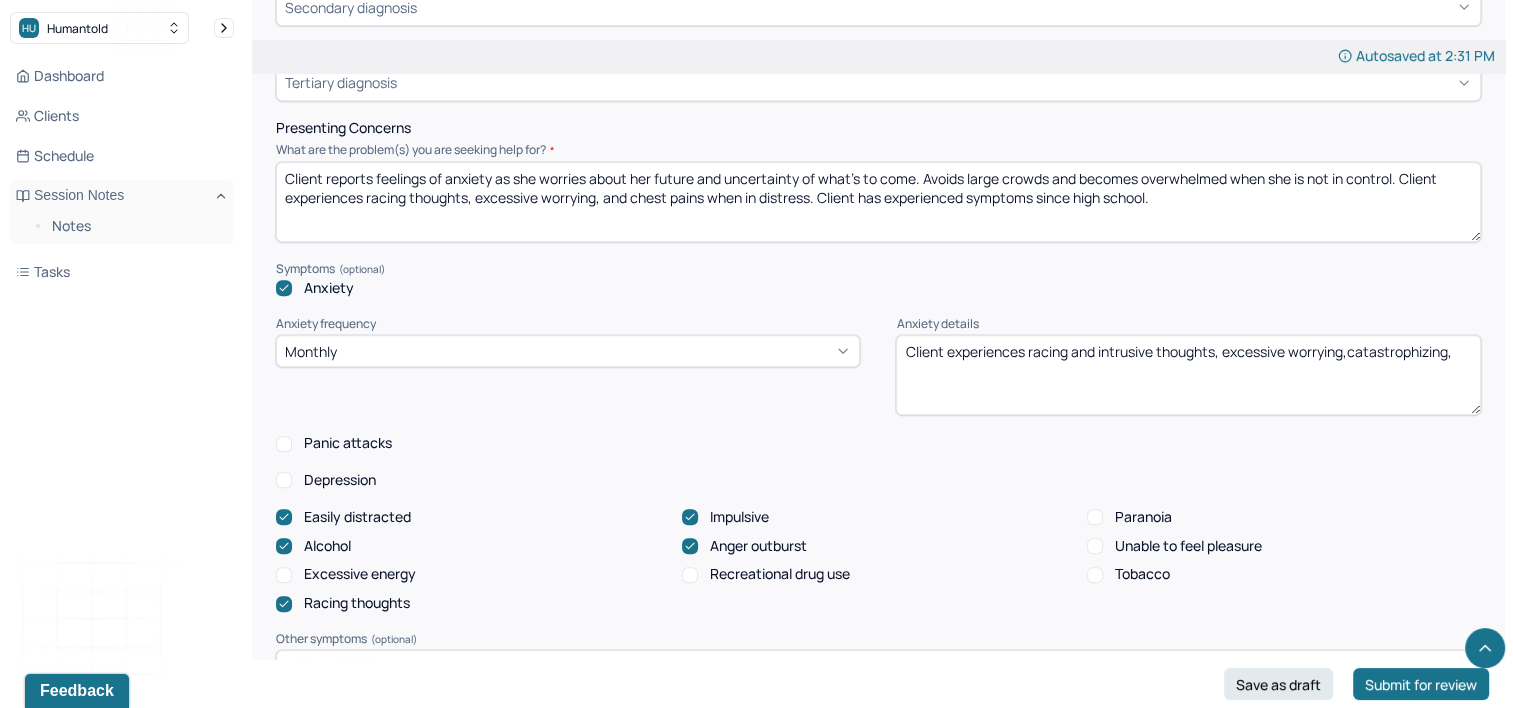 click on "Client experiences racing and intrusive thoughts, excessive worrying,catastrophizing," at bounding box center (1188, 375) 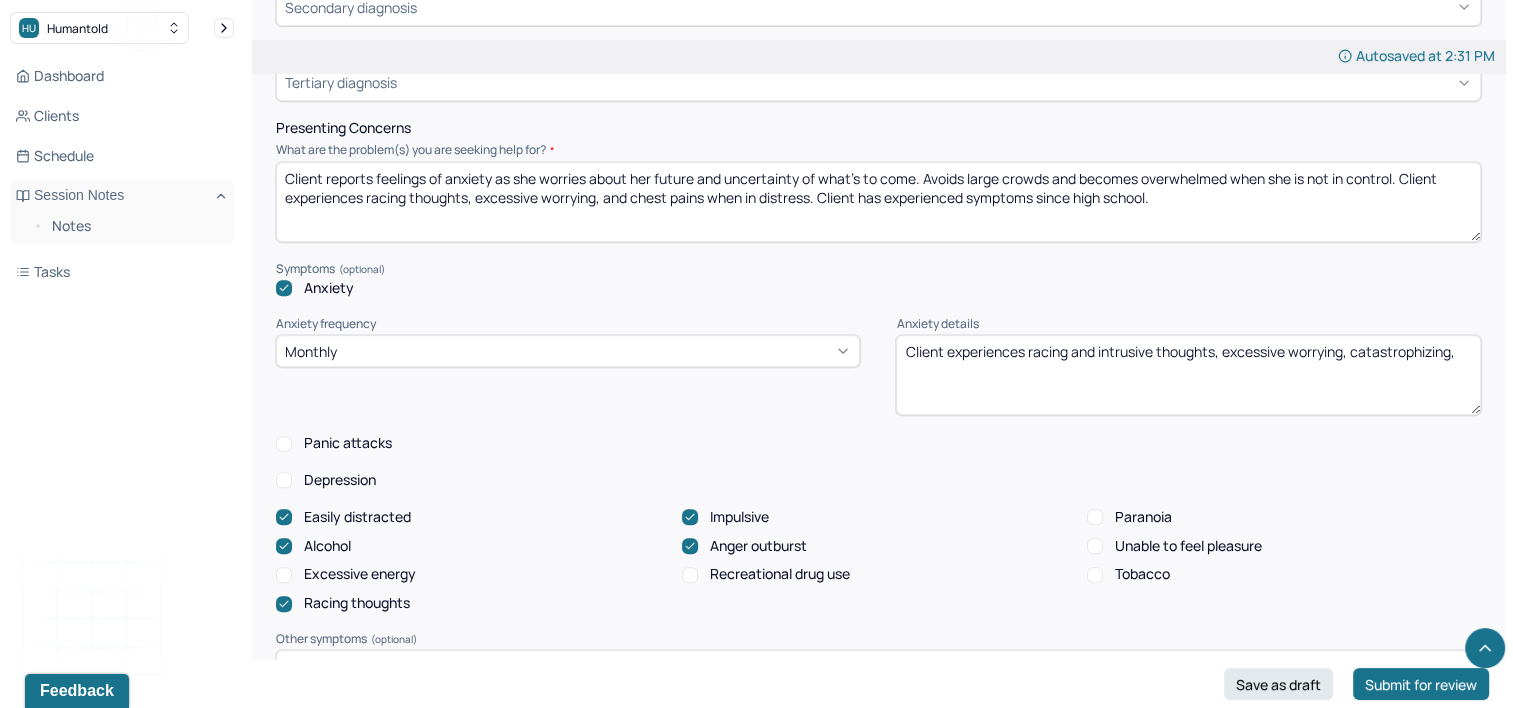 click on "Client experiences racing and intrusive thoughts, excessive worrying, catastrophizing," at bounding box center [1188, 375] 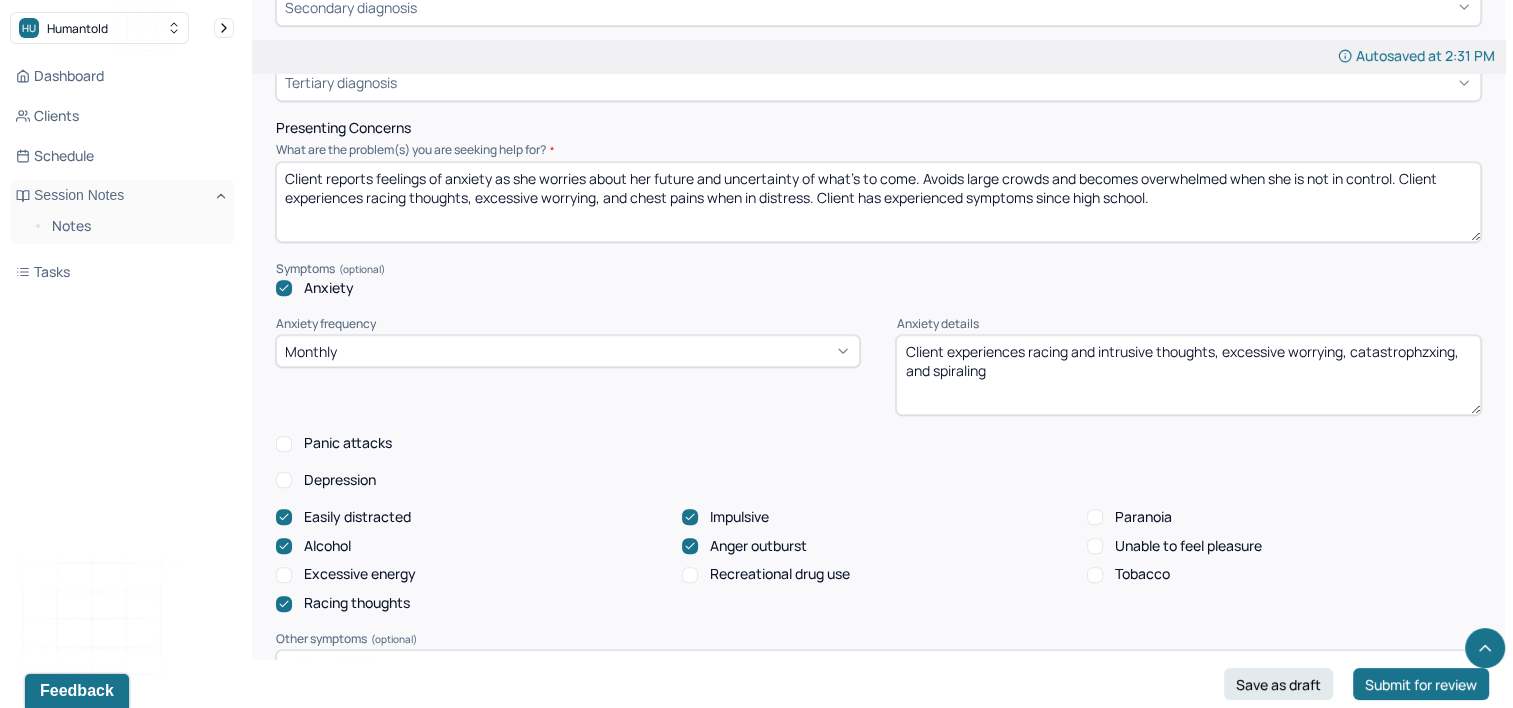 click on "Client experiences racing and intrusive thoughts, excessive worrying, catastrophzxing, and spiraling" at bounding box center (1188, 375) 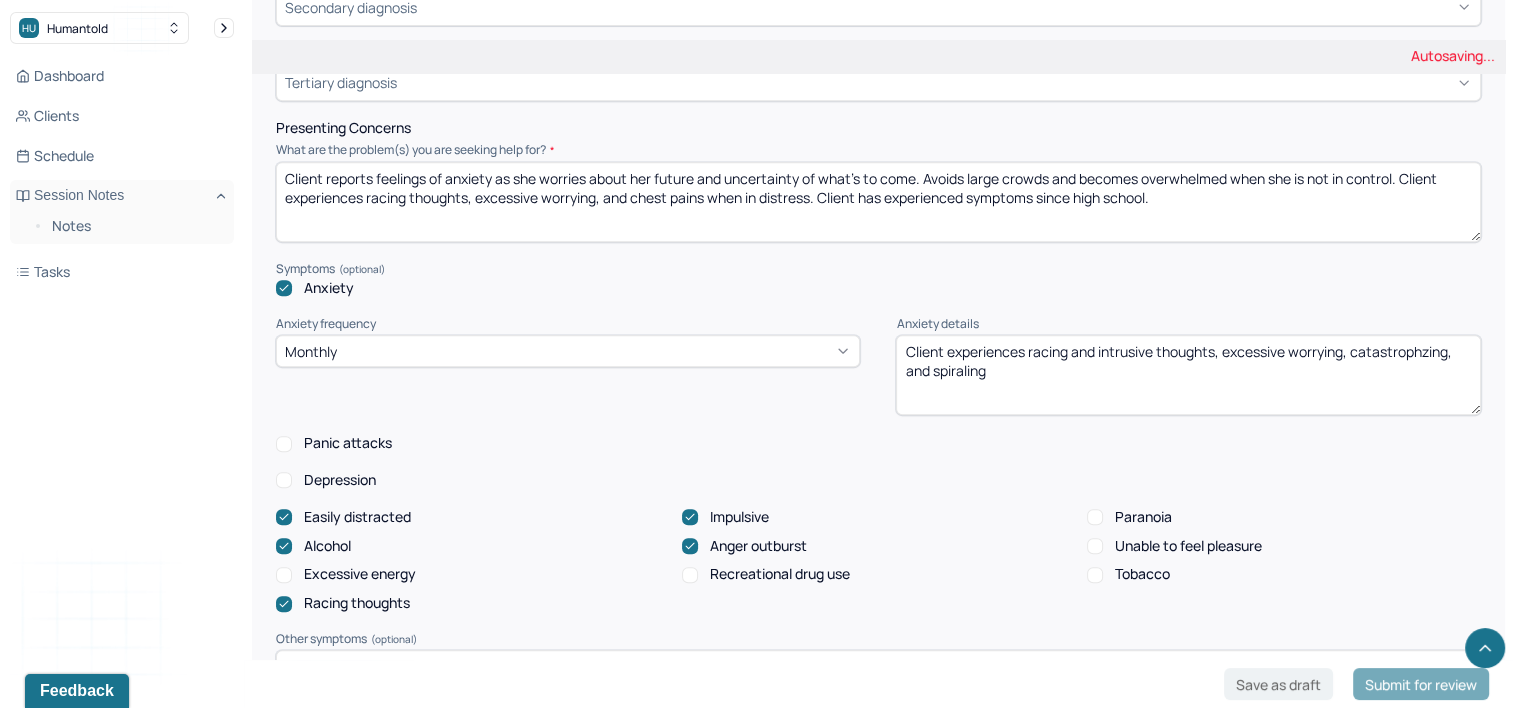 click on "Client experiences racing and intrusive thoughts, excessive worrying, catastrophzzng, and spiraling" at bounding box center (1188, 375) 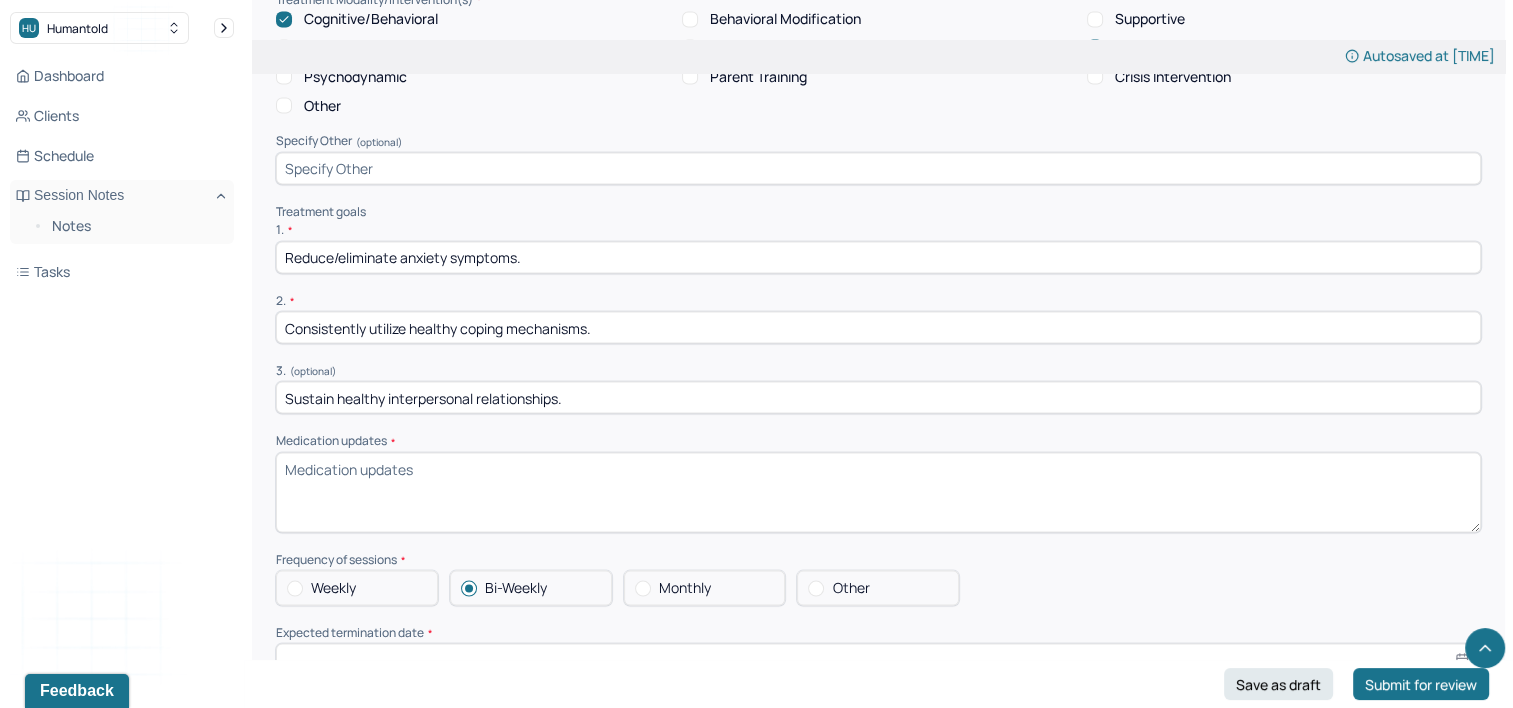 scroll, scrollTop: 4000, scrollLeft: 0, axis: vertical 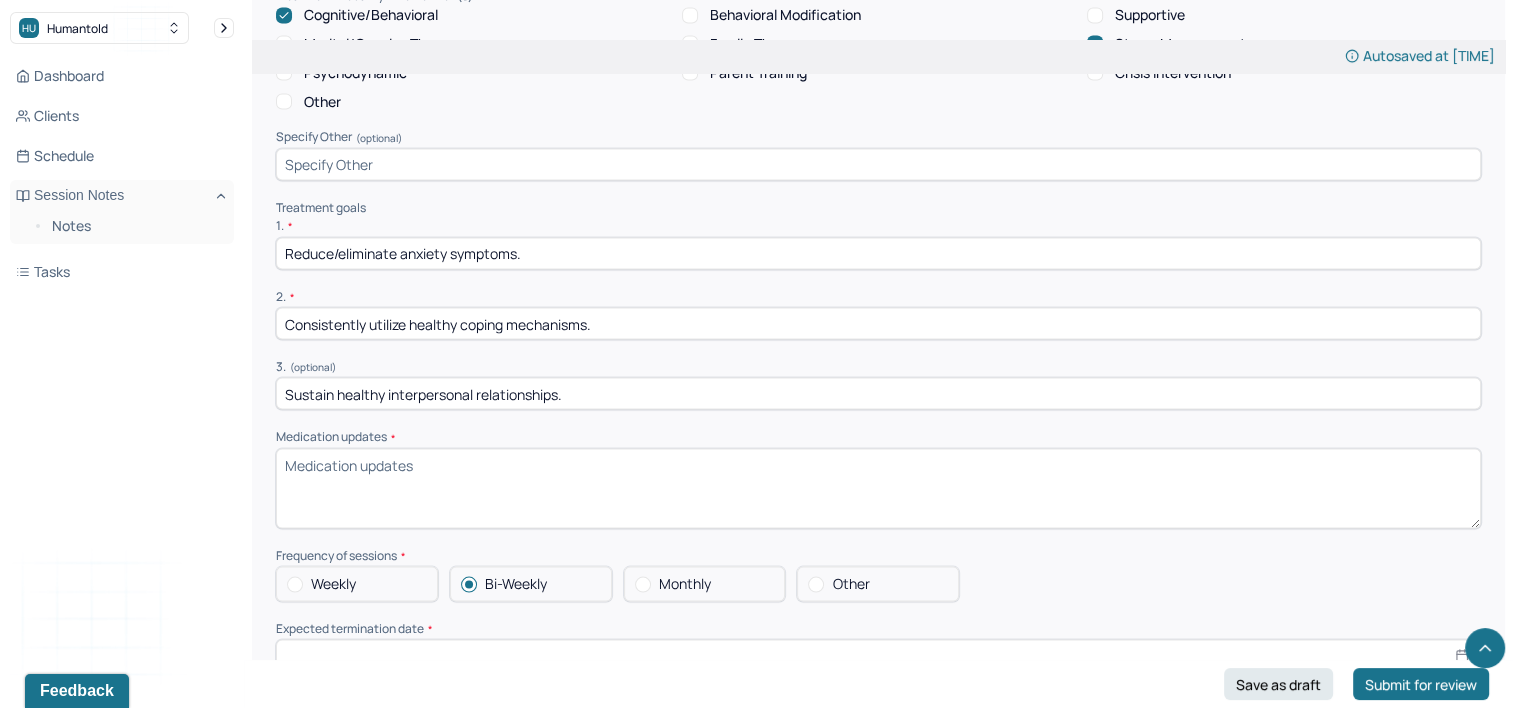 type on "Client experiences racing and intrusive thoughts, excessive worrying, catastrophzing, and spiraling." 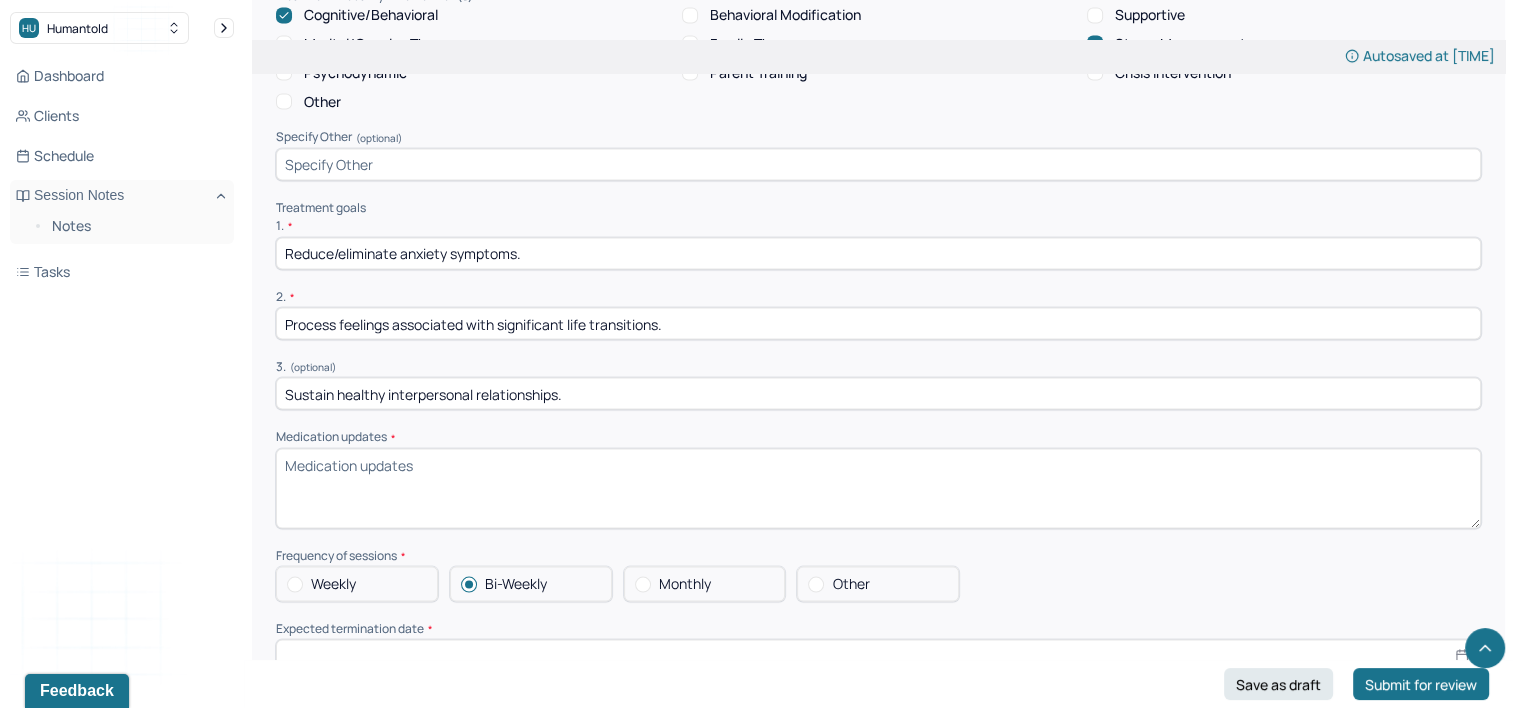 scroll, scrollTop: 4200, scrollLeft: 0, axis: vertical 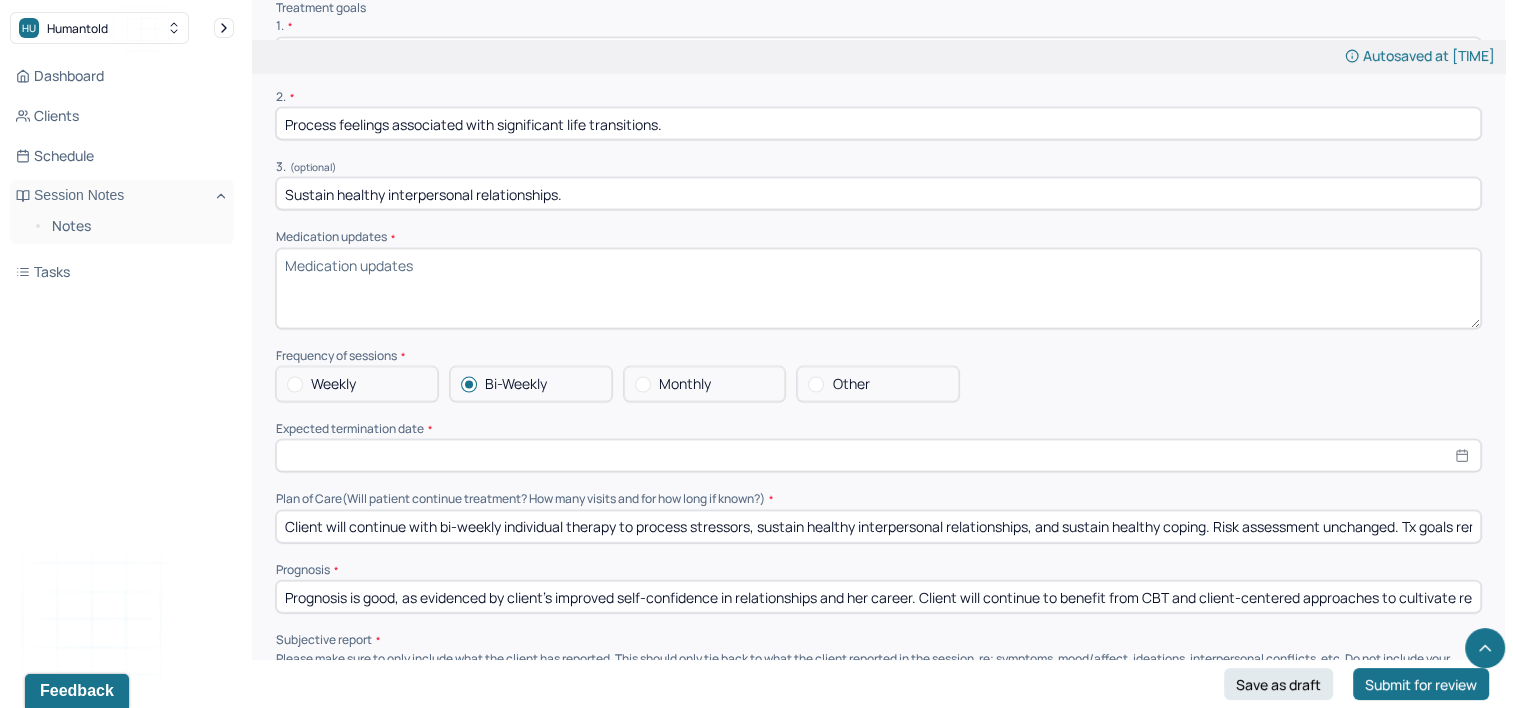 type on "Process feelings associated with significant life transitions." 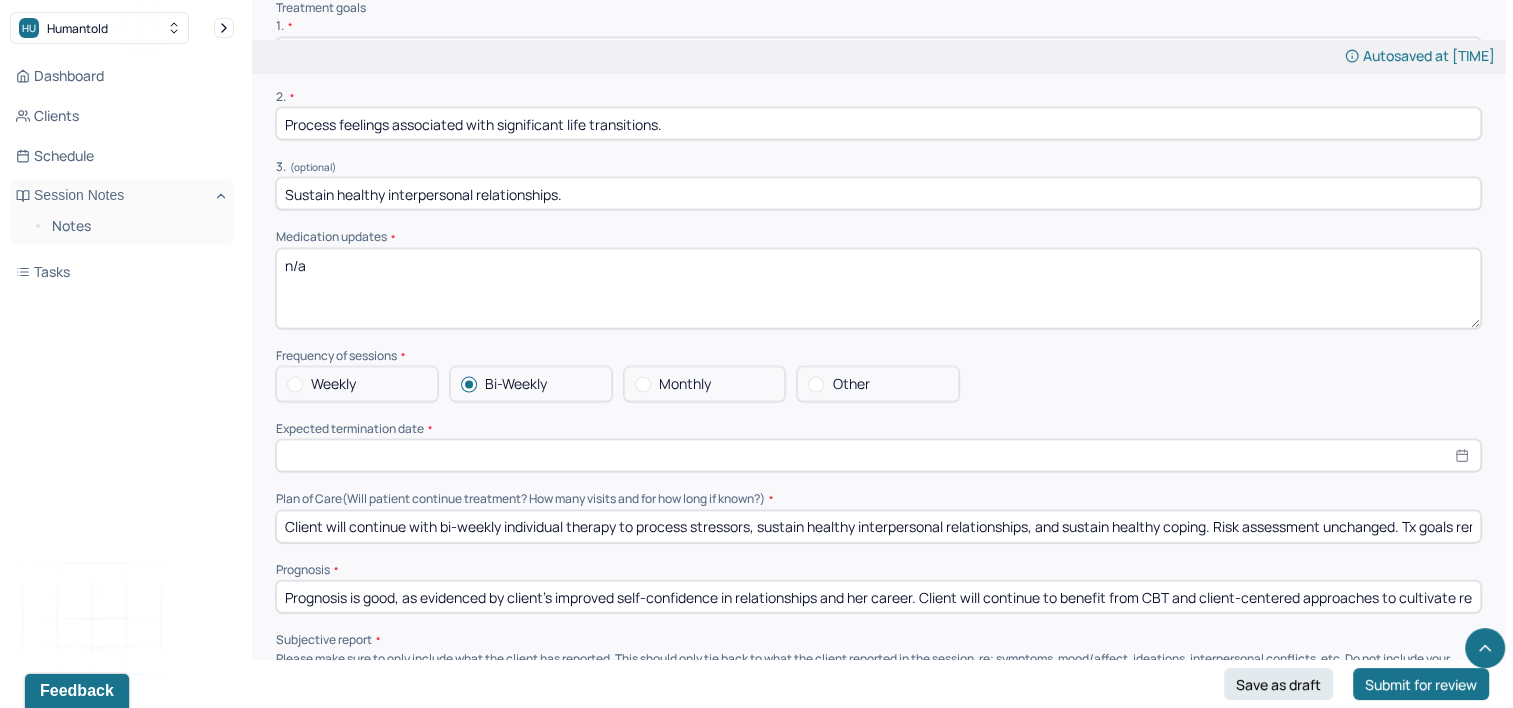 type on "n/a" 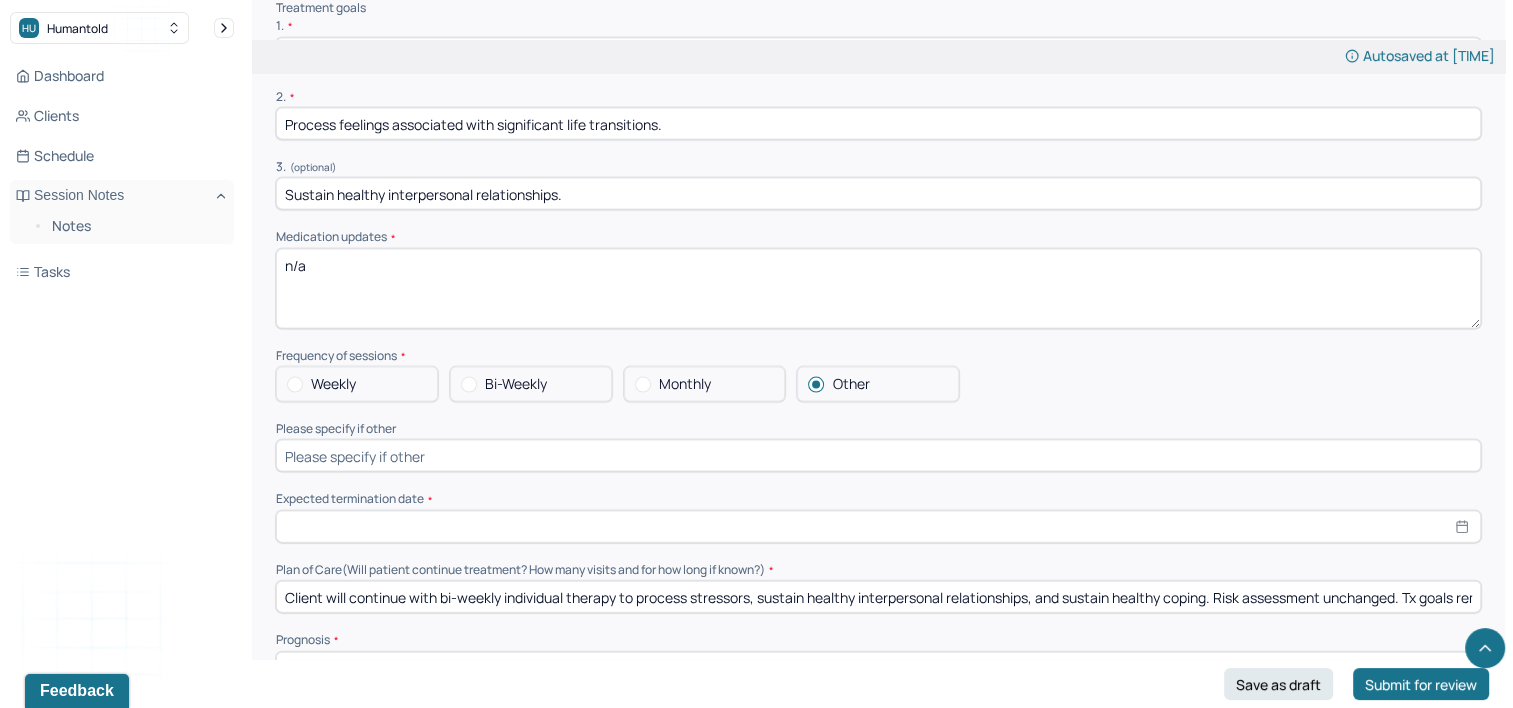 click at bounding box center [878, 456] 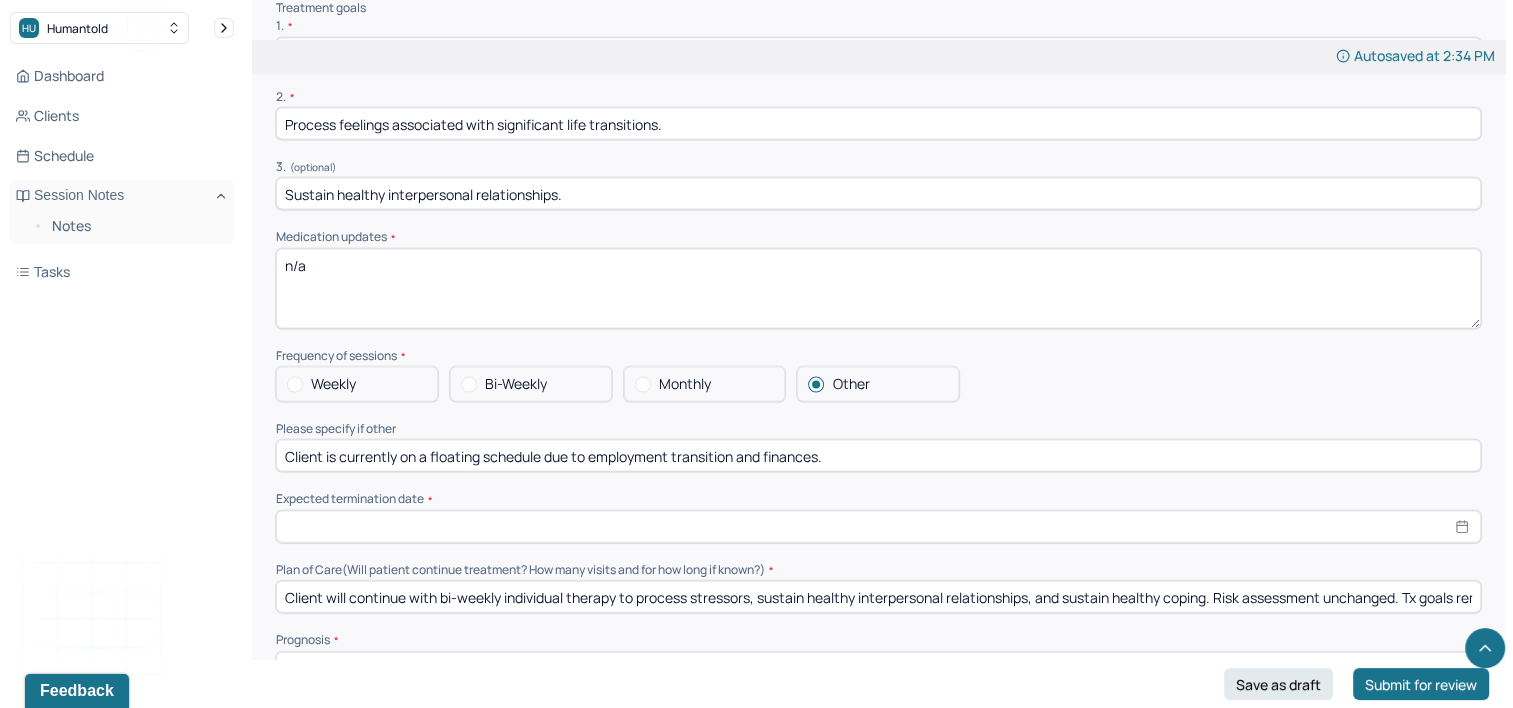 type on "Client is currently on a floating schedule due to employment transition and finances." 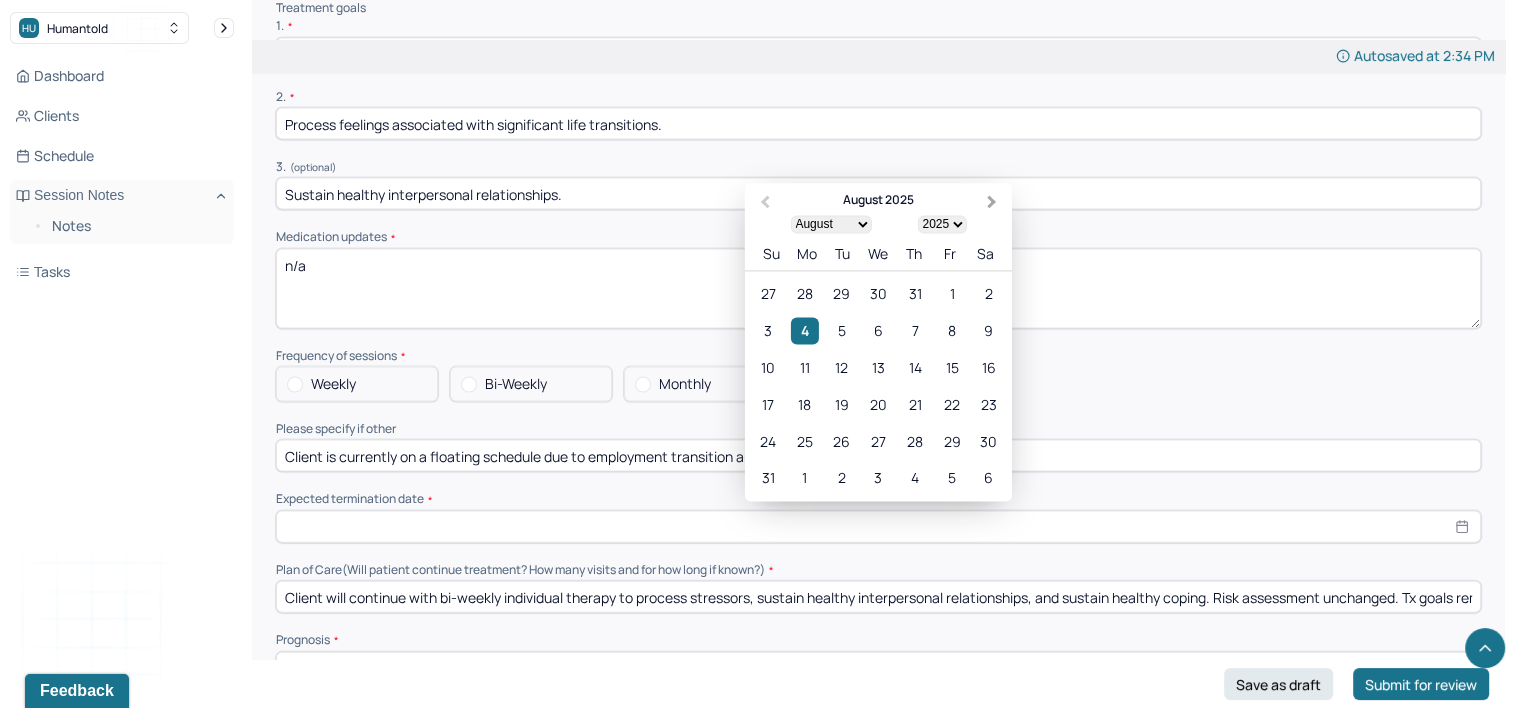 click on "Next Month" at bounding box center [992, 203] 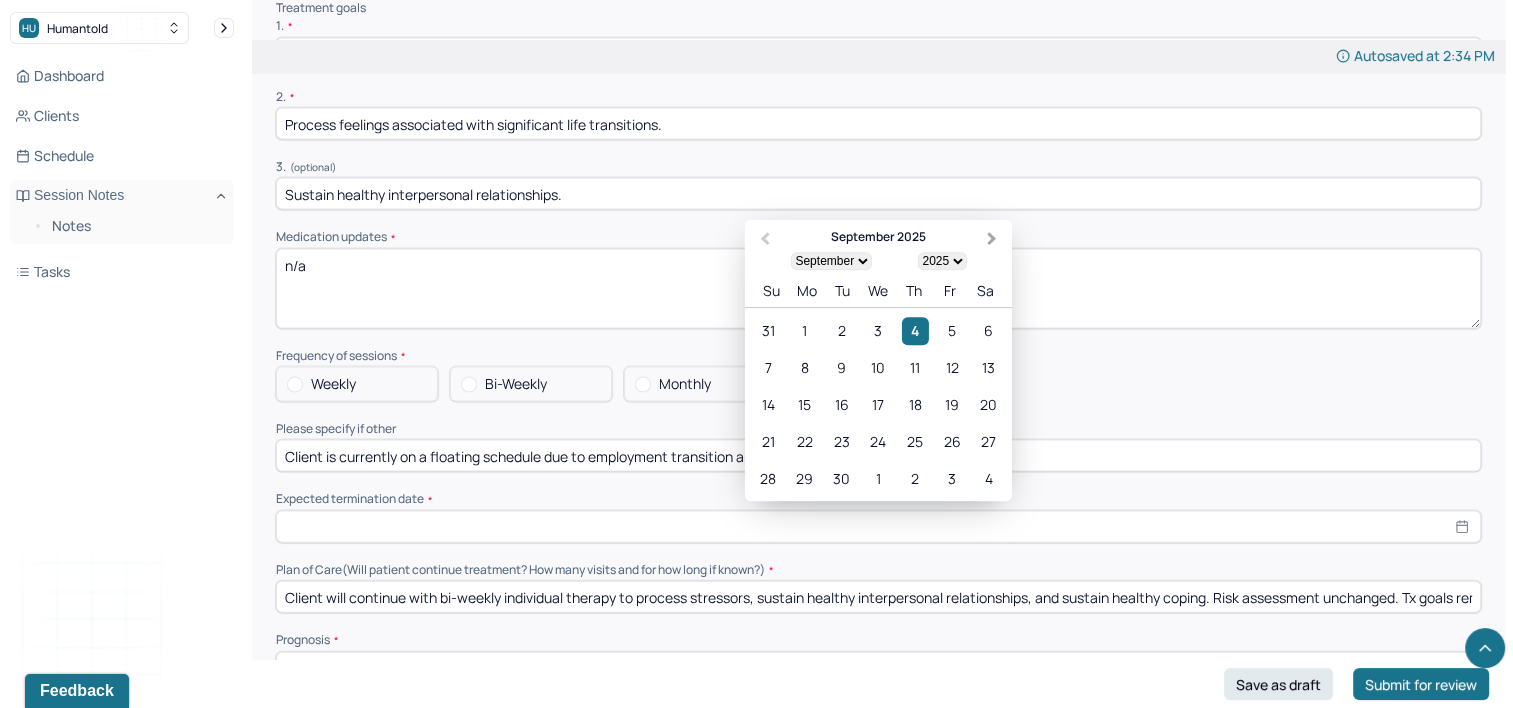 click on "Next Month" at bounding box center [994, 241] 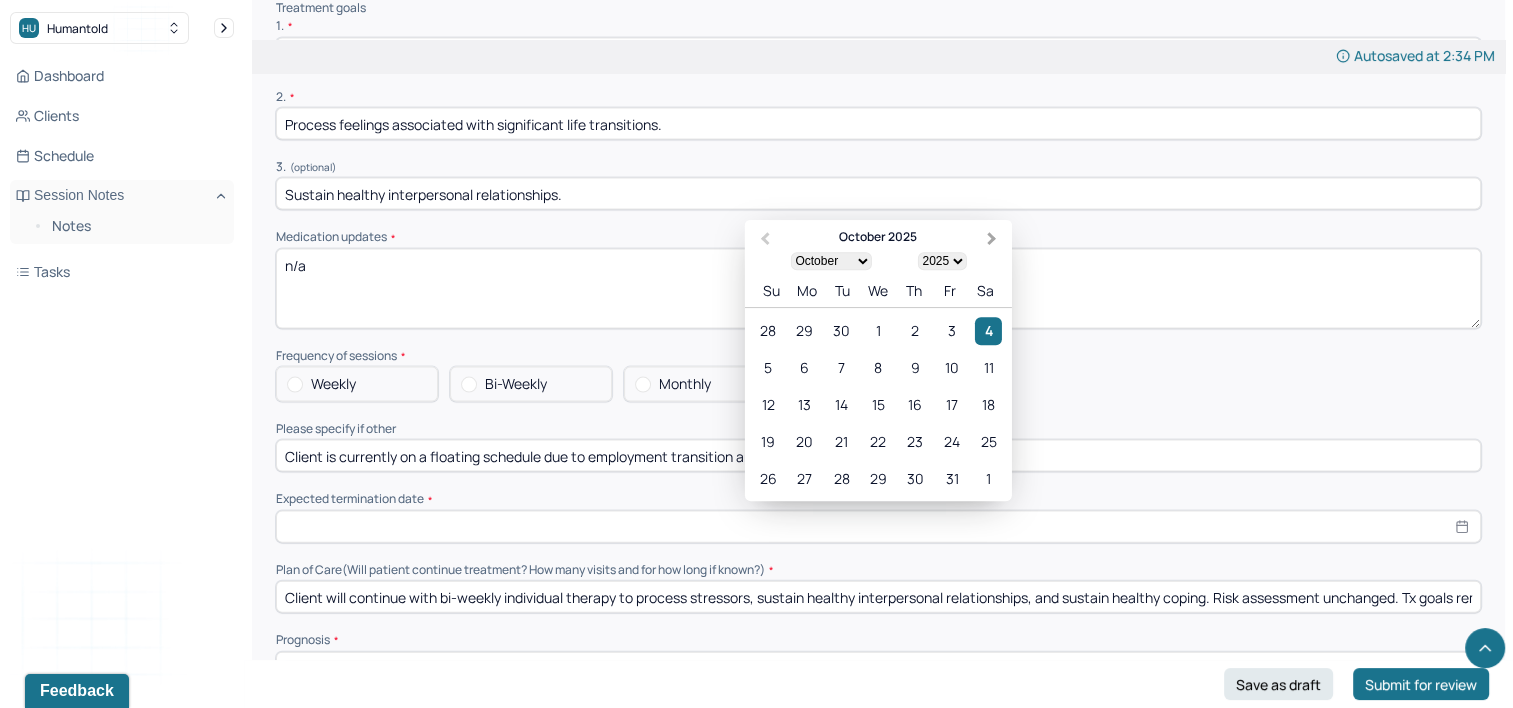 click on "Next Month" at bounding box center (992, 240) 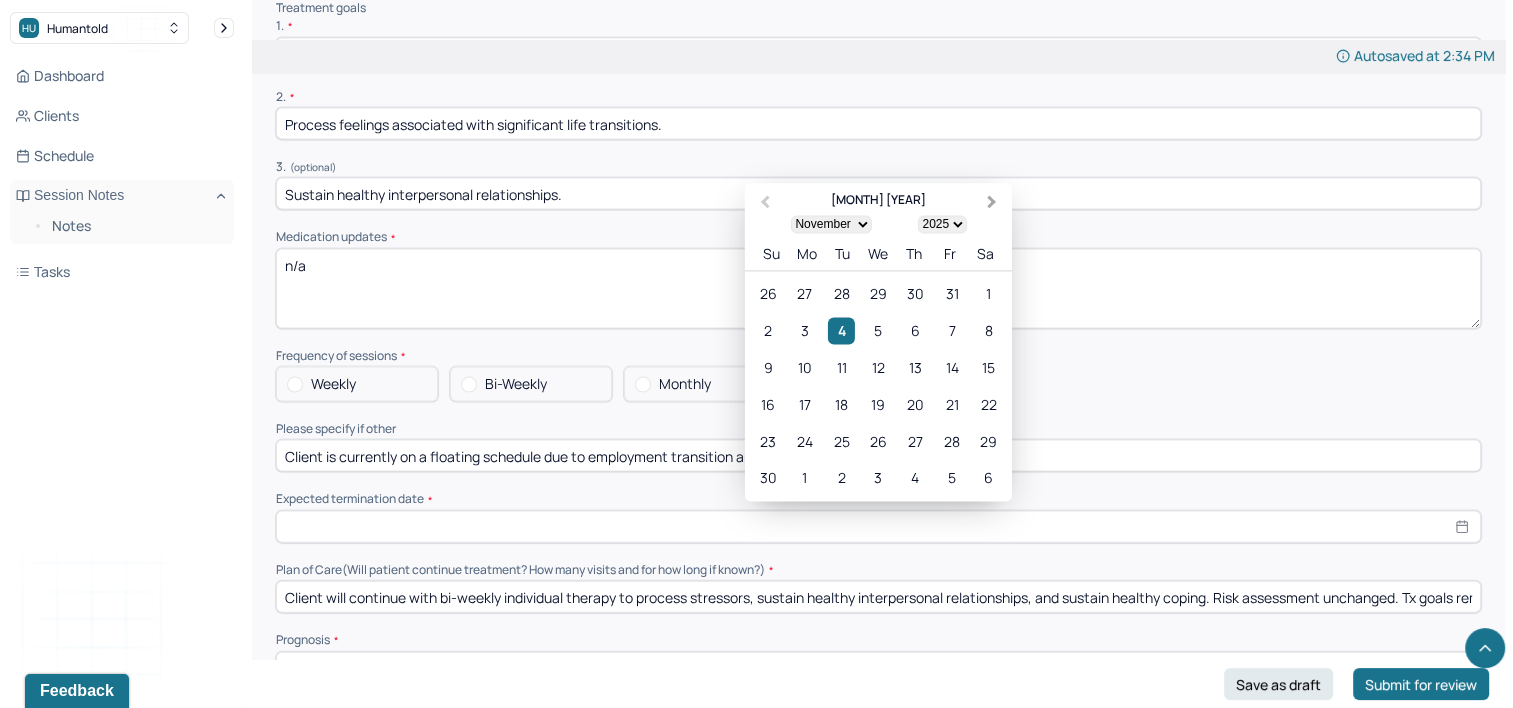 click on "Next Month" at bounding box center (994, 205) 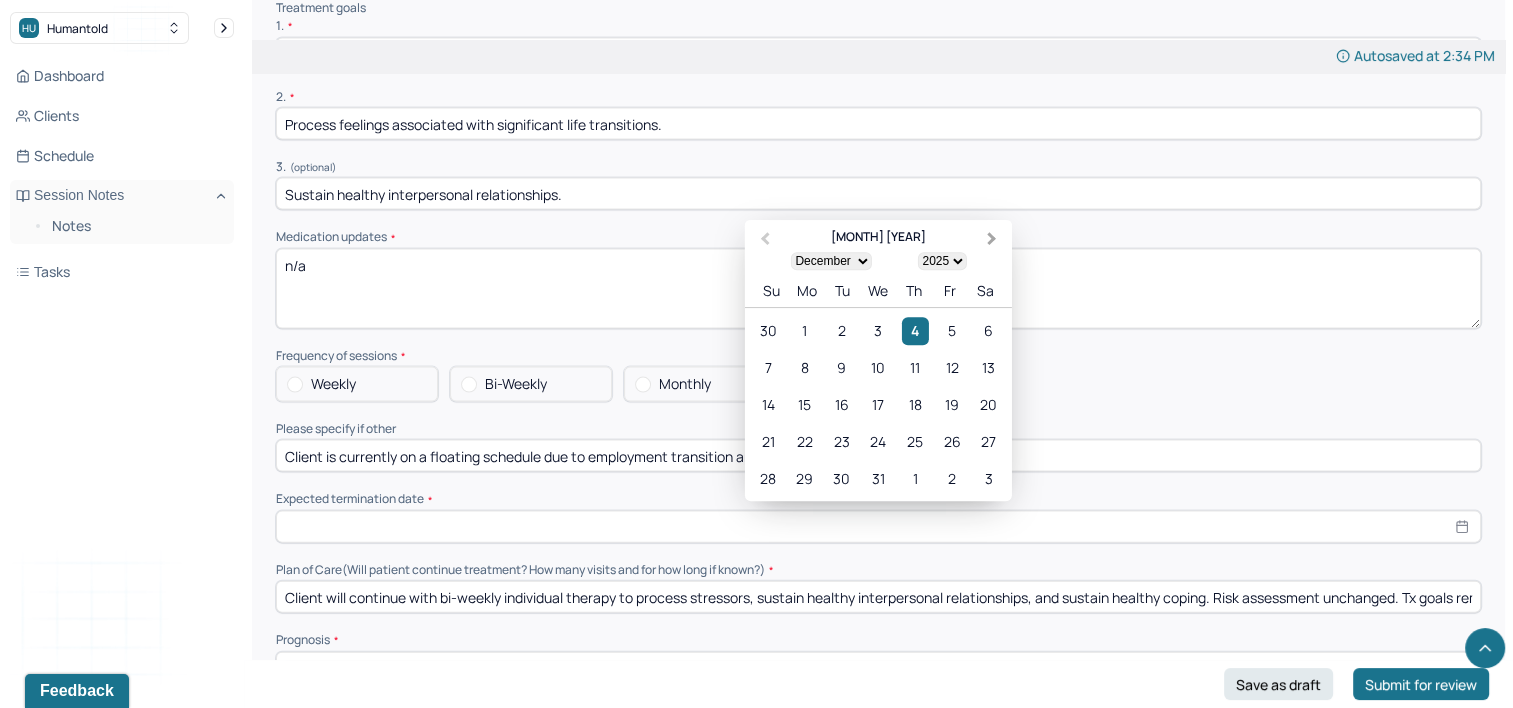 click on "Next Month" at bounding box center (994, 241) 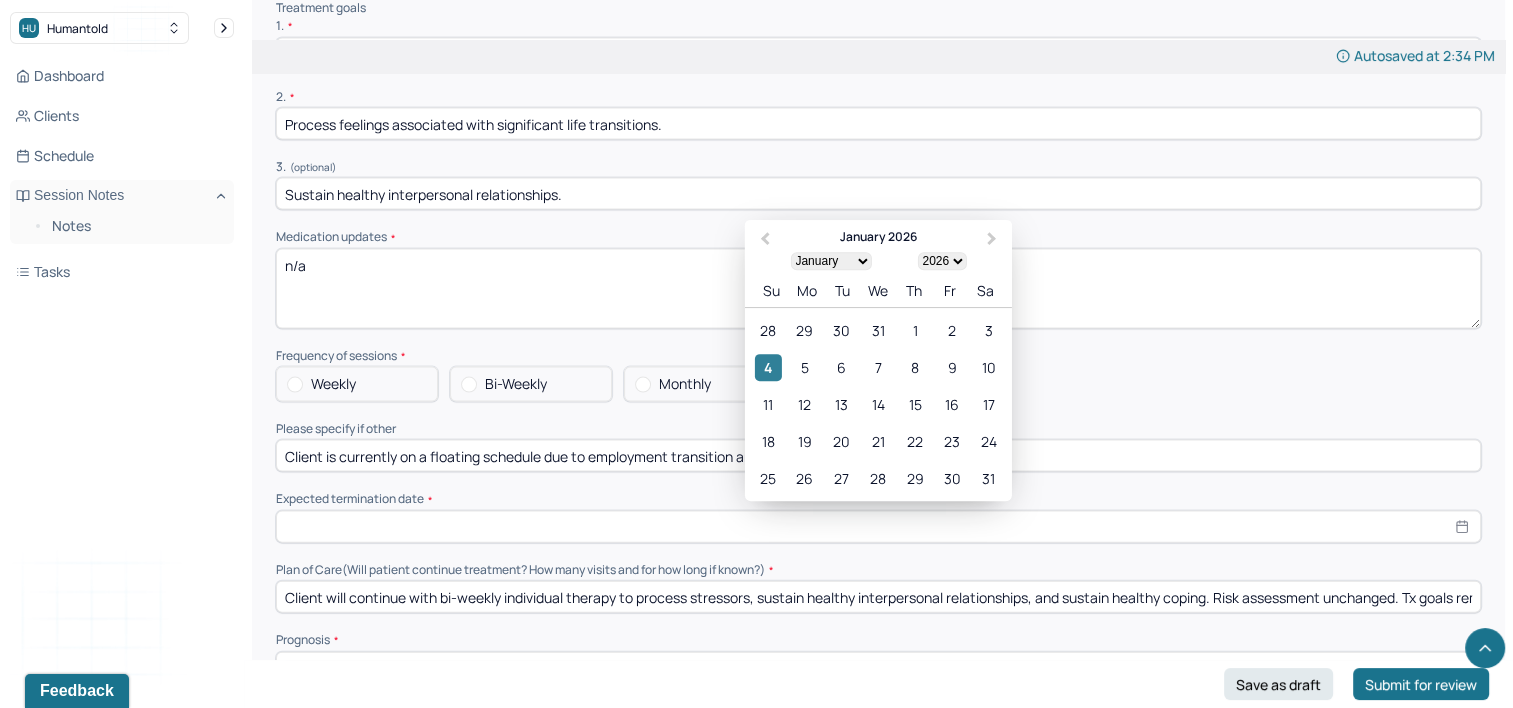 click on "4" at bounding box center (767, 368) 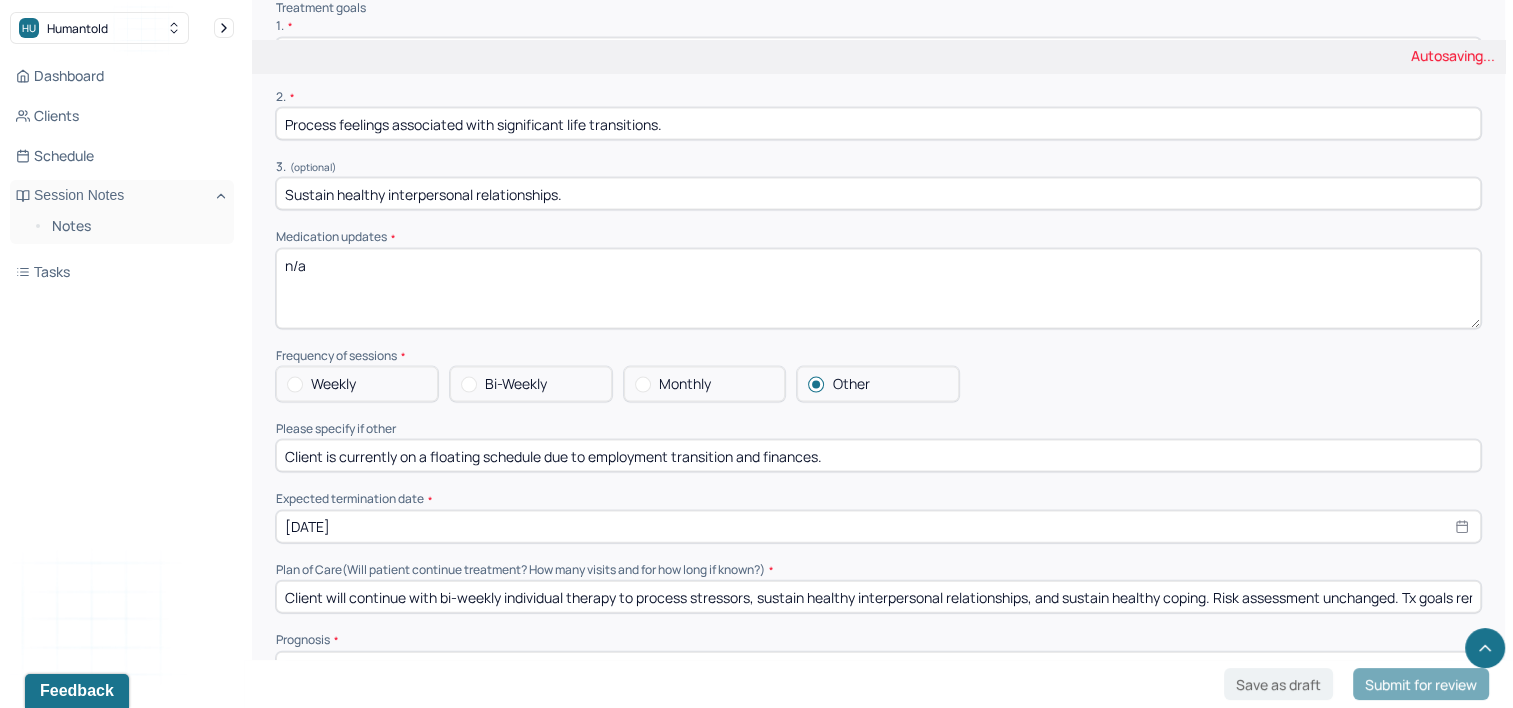 click on "Summary Present at session Patient Mother Stepfather Spouse Father Stepmother Partner Guardian Other Specify other person present (optional) Type of treatment recommended Individual Family Group Collateral/Parenting Treatment Modality/Intervention(s) Cognitive/Behavioral Behavioral Modification Supportive Marital/Couples Therapy Family Therapy Stress Management Psychodynamic Parent Training Crisis Intervention Other Specify Other (optional) Treatment goals 1. * Reduce/eliminate anxiety symptoms. 2. * Process feelings associated with significant life transitions. 3. (optional) Sustain healthy interpersonal relationships. Medication updates * n/a Frequency of sessions Weekly Bi-Weekly Monthly Other Please specify if other Client is currently on a floating schedule due to employment transition and finances. Expected termination date * [DATE] Plan of Care (Will patient continue treatment? How many visits and for how long if known?) Prognosis Subjective report   Summary" at bounding box center [878, 226] 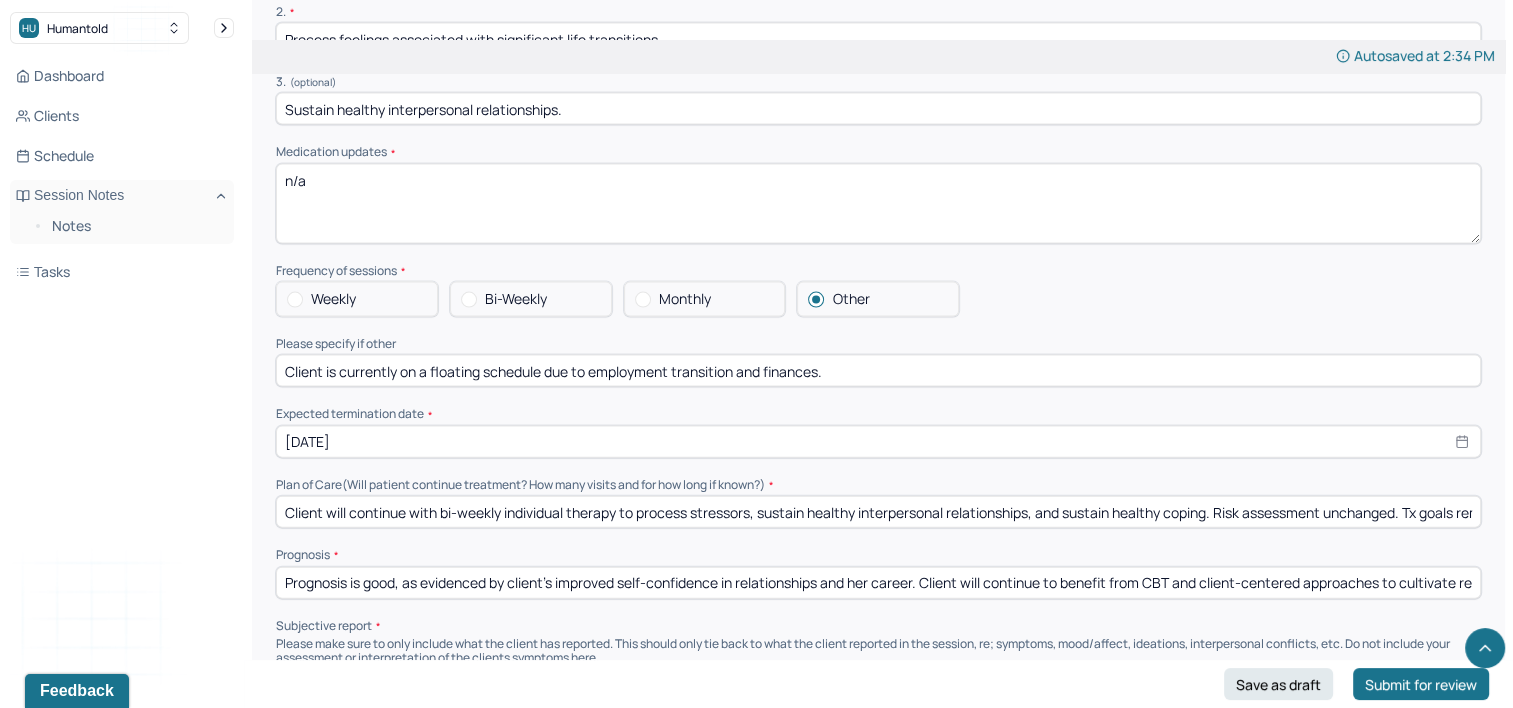 scroll, scrollTop: 4400, scrollLeft: 0, axis: vertical 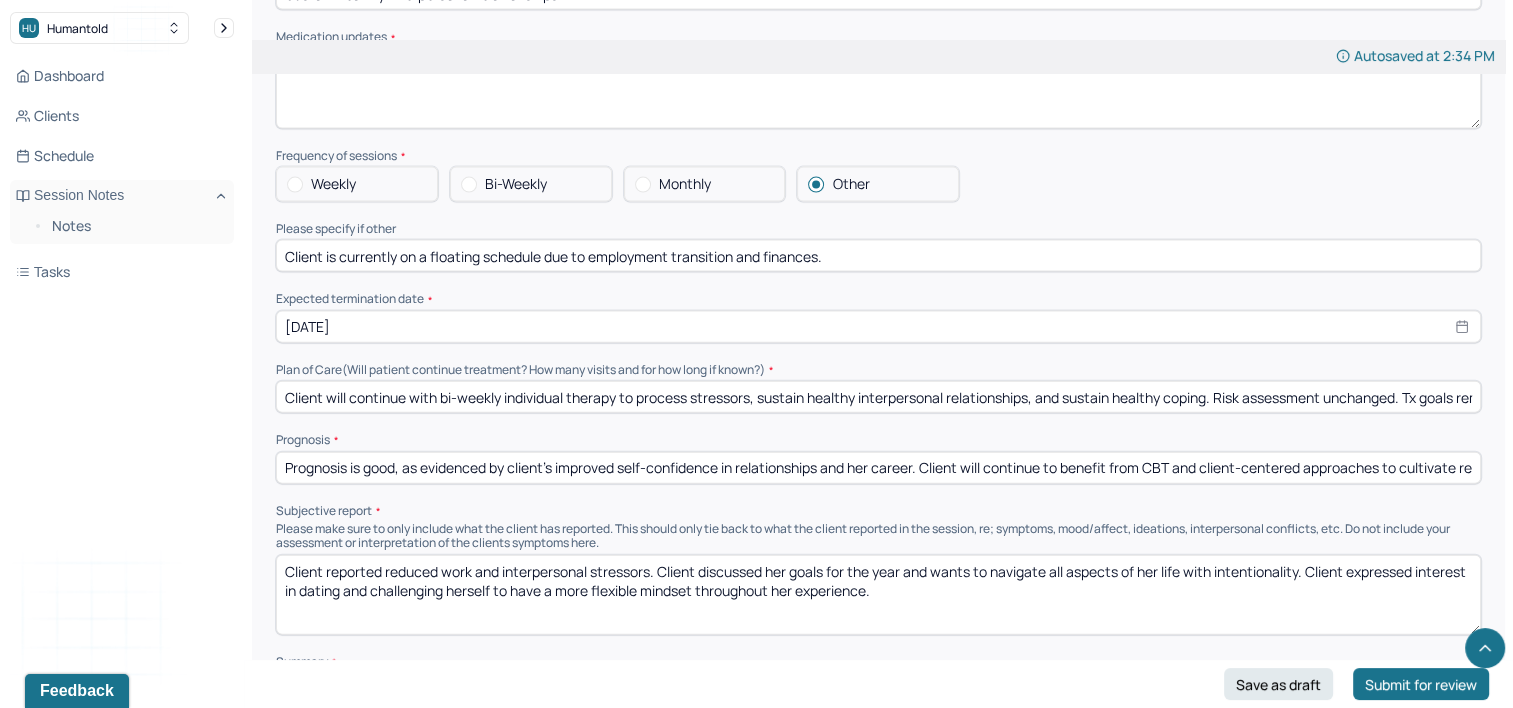 drag, startPoint x: 331, startPoint y: 352, endPoint x: 476, endPoint y: 359, distance: 145.16887 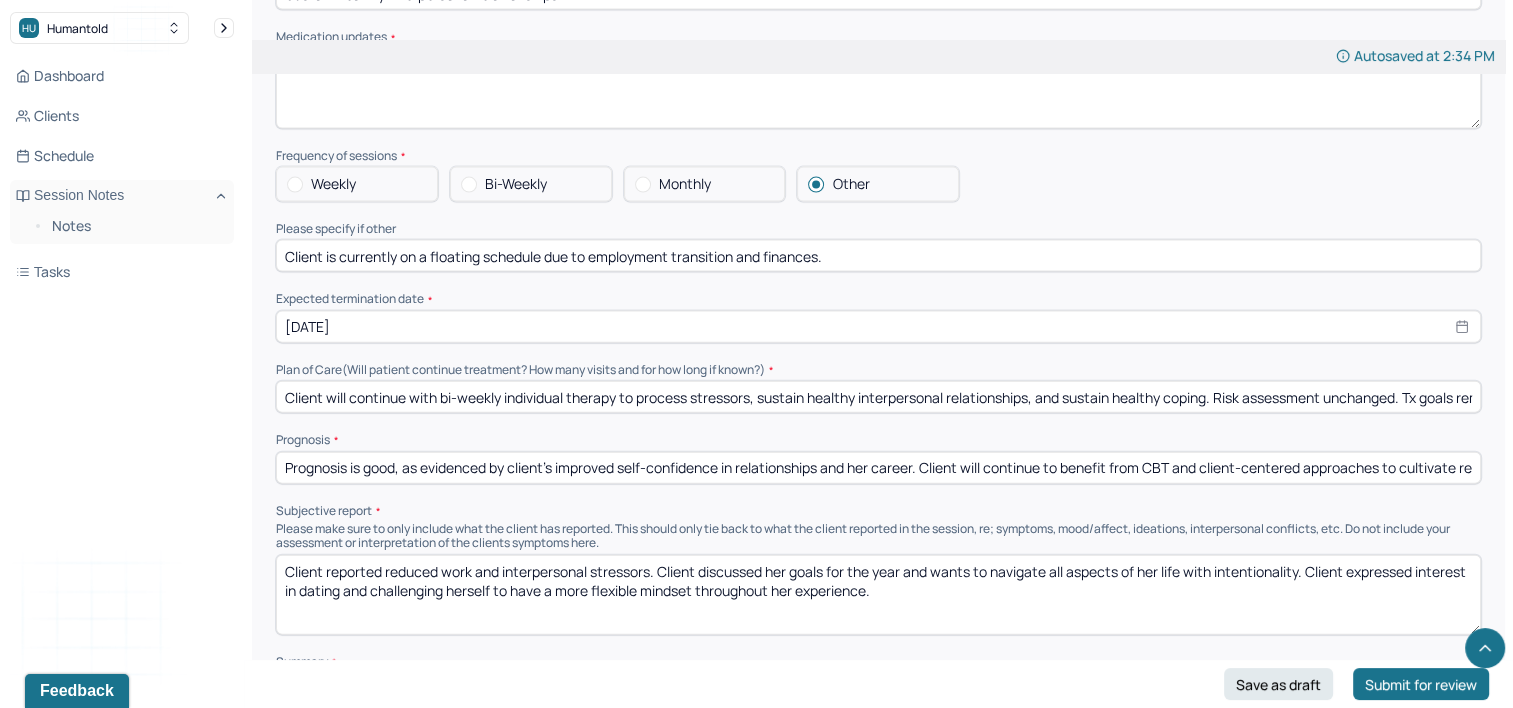 click on "Client will continue with bi-weekly individual therapy to process stressors, sustain healthy interpersonal relationships, and sustain healthy coping. Risk assessment unchanged. Tx goals remain appropriate." at bounding box center (878, 397) 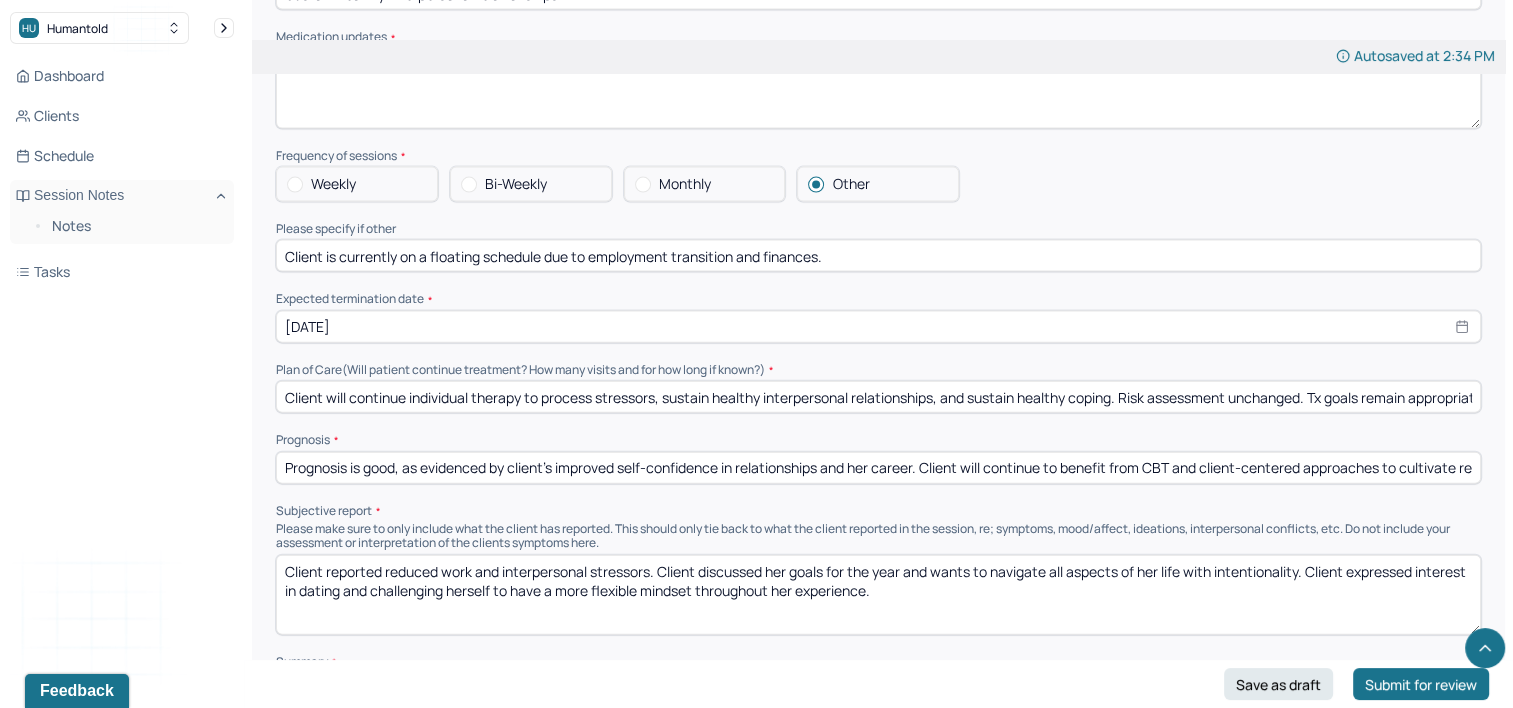 drag, startPoint x: 975, startPoint y: 356, endPoint x: 1119, endPoint y: 351, distance: 144.08678 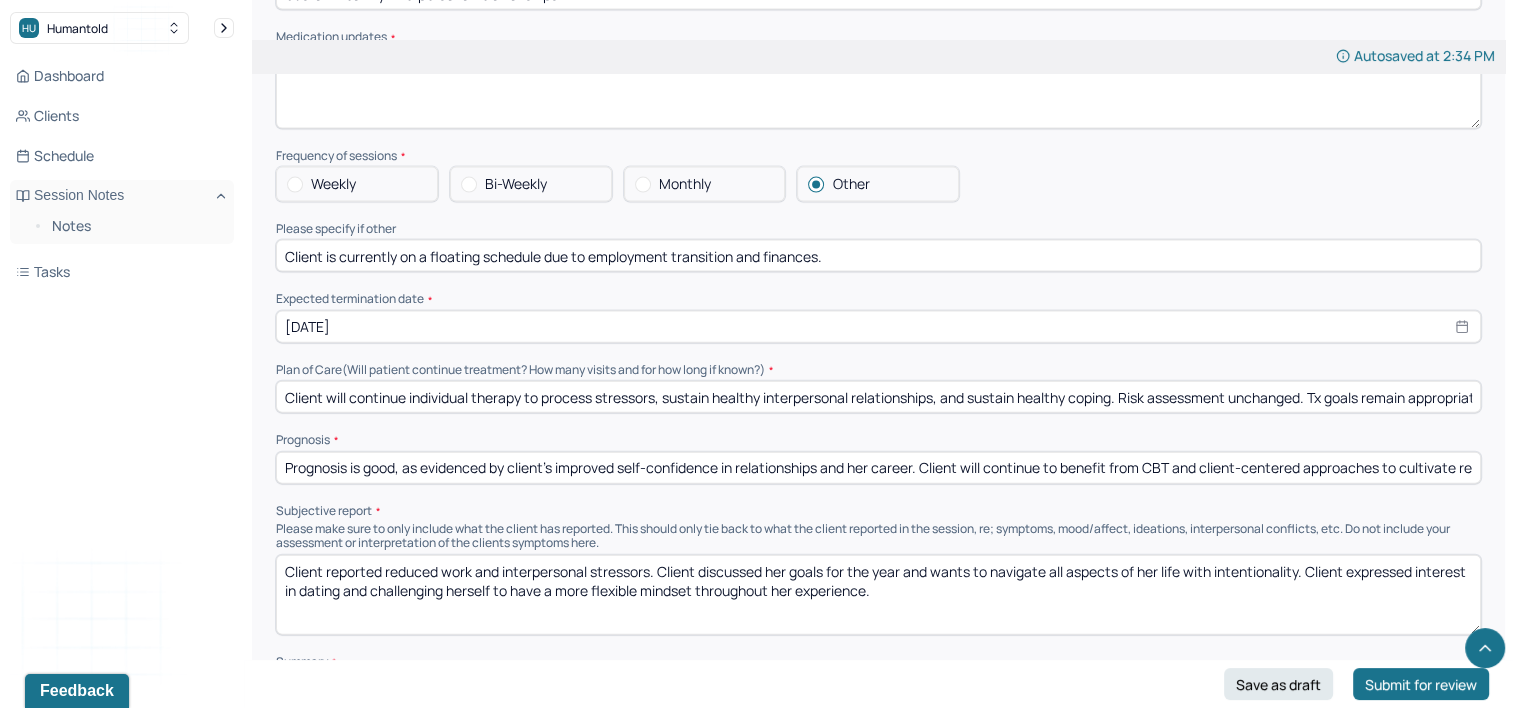 click on "Client will continue individual therapy to process stressors, sustain healthy interpersonal relationships, and sustain healthy coping. Risk assessment unchanged. Tx goals remain appropriate." at bounding box center (878, 397) 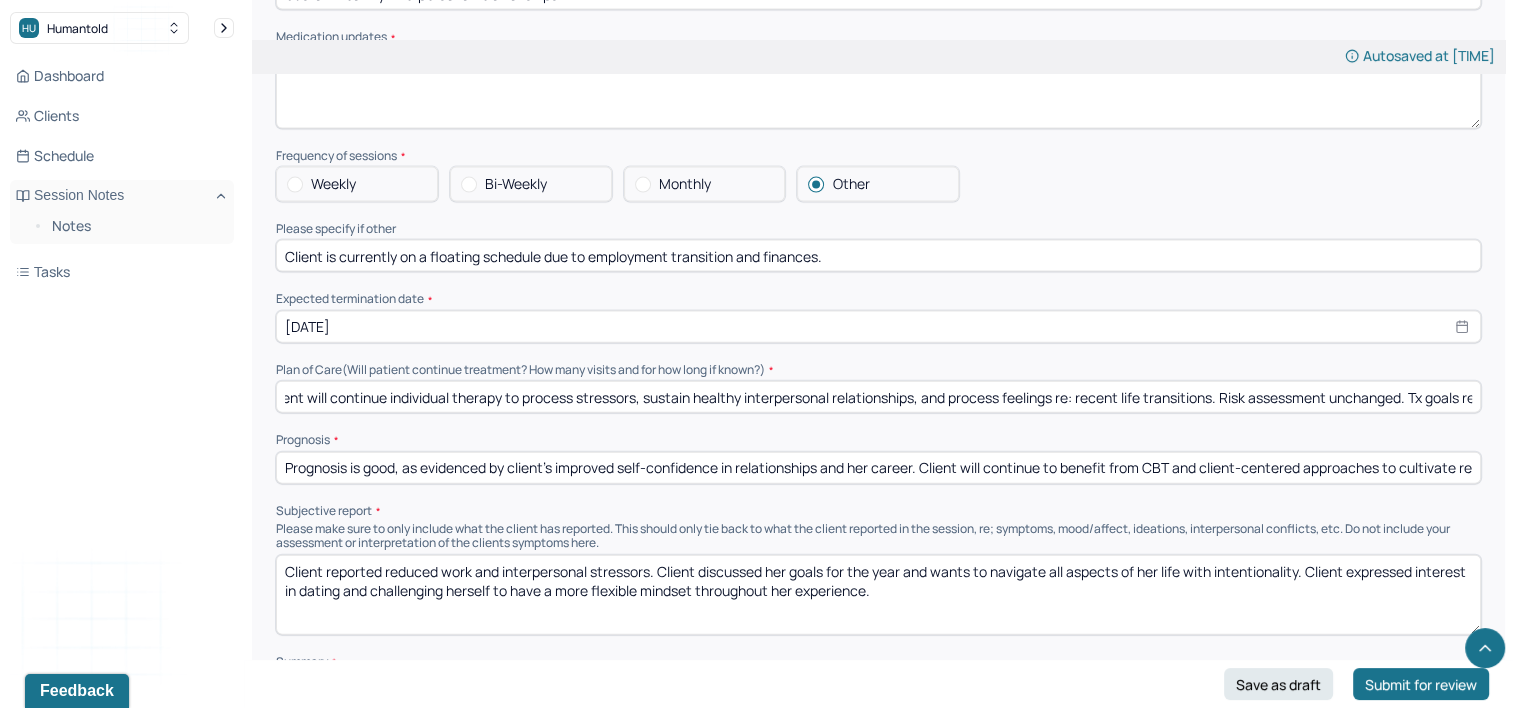 scroll, scrollTop: 0, scrollLeft: 67, axis: horizontal 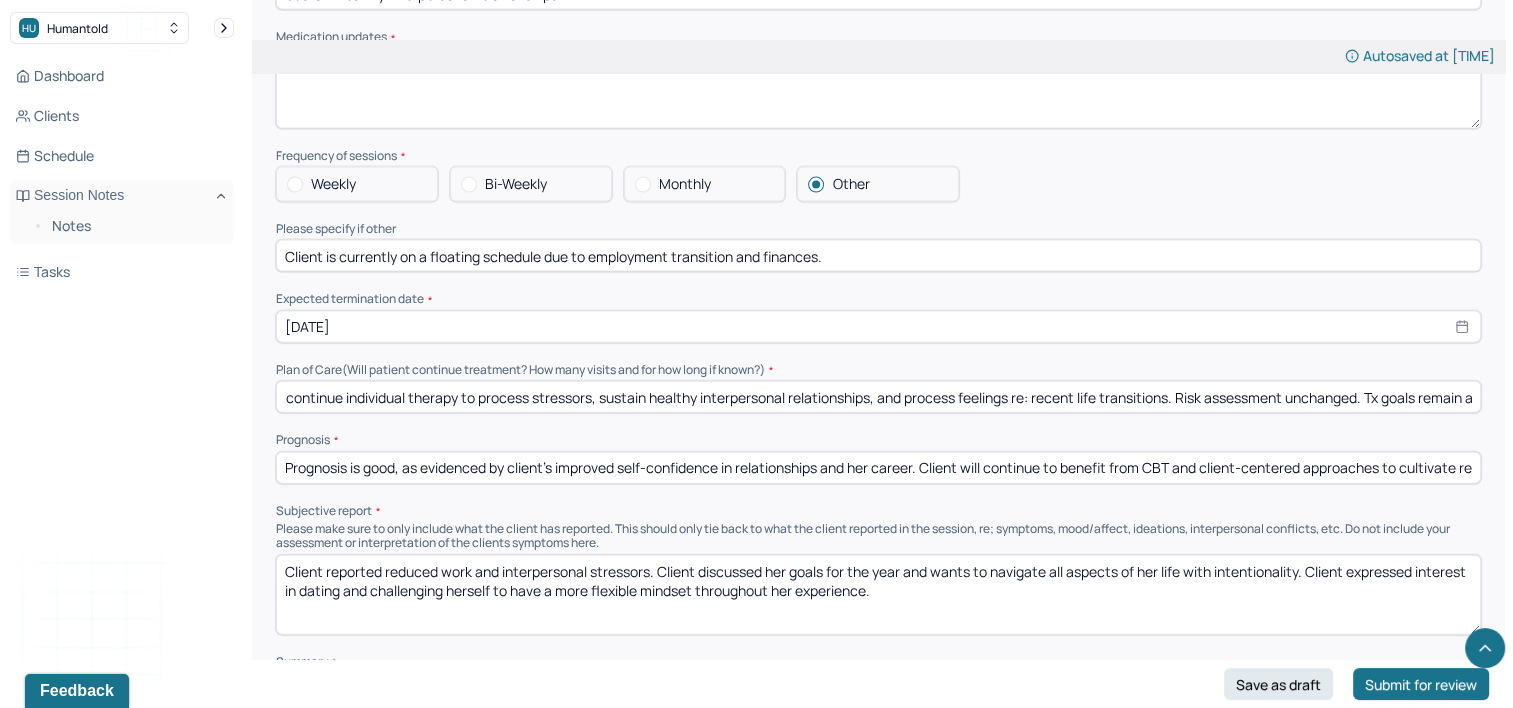 drag, startPoint x: 1265, startPoint y: 340, endPoint x: 1459, endPoint y: 351, distance: 194.3116 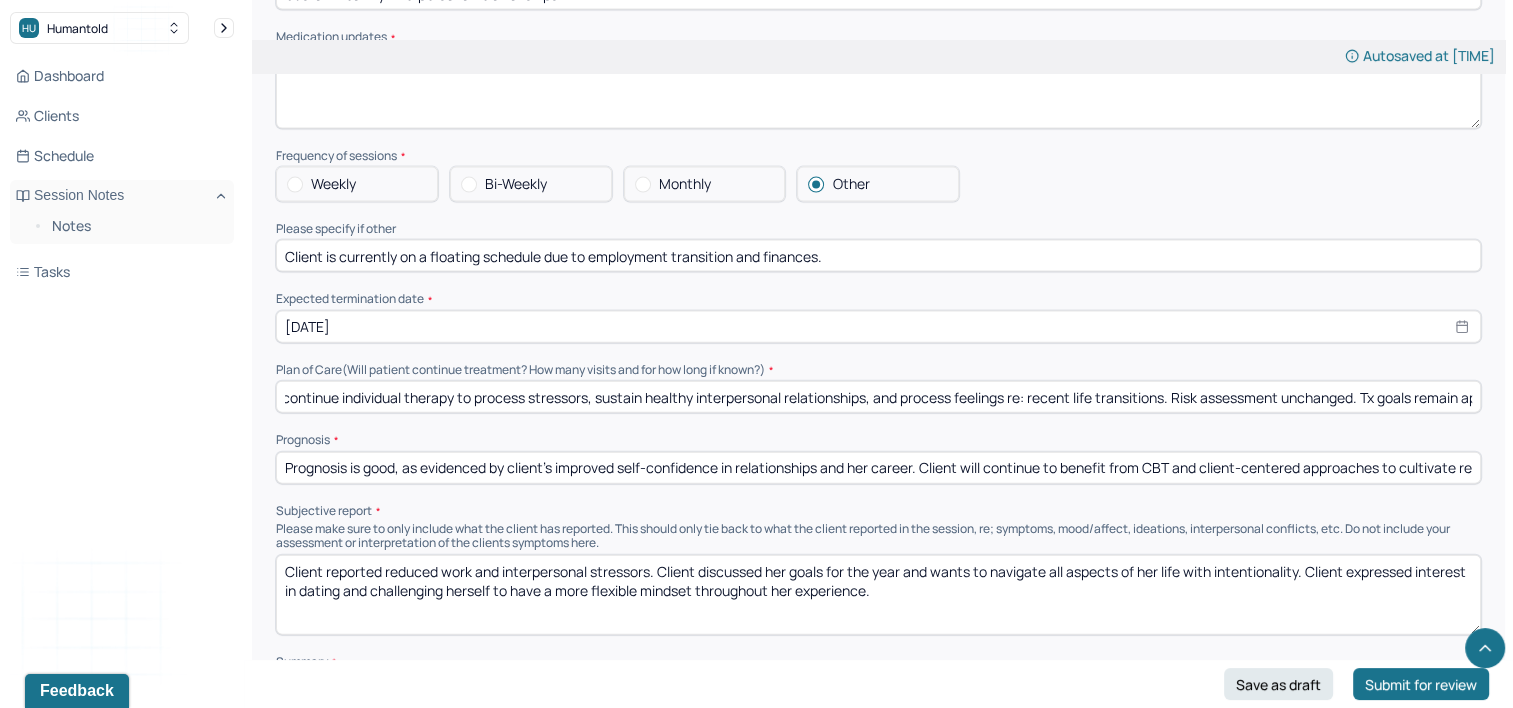 click on "Client will continue individual therapy to process stressors, sustain healthy interpersonal relationships, and process feelings re: recent life transitions. Risk assessment unchanged. Tx goals remain appropriate." at bounding box center [878, 397] 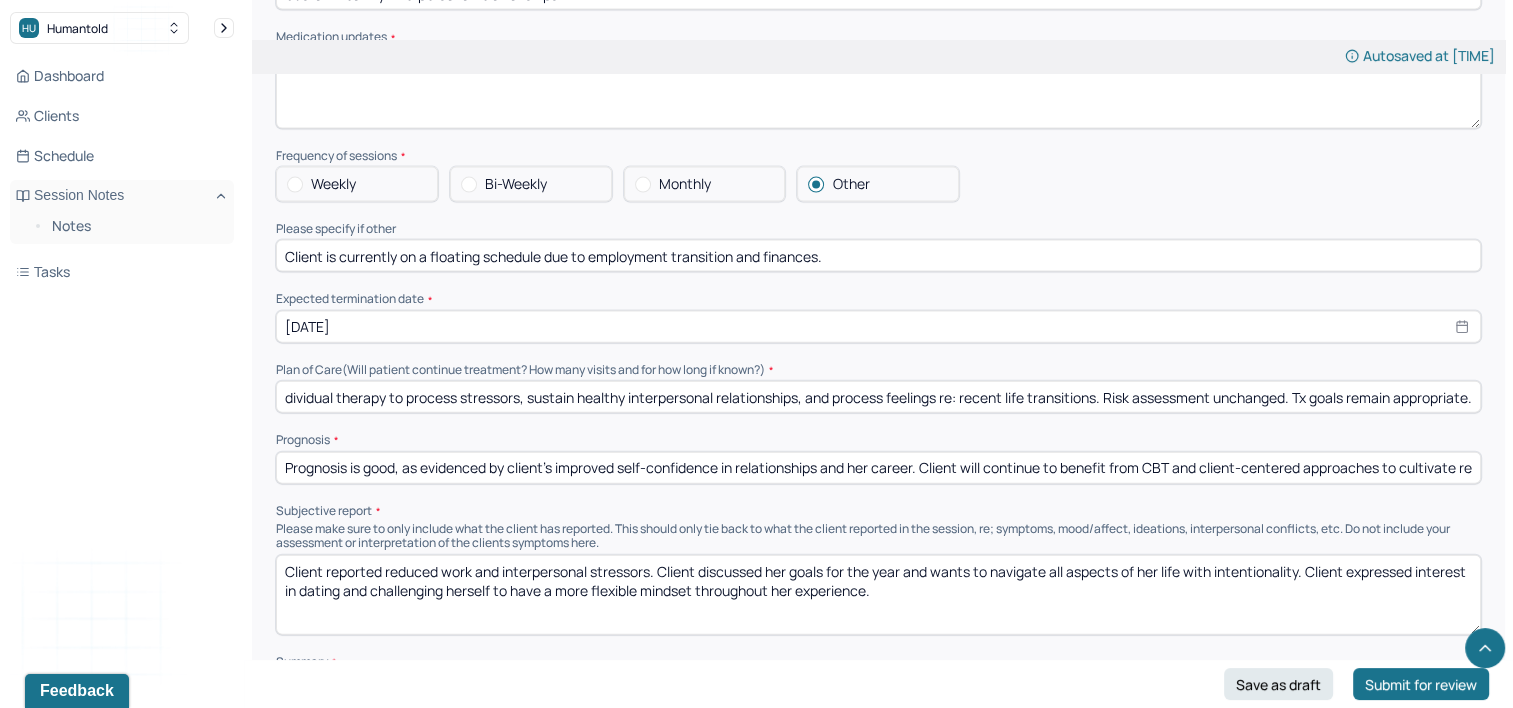 drag, startPoint x: 1397, startPoint y: 358, endPoint x: 1434, endPoint y: 358, distance: 37 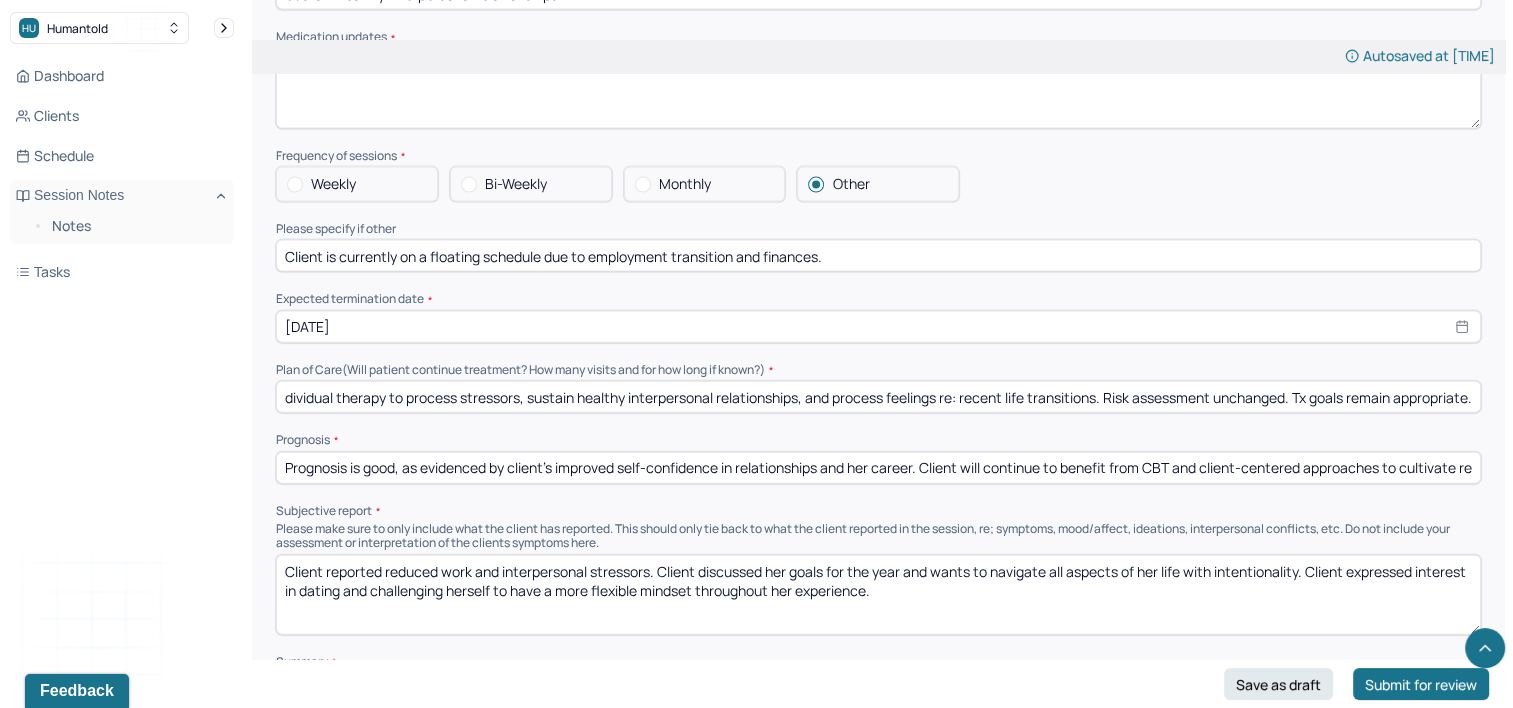 drag, startPoint x: 1338, startPoint y: 357, endPoint x: 1491, endPoint y: 356, distance: 153.00327 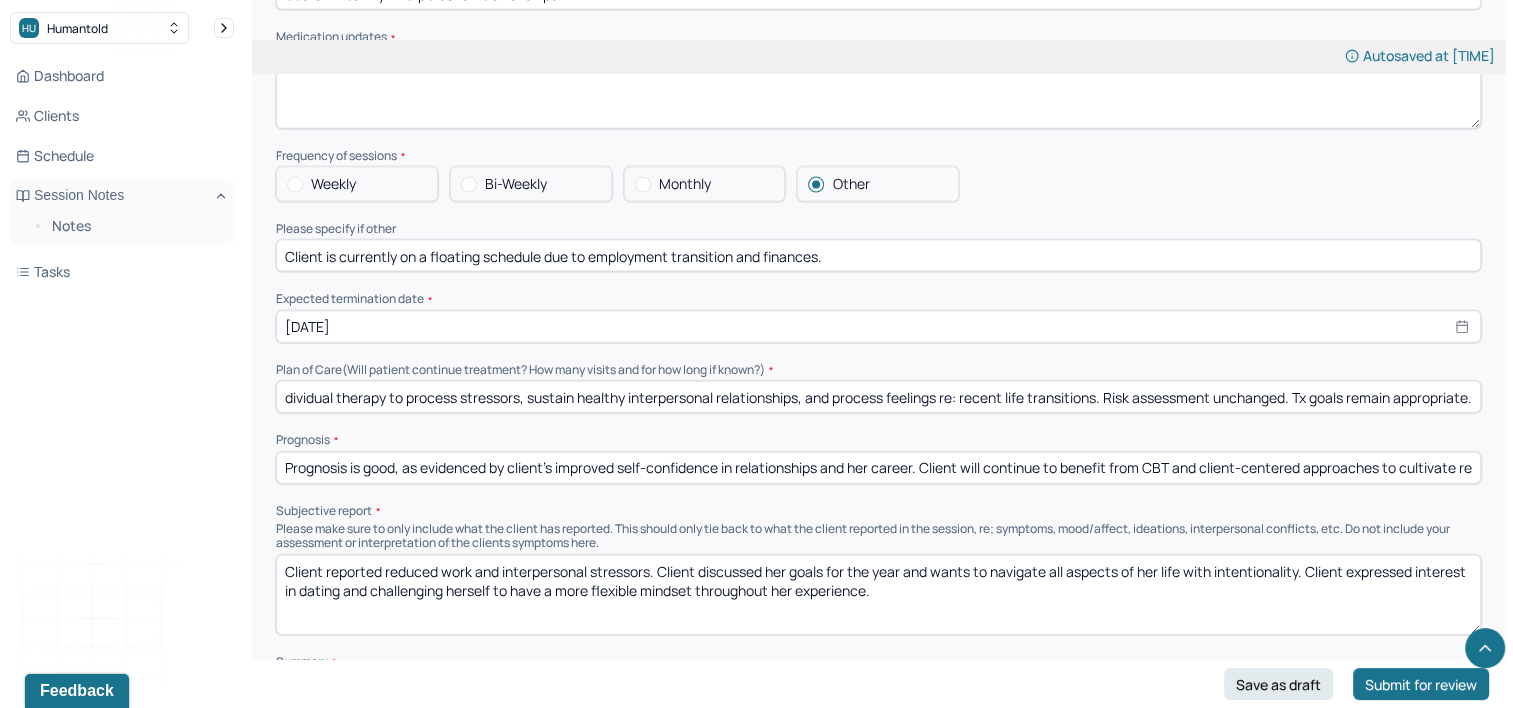 click on "Autosaved at 2:35 PM Appointment Details Client name [FIRST] [LAST] Date of service 08/04/2025 Time 12:00pm - 1:00pm Duration 1hr Appointment type individual therapy Provider name [FIRST] [LAST] Modifier 1 95 Telemedicine Note type Individual treatment review Load previous session note Instructions The fields marked with an asterisk ( * ) are required before you can submit your notes. Before you can submit your session notes, they must be signed. You have the option to save your notes as a draft before making a submission. Appointment location * Teletherapy Client Teletherapy Location Home Office Other Provider Teletherapy Location Home Office Other Consent was received for the teletherapy session The teletherapy session was conducted via video Primary diagnosis * F41.1 GENERALIZED ANXIETY DISORDER Secondary diagnosis (optional) Secondary diagnosis Tertiary diagnosis (optional) Tertiary diagnosis Presenting Concerns What are the problem(s) you are seeking help for? Symptoms Anxiety Anxiety frequency * * *" at bounding box center (878, -1685) 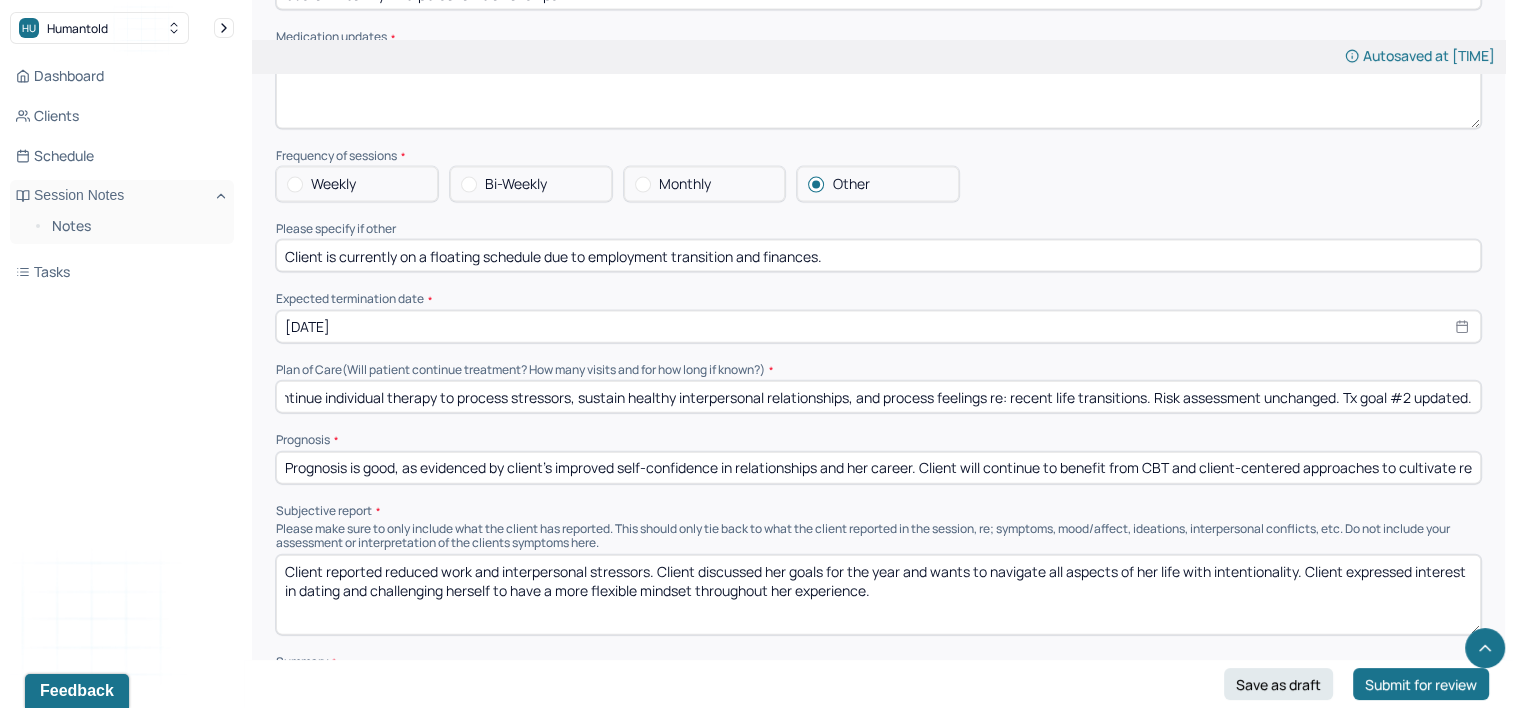 scroll, scrollTop: 0, scrollLeft: 96, axis: horizontal 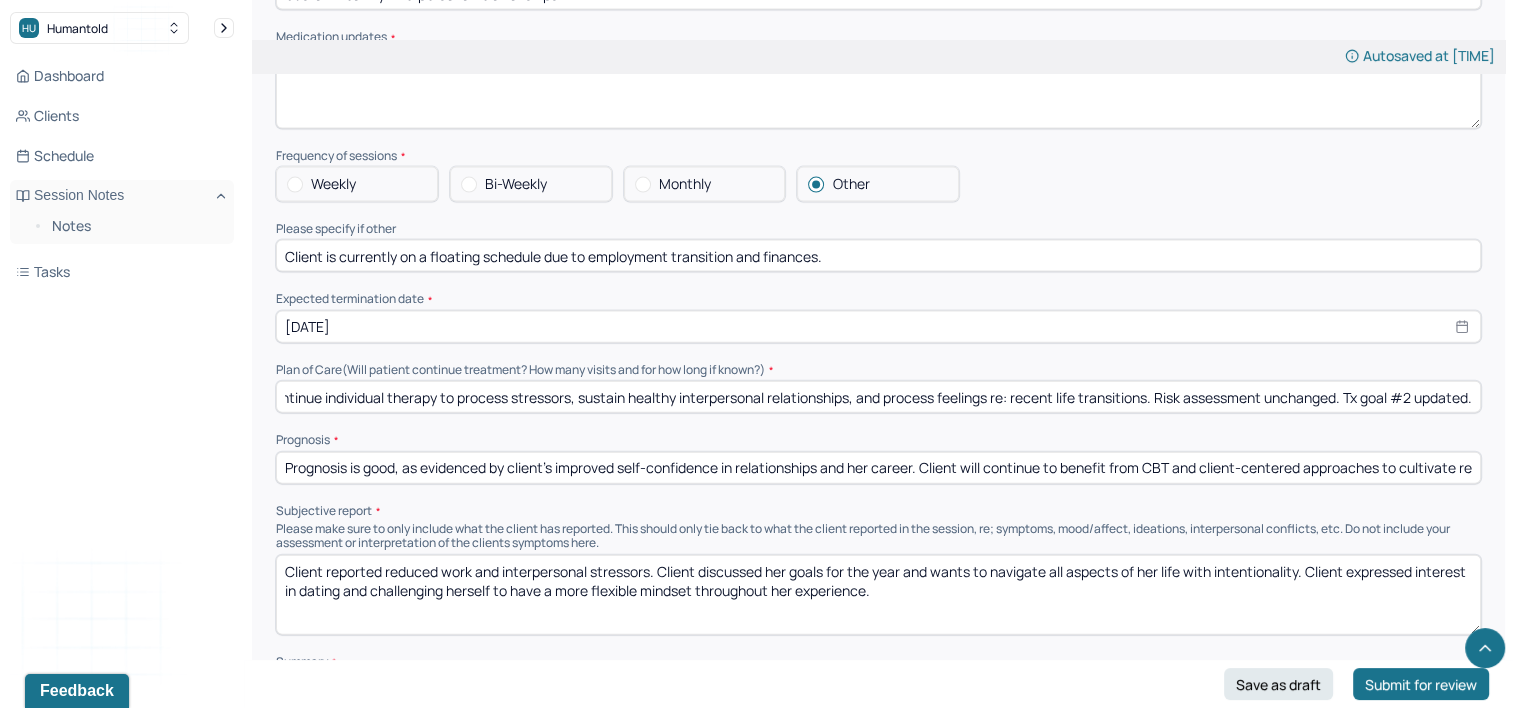 type on "Client will continue individual therapy to process stressors, sustain healthy interpersonal relationships, and process feelings re: recent life transitions. Risk assessment unchanged. Tx goal #2 updated." 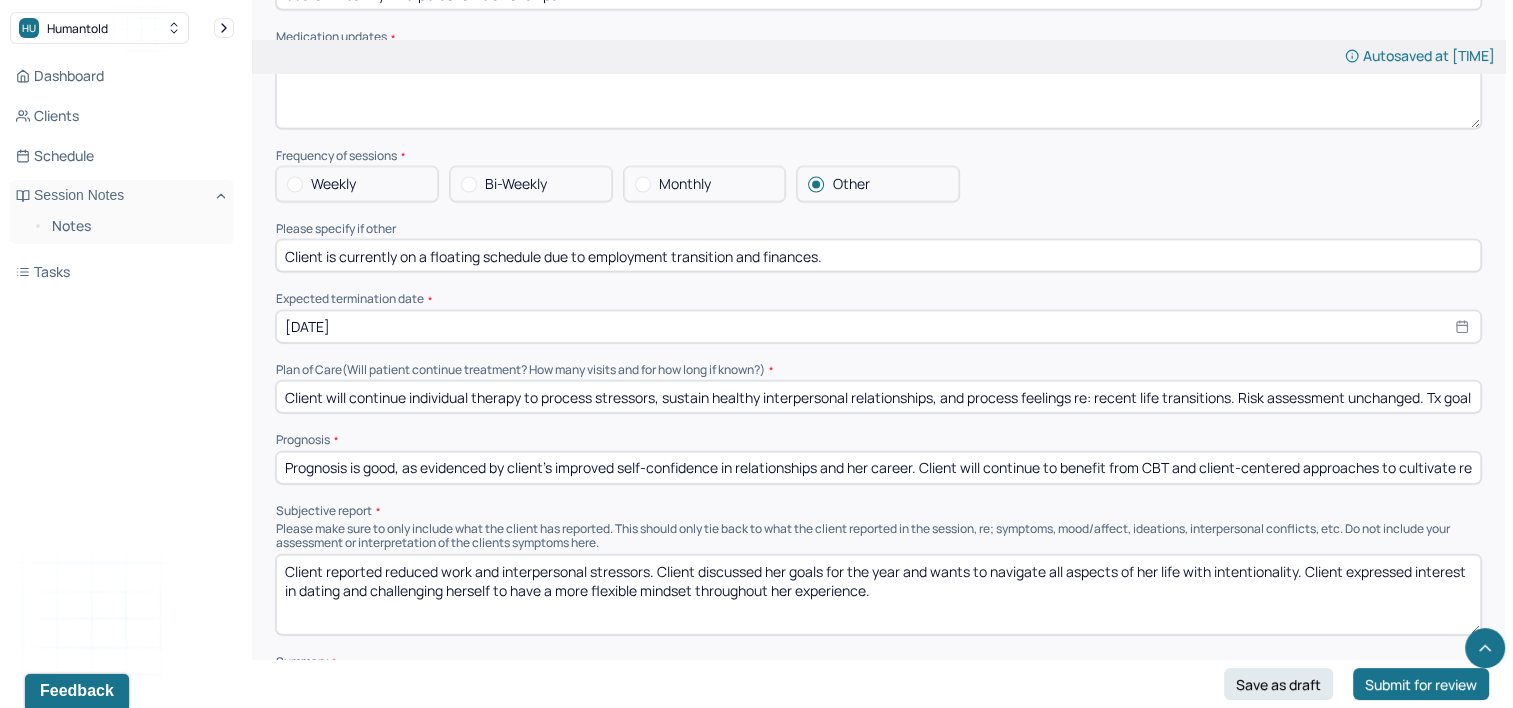 drag, startPoint x: 620, startPoint y: 426, endPoint x: 918, endPoint y: 423, distance: 298.0151 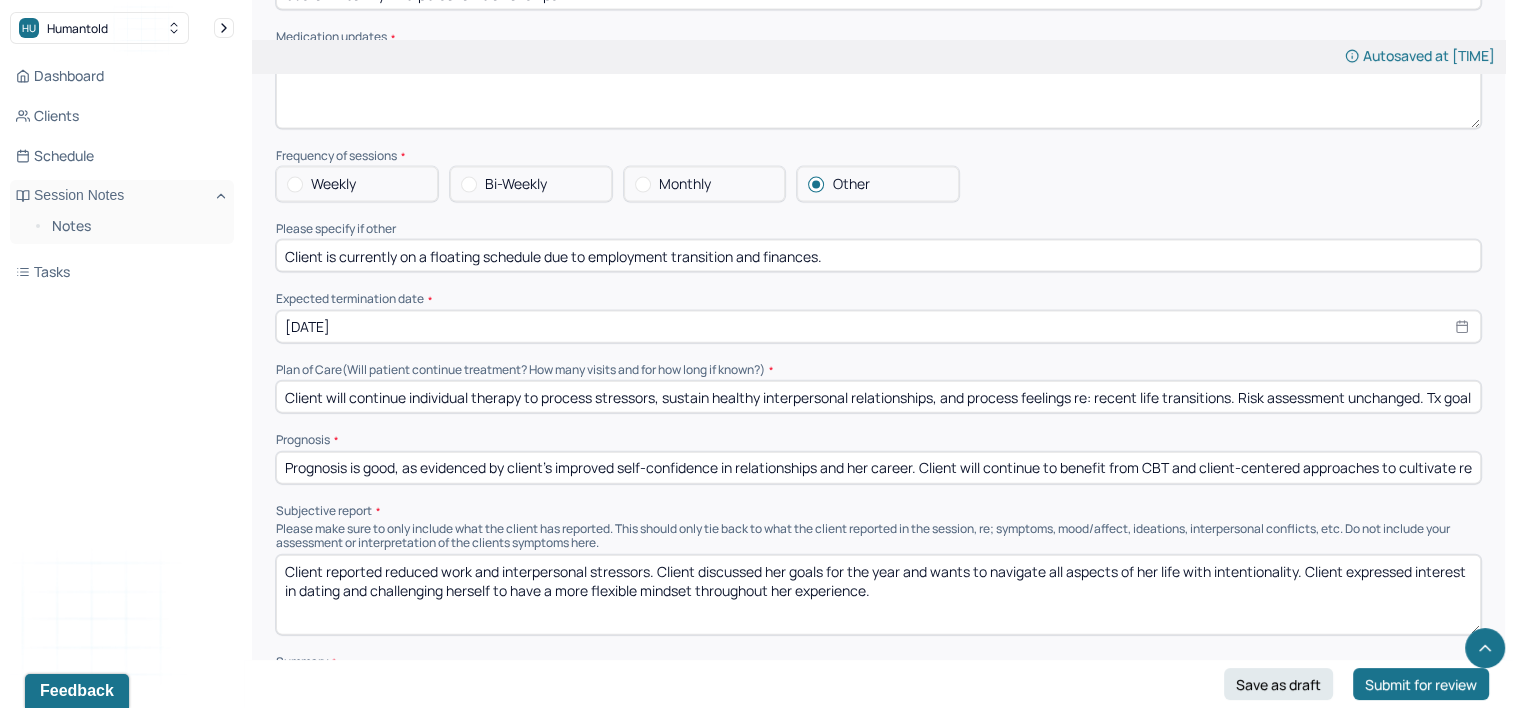 click on "Prognosis is good, as evidenced by client’s improved self-confidence in relationships and her career. Client will continue to benefit from CBT and client-centered approaches to cultivate relationships and manage symptoms. associated with potential stressors." at bounding box center (878, 468) 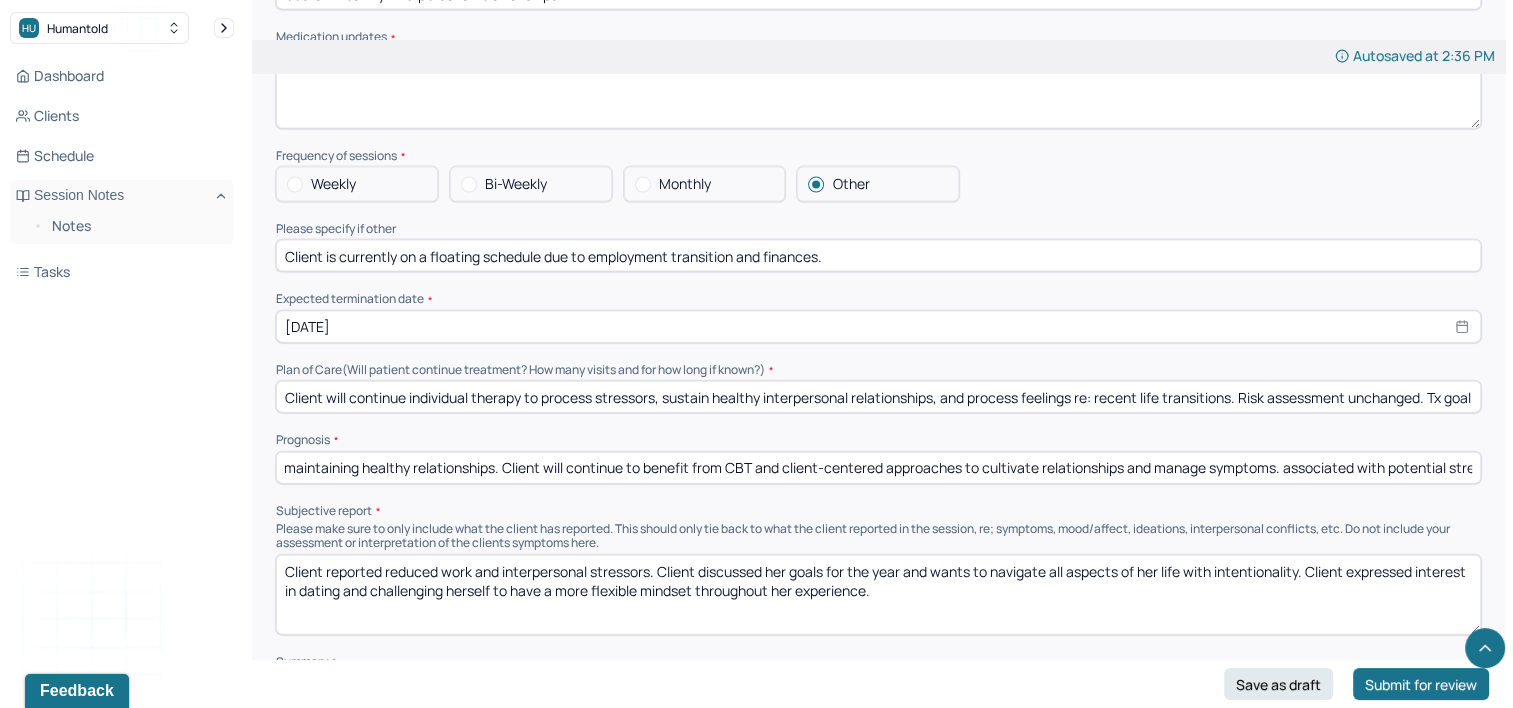 scroll, scrollTop: 0, scrollLeft: 730, axis: horizontal 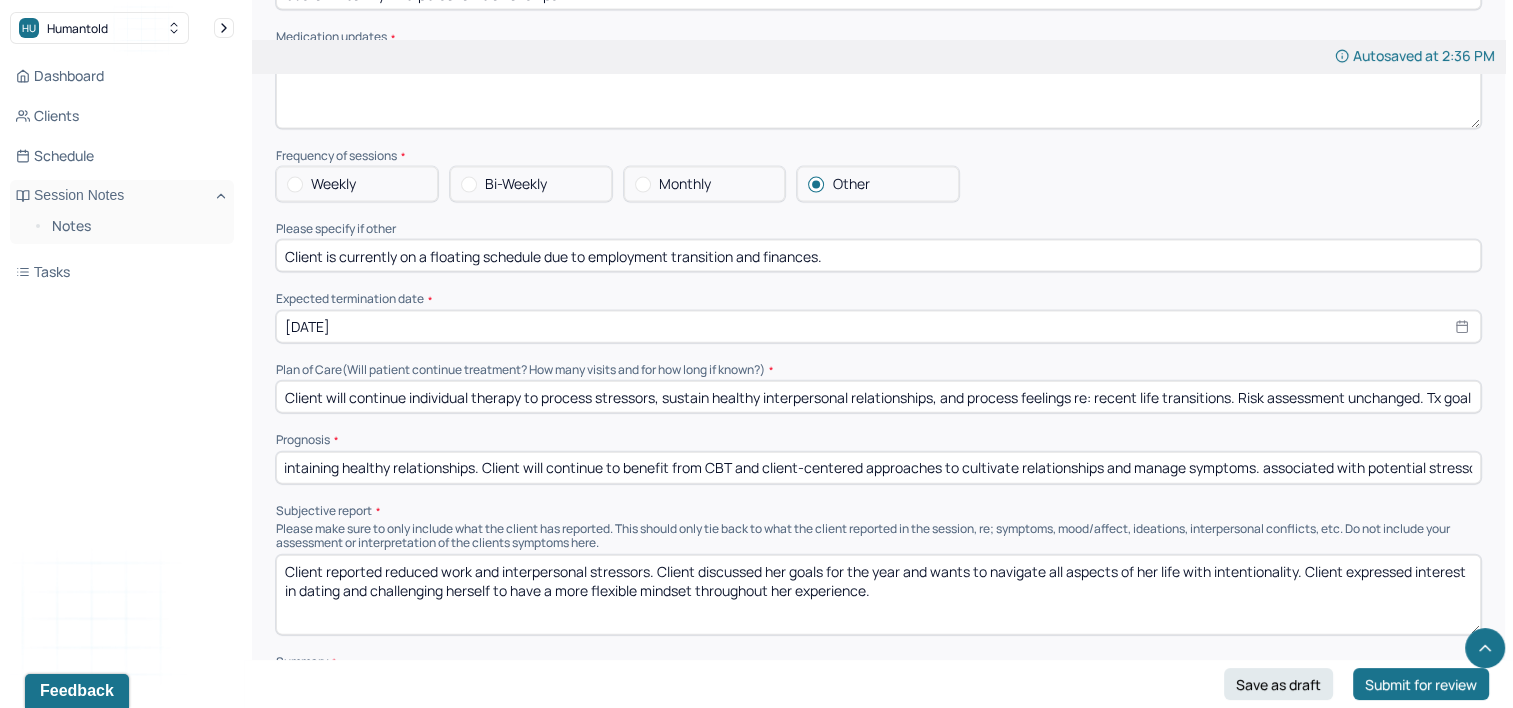 drag, startPoint x: 967, startPoint y: 426, endPoint x: 1114, endPoint y: 424, distance: 147.01361 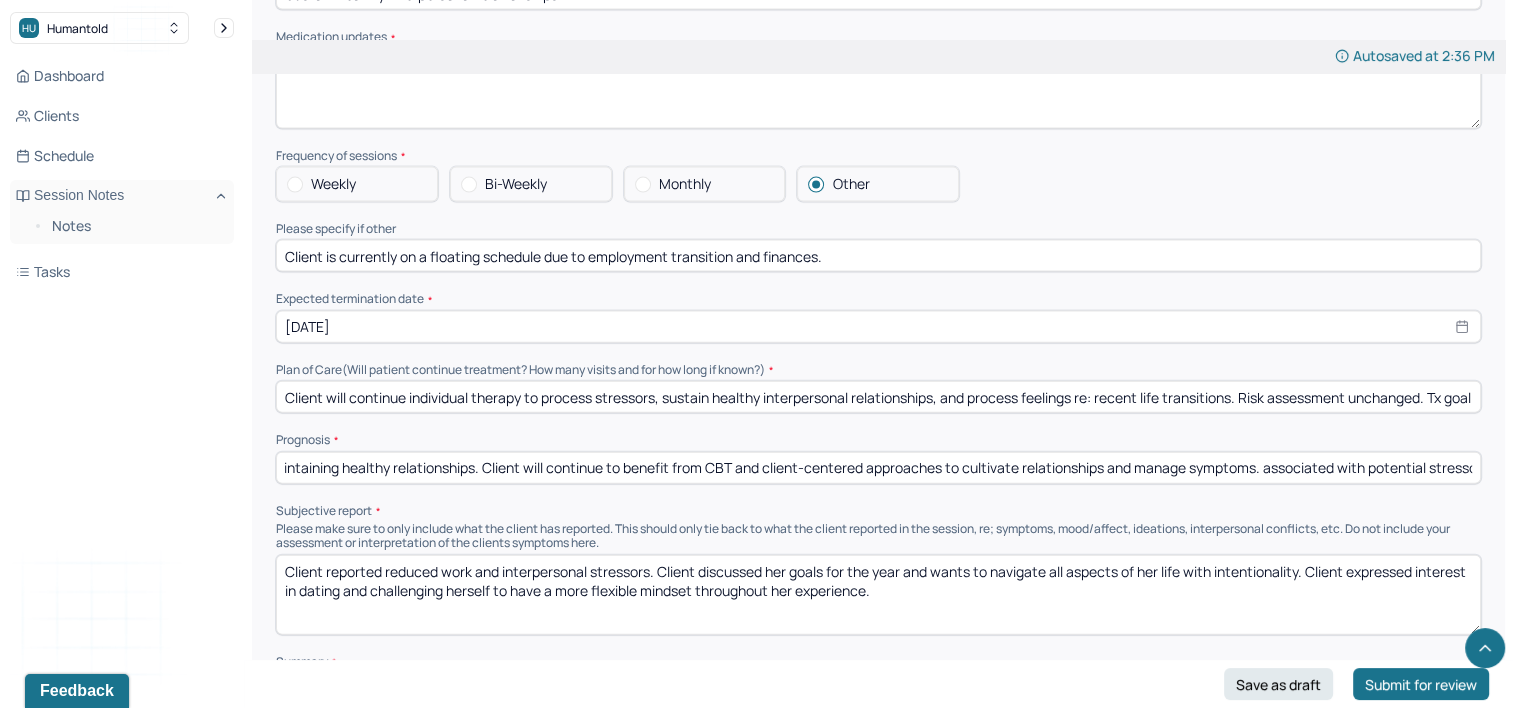 click on "Prognosis is good, as evidenced by client’s improved consistent implementation of healthy coing strategies and maintaining healthy relationships. Client will continue to benefit from CBT and client-centered approaches to cultivate relationships and manage symptoms. associated with potential stressors." at bounding box center (878, 468) 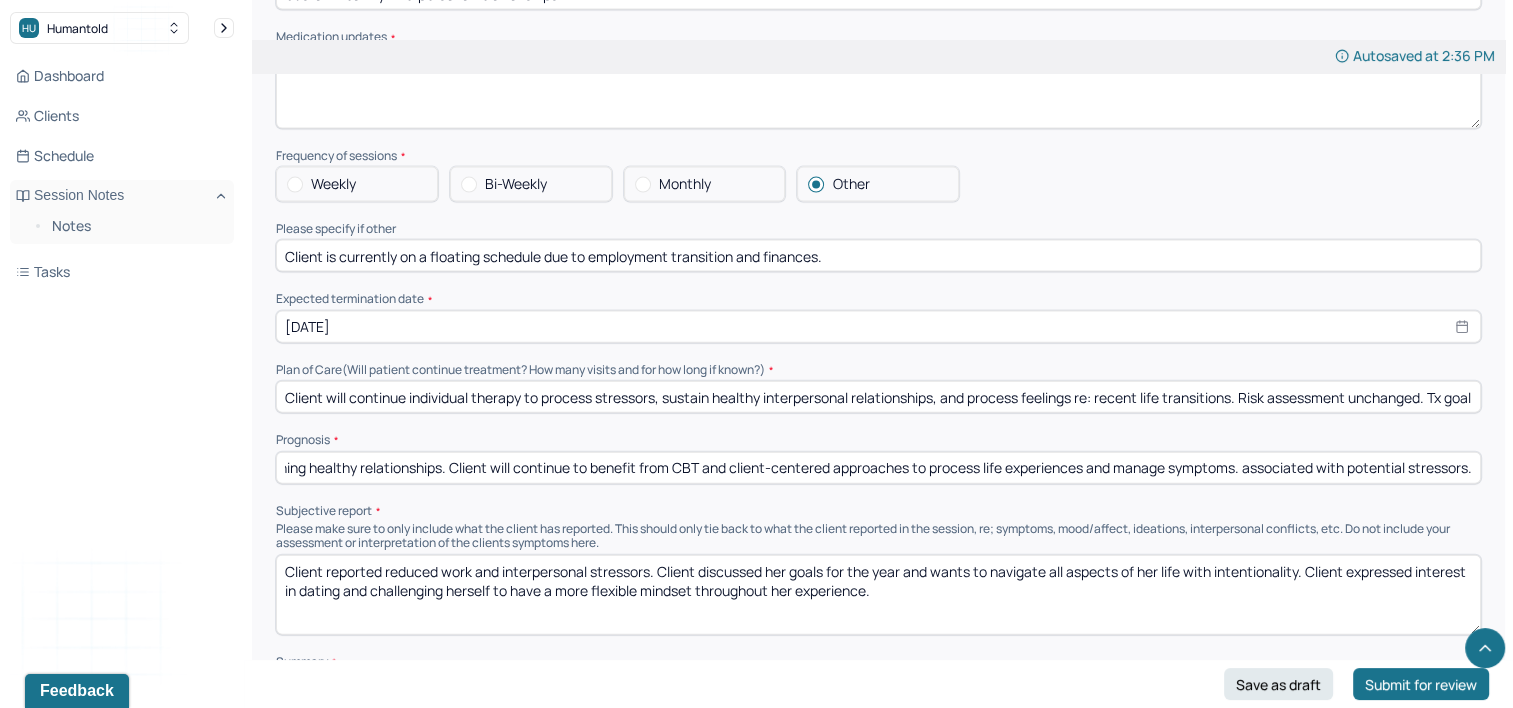 scroll, scrollTop: 0, scrollLeft: 776, axis: horizontal 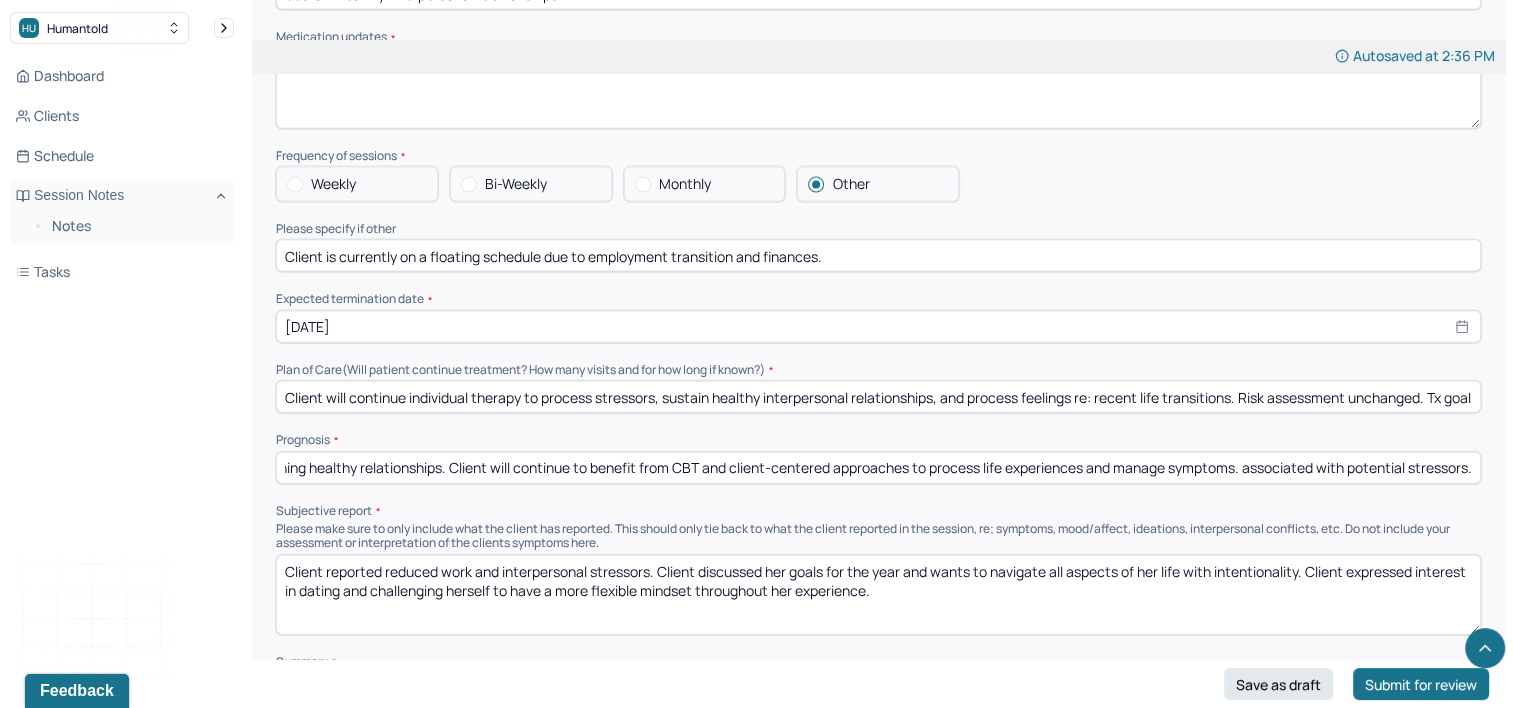 click on "Prognosis is good, as evidenced by client’s improved consistent implementation of healthy coing strategies and maintaining healthy relationships. Client will continue to benefit from CBT and client-centered approaches to process life experiences and manage symptoms. associated with potential stressors." at bounding box center [878, 468] 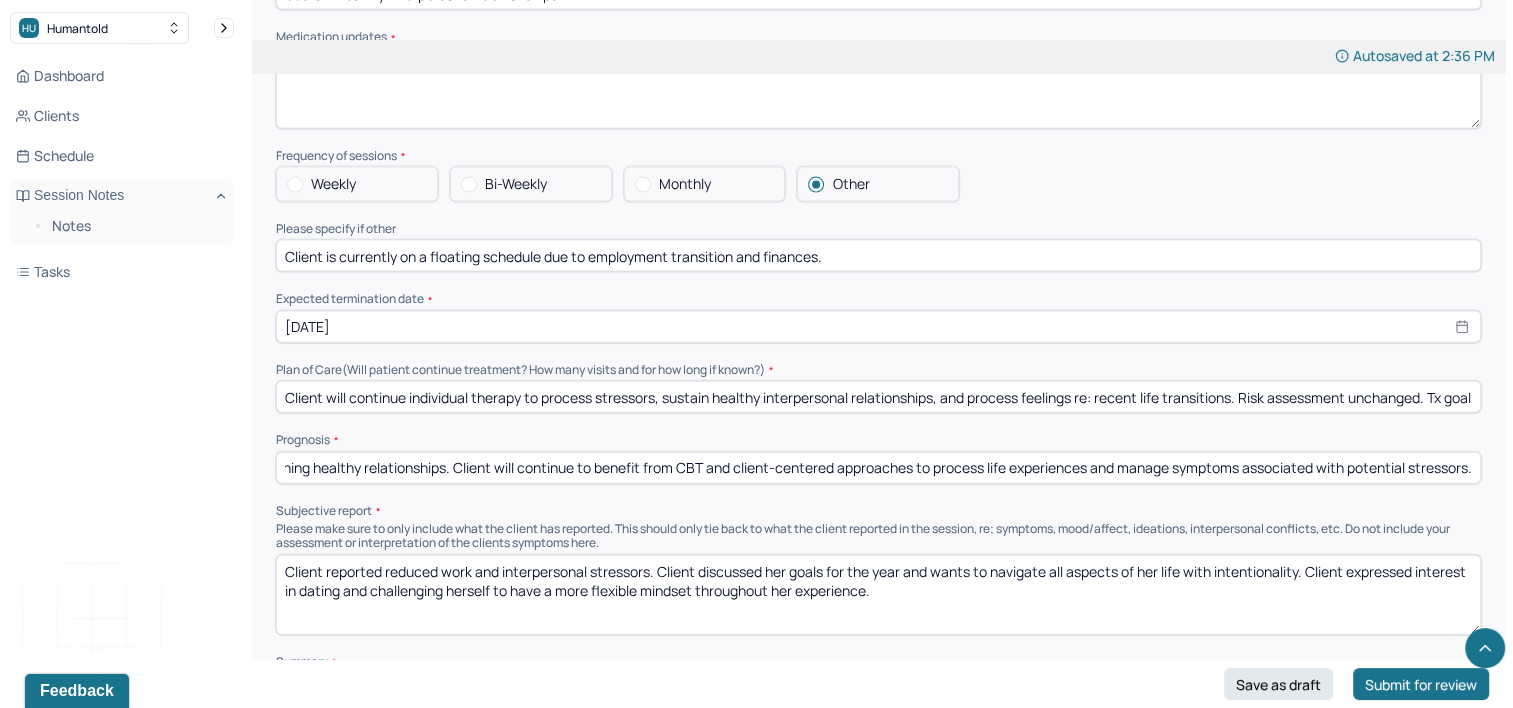 scroll, scrollTop: 0, scrollLeft: 772, axis: horizontal 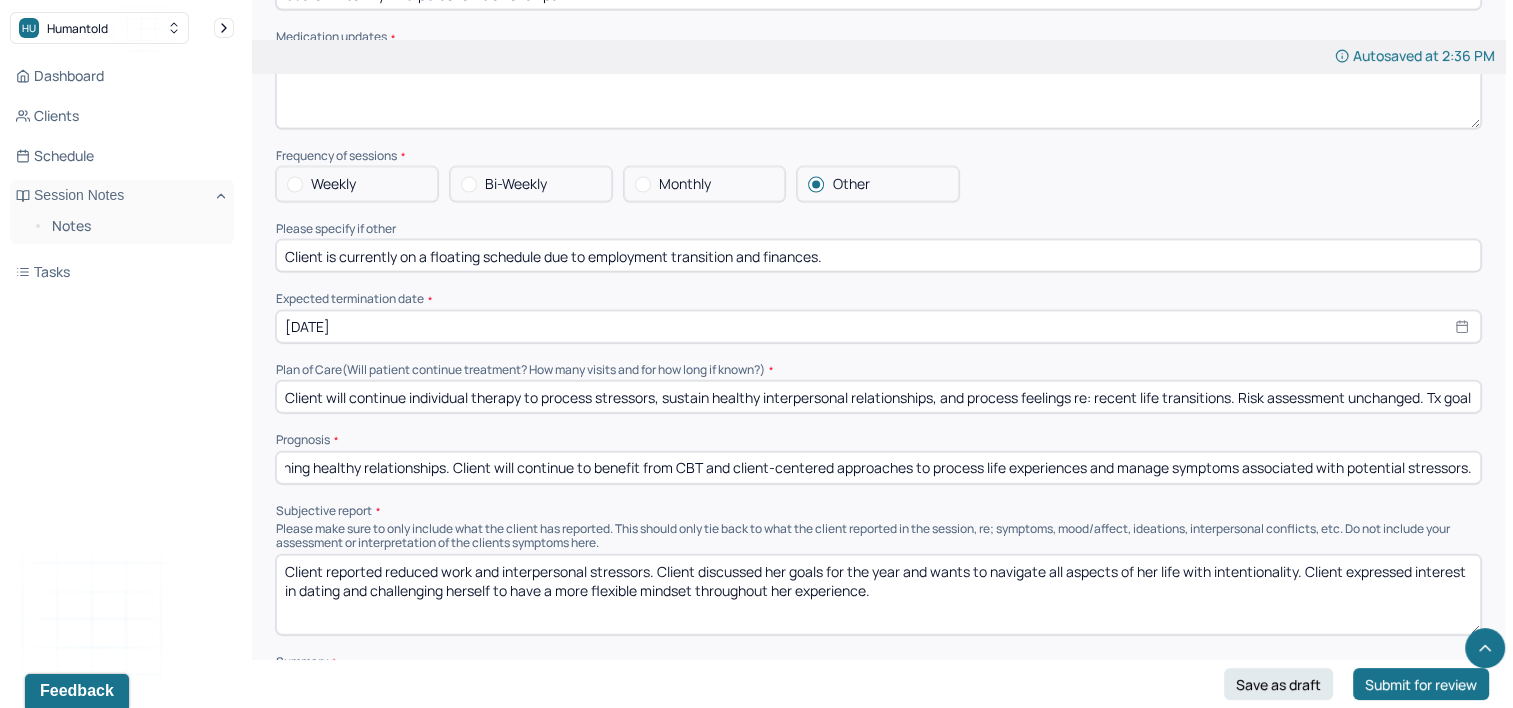 click on "Prognosis is good, as evidenced by client’s improved consistent implementation of healthy coing strategies and maintaining healthy relationships. Client will continue to benefit from CBT and client-centered approaches to process life experiences and manage symptoms associated with potential stressors." at bounding box center (878, 468) 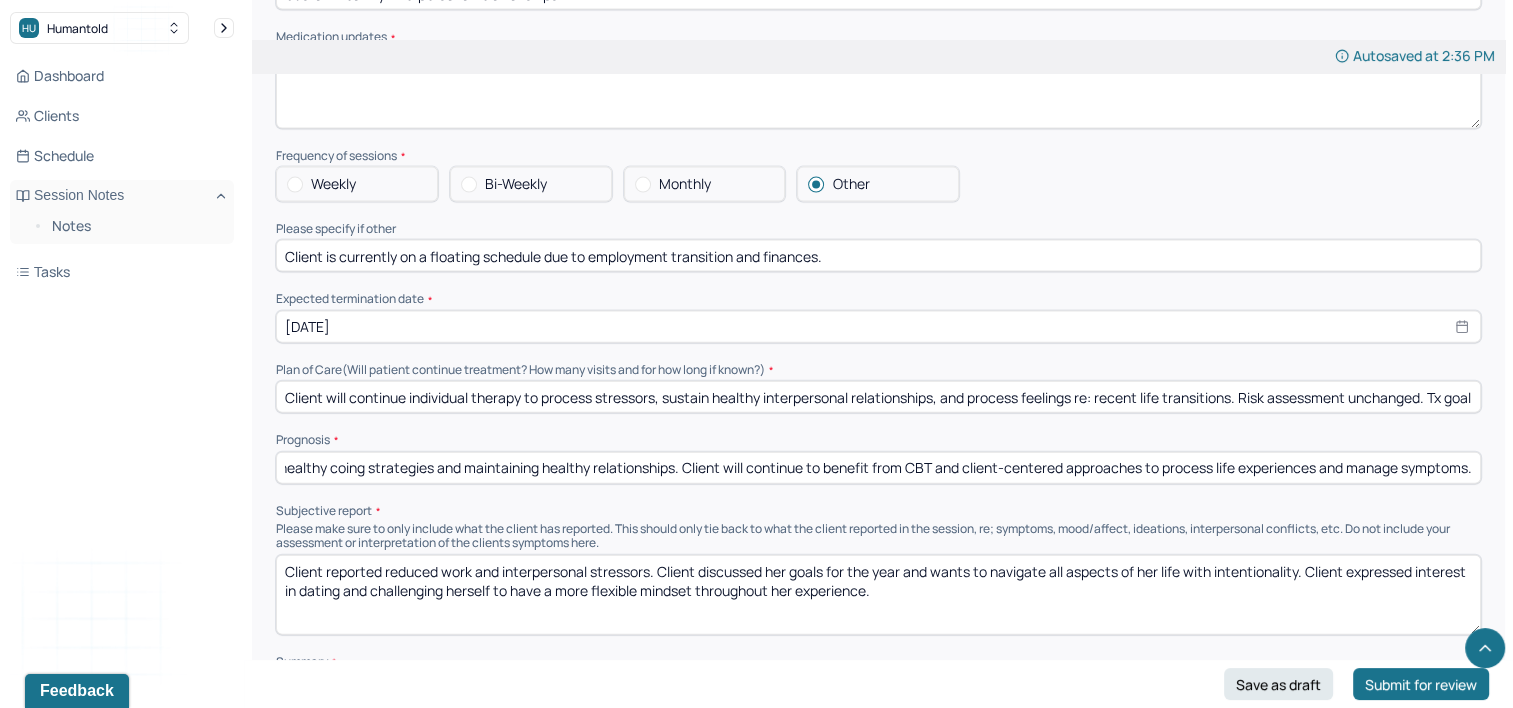 scroll, scrollTop: 0, scrollLeft: 540, axis: horizontal 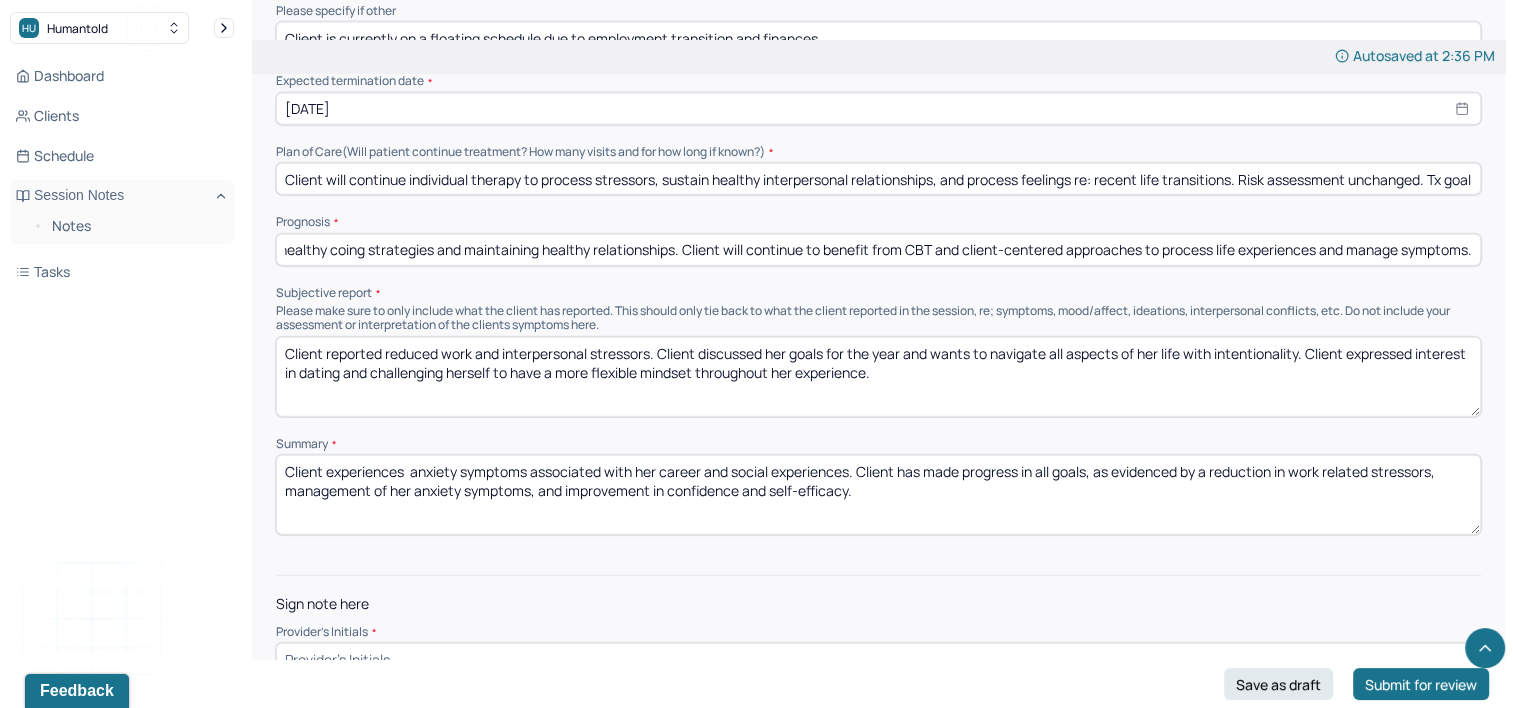 type on "Prognosis is good, as evidenced by client’s improved consistent implementation of healthy coing strategies and maintaining healthy relationships. Client will continue to benefit from CBT and client-centered approaches to process life experiences and manage symptoms." 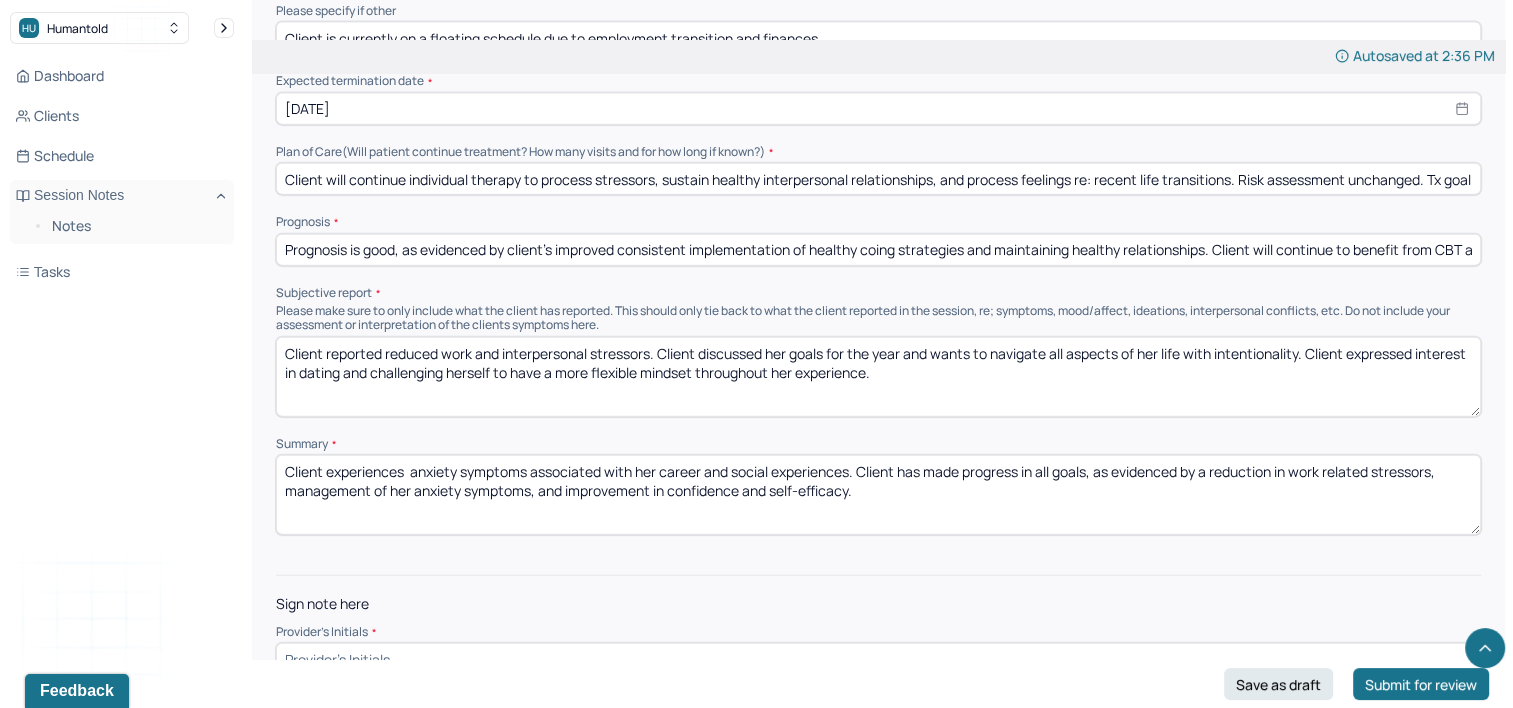 drag, startPoint x: 900, startPoint y: 340, endPoint x: 249, endPoint y: 296, distance: 652.4852 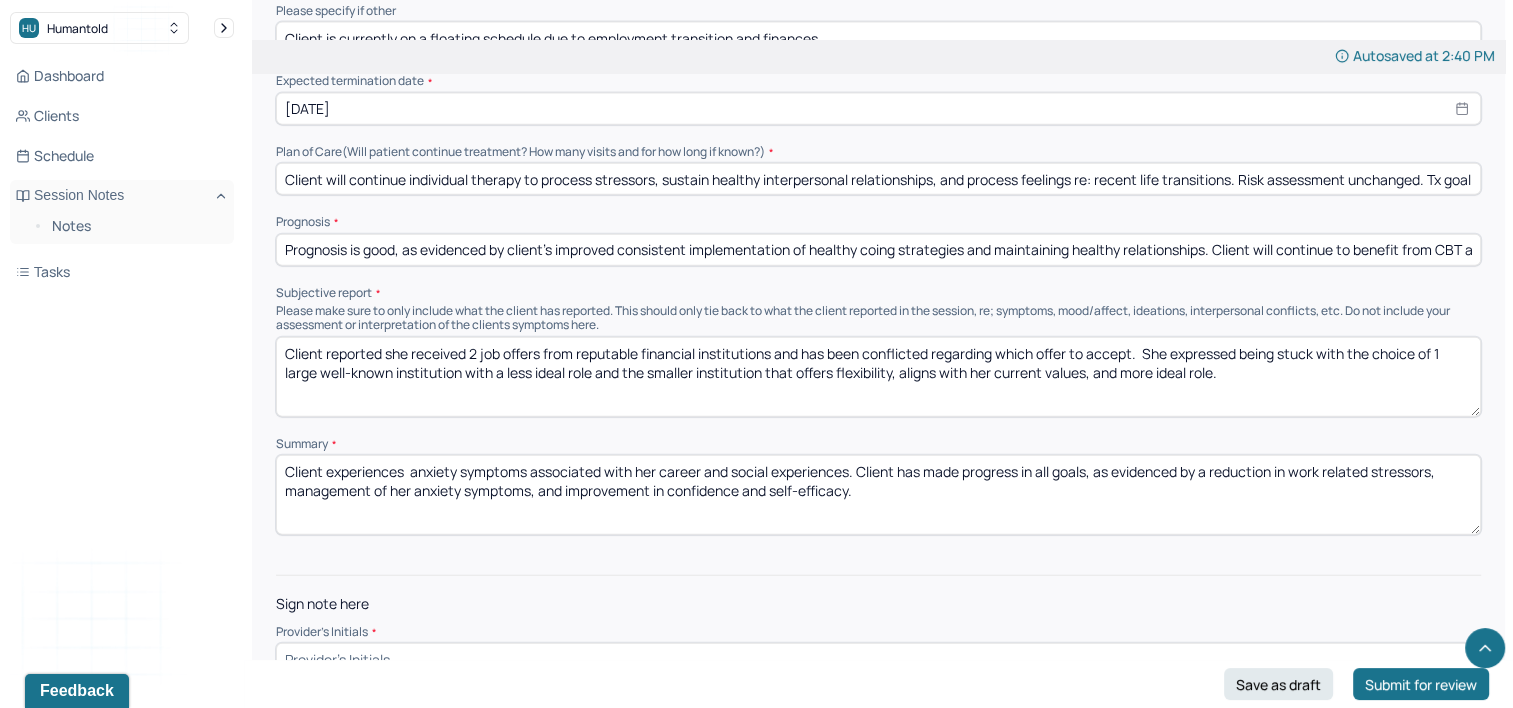 click on "Client reported she received 2 job offers from reputable financial institutions and has been conflicted regarding which offer to accept.  She expressed being stuck with the choice of 1 large well-known institution with a less ideal role and the smaller institution that offers flexibility, aligns with her current values, and more ideal role." at bounding box center [878, 377] 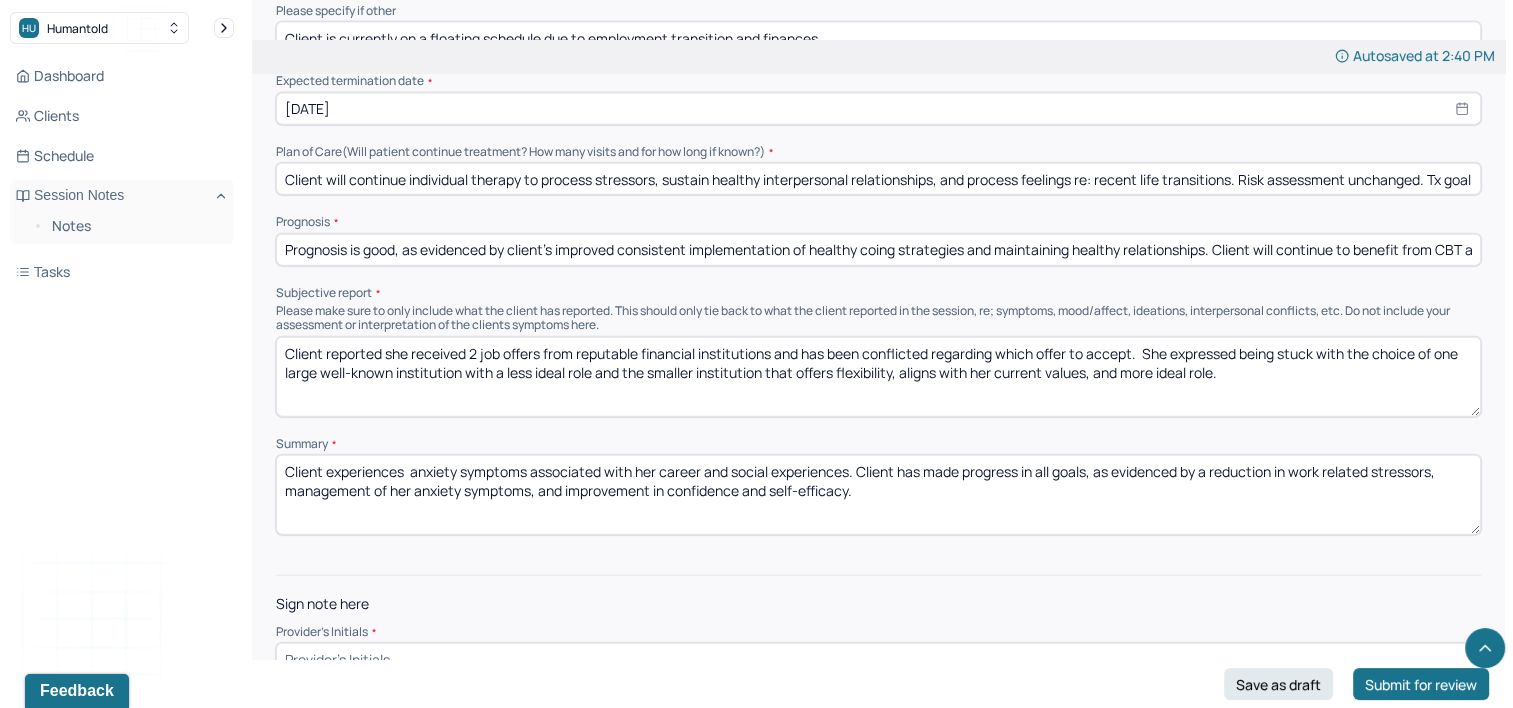 click on "Client reported she received 2 job offers from reputable financial institutions and has been conflicted regarding which offer to accept.  She expressed being stuck with the choice of one large well-known institution with a less ideal role and the smaller institution that offers flexibility, aligns with her current values, and more ideal role." at bounding box center (878, 377) 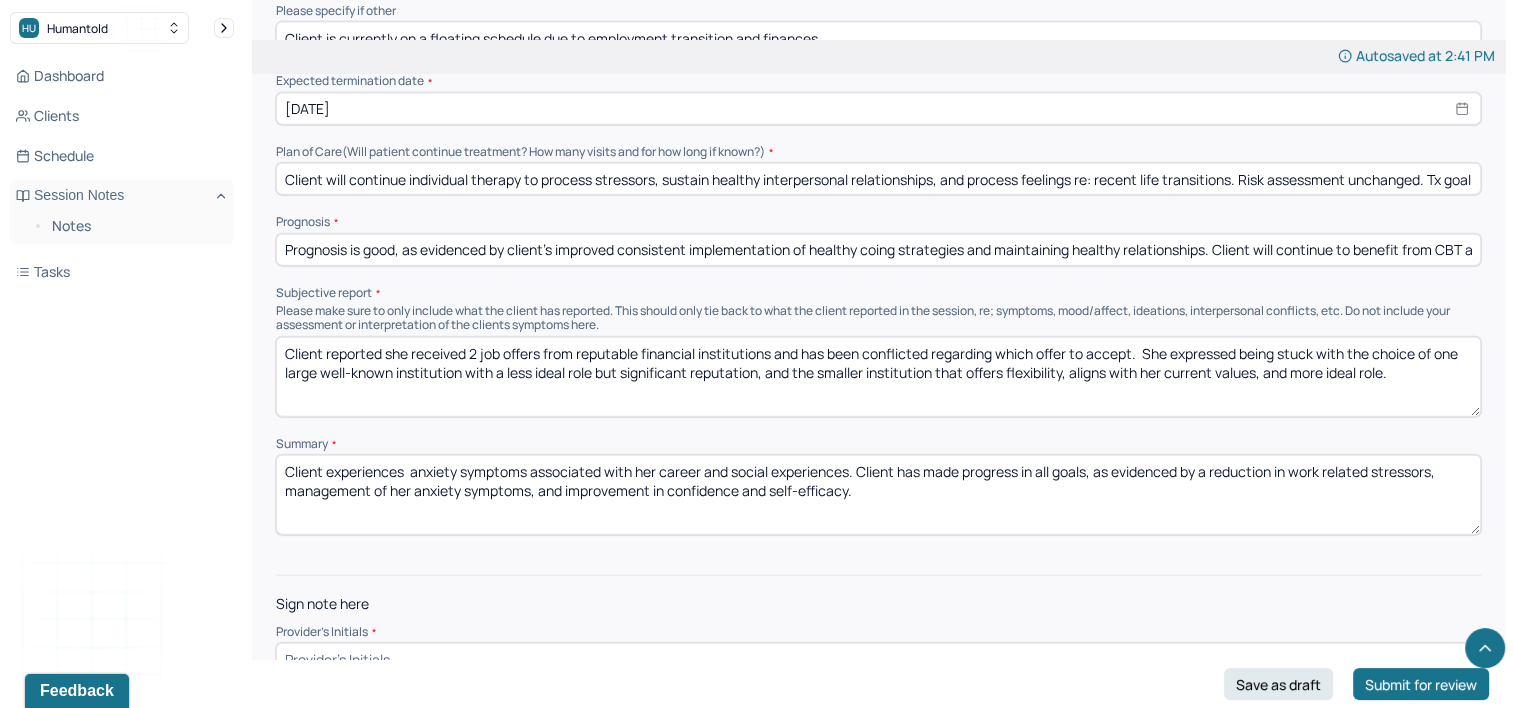 type on "Client reported she received 2 job offers from reputable financial institutions and has been conflicted regarding which offer to accept.  She expressed being stuck with the choice of one large well-known institution with a less ideal role but significant reputation, and the smaller institution that offers flexibility, aligns with her current values, and more ideal role." 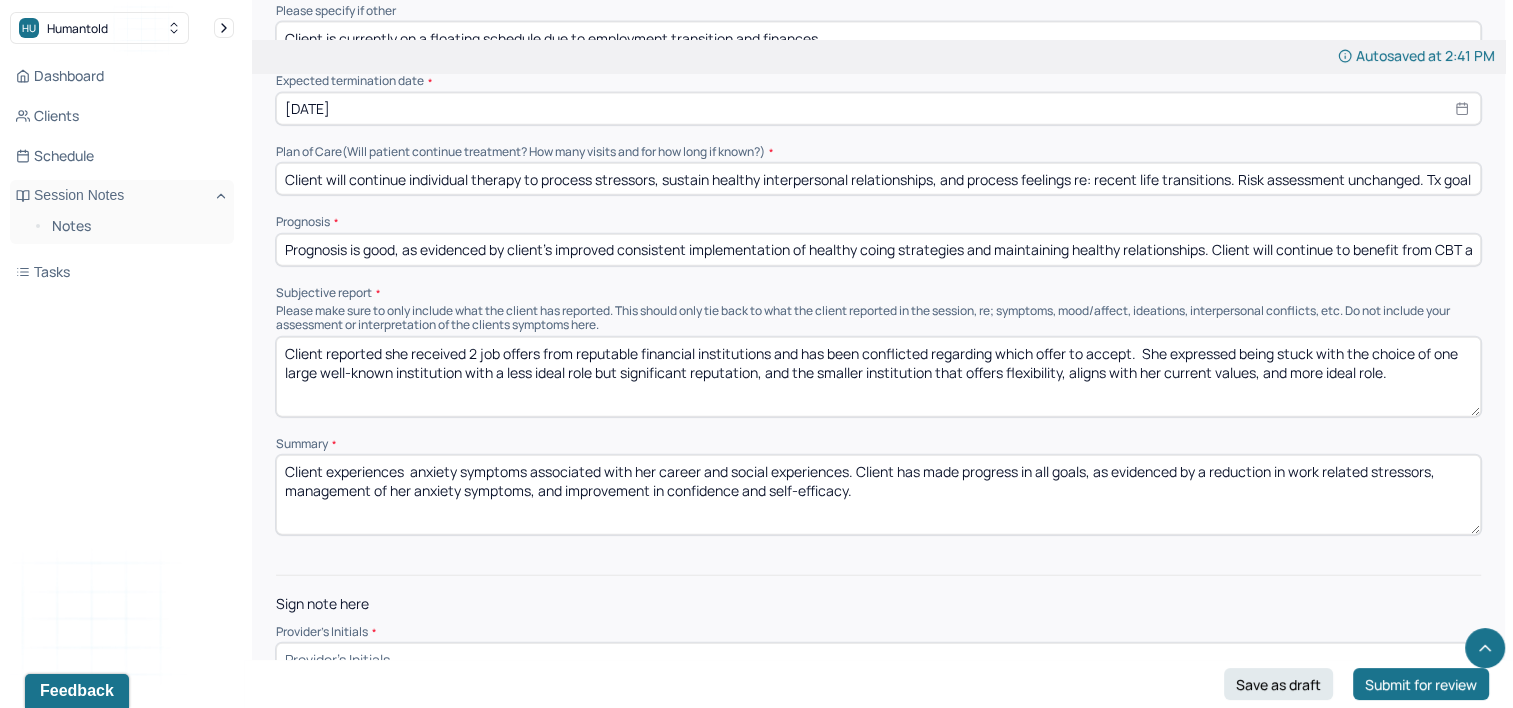 drag, startPoint x: 903, startPoint y: 432, endPoint x: 961, endPoint y: 428, distance: 58.137768 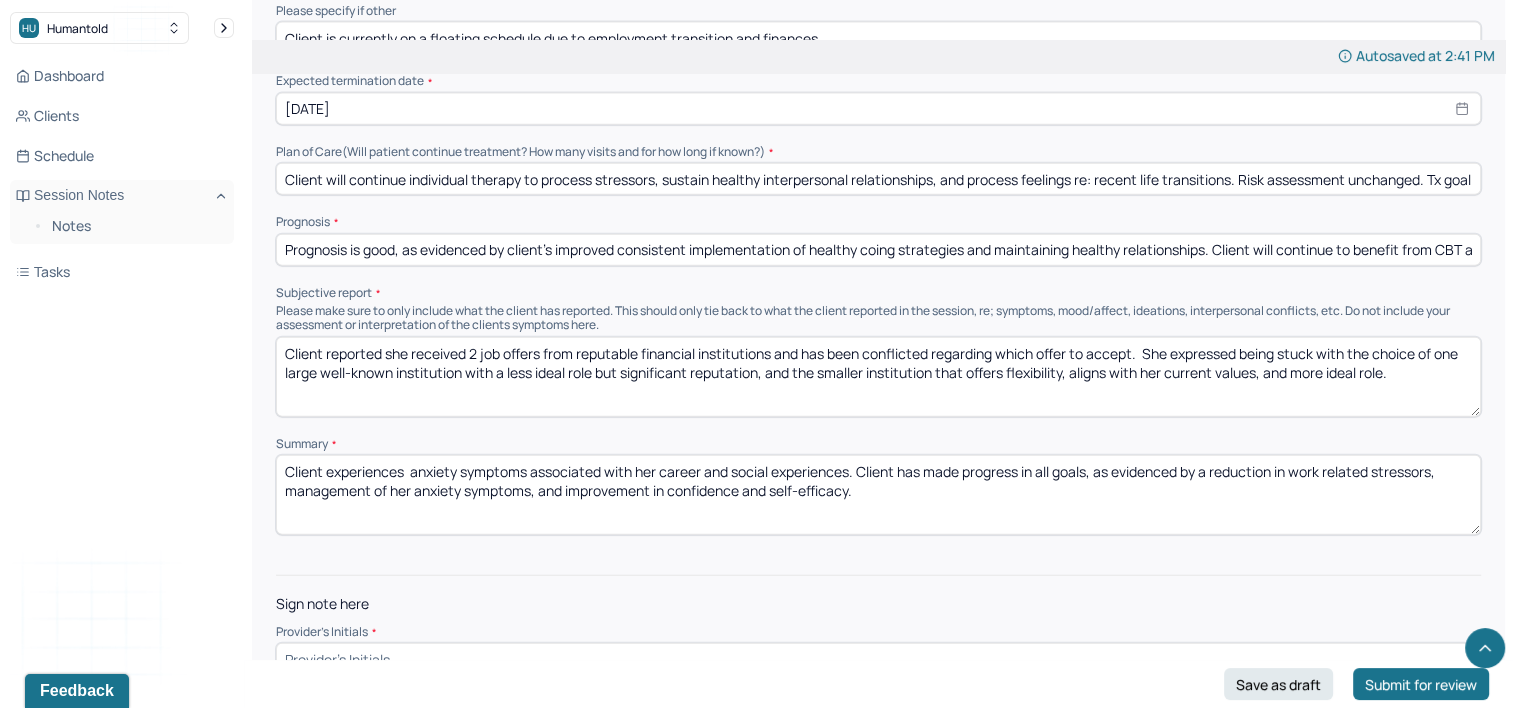 click on "Client experiences  anxiety symptoms associated with her career and social experiences. Client has made progress in all goals, as evidenced by a reduction in work related stressors, management of her anxiety symptoms, and improvement in confidence and self-efficacy." at bounding box center [878, 495] 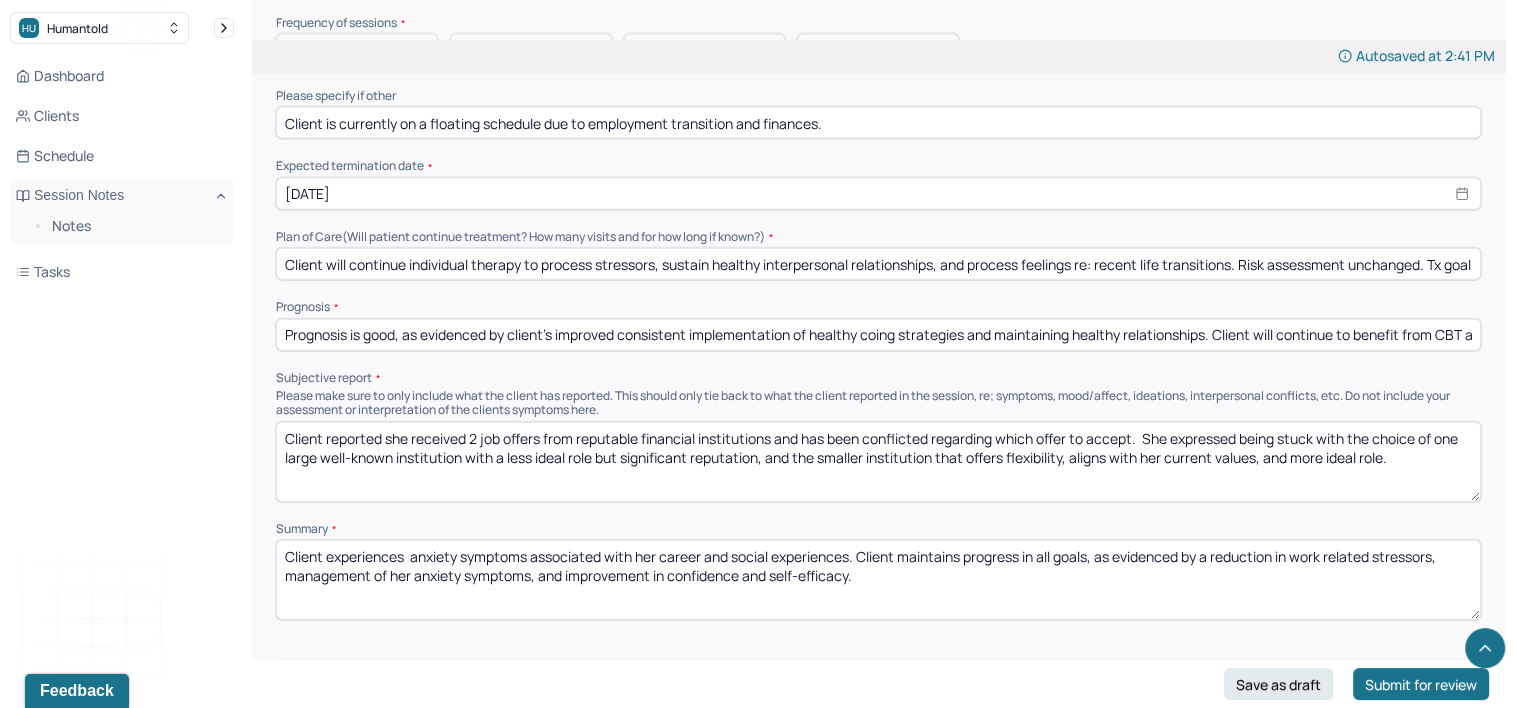 scroll, scrollTop: 4618, scrollLeft: 0, axis: vertical 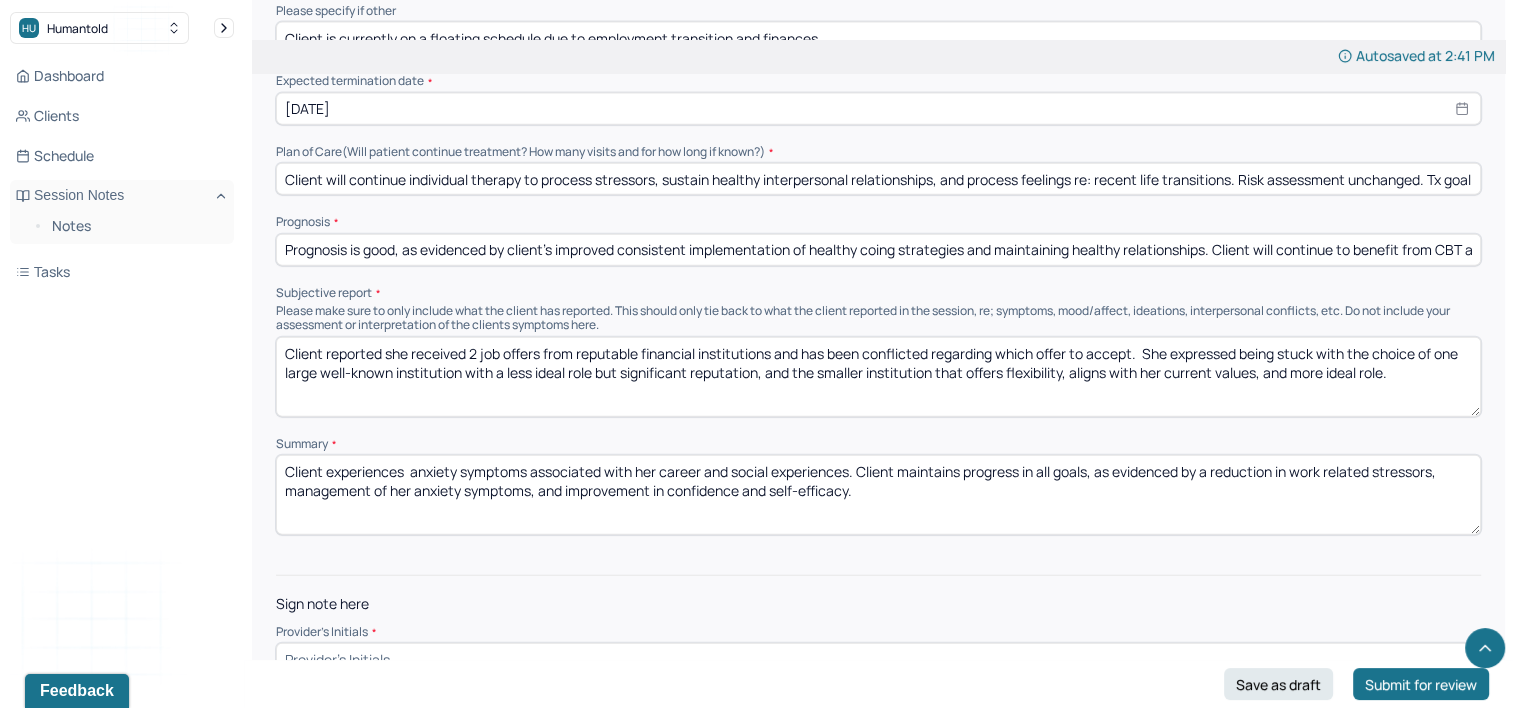 drag, startPoint x: 1207, startPoint y: 431, endPoint x: 1373, endPoint y: 434, distance: 166.0271 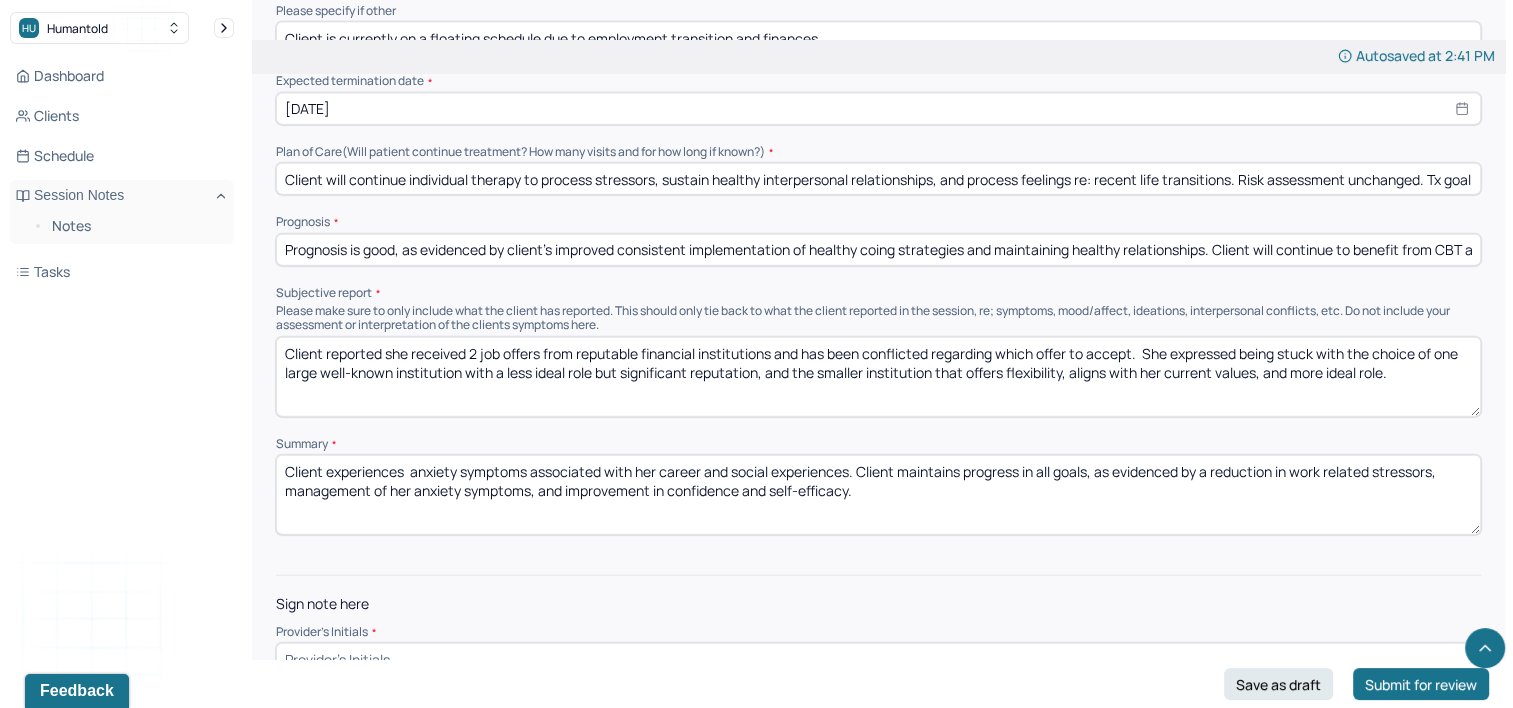 click on "Client experiences  anxiety symptoms associated with her career and social experiences. Client maintains progress in all goals, as evidenced by a reduction in work related stressors, management of her anxiety symptoms, and improvement in confidence and self-efficacy." at bounding box center [878, 495] 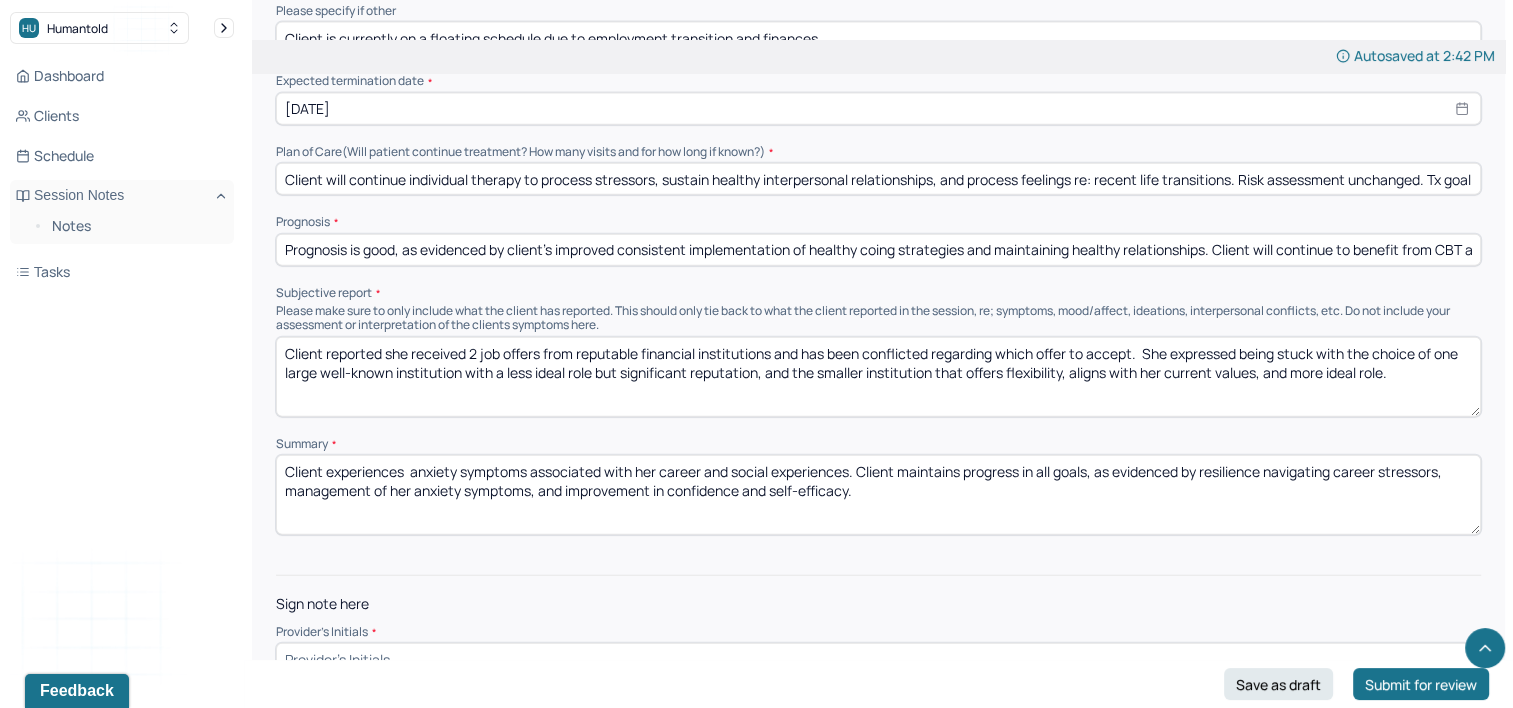 drag, startPoint x: 564, startPoint y: 453, endPoint x: 683, endPoint y: 458, distance: 119.104996 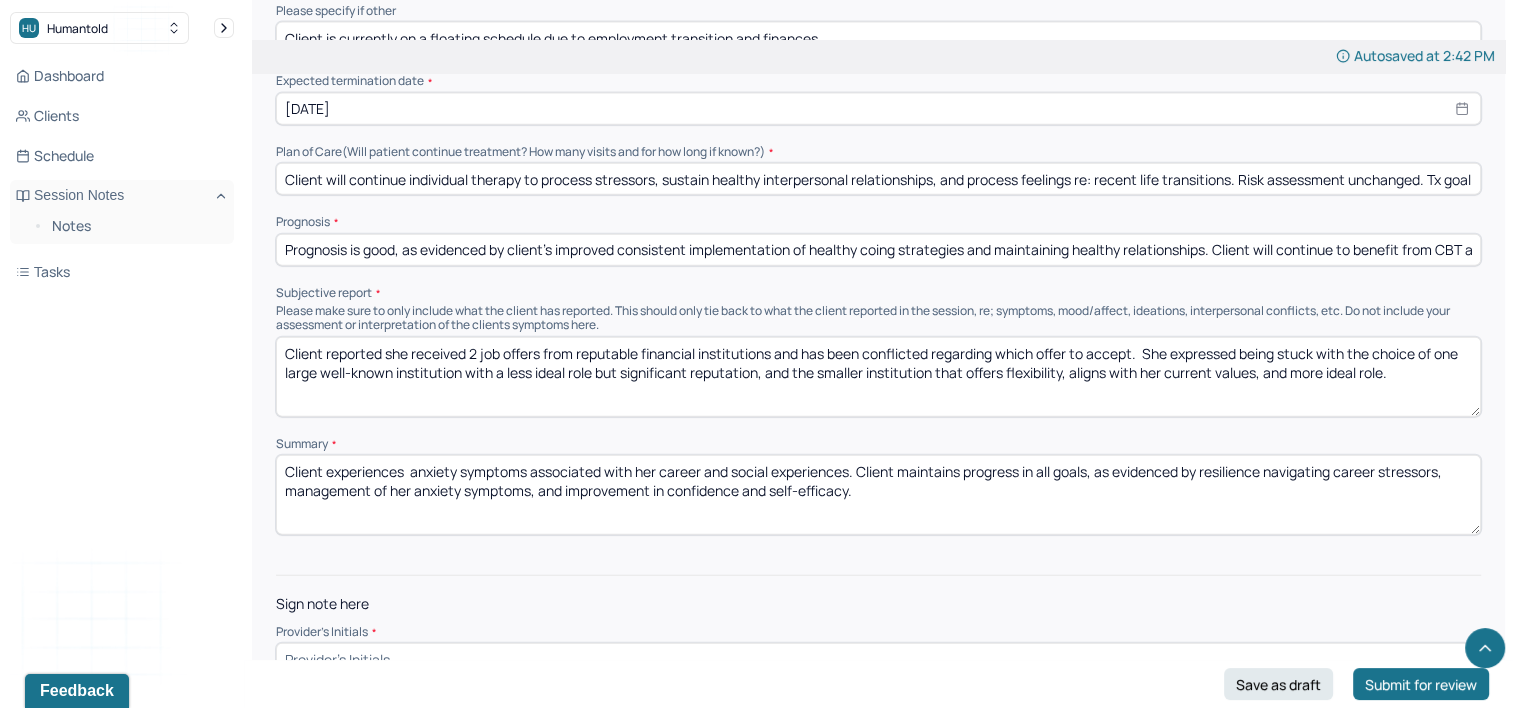 click on "Client experiences  anxiety symptoms associated with her career and social experiences. Client maintains progress in all goals, as evidenced by resilience navigating career stressors, management of her anxiety symptoms, and improvement in confidence and self-efficacy." at bounding box center [878, 495] 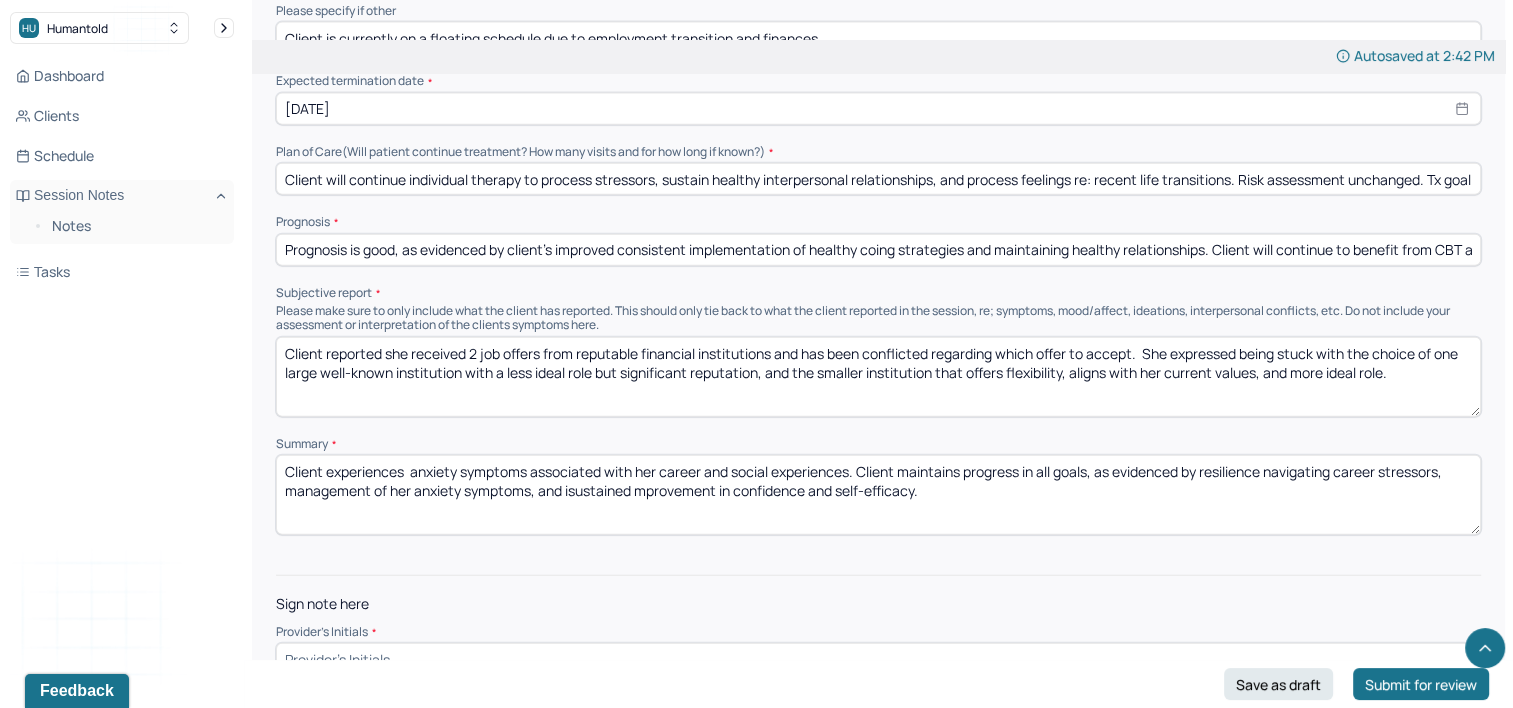 click on "Client experiences  anxiety symptoms associated with her career and social experiences. Client maintains progress in all goals, as evidenced by resilience navigating career stressors, management of her anxiety symptoms, and isustained mprovement in confidence and self-efficacy." at bounding box center [878, 495] 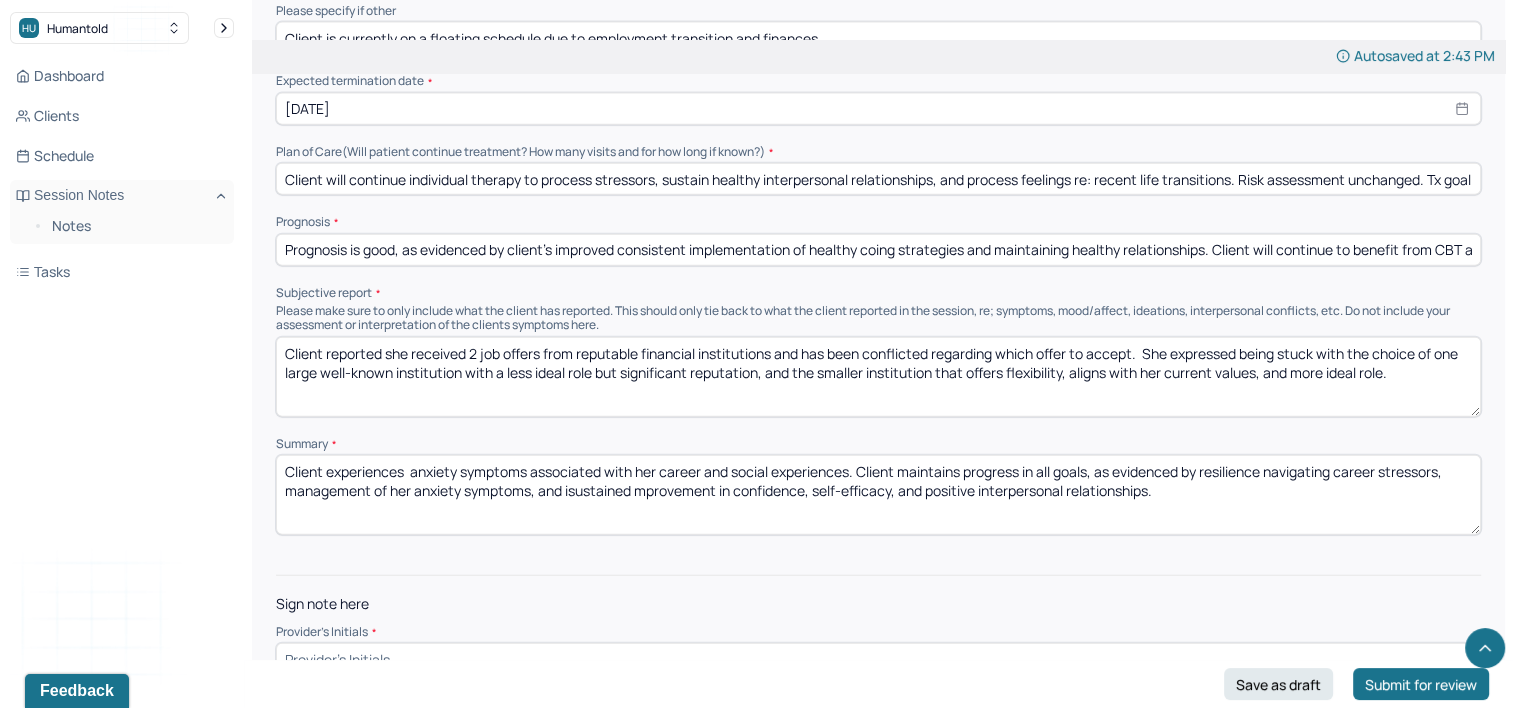 type on "Client experiences  anxiety symptoms associated with her career and social experiences. Client maintains progress in all goals, as evidenced by resilience navigating career stressors, management of her anxiety symptoms, and isustained mprovement in confidence, self-efficacy, and positive interpersonal relationships." 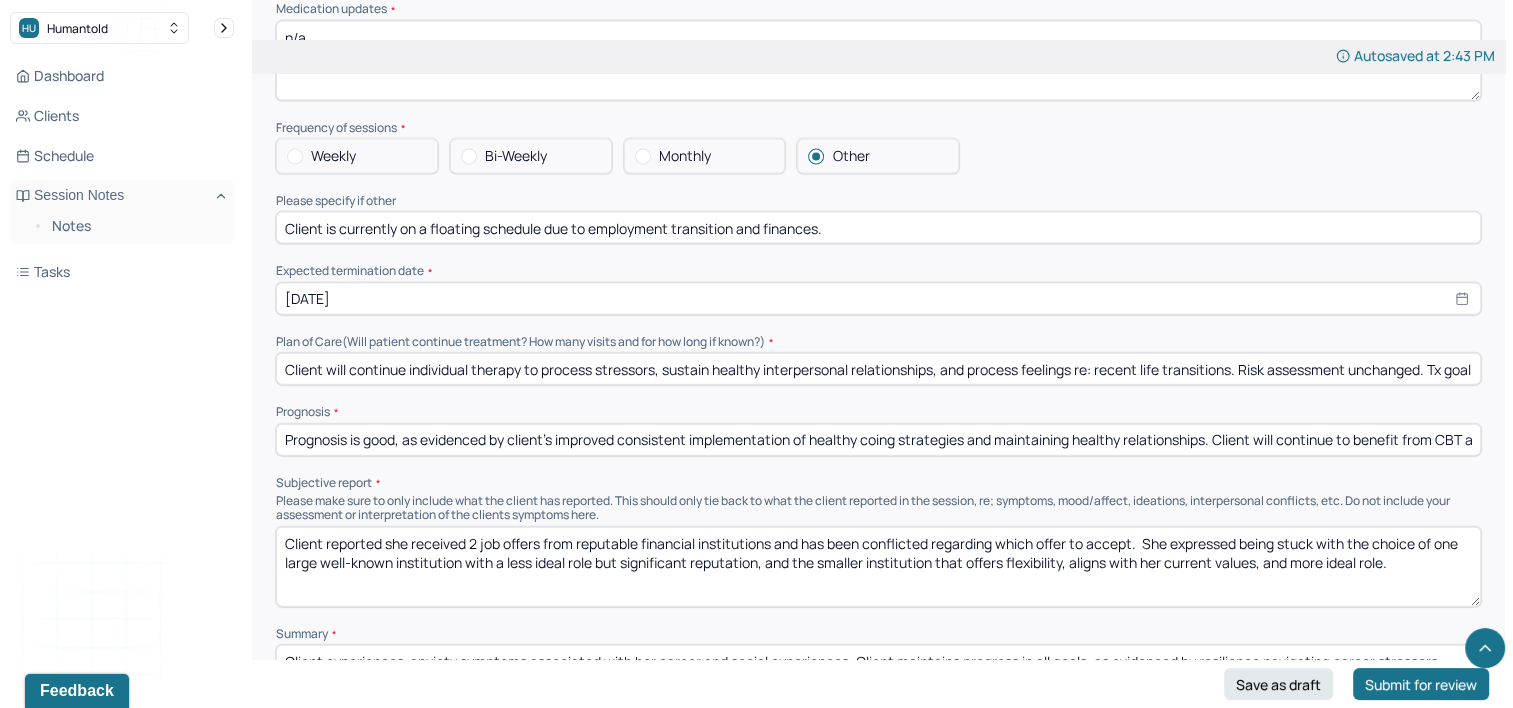 scroll, scrollTop: 4618, scrollLeft: 0, axis: vertical 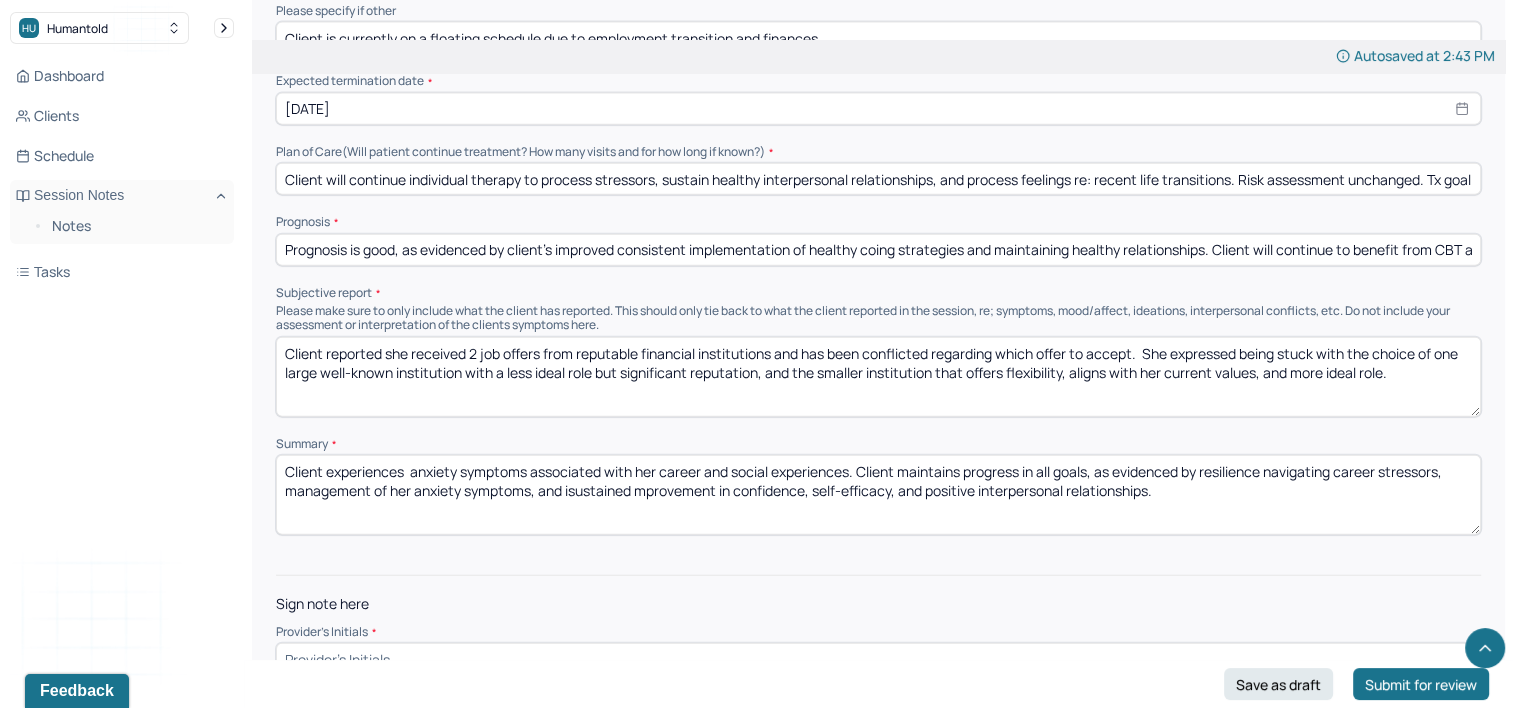 click on "Provider's Initials *" at bounding box center [878, 632] 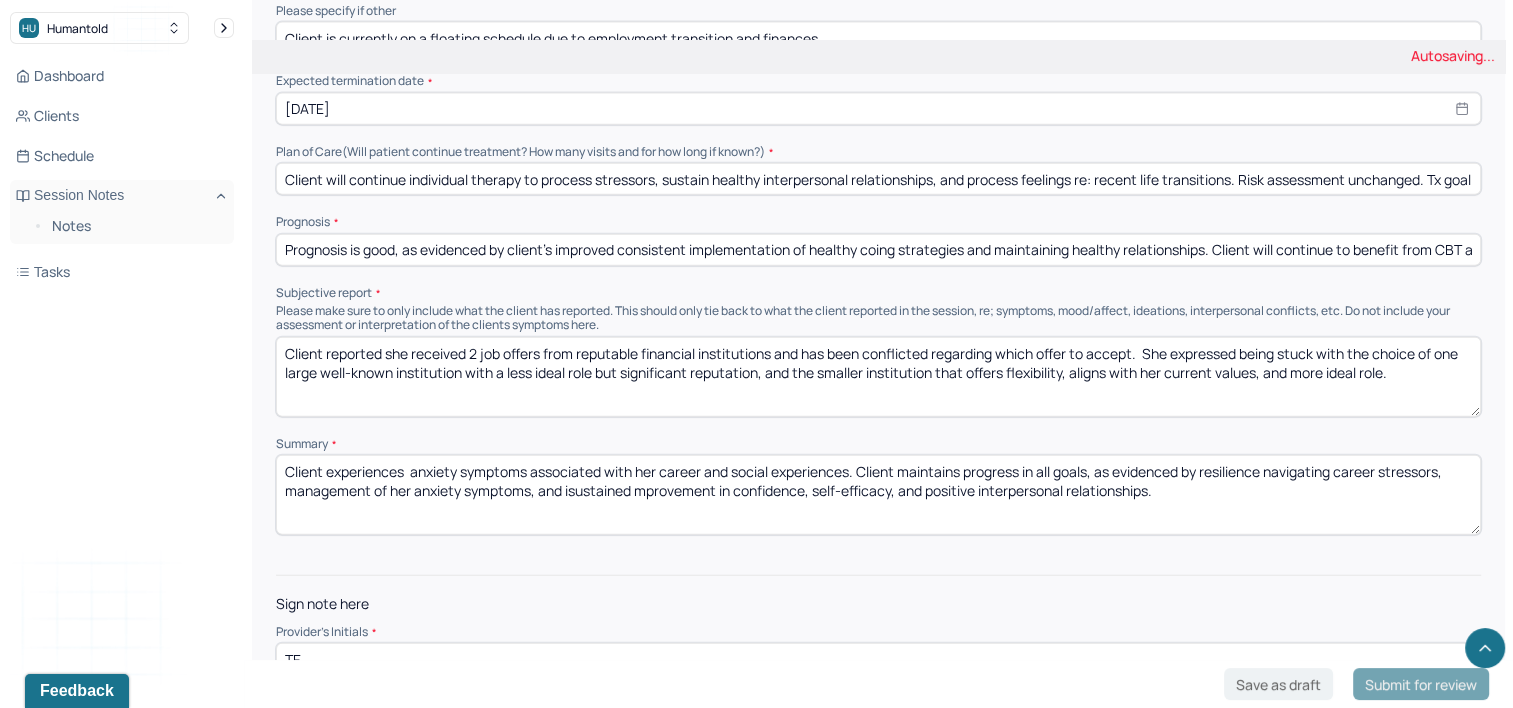 type on "TE" 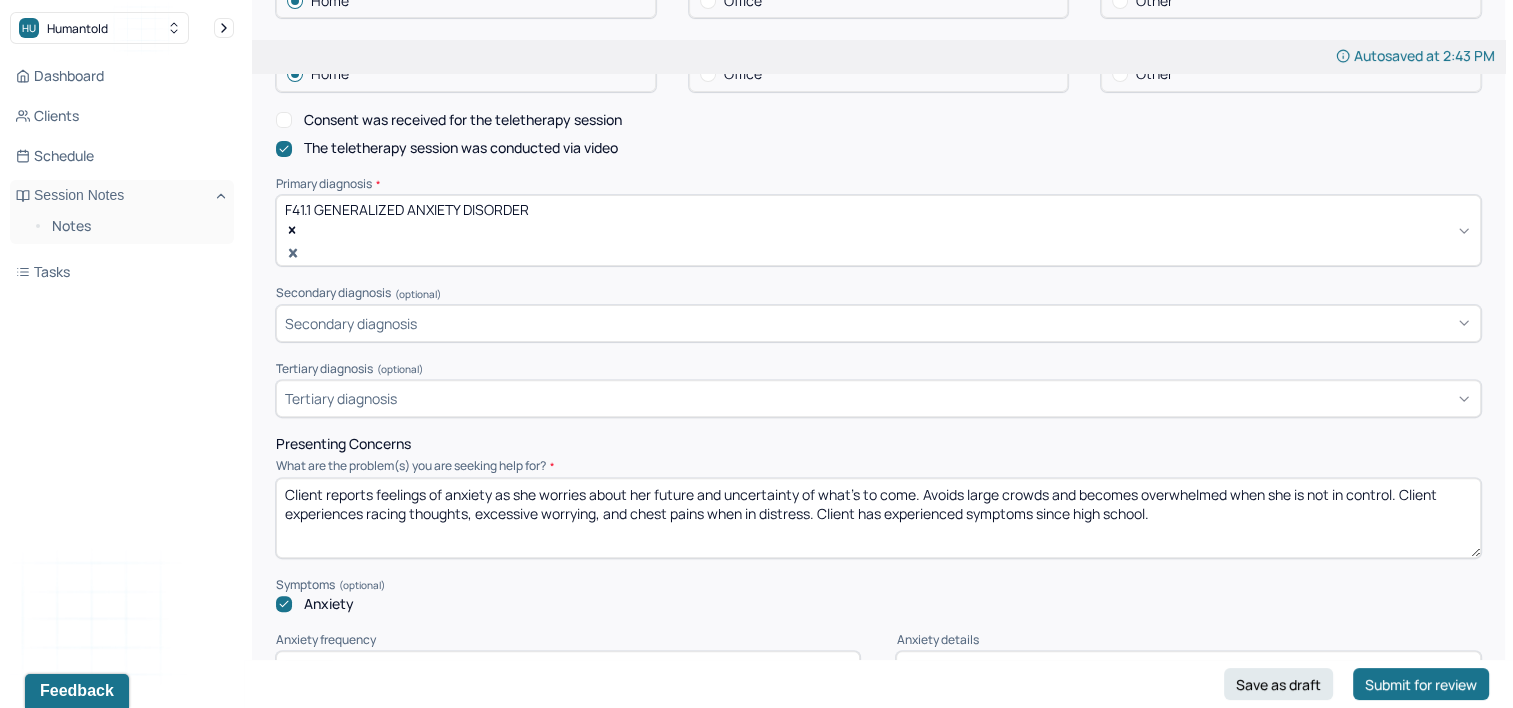 scroll, scrollTop: 318, scrollLeft: 0, axis: vertical 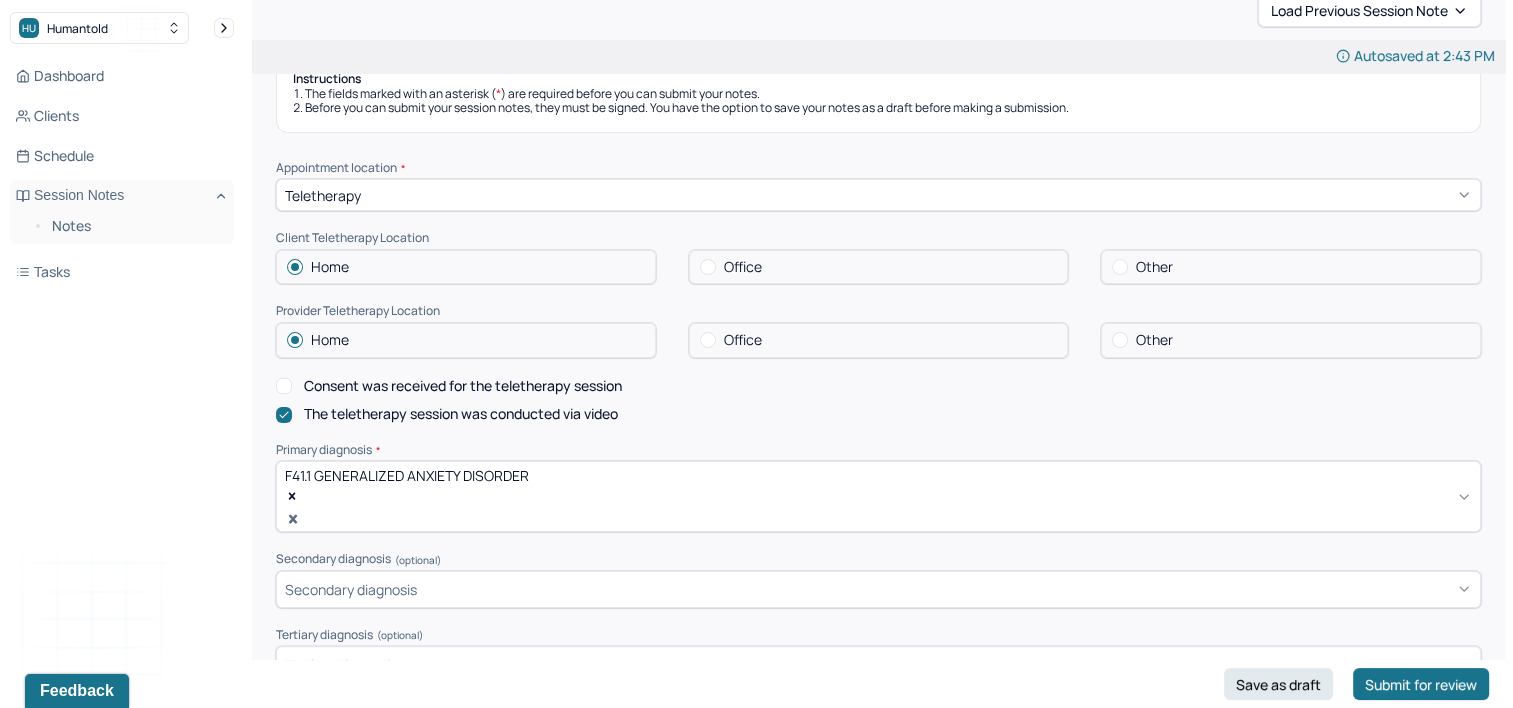 click on "Instructions The fields marked with an asterisk ( * ) are required before you can submit your notes. Before you can submit your session notes, they must be signed. You have the option to save your notes as a draft before making a submission. Appointment location * Teletherapy Client Teletherapy Location Home Office Other Provider Teletherapy Location Home Office Other Consent was received for the teletherapy session The teletherapy session was conducted via video Primary diagnosis * F41.1 GENERALIZED ANXIETY DISORDER Secondary diagnosis (optional) Secondary diagnosis Tertiary diagnosis (optional) Tertiary diagnosis Presenting Concerns What are the problem(s) you are seeking help for? Client reports feelings of anxiety as she worries about her future and uncertainty of what’s to come. Avoids large crowds and becomes overwhelmed when she is not in control. Client experiences racing thoughts, excessive worrying, and chest pains when in distress. Client has experienced symptoms since high school.
Symptoms * *" at bounding box center (878, 2515) 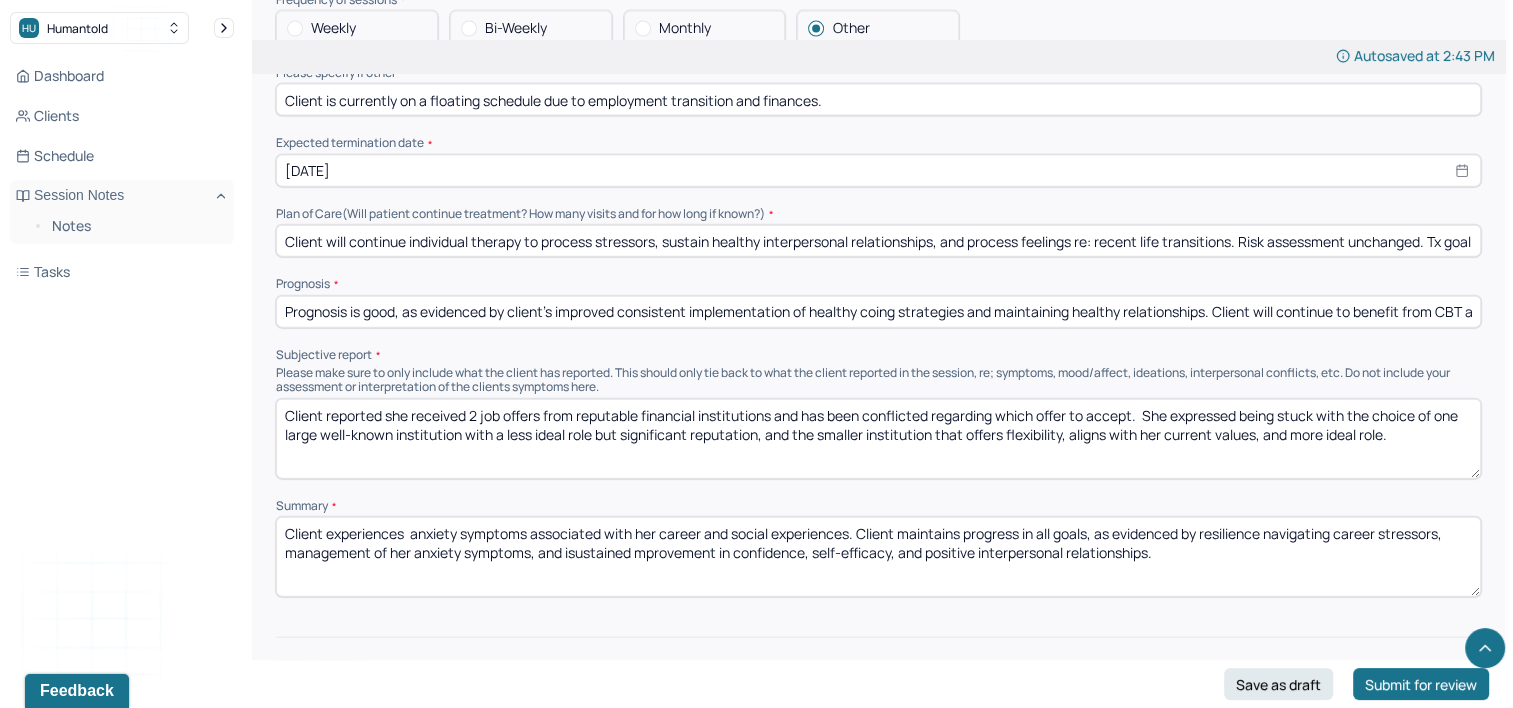 scroll, scrollTop: 4618, scrollLeft: 0, axis: vertical 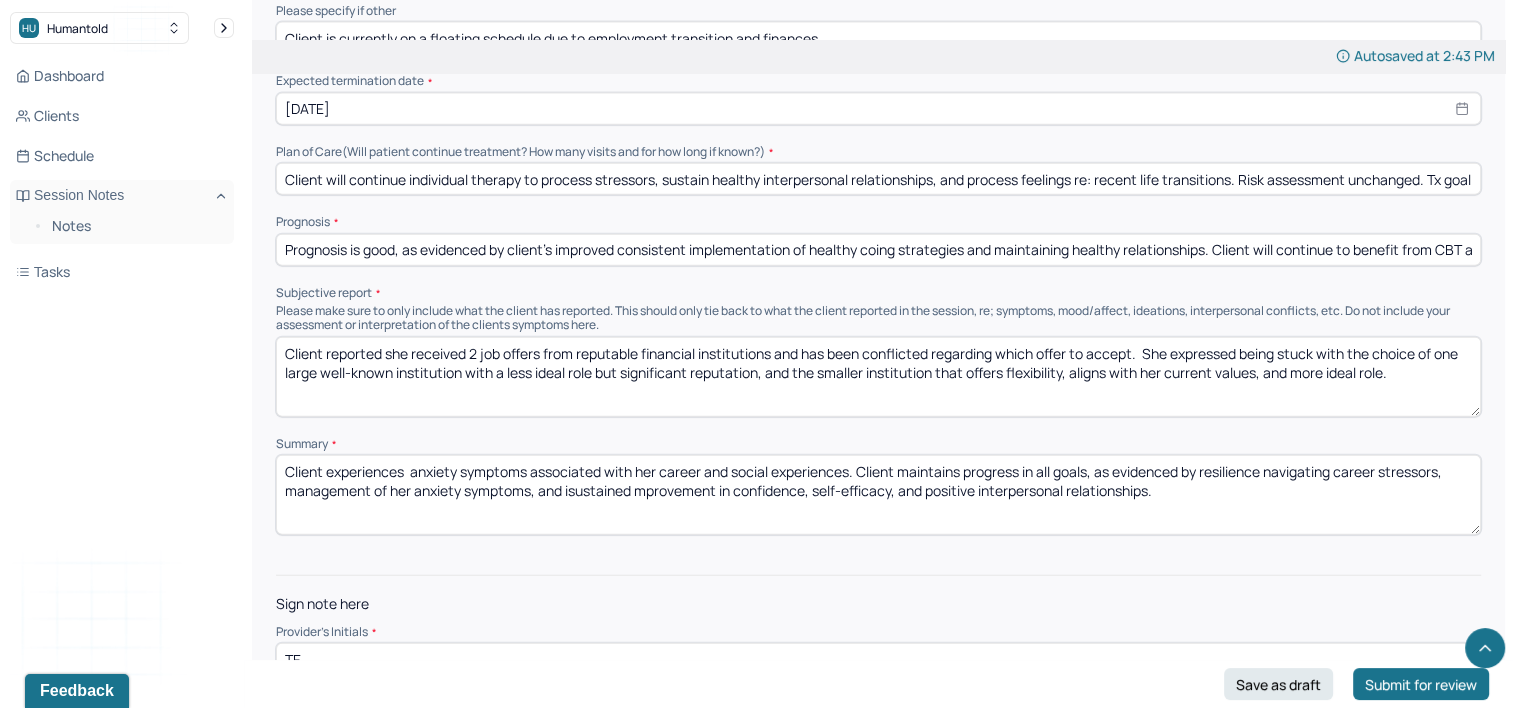 click on "Provider's Initials * [INITIALS]" at bounding box center (878, 650) 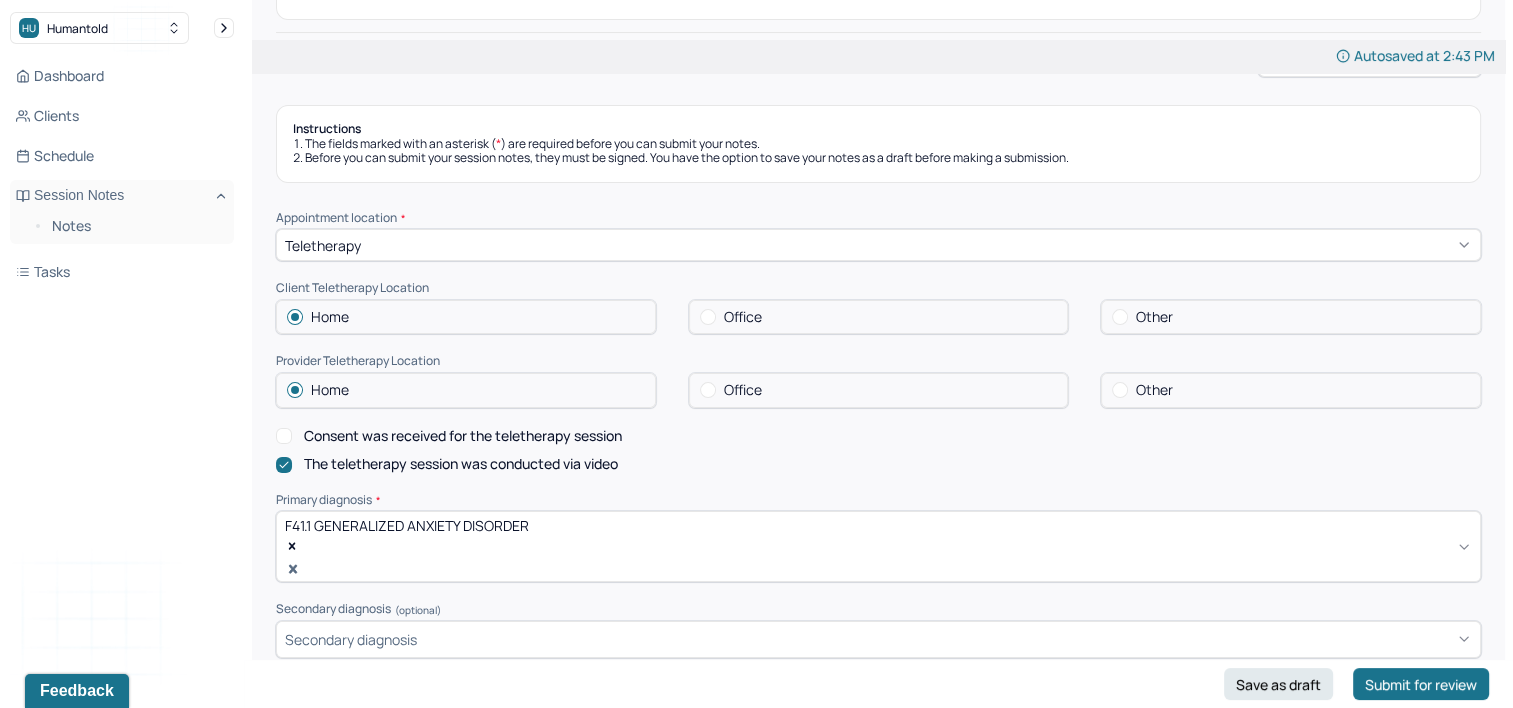 scroll, scrollTop: 0, scrollLeft: 0, axis: both 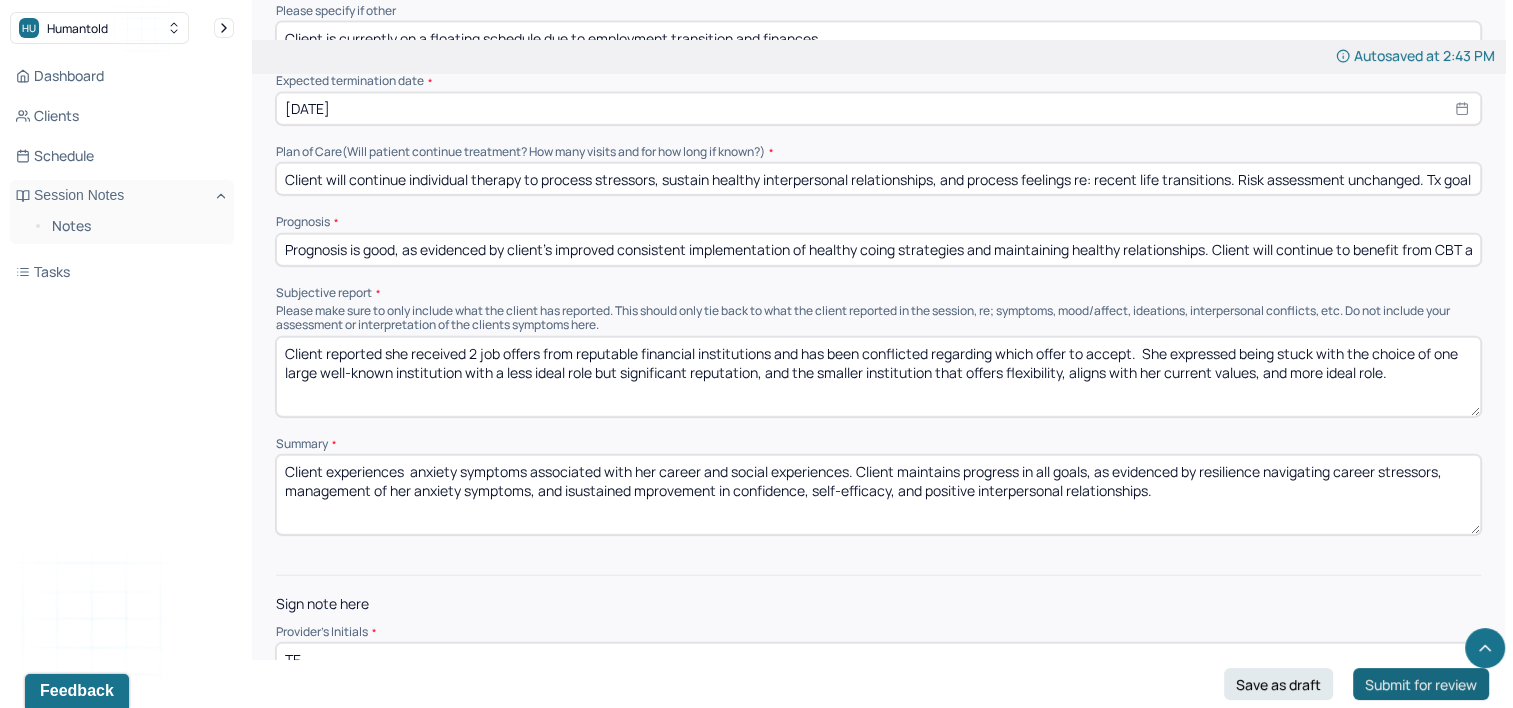 click on "Submit for review" at bounding box center [1421, 684] 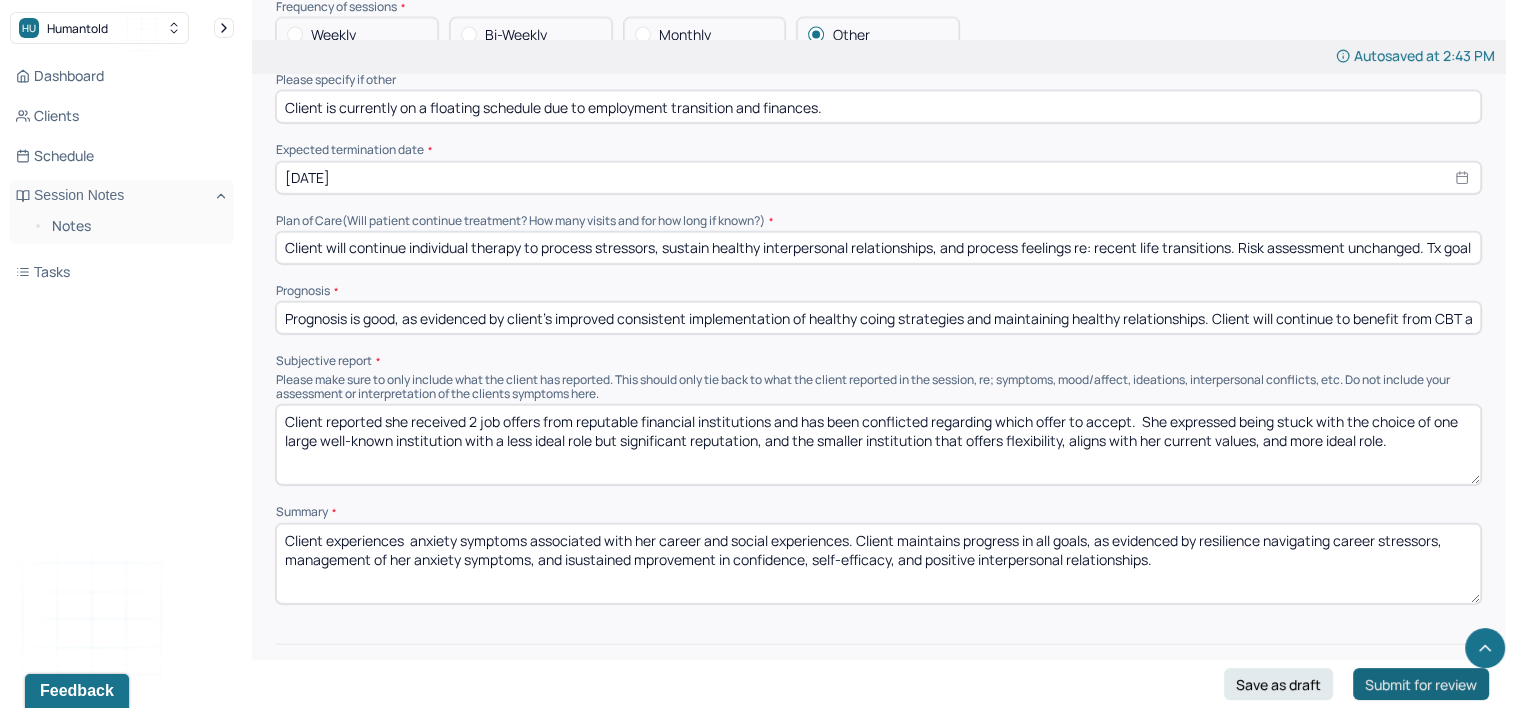 scroll, scrollTop: 4687, scrollLeft: 0, axis: vertical 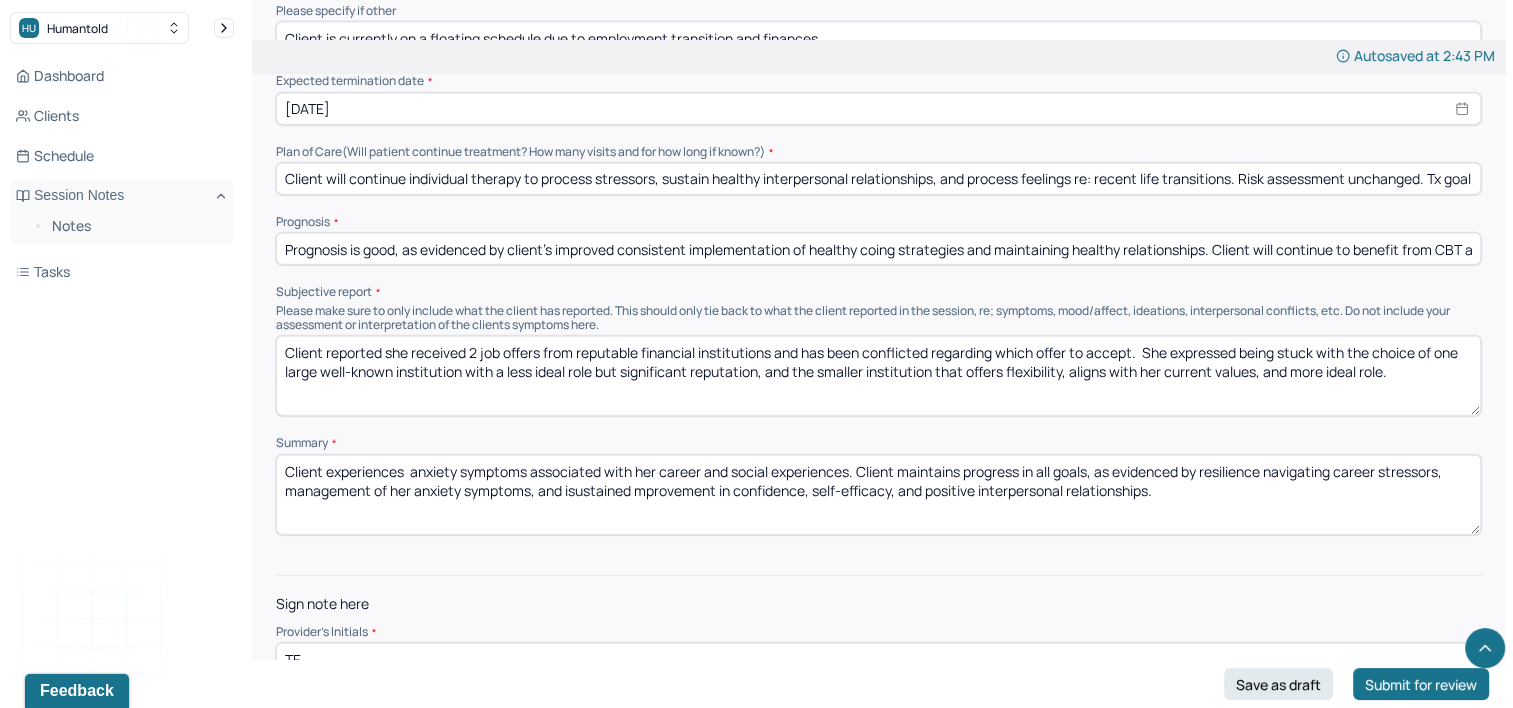 drag, startPoint x: 428, startPoint y: 606, endPoint x: 202, endPoint y: 620, distance: 226.43321 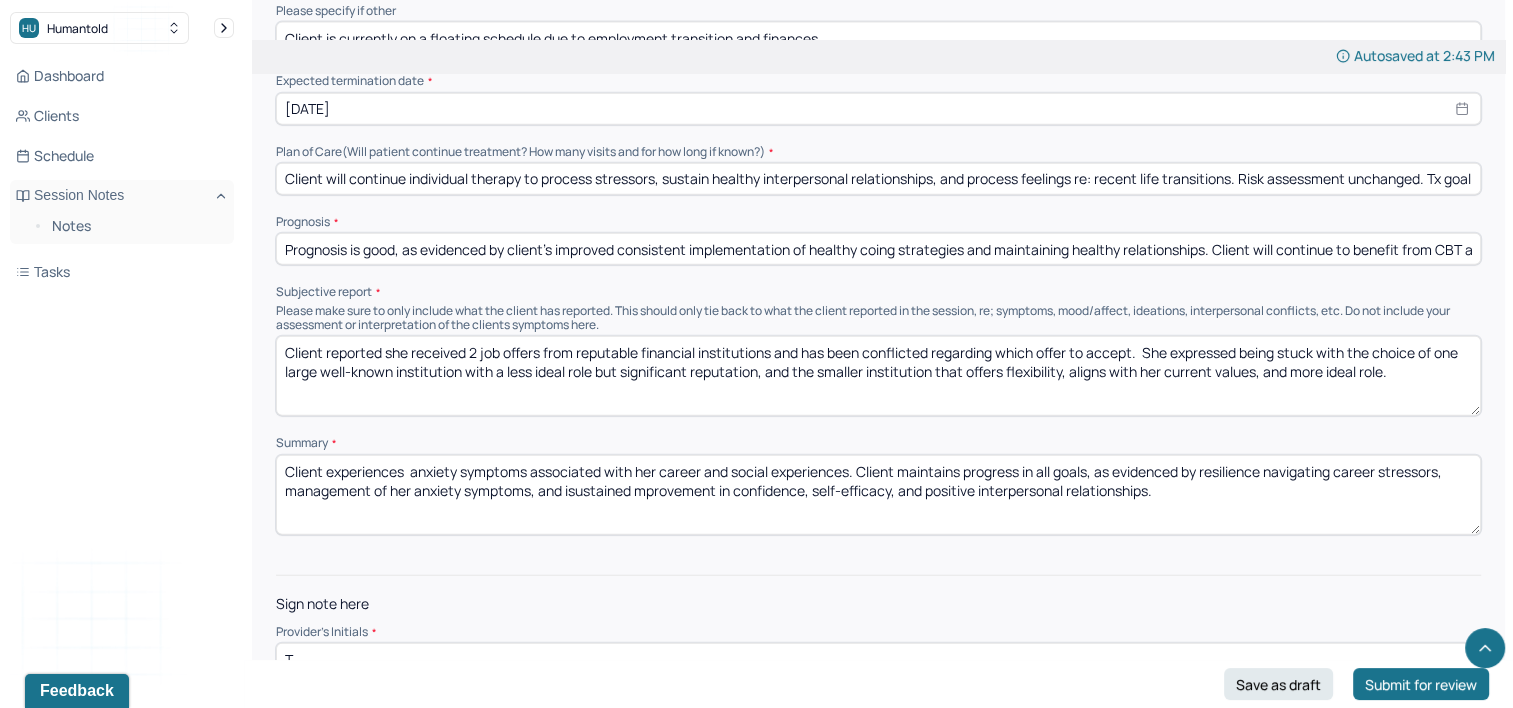 type on "TE" 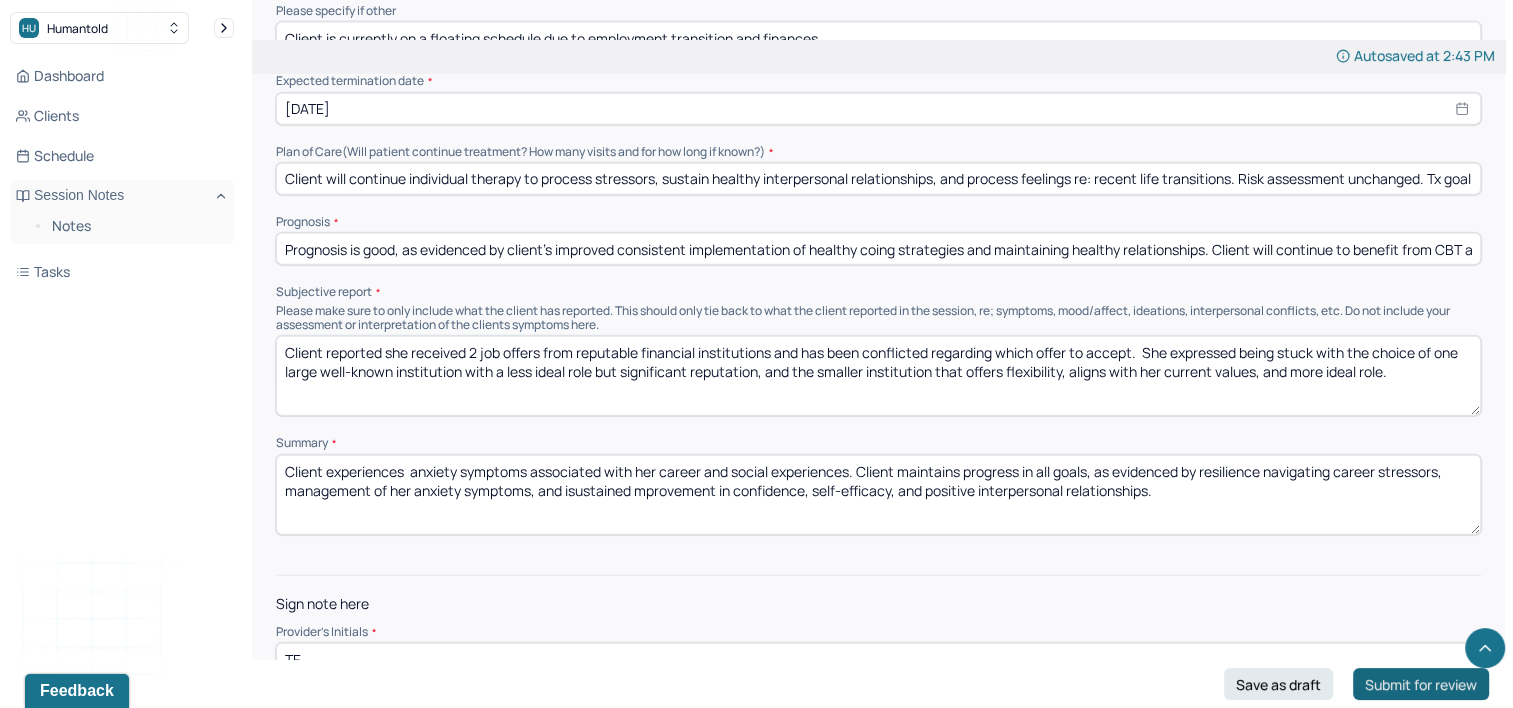 click on "Submit for review" at bounding box center [1421, 684] 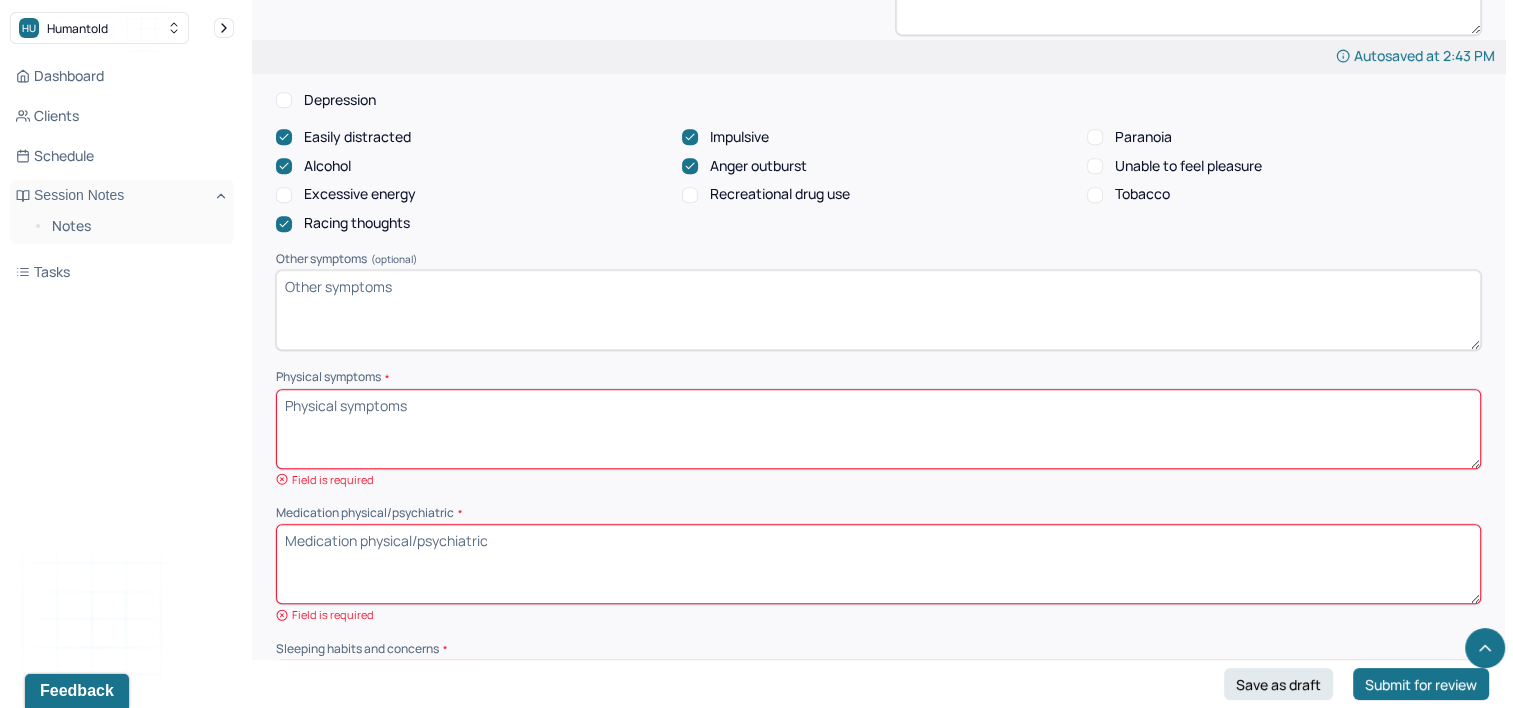 scroll, scrollTop: 1287, scrollLeft: 0, axis: vertical 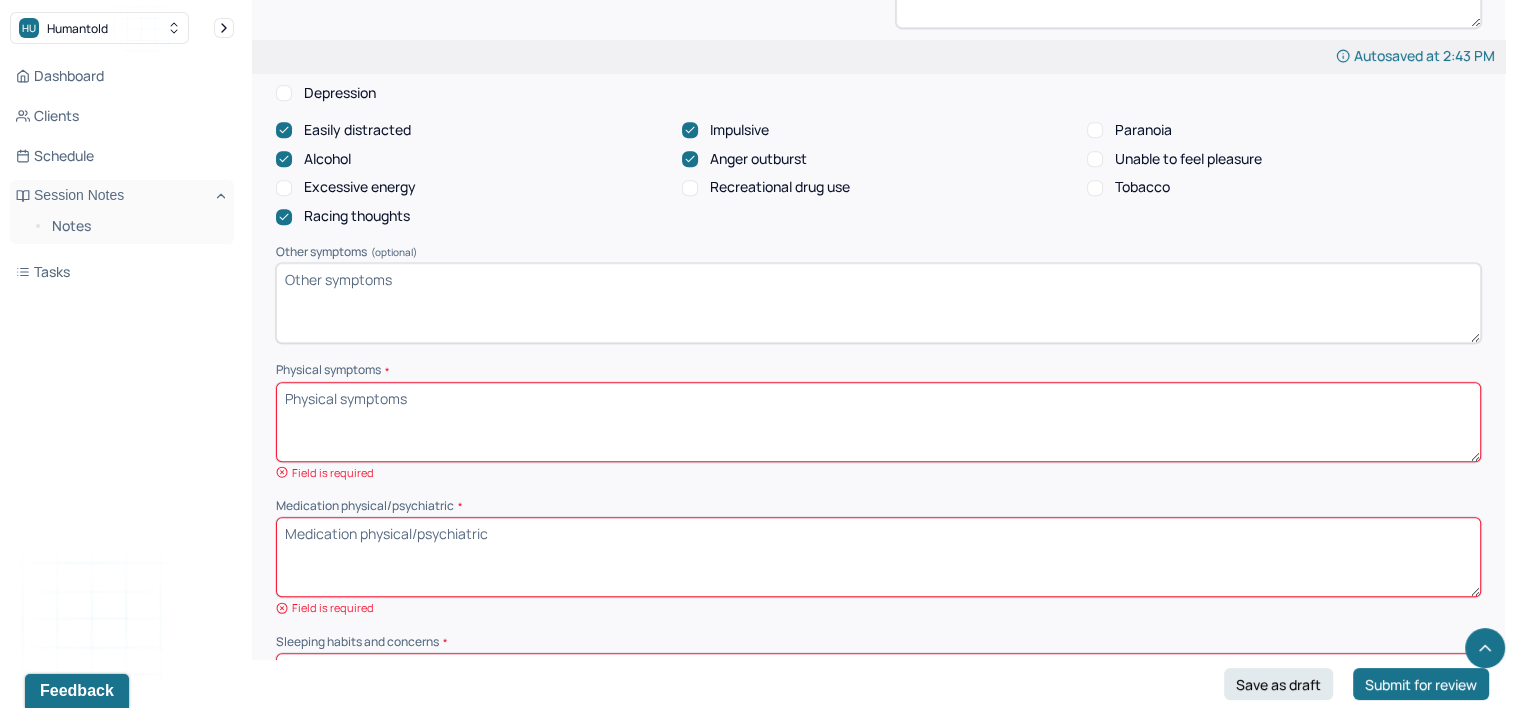 click on "Physical symptoms *" at bounding box center (878, 422) 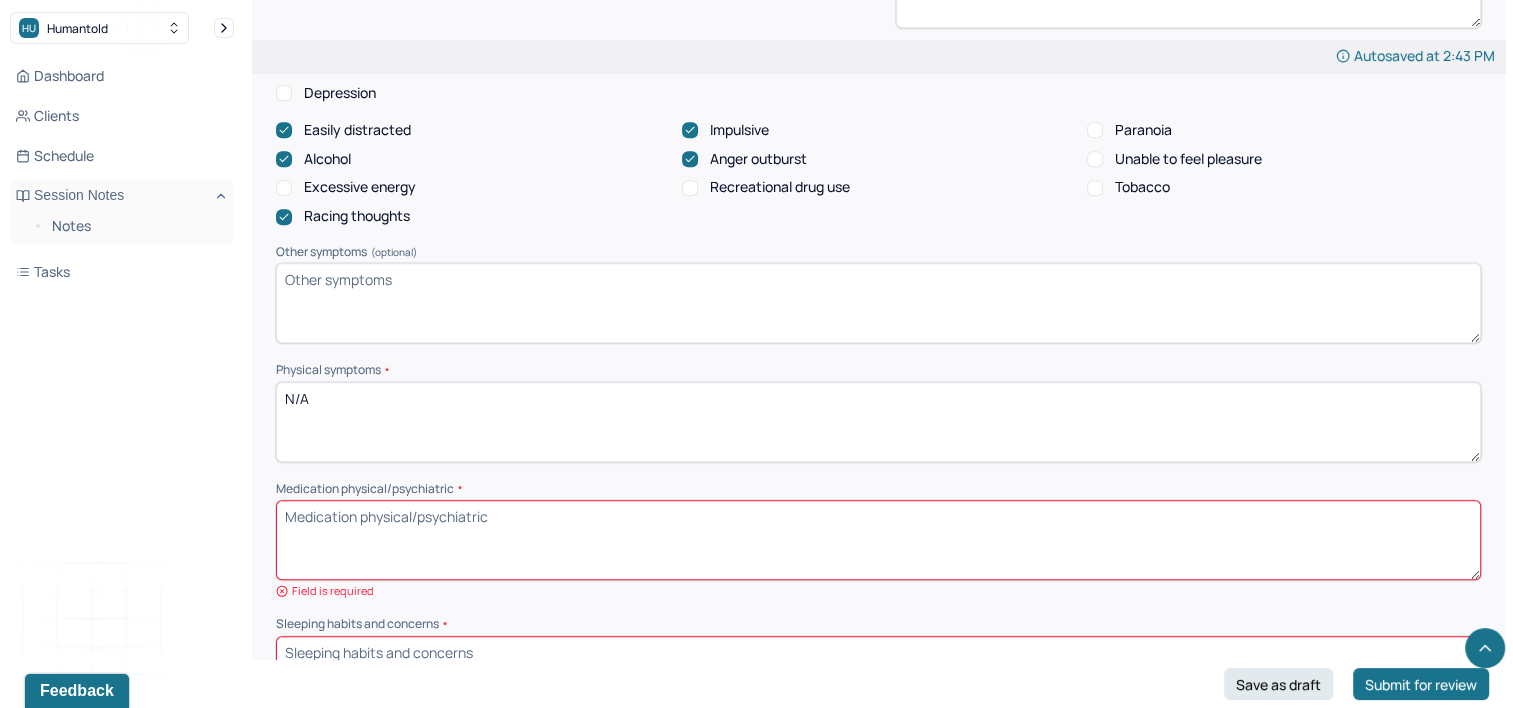type on "N/A" 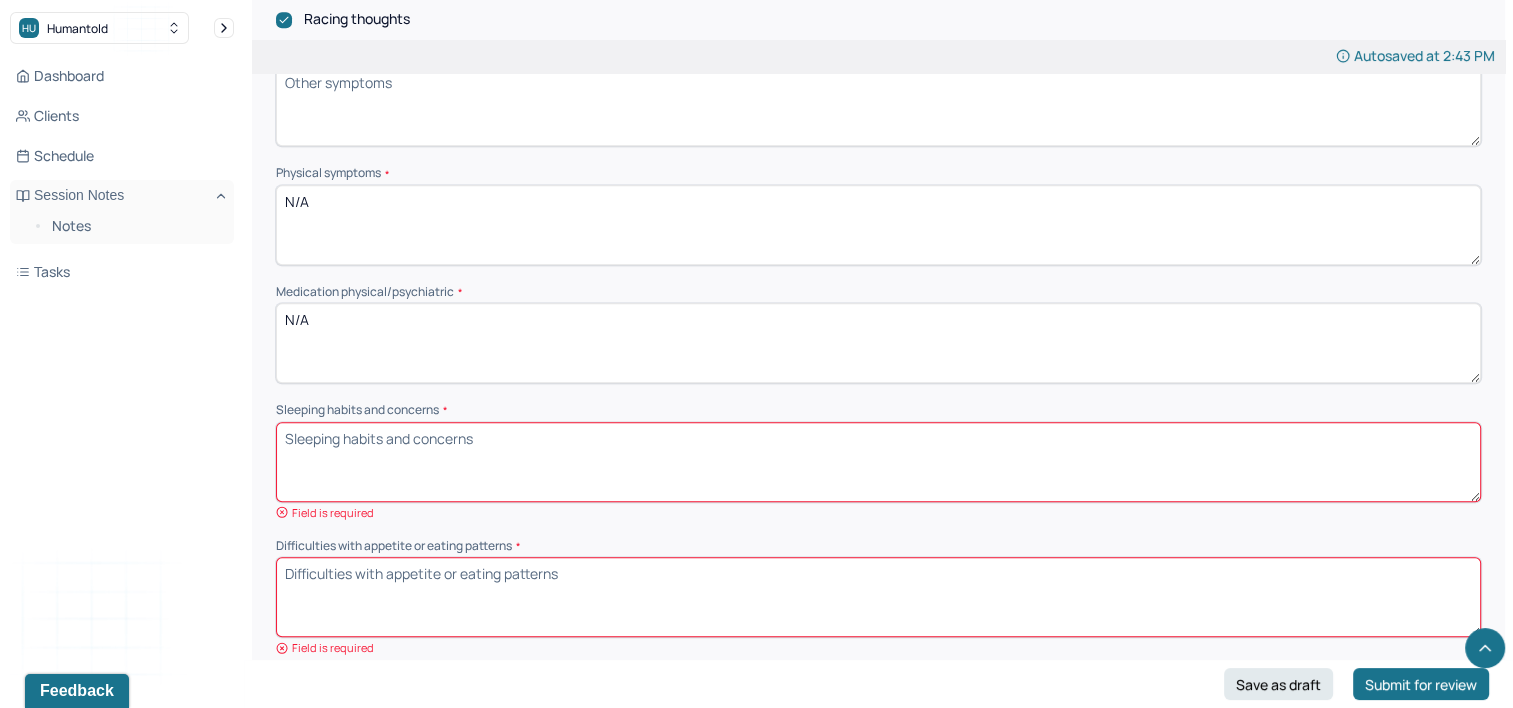 scroll, scrollTop: 1487, scrollLeft: 0, axis: vertical 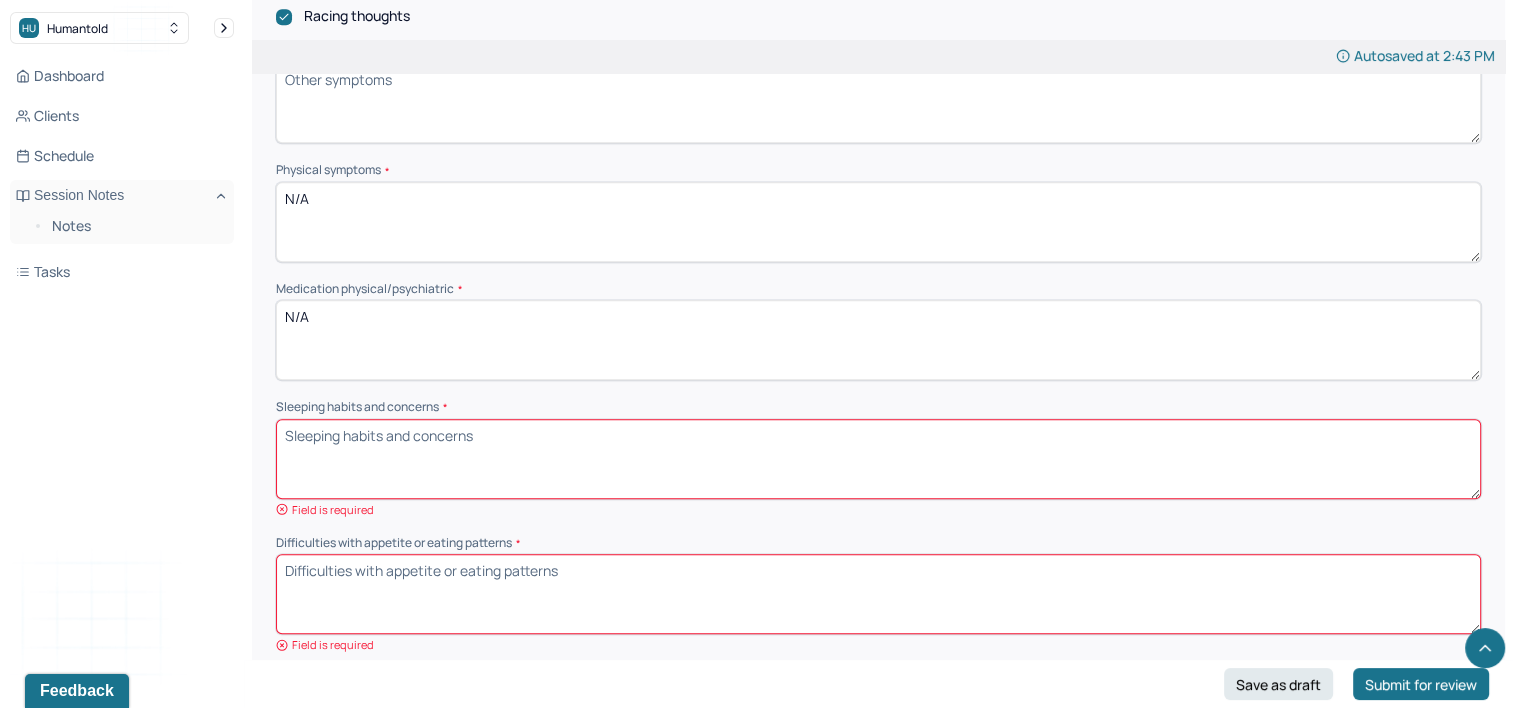 type on "N/A" 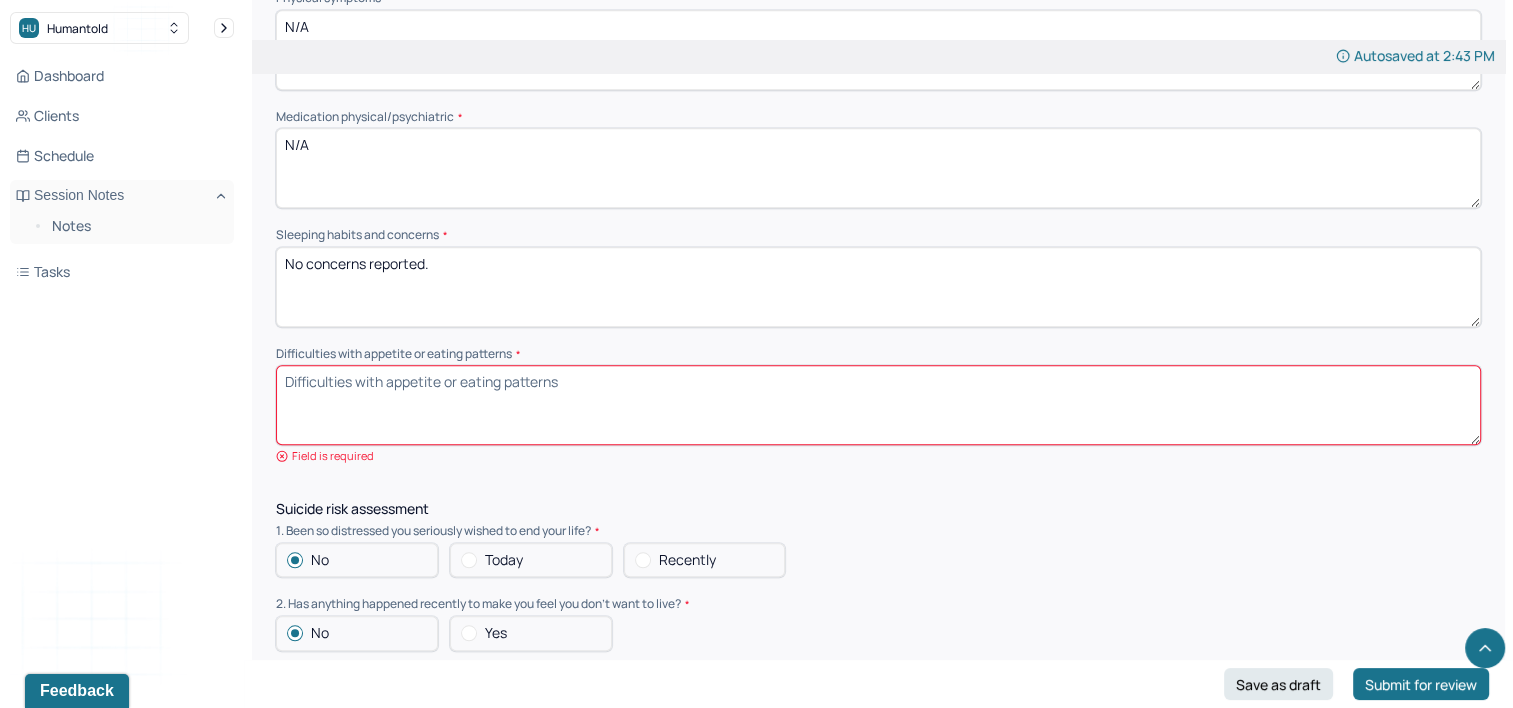 scroll, scrollTop: 1687, scrollLeft: 0, axis: vertical 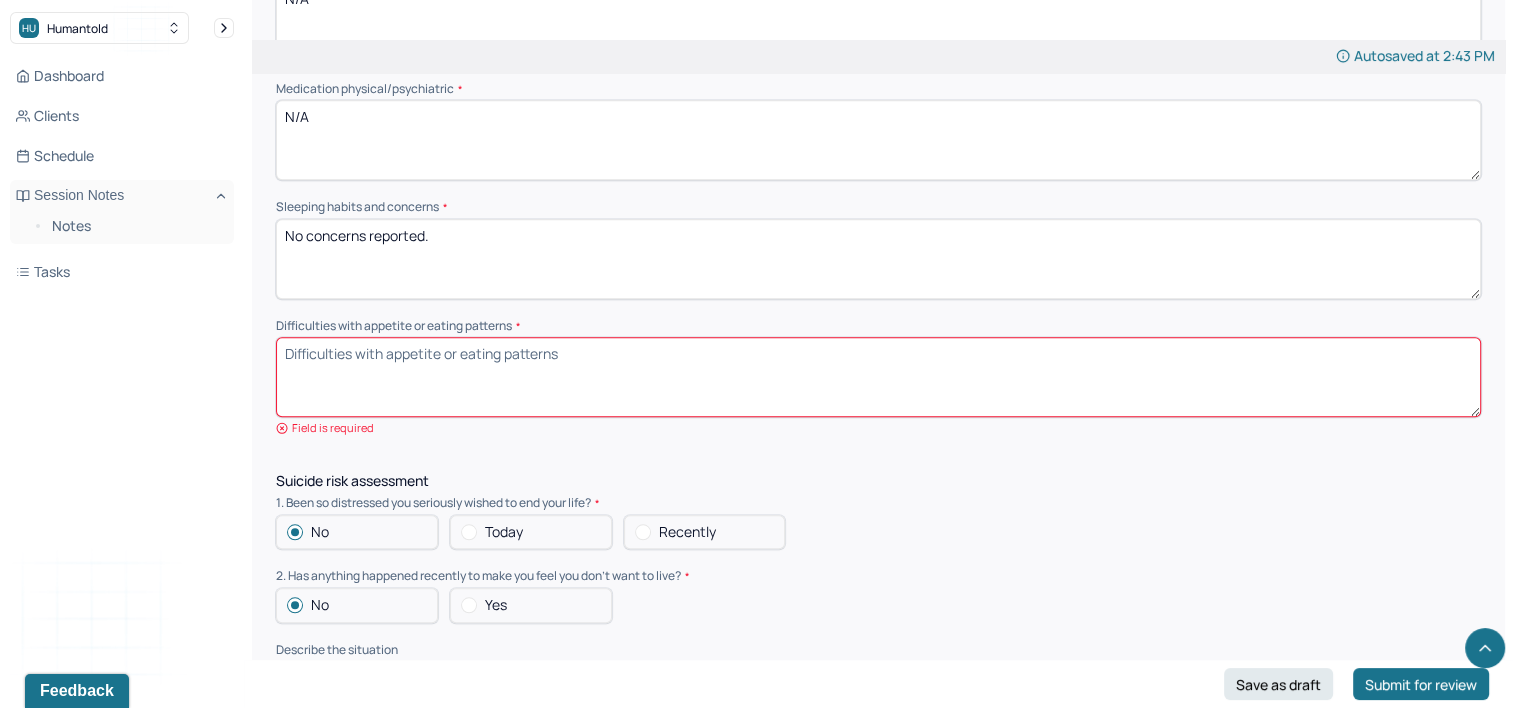 type on "No concerns reported." 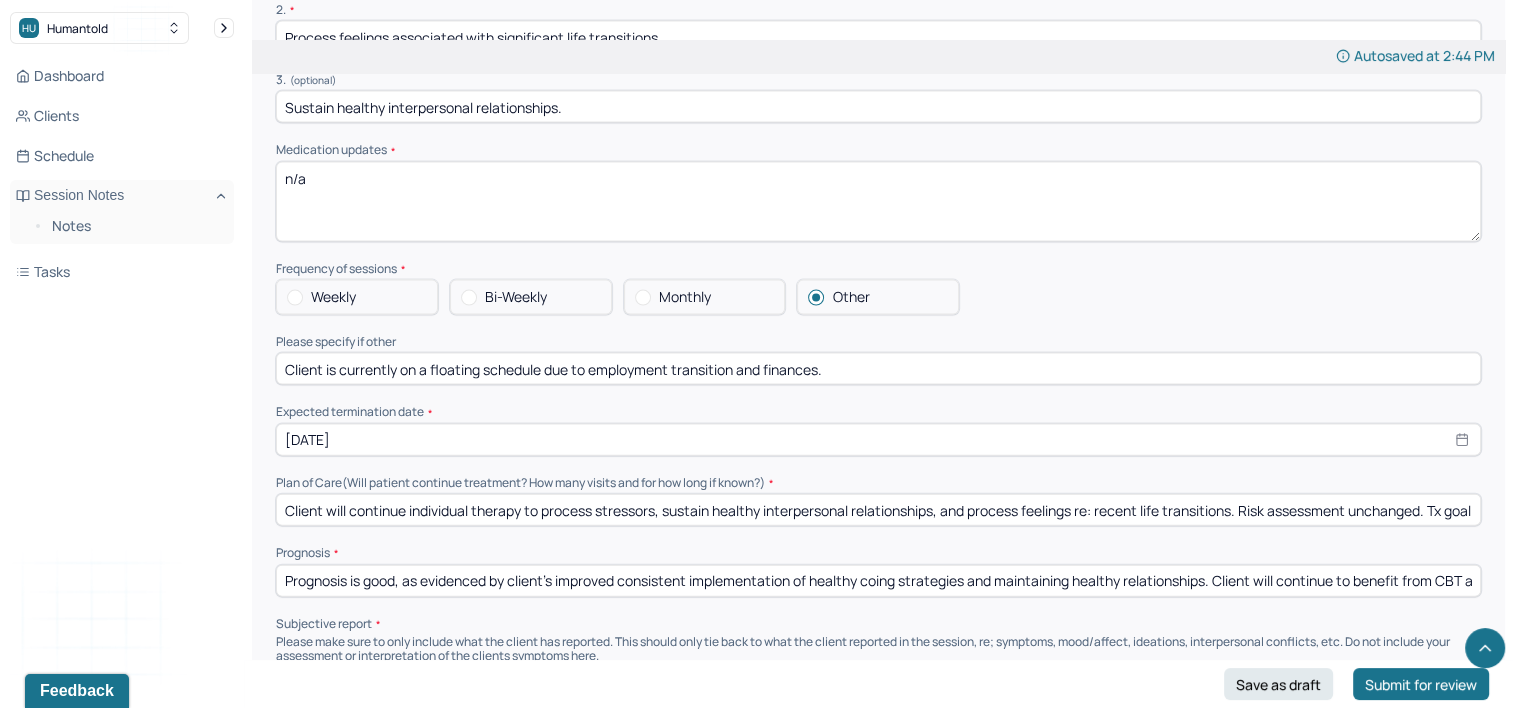scroll, scrollTop: 4187, scrollLeft: 0, axis: vertical 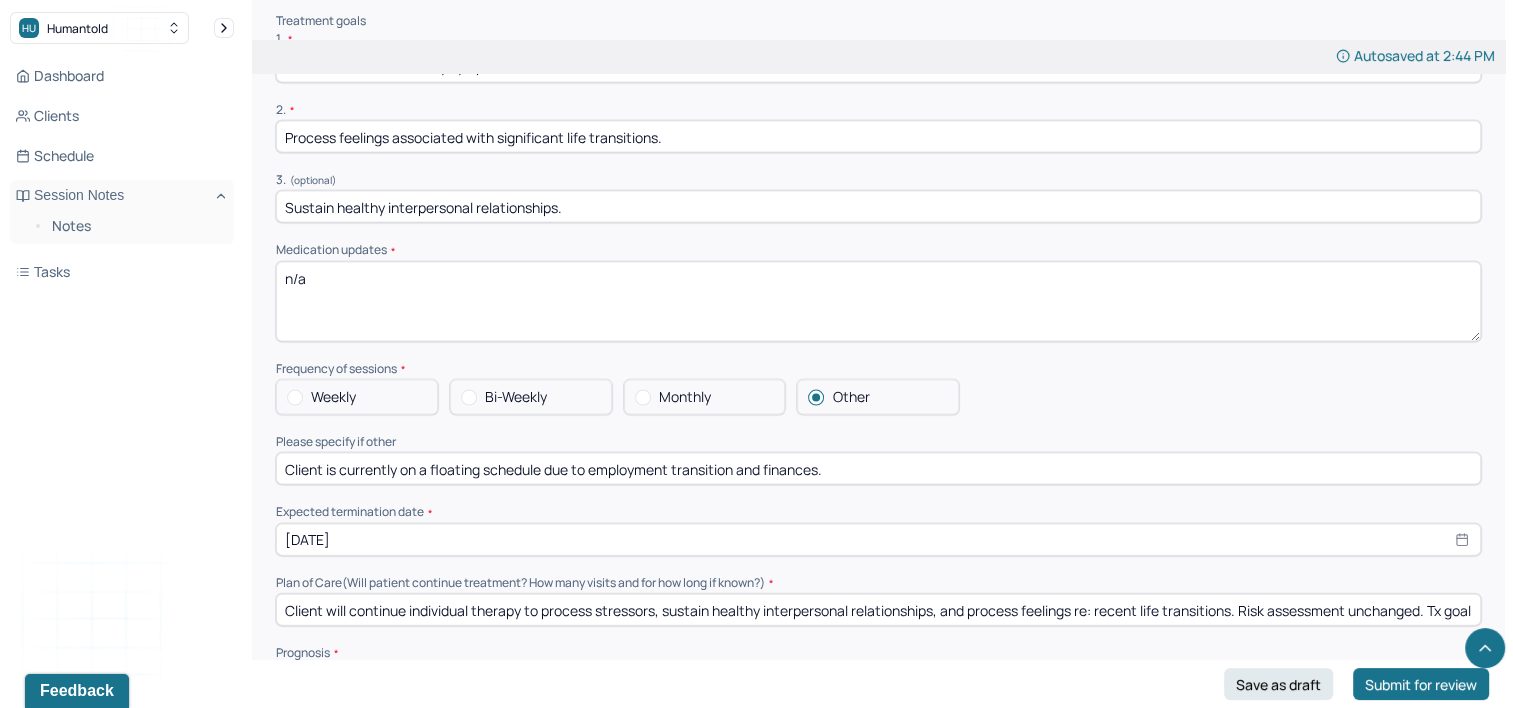 type on "No concerns reported." 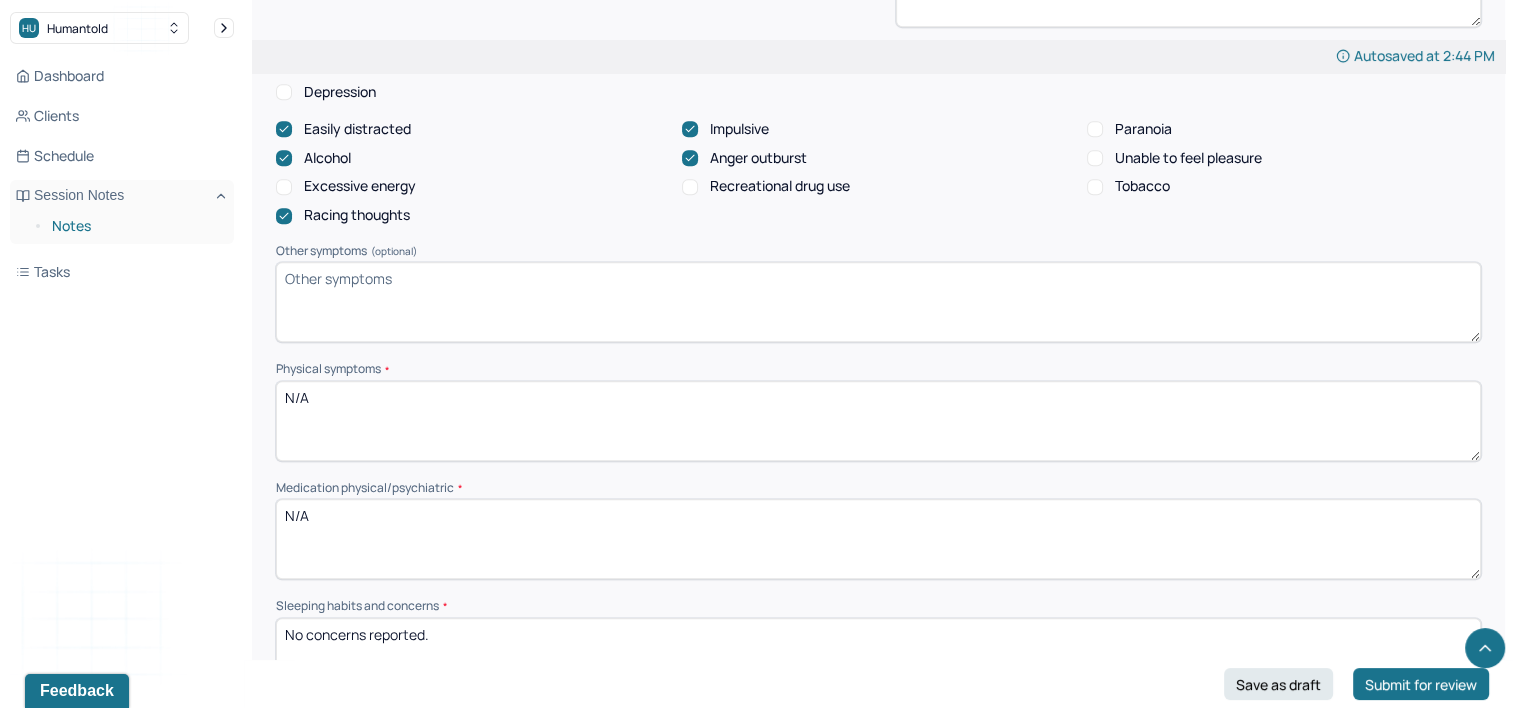 scroll, scrollTop: 1287, scrollLeft: 0, axis: vertical 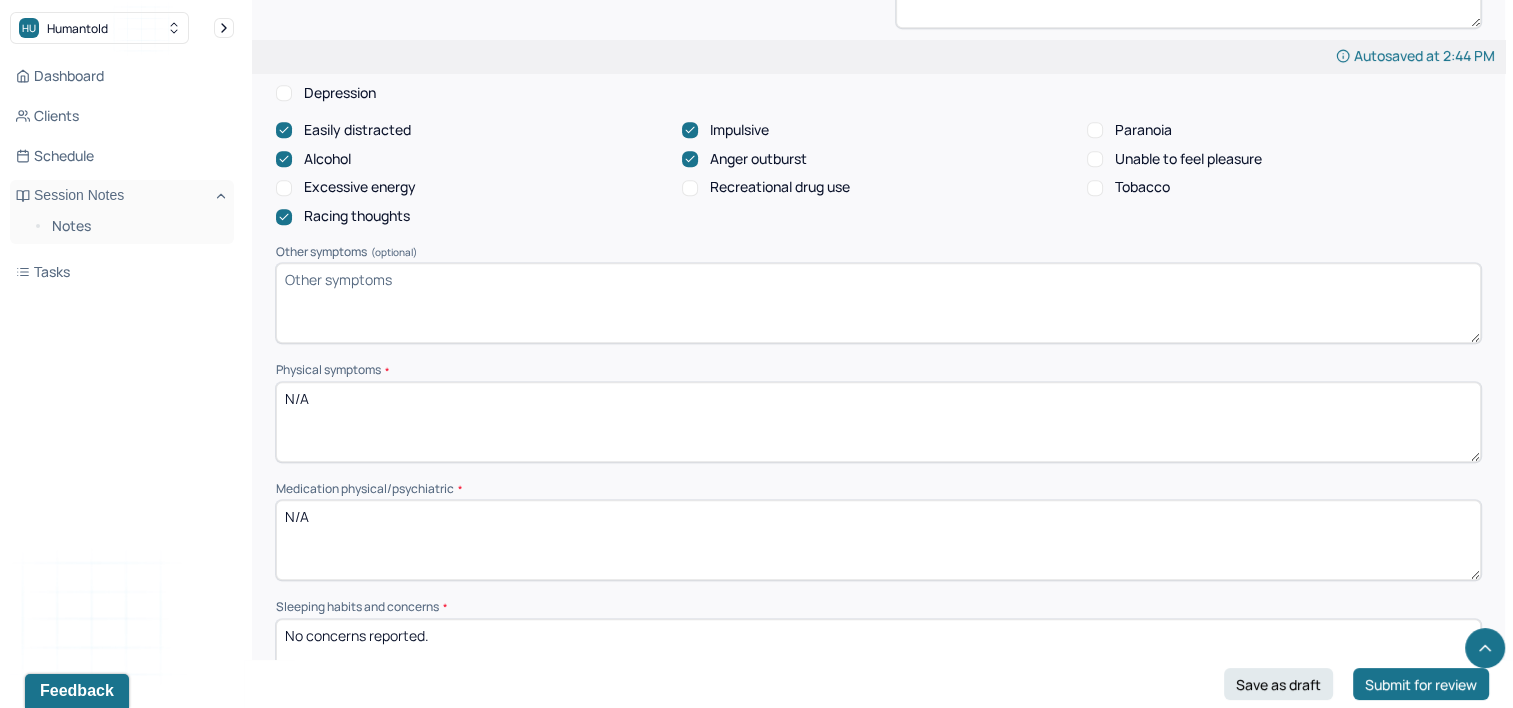 type on "N/A" 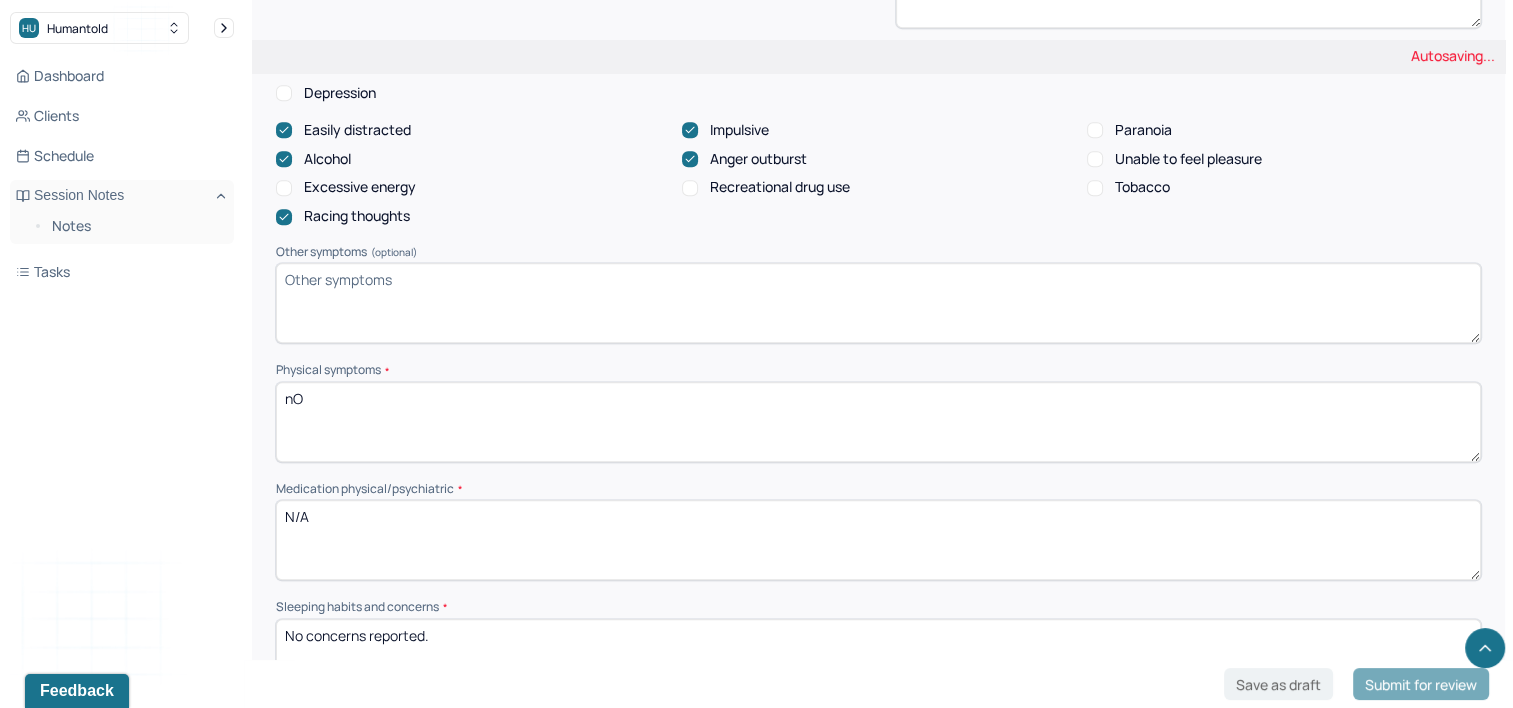 type on "n" 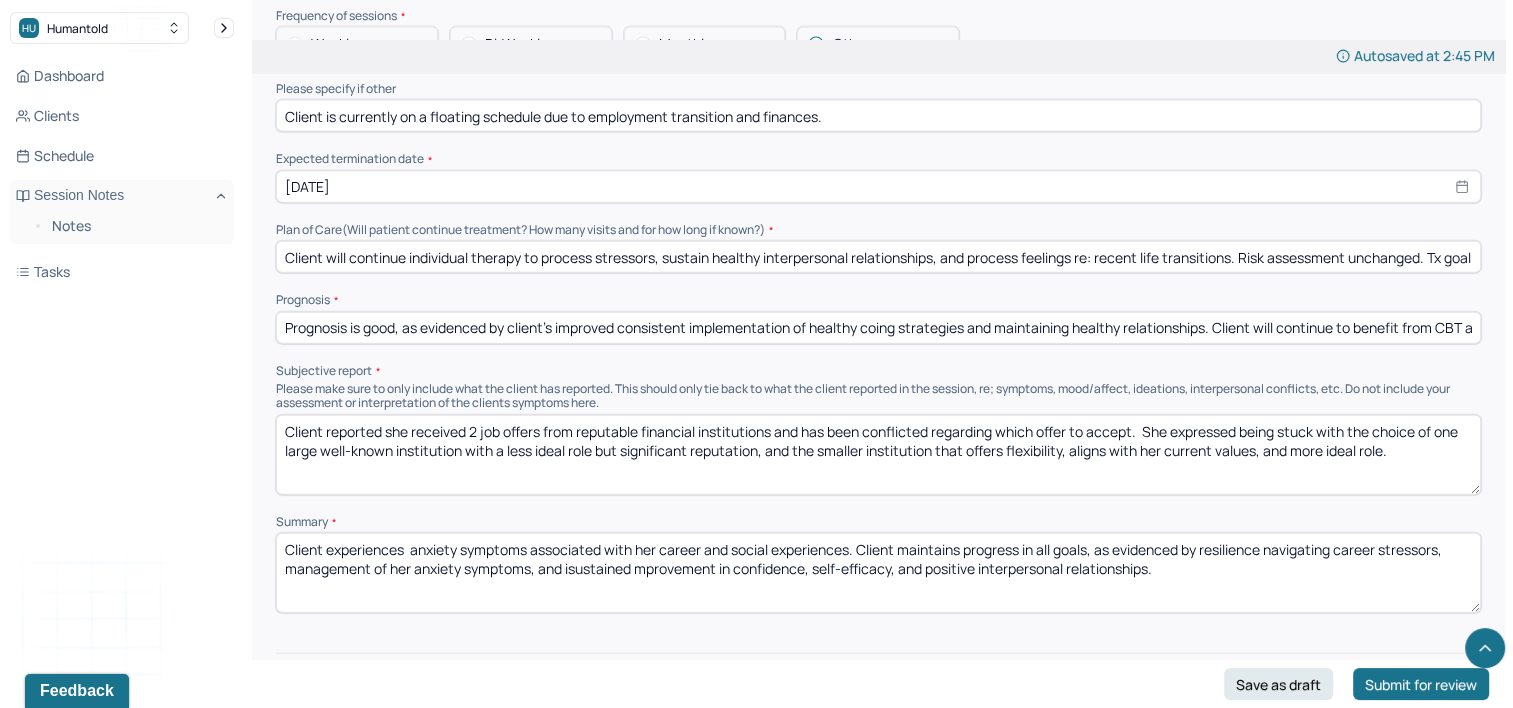 scroll, scrollTop: 4618, scrollLeft: 0, axis: vertical 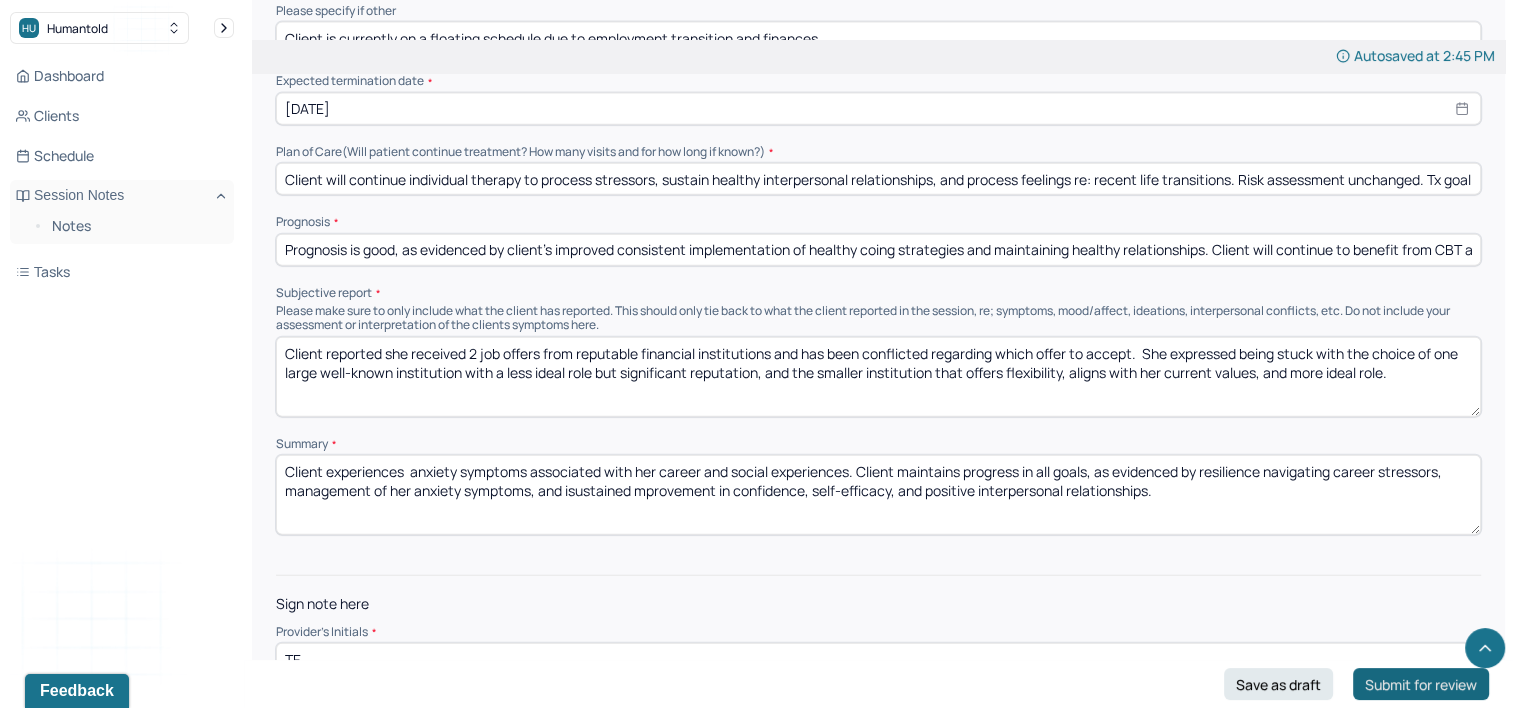 type on "No physical symptoms reported." 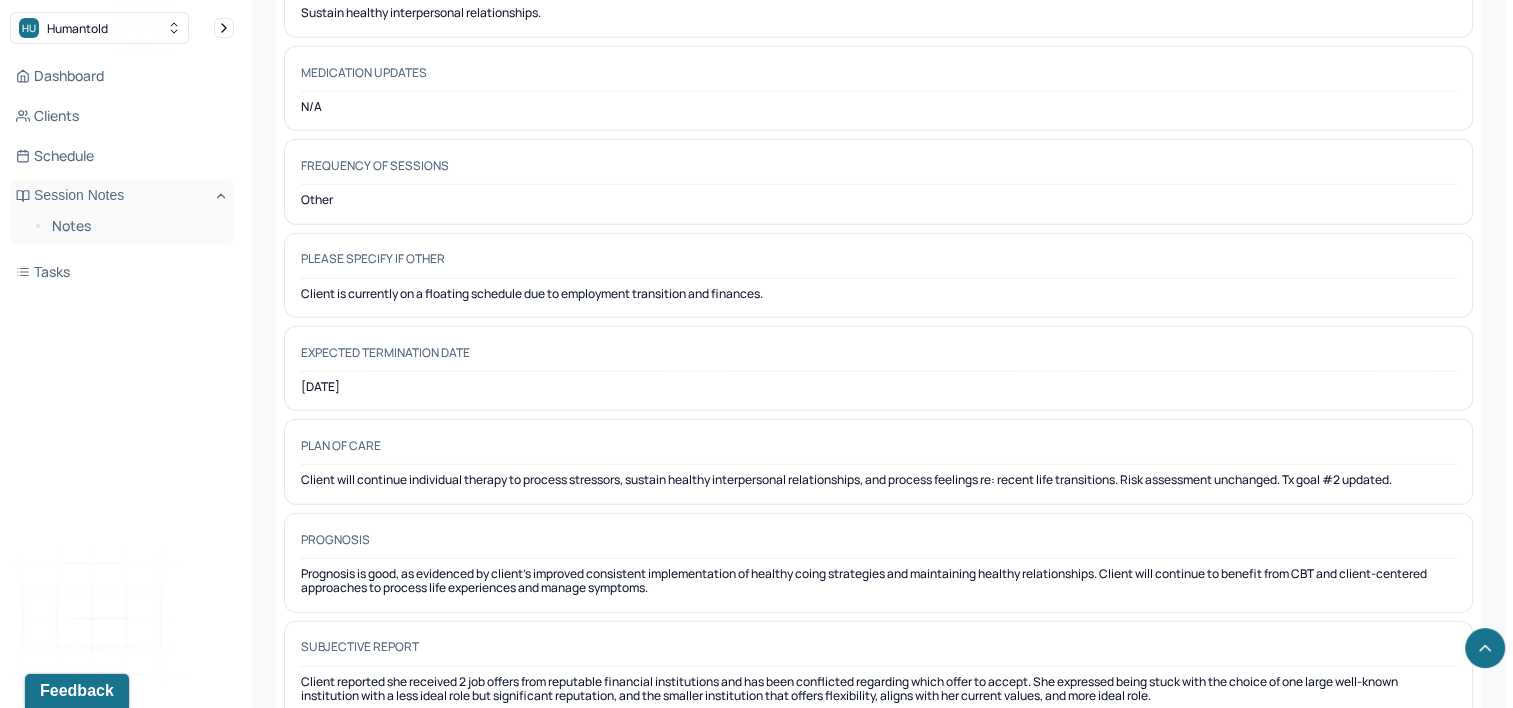 scroll, scrollTop: 6032, scrollLeft: 0, axis: vertical 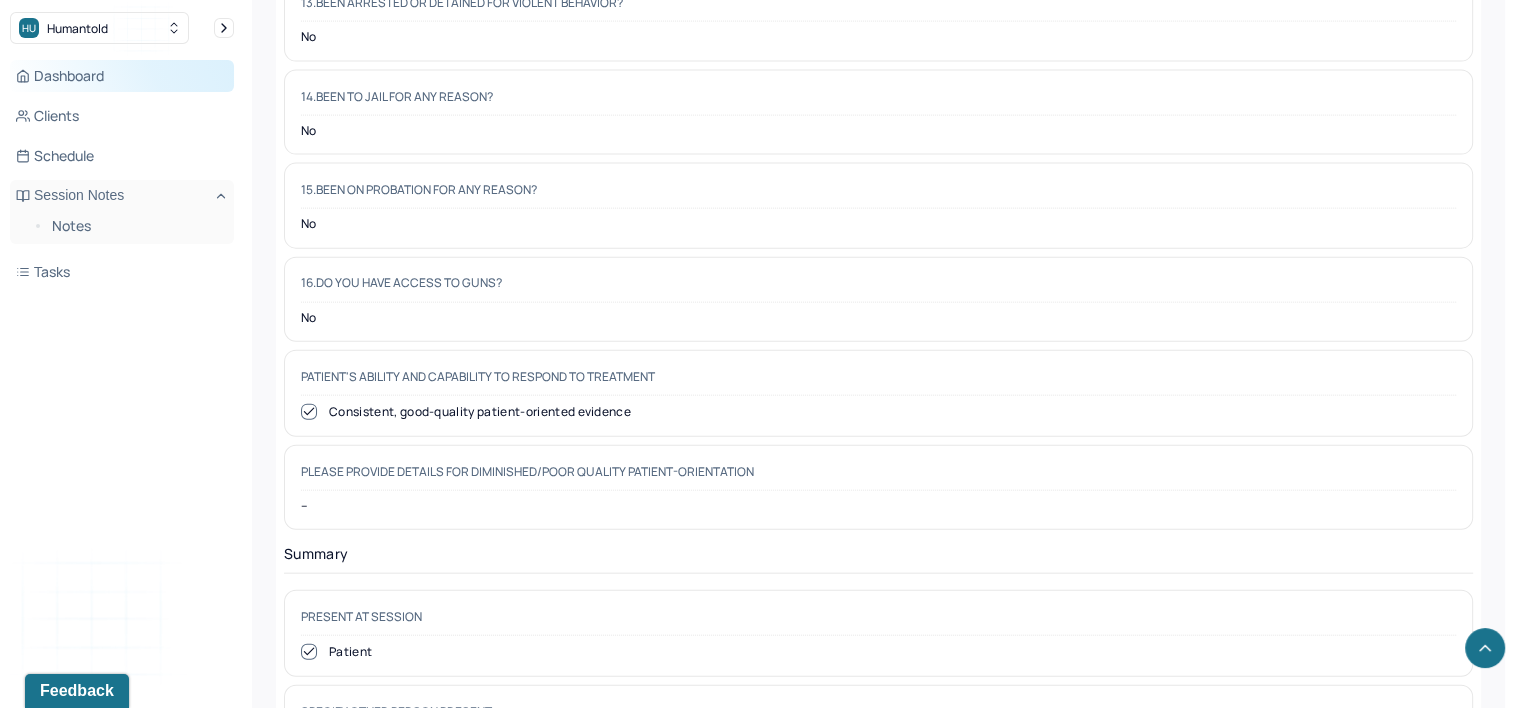 click on "Dashboard" at bounding box center (122, 76) 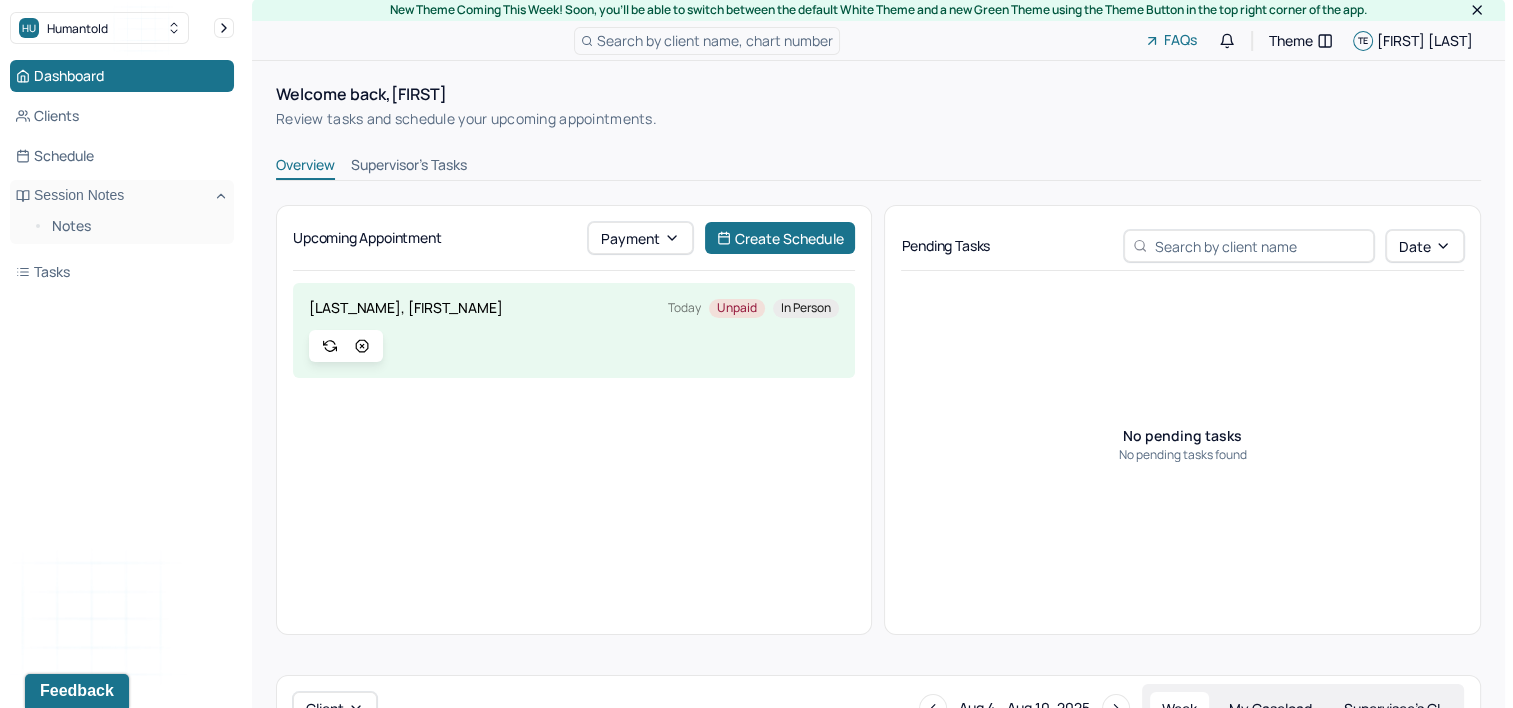 scroll, scrollTop: 0, scrollLeft: 0, axis: both 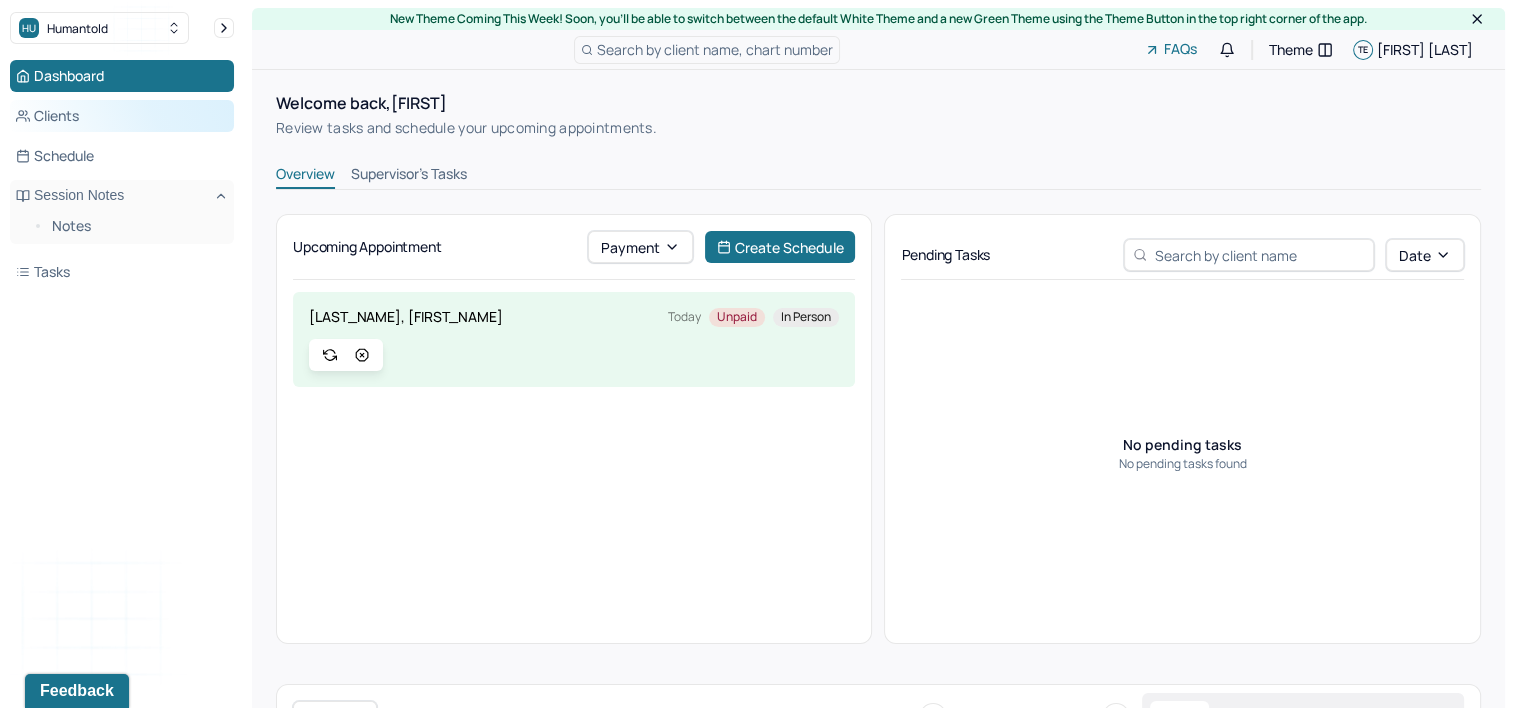 click on "Clients" at bounding box center (122, 116) 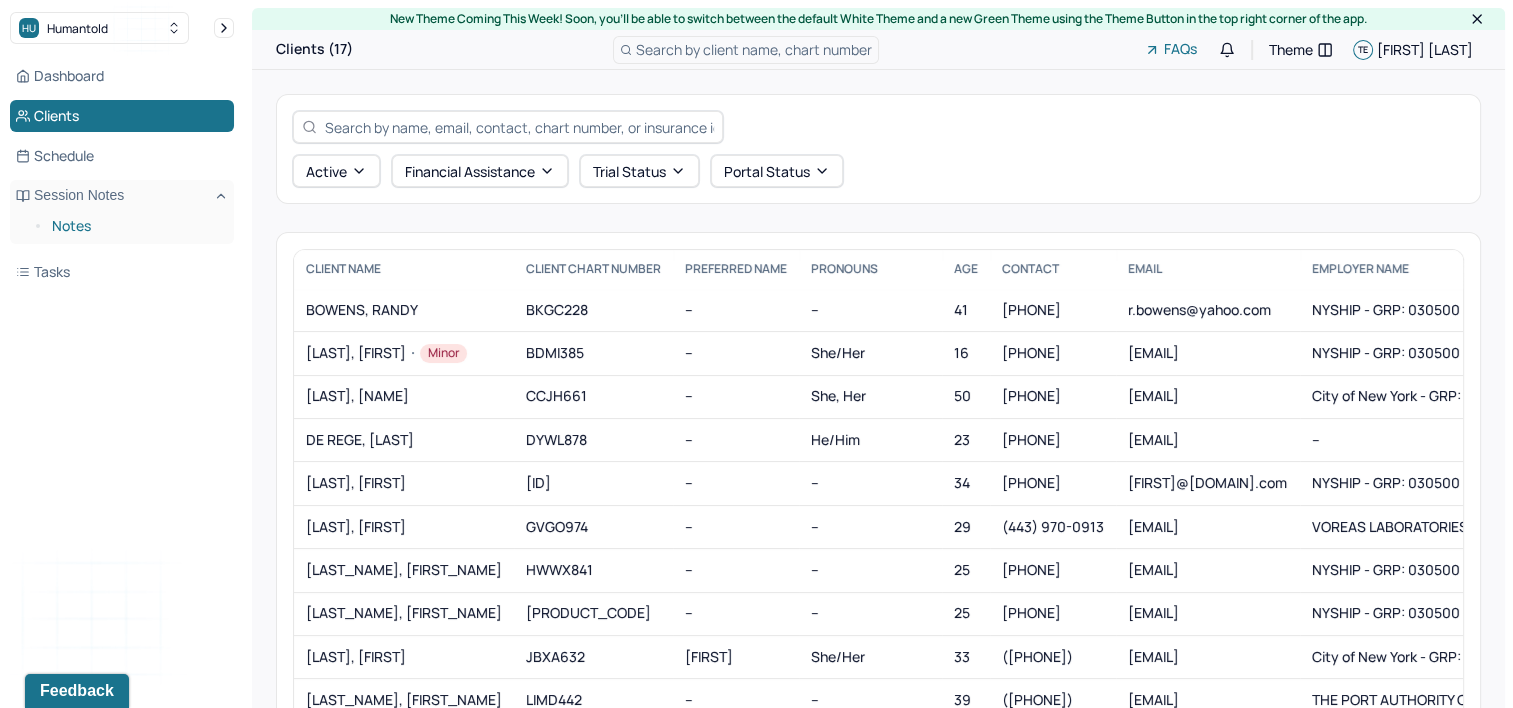 click on "Notes" at bounding box center [135, 226] 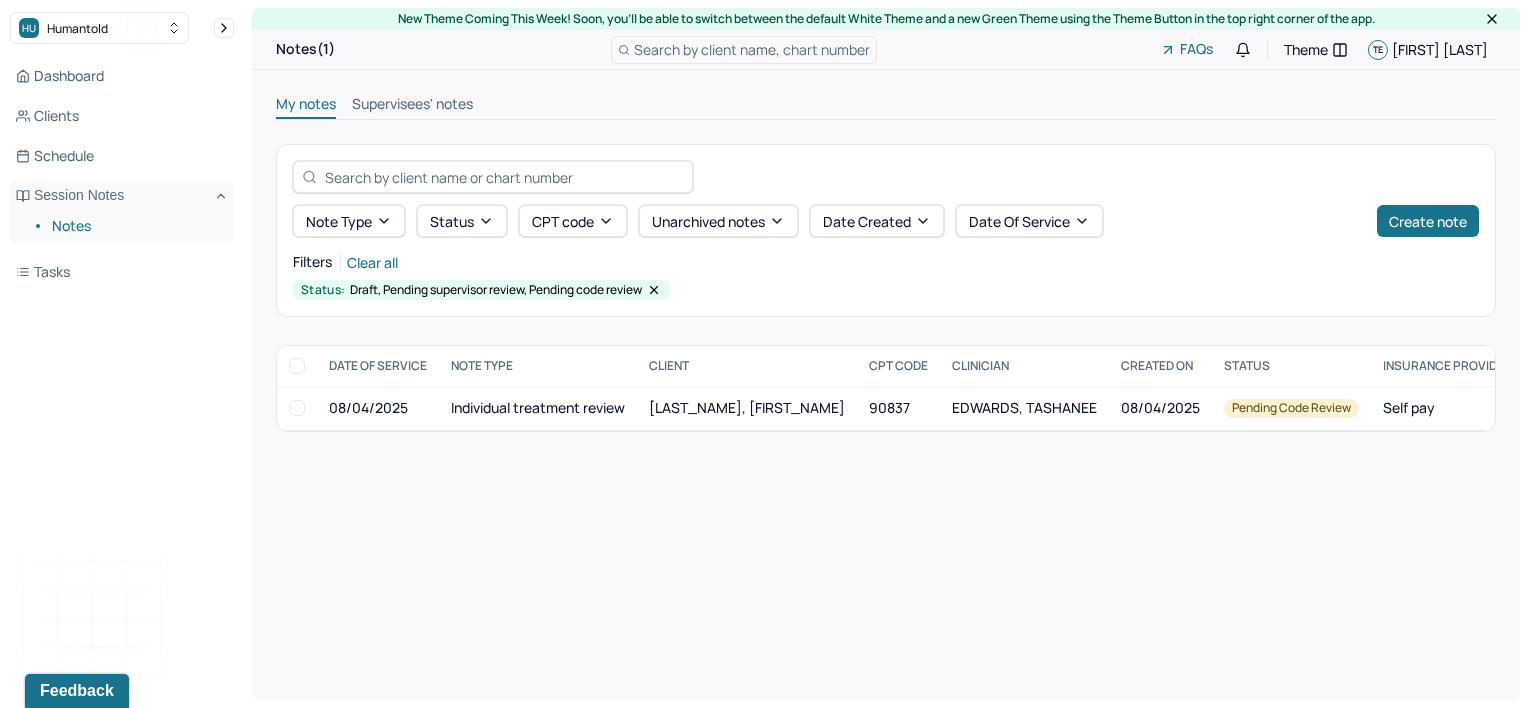 click on "Status: Draft, Pending supervisor review, Pending code review" at bounding box center [886, 290] 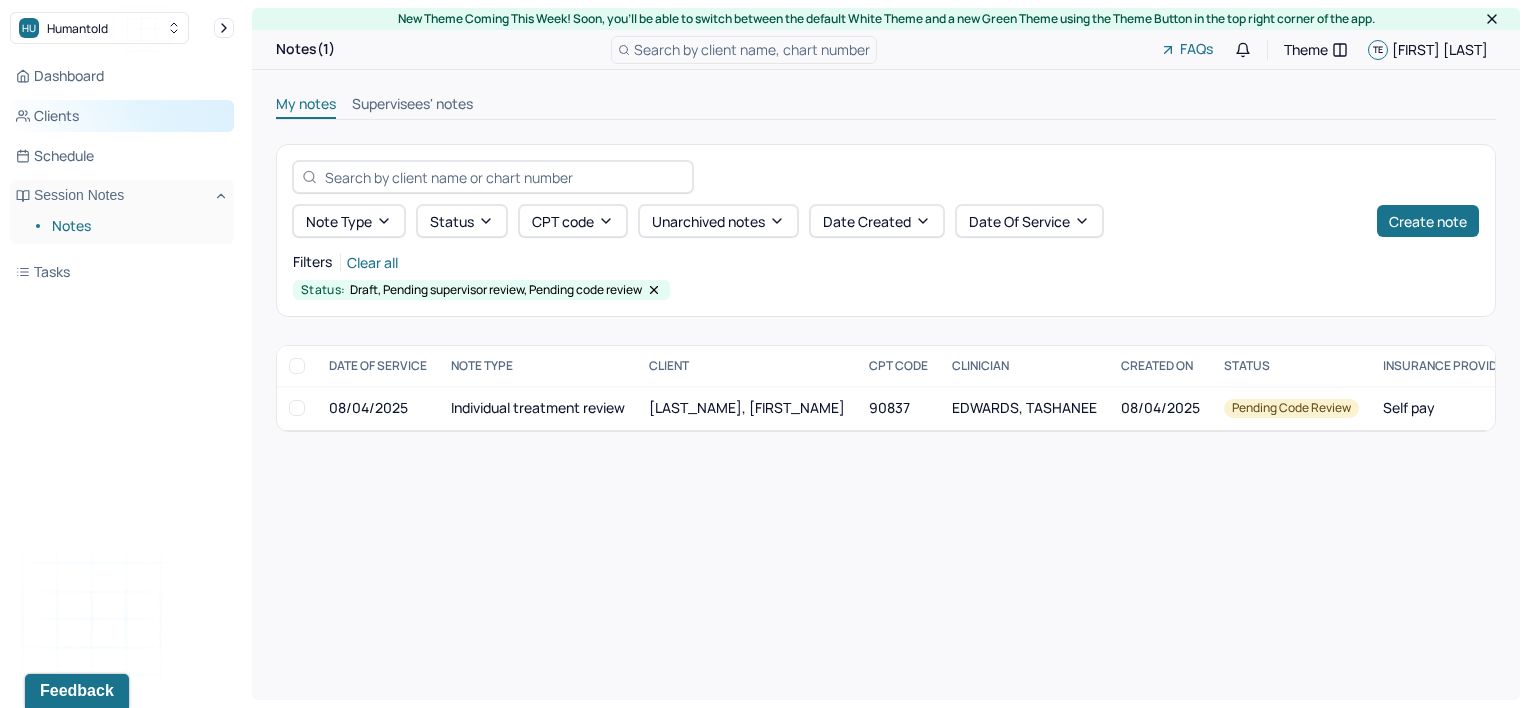 click on "Clients" at bounding box center [122, 116] 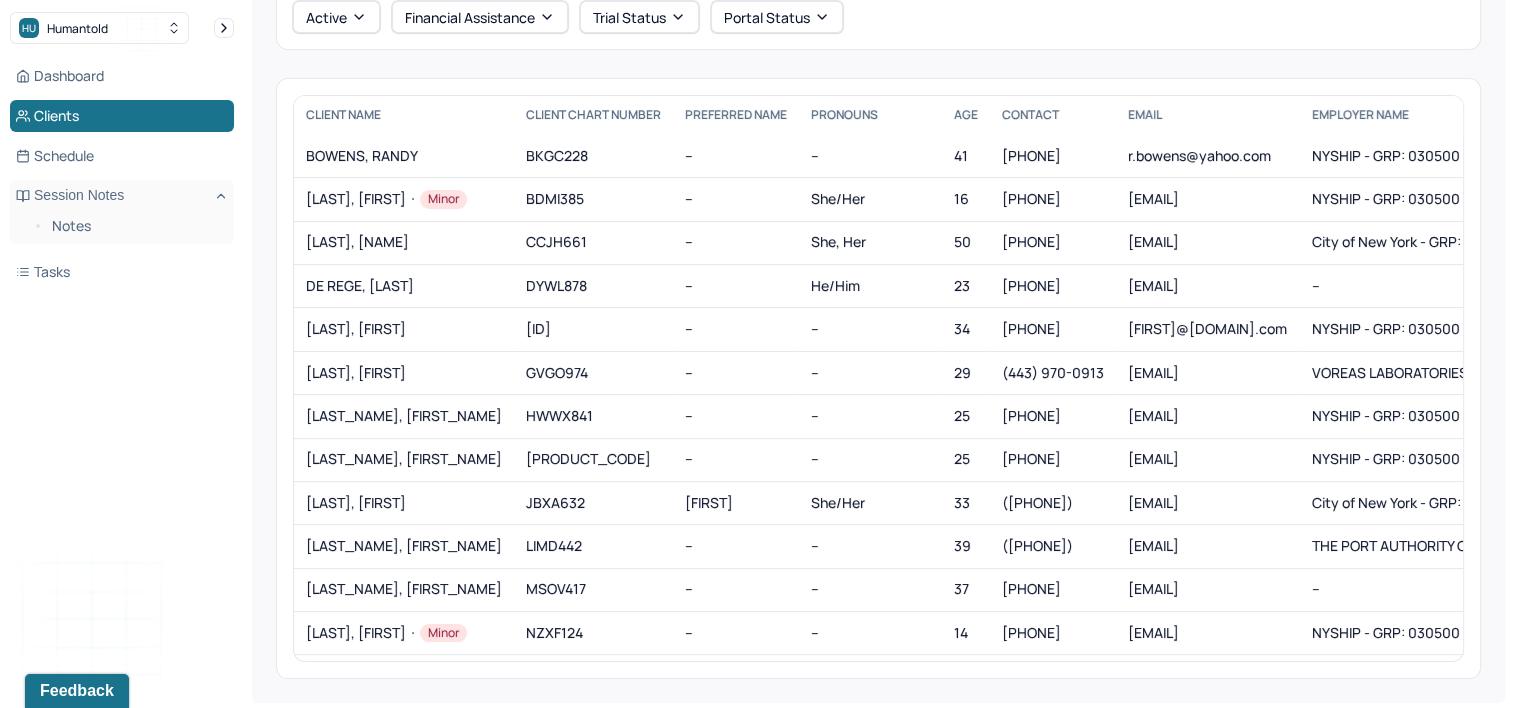 scroll, scrollTop: 156, scrollLeft: 0, axis: vertical 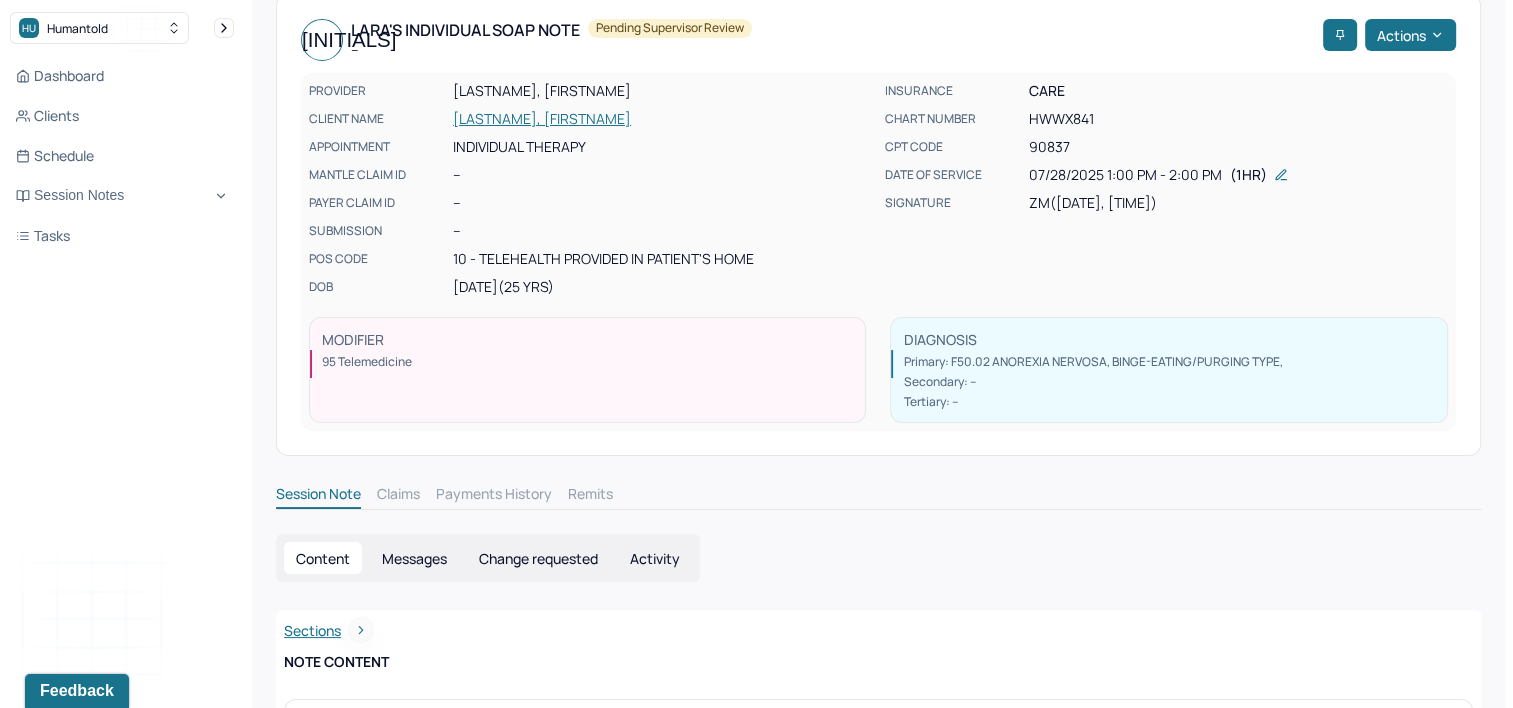 click on "Change requested" at bounding box center [538, 558] 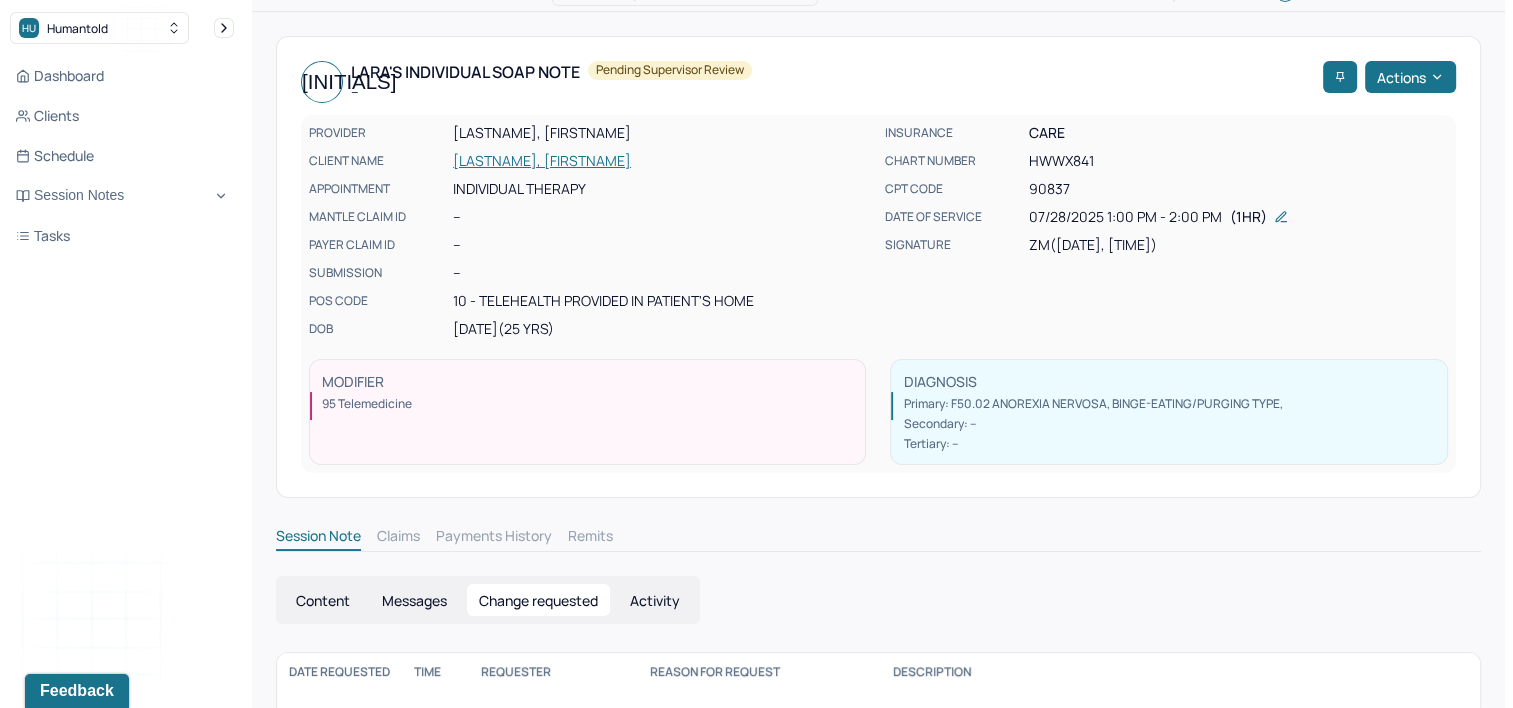 scroll, scrollTop: 0, scrollLeft: 0, axis: both 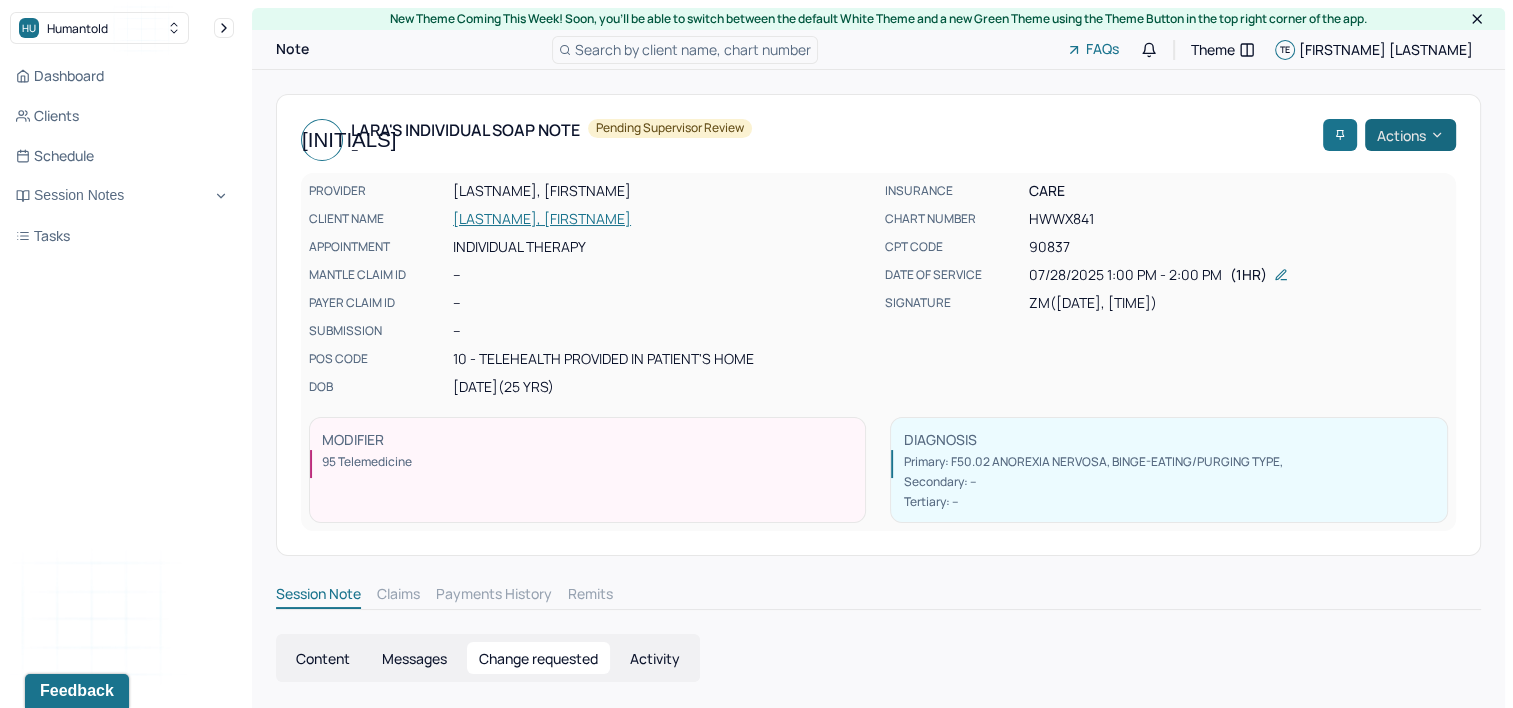click on "Actions" at bounding box center (1410, 135) 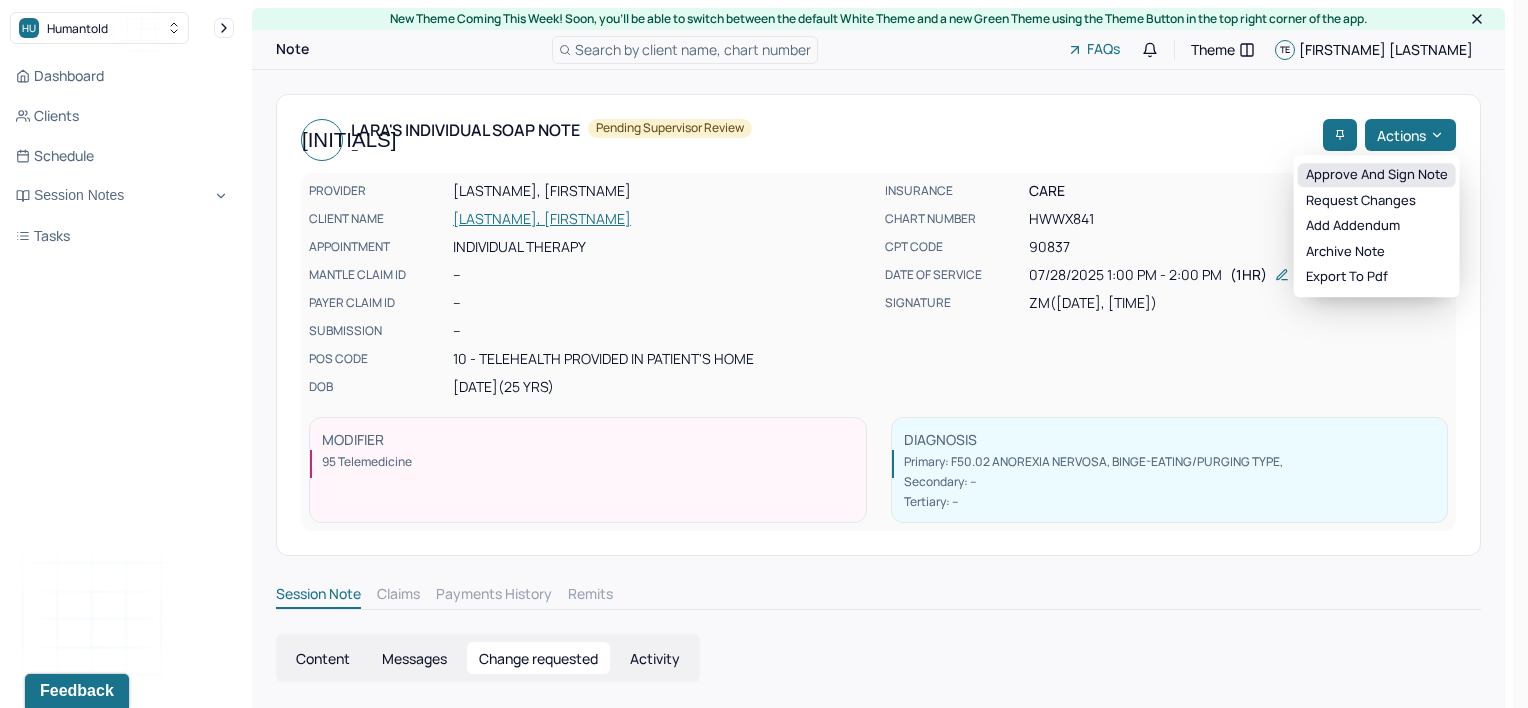 click on "Approve and sign note" at bounding box center (1377, 175) 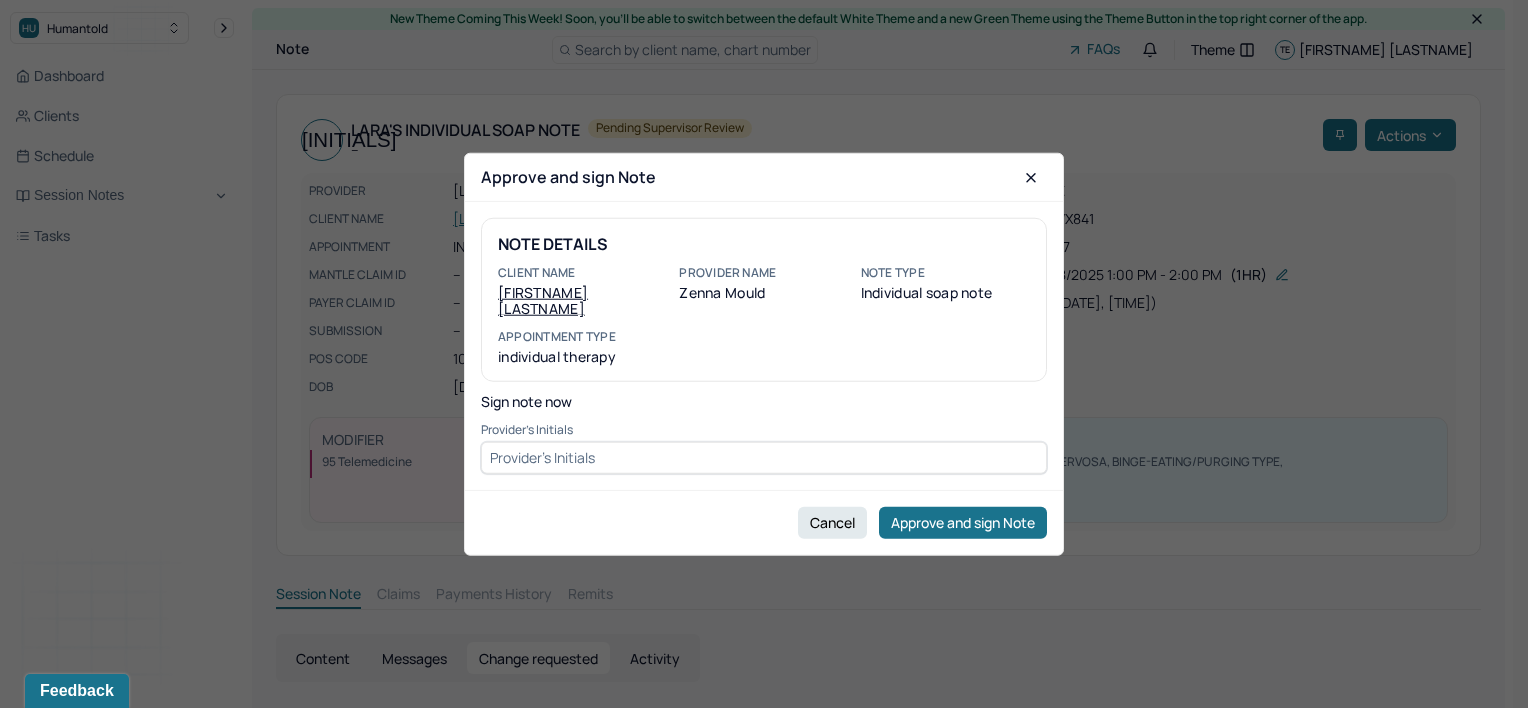 click at bounding box center [764, 457] 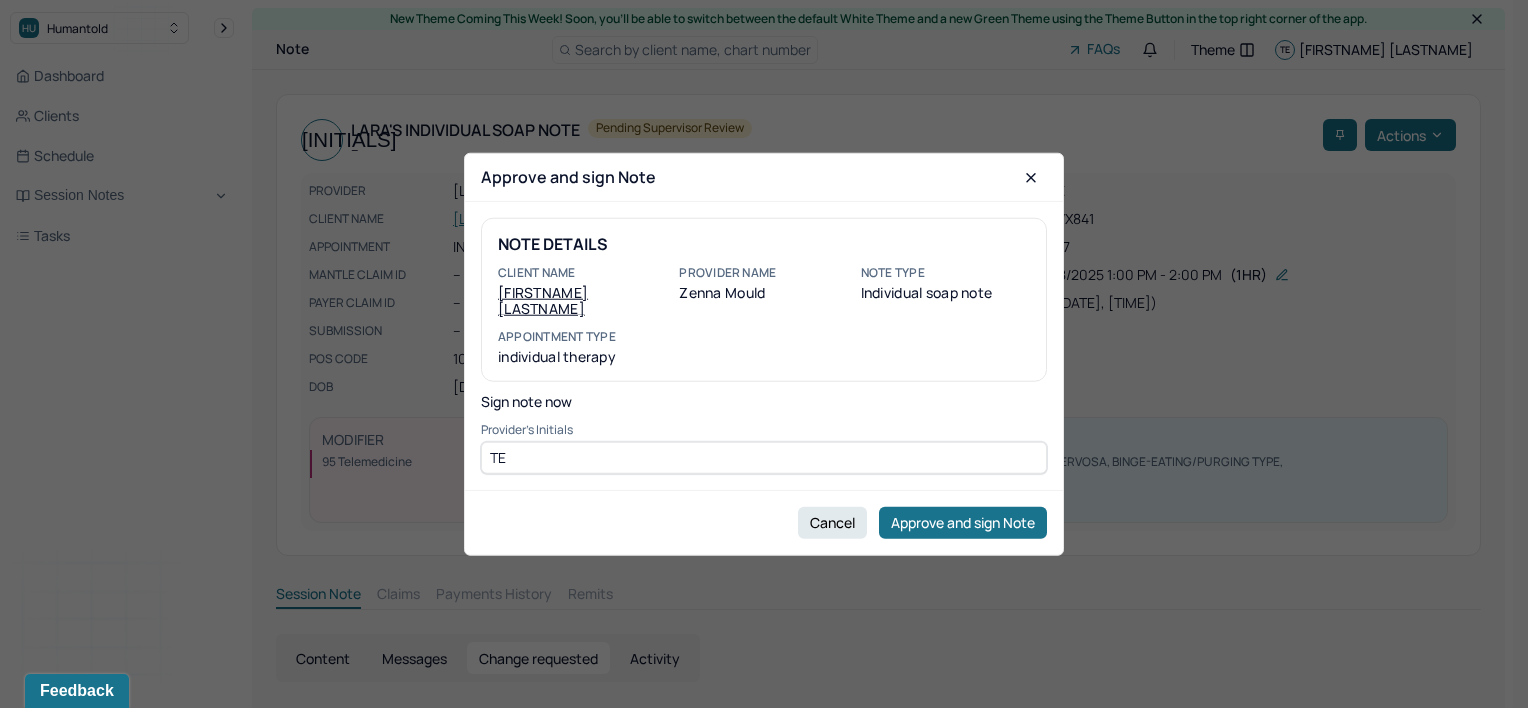 type on "TE" 